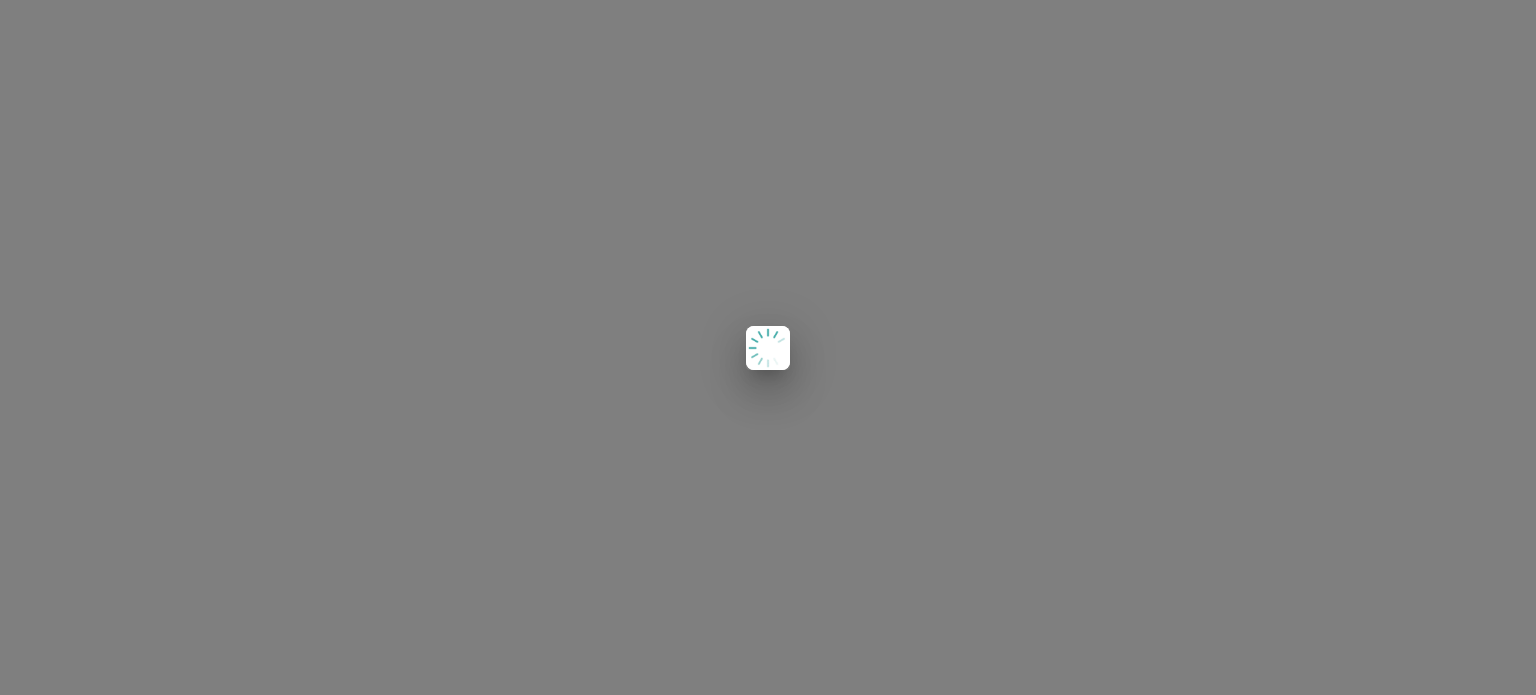 scroll, scrollTop: 0, scrollLeft: 0, axis: both 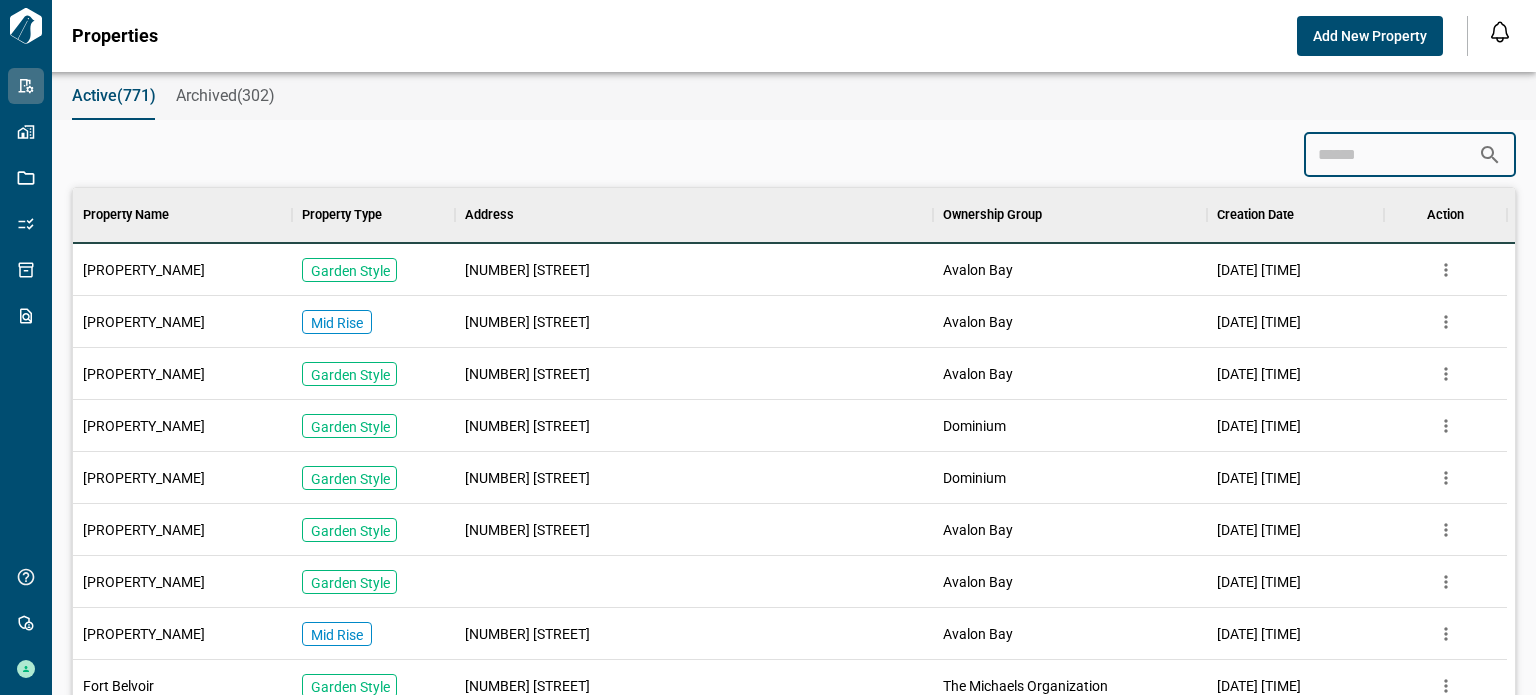 click at bounding box center (1391, 155) 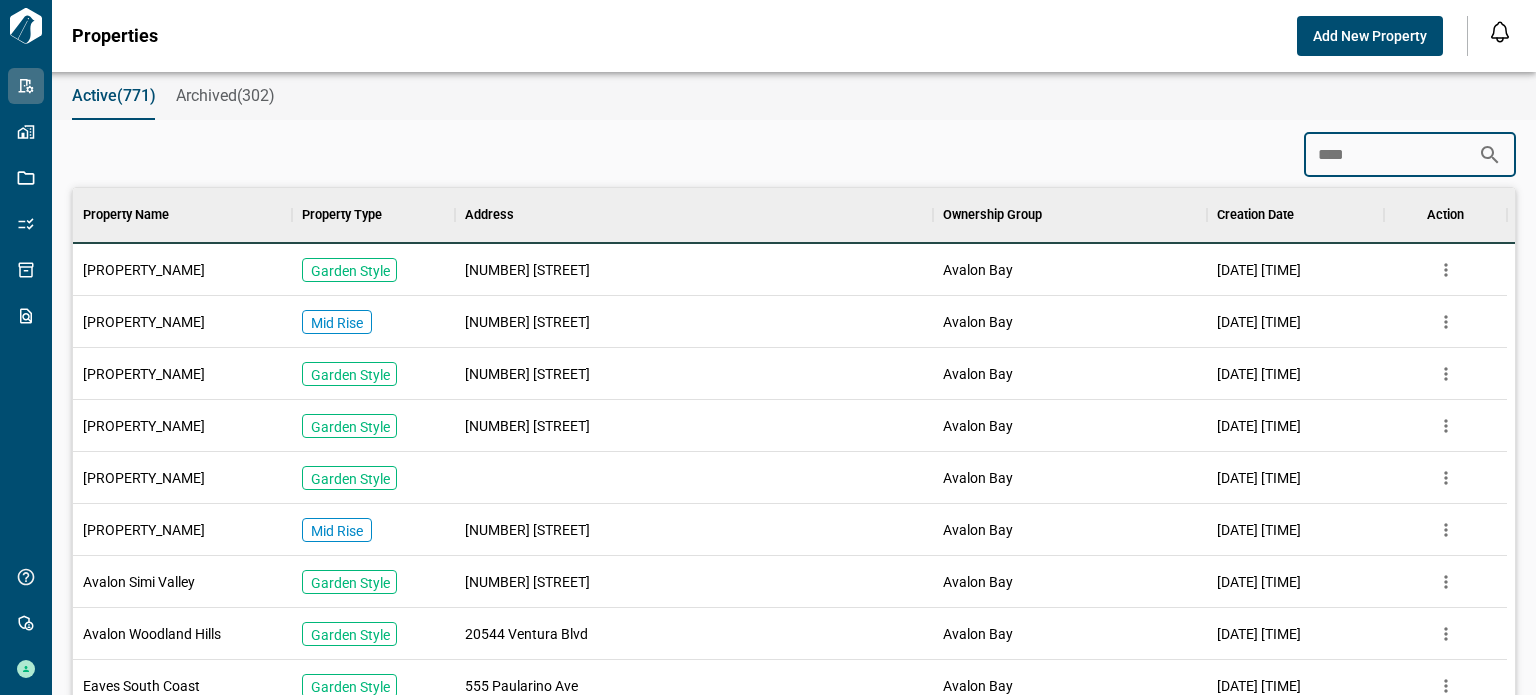 scroll, scrollTop: 16, scrollLeft: 8, axis: both 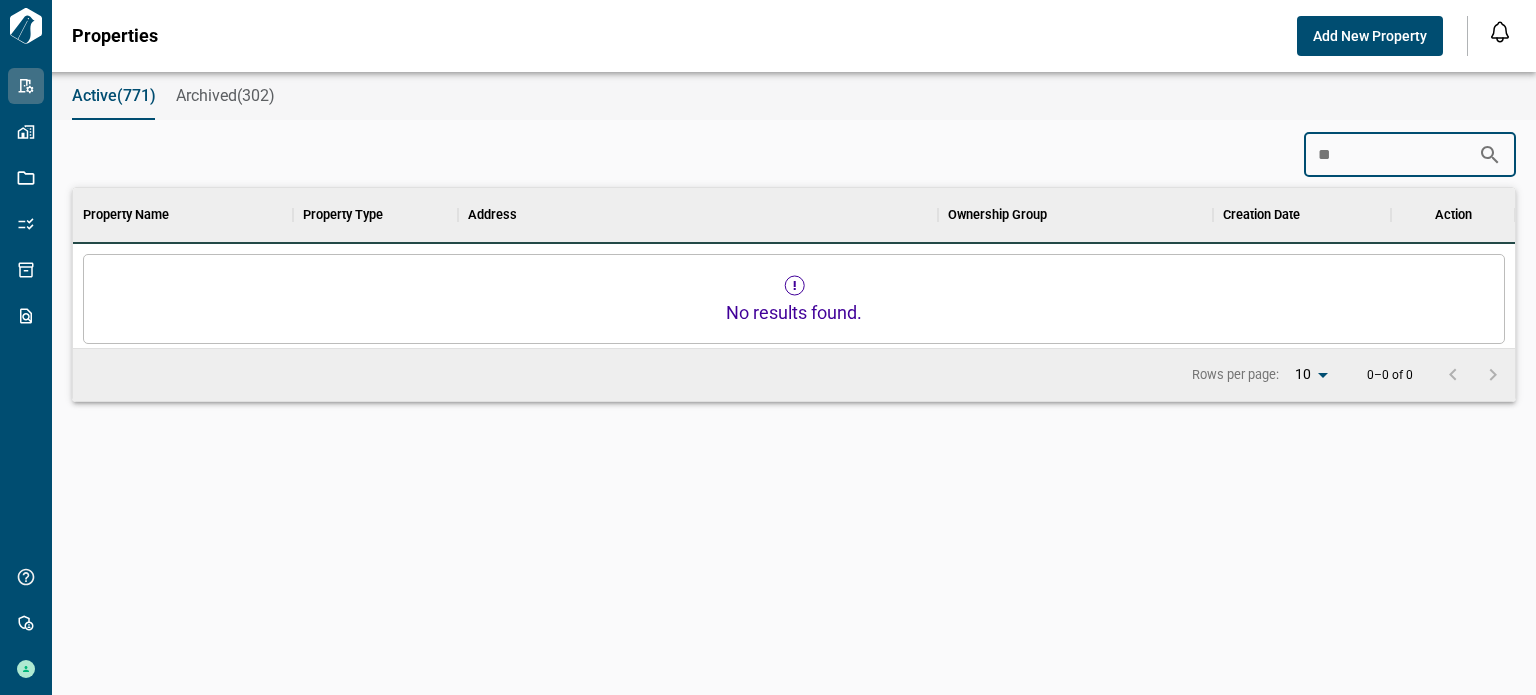 type on "*" 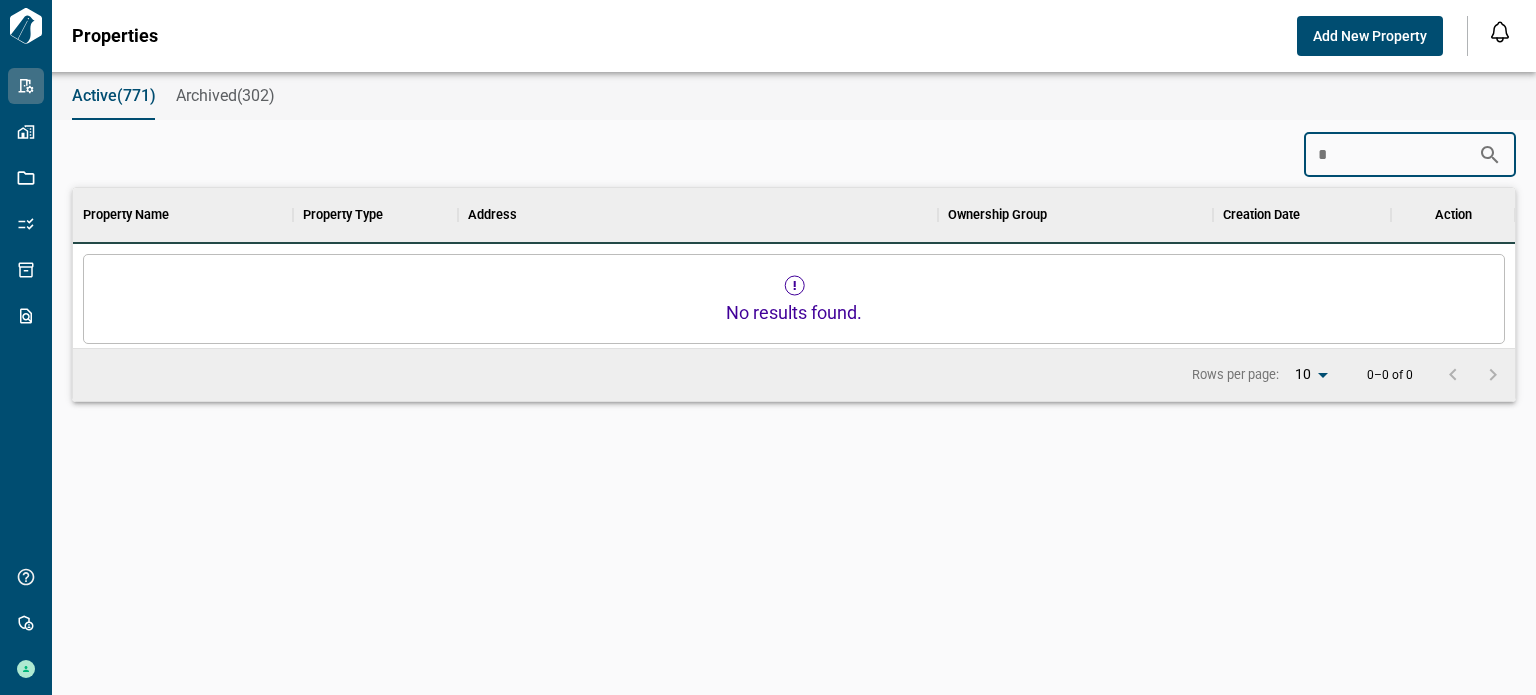 type 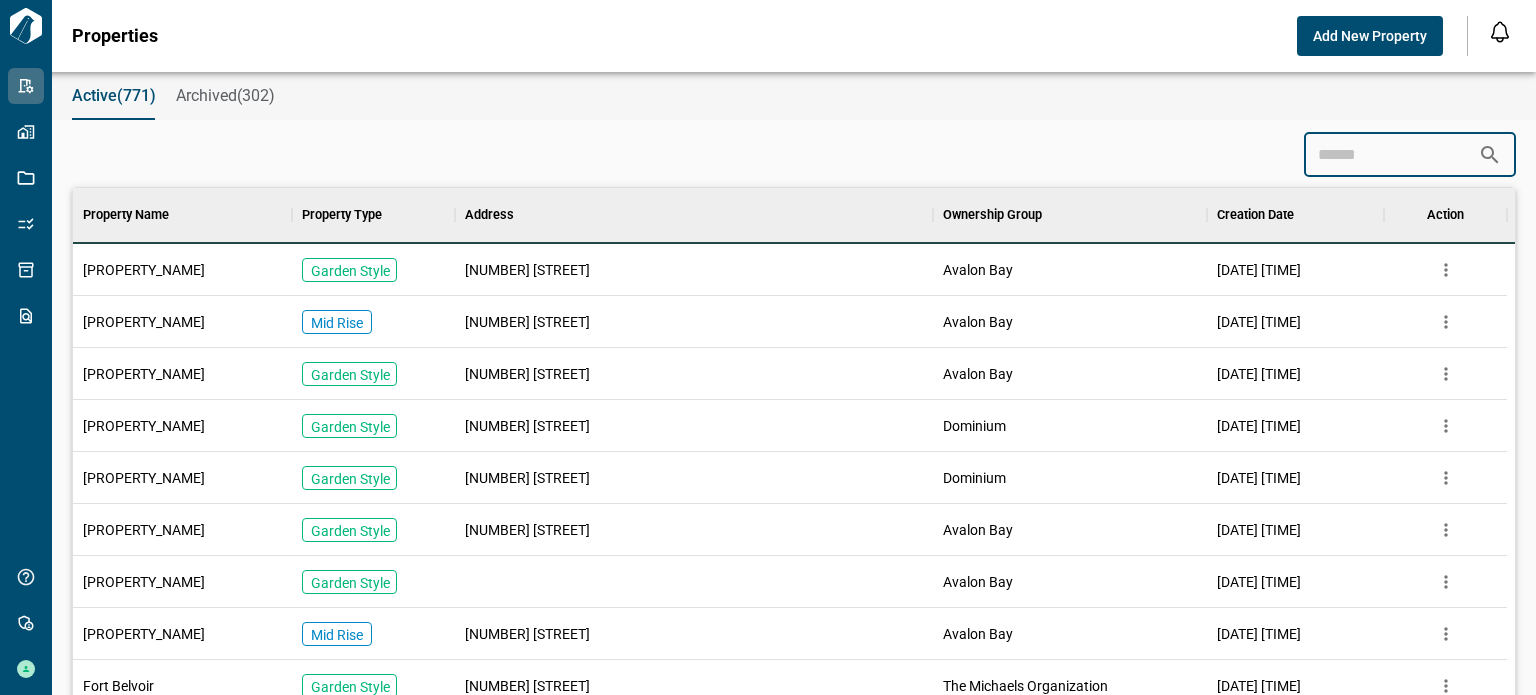 scroll, scrollTop: 560, scrollLeft: 1426, axis: both 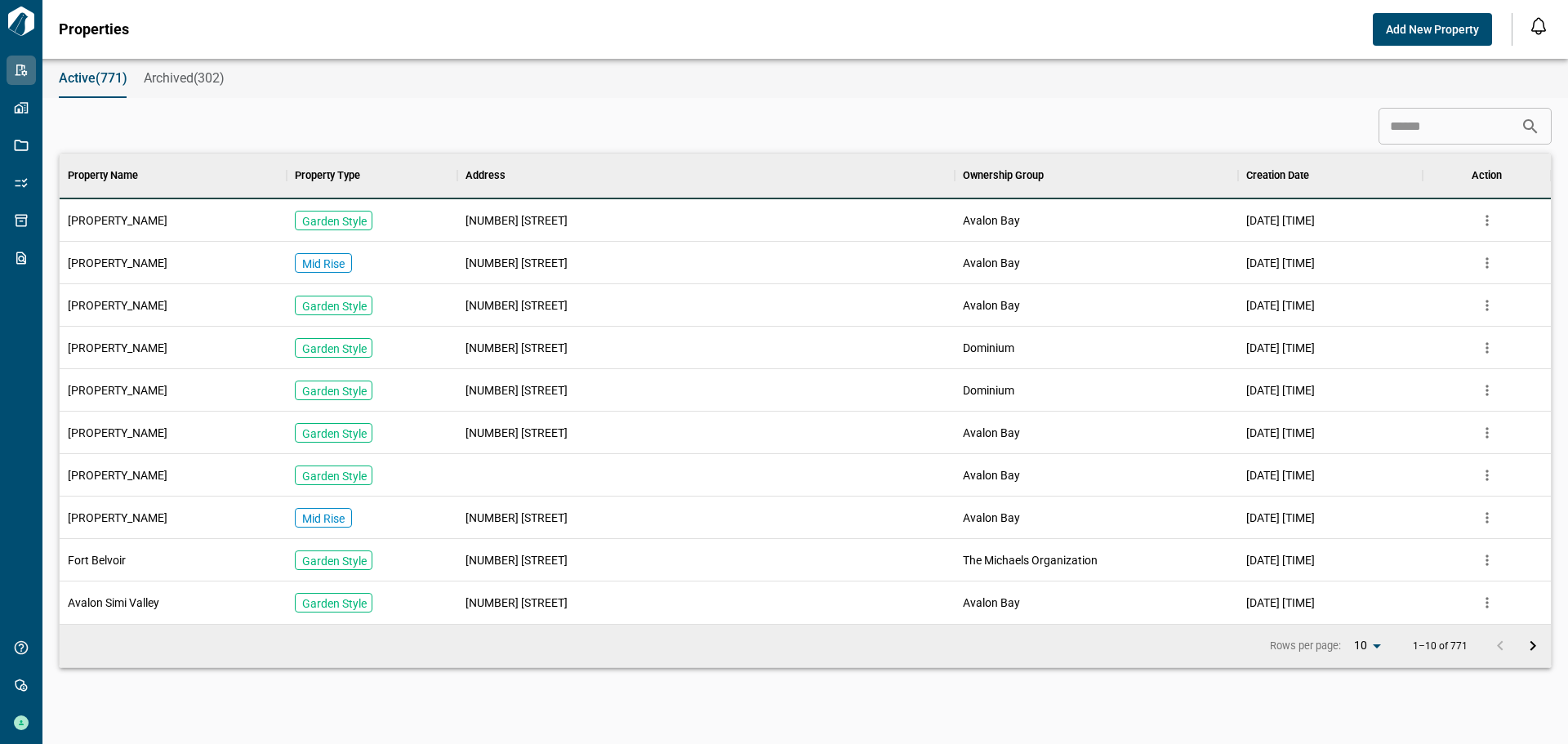 click on "Add New Property" at bounding box center [1432, 29] 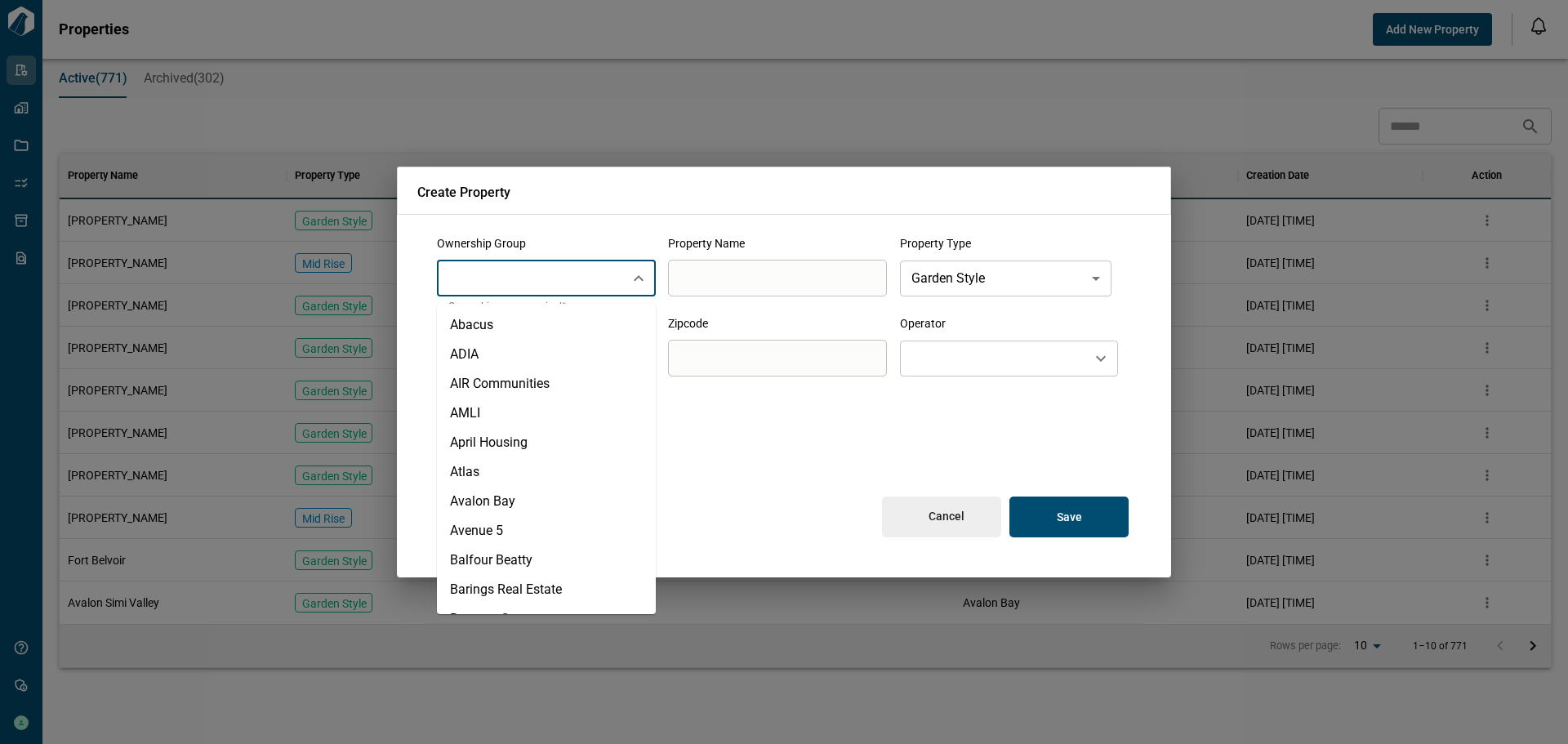 click at bounding box center [531, 278] 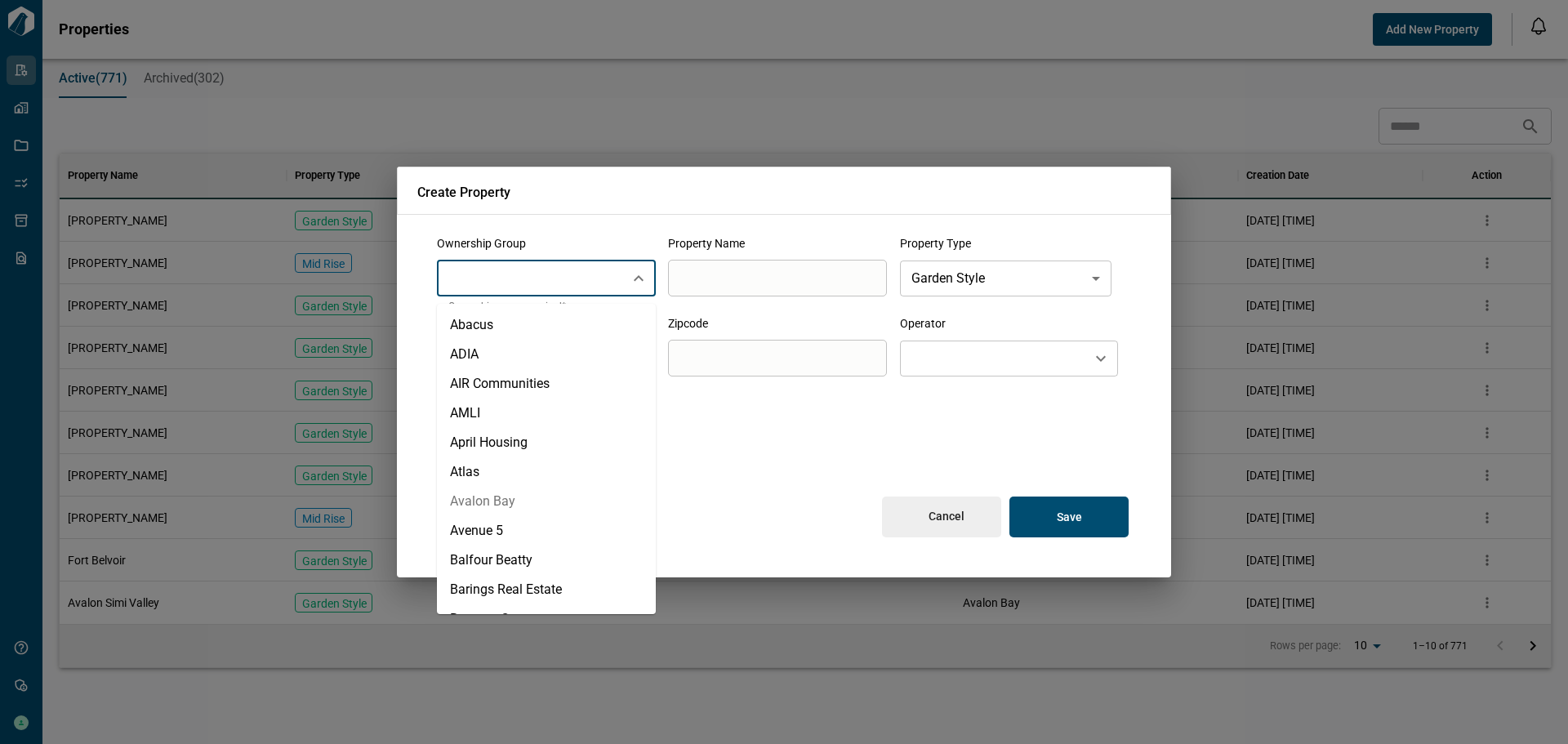 click on "Avalon Bay" at bounding box center [546, 501] 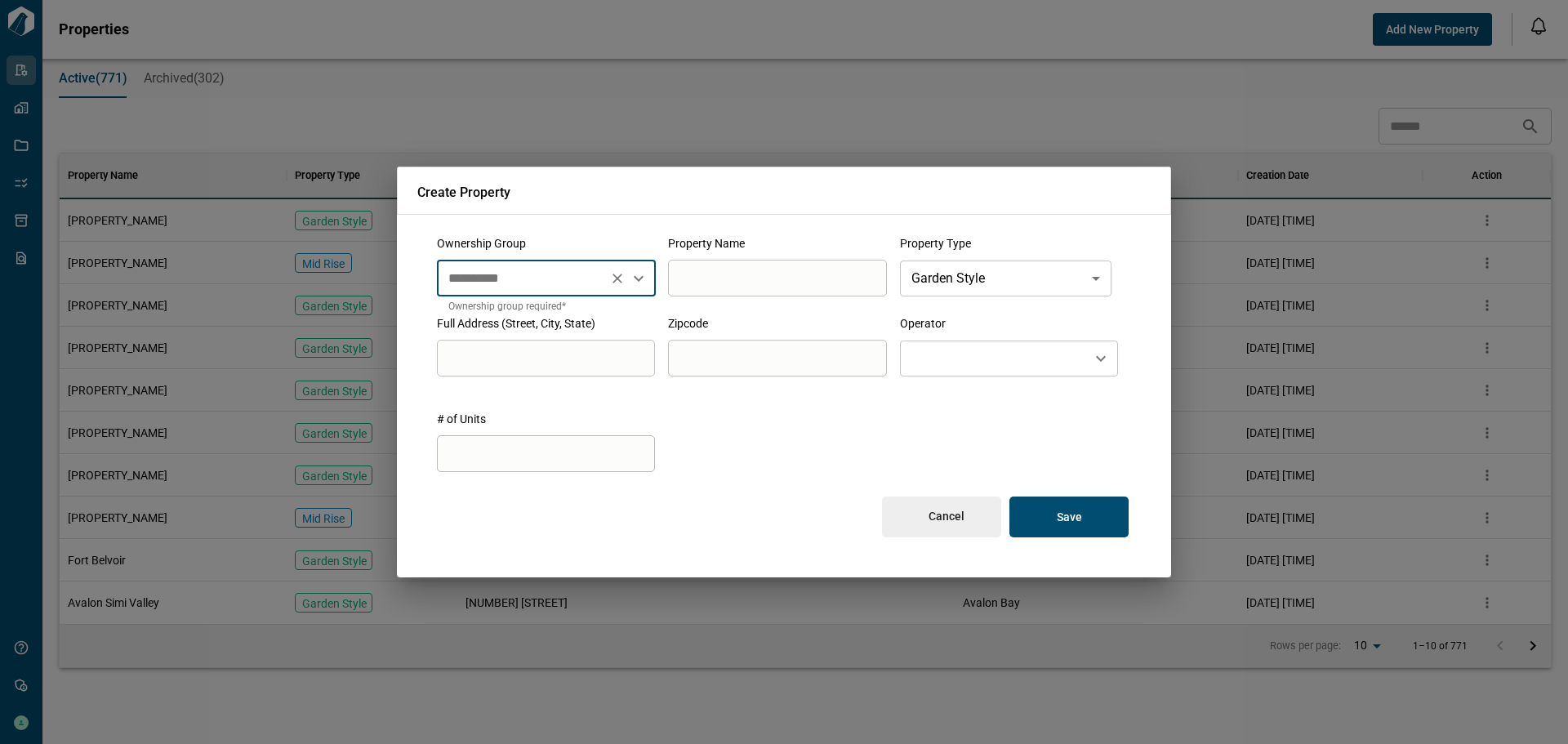 click at bounding box center (777, 278) 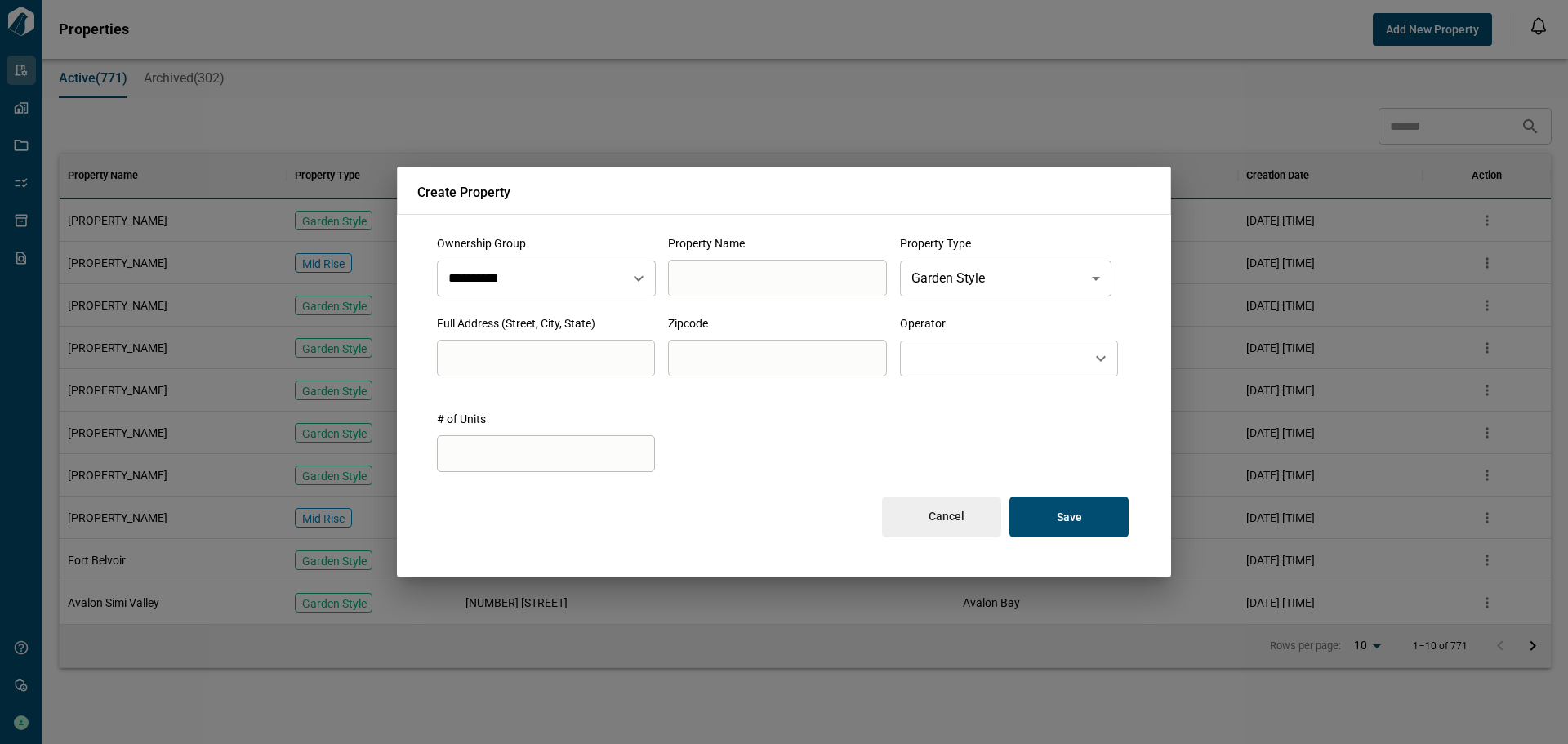 click at bounding box center [777, 278] 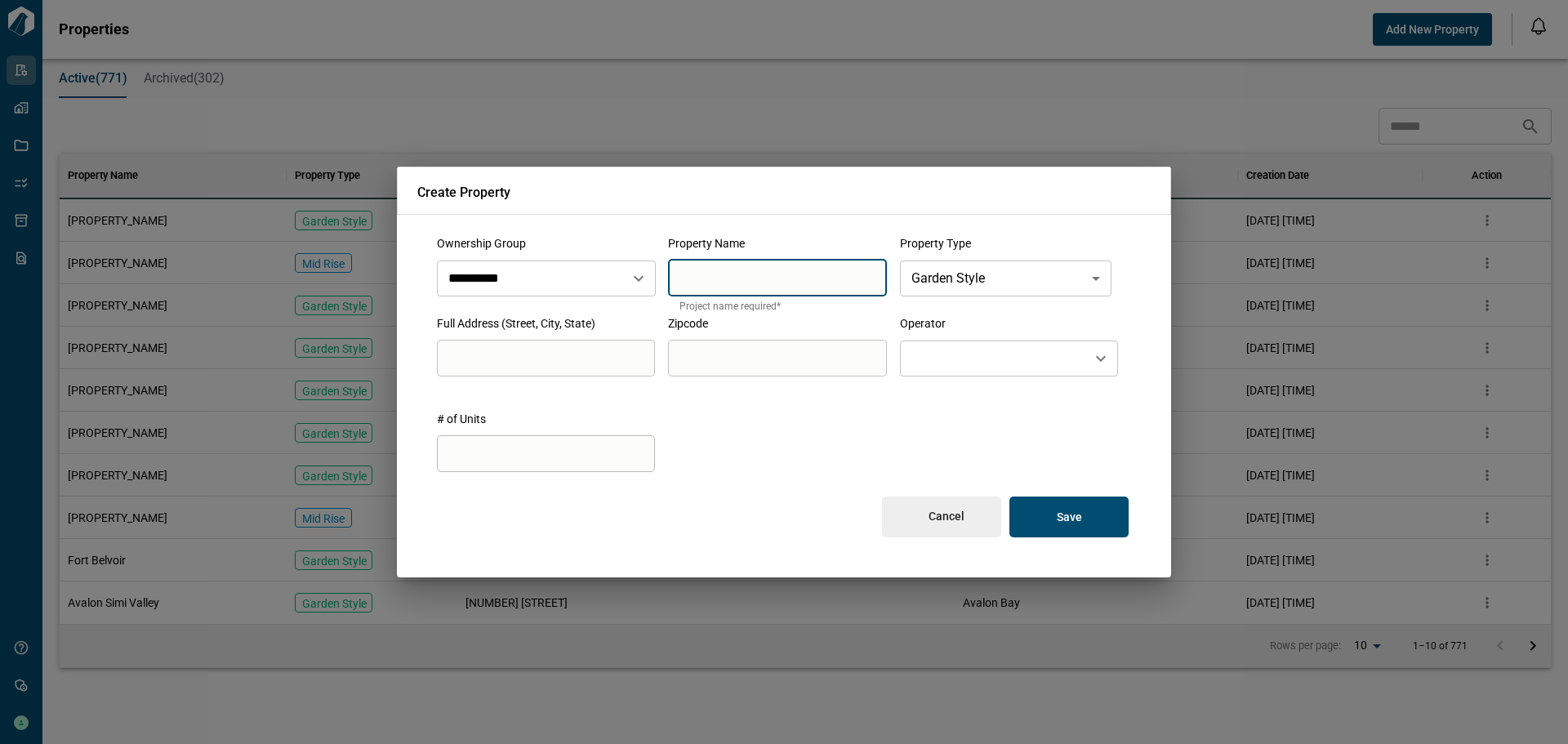 paste on "**********" 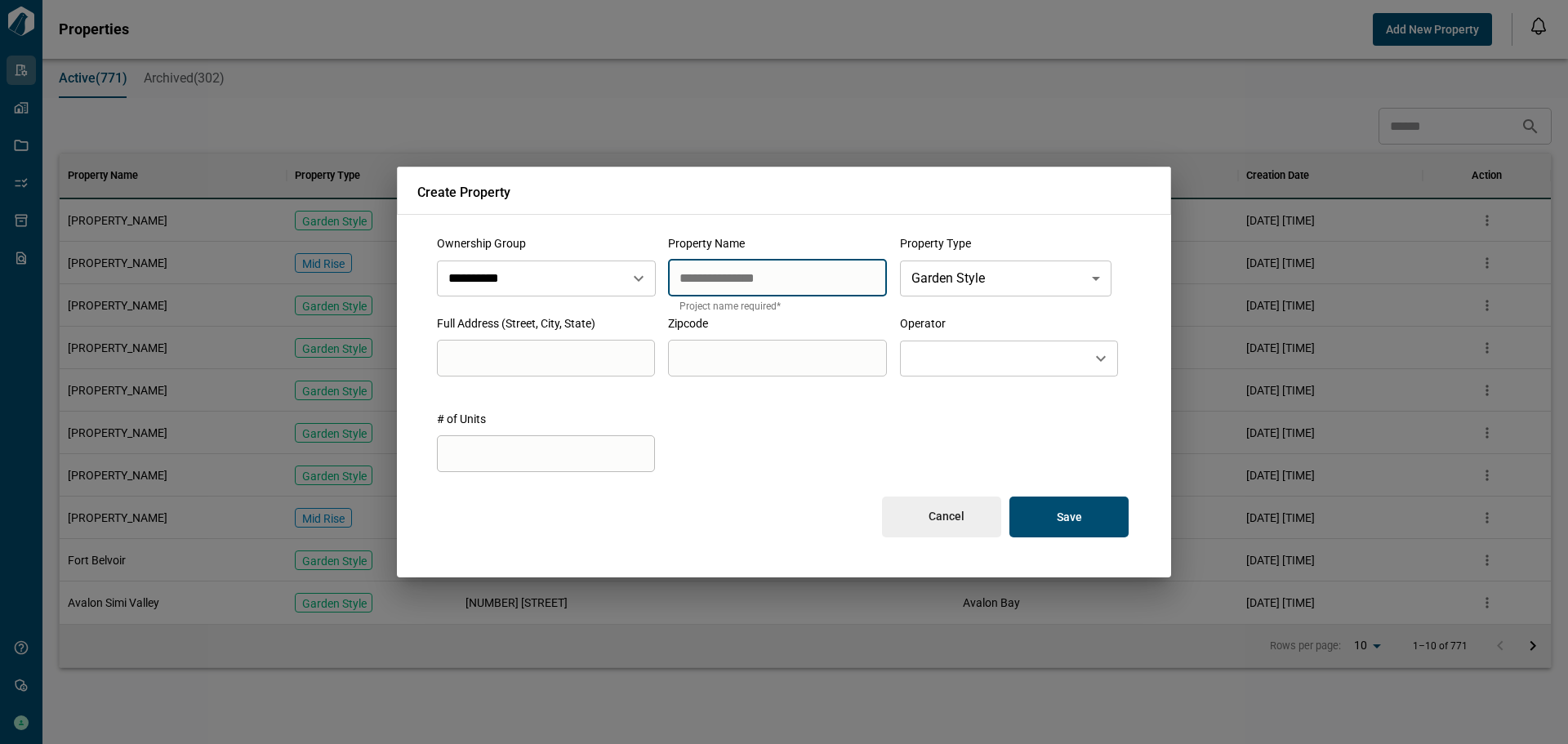 type on "**********" 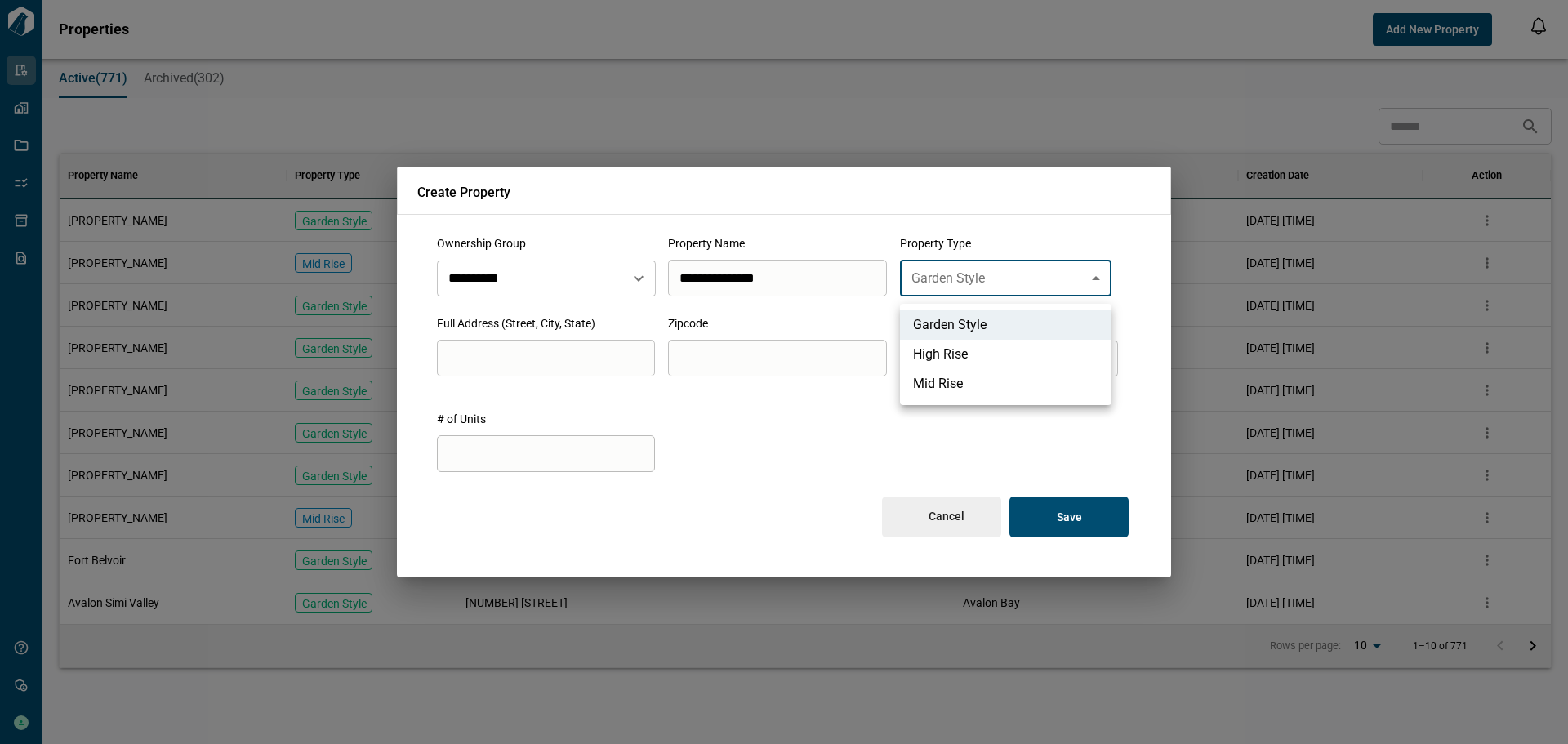 click on "Tailorbird Inc Admin-Properties Properties Jobs Scopes Packages Scraper Get Help Admin Daniel Peña Ospina Properties Add New Property Notifications *** ****** **** Mark all as read No notifications yet We'll let you know when we've got something new for you. Active(771) Archived(302) ​ Property Name Property Type Address Ownership Group Creation Date Action Eaves Walnut Creek Garden Style 1445 Treat Blvd Avalon Bay 08/02/2025 1:19 PM Avalon Burbank Mid Rise 350 San Fernando Blvd Avalon Bay 08/01/2025 1:33 PM Avalon Oak Creek Garden Style 29128 Oak Creek Ln Avalon Bay 07/31/2025 6:00 PM Magnolia Pointe Garden Style 4801 Danube Ln Dominium 07/31/2025 5:38 PM Falls Pointe Garden Style 100 Cascade Falls Ln Dominium 07/31/2025 5:37 PM Eaves Mission Ridge Garden Style 2745 Meadow Lark Dr Avalon Bay 07/30/2025 7:57 AM Eaves Rancho Penasquitos Garden Style Avalon Bay 07/29/2025 4:30 PM Avalon San Dimas Mid Rise 205 San Dimas Canyon Rd Avalon Bay 07/29/2025 2:29 PM Fort Belvoir Garden Style 5994 12th St Avalon Bay" at bounding box center (784, 372) 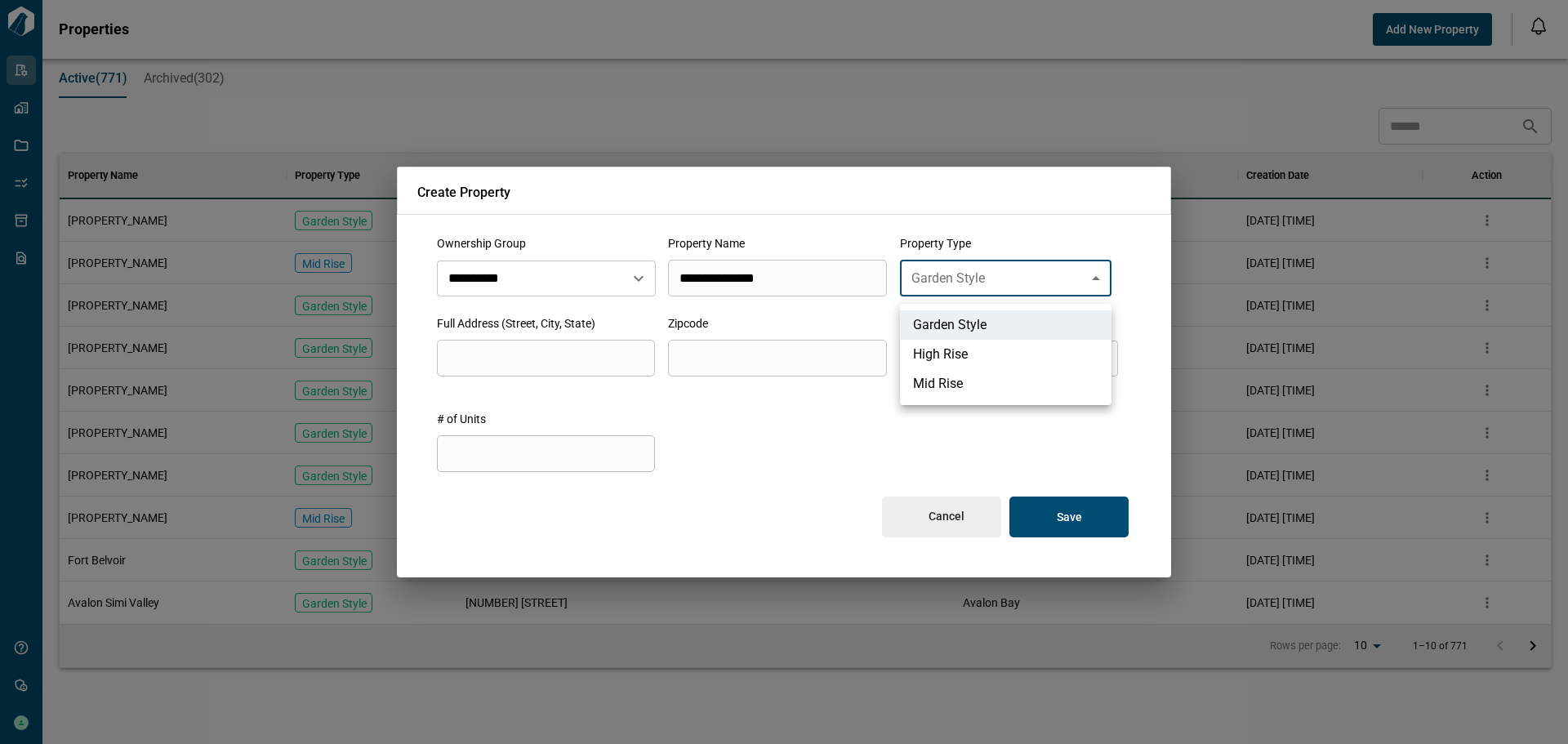 click on "Mid Rise" at bounding box center (1005, 384) 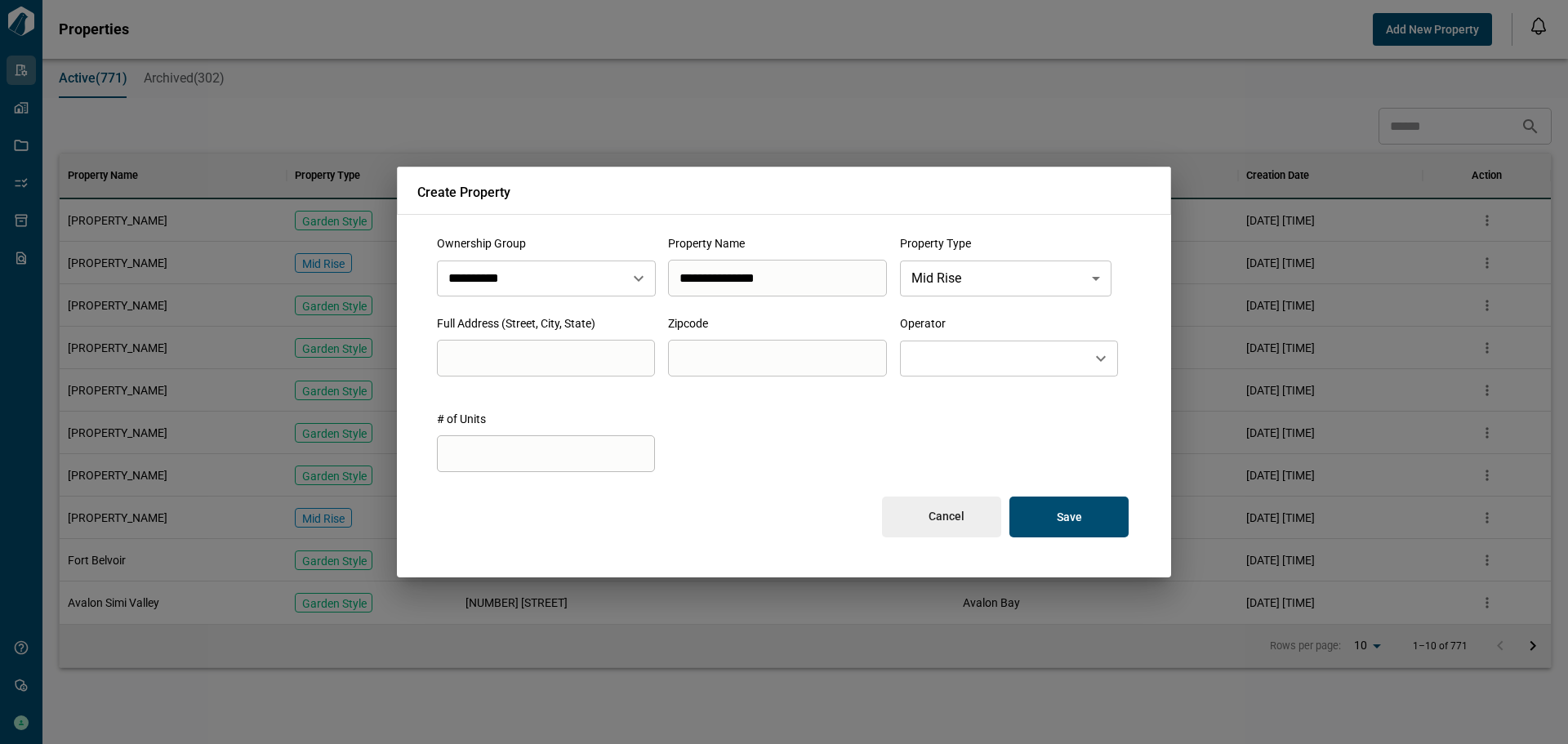 click at bounding box center [777, 278] 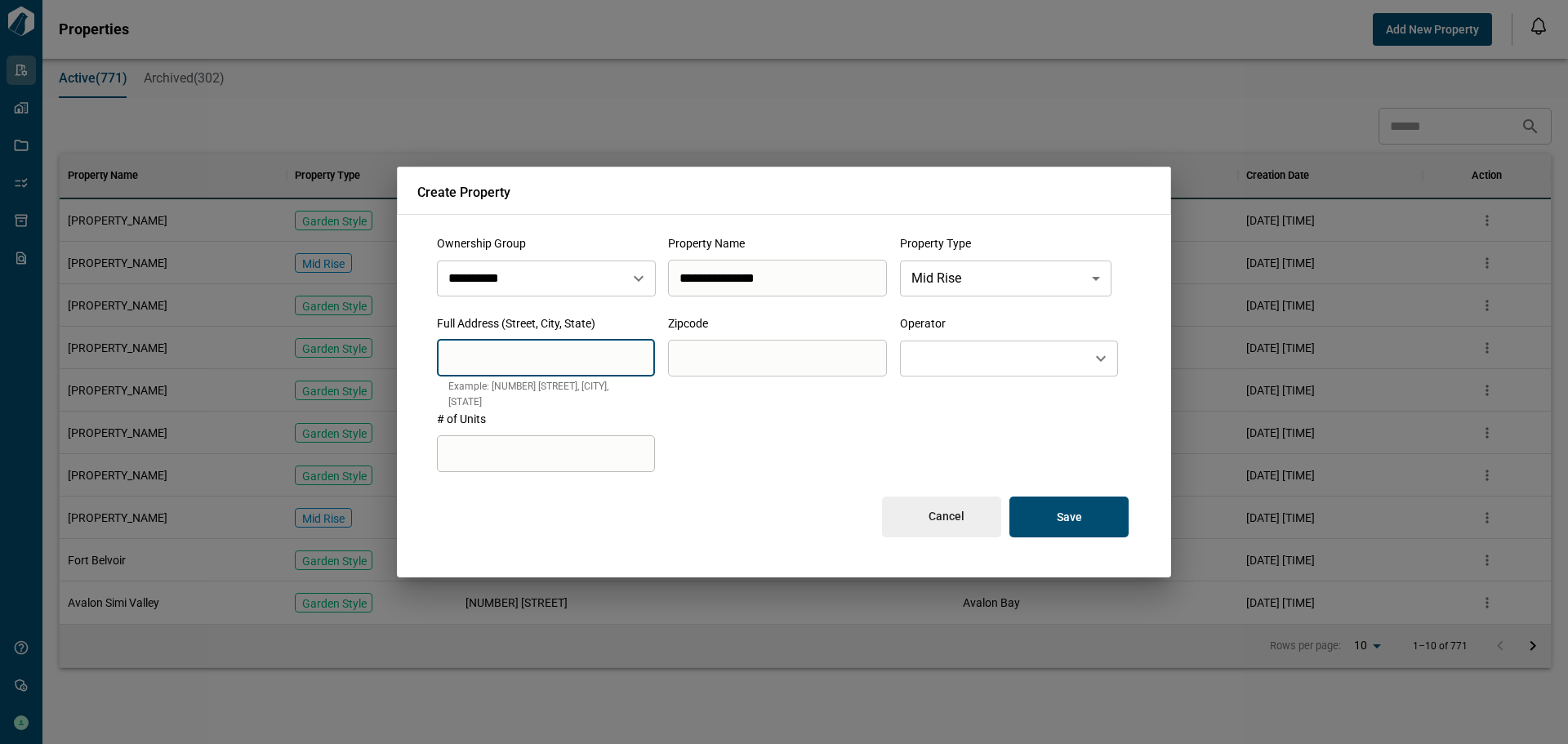 paste on "**********" 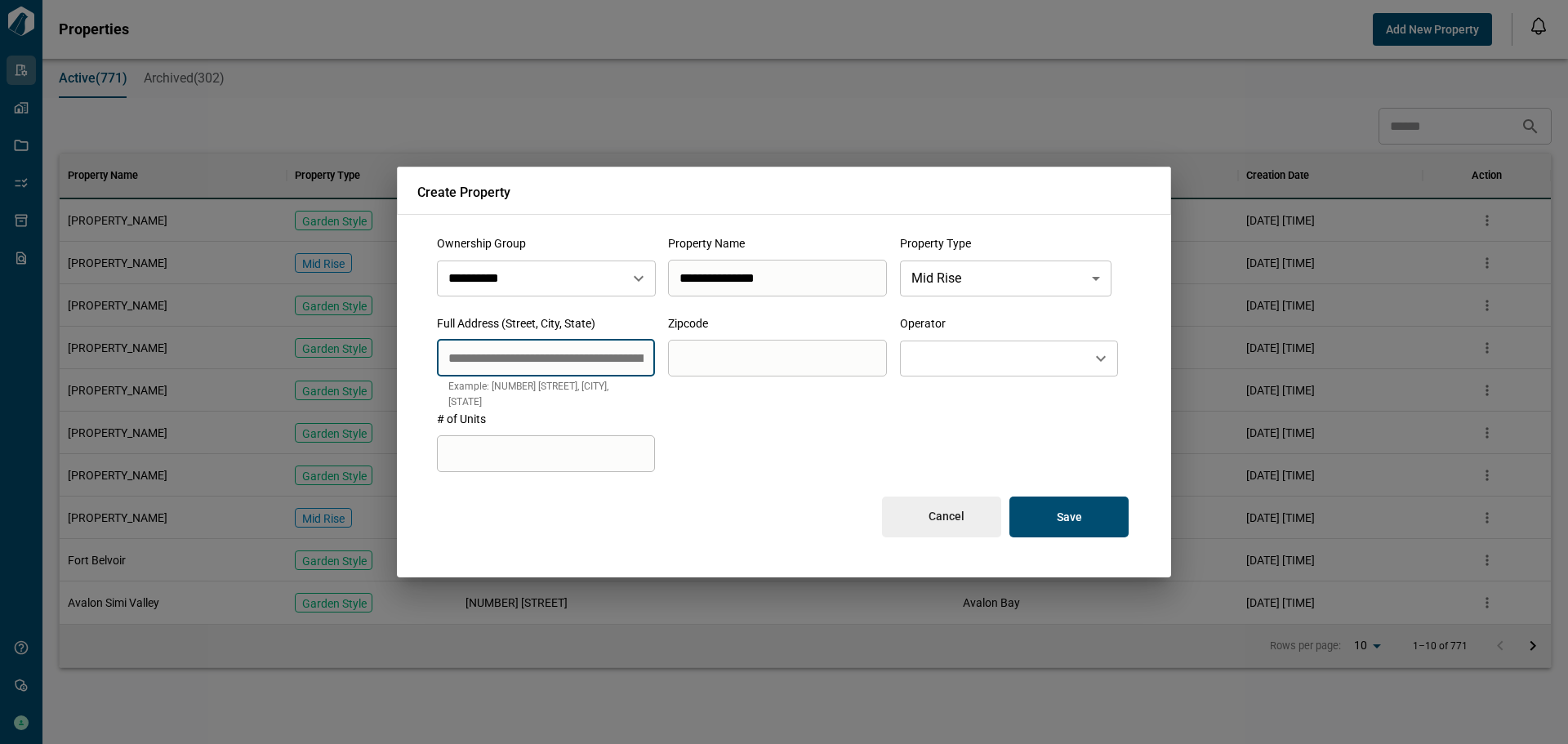 scroll, scrollTop: 0, scrollLeft: 128, axis: horizontal 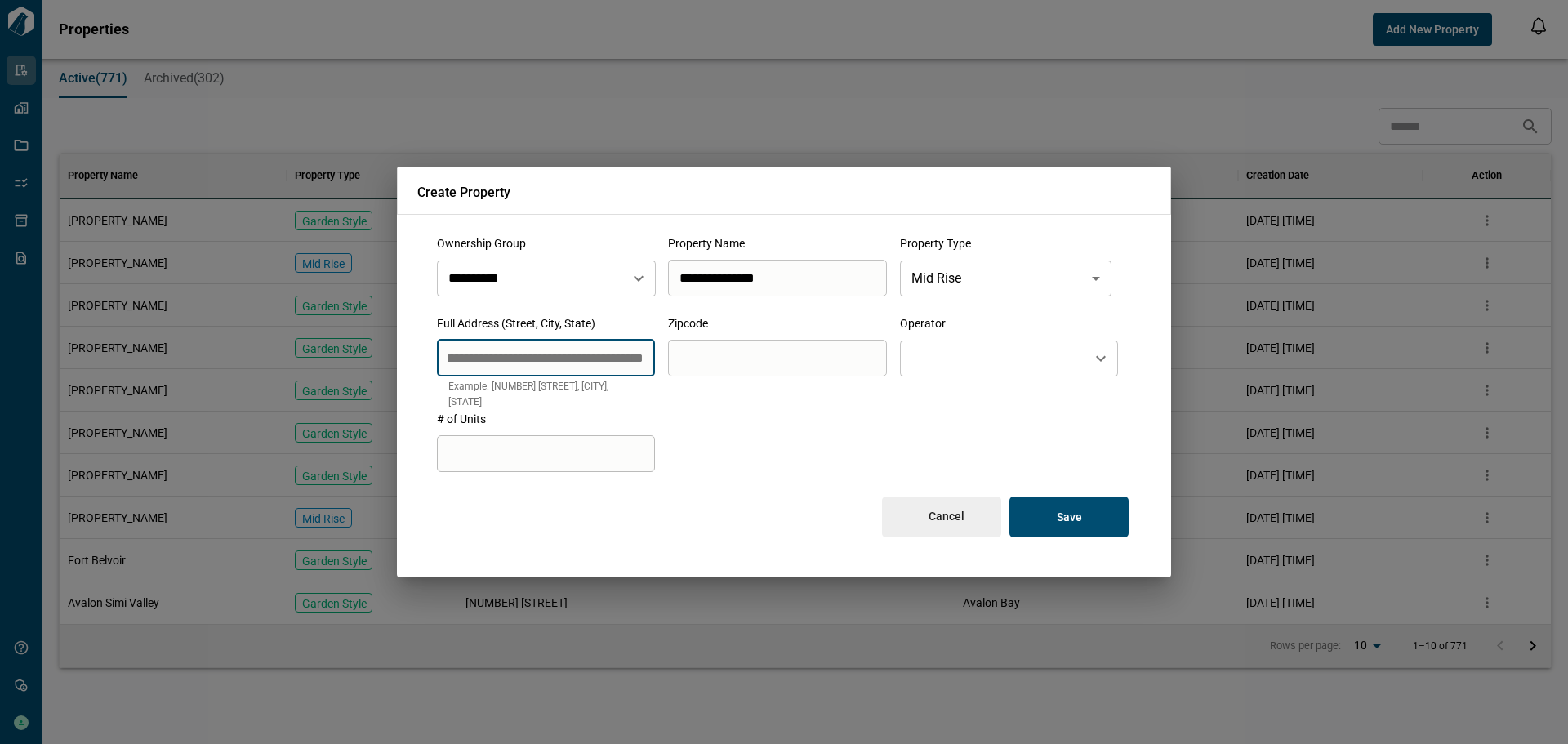 type on "**********" 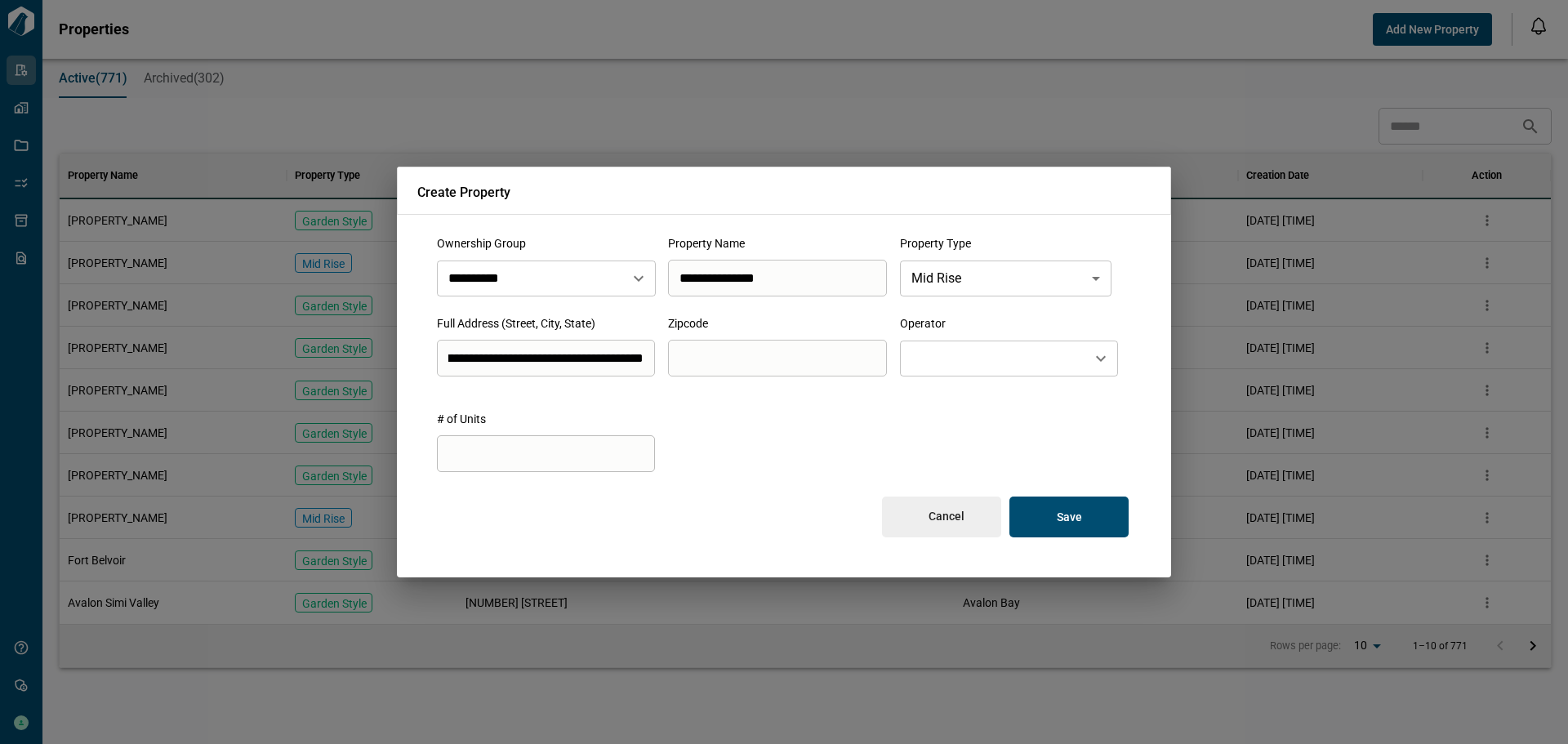 scroll, scrollTop: 0, scrollLeft: 0, axis: both 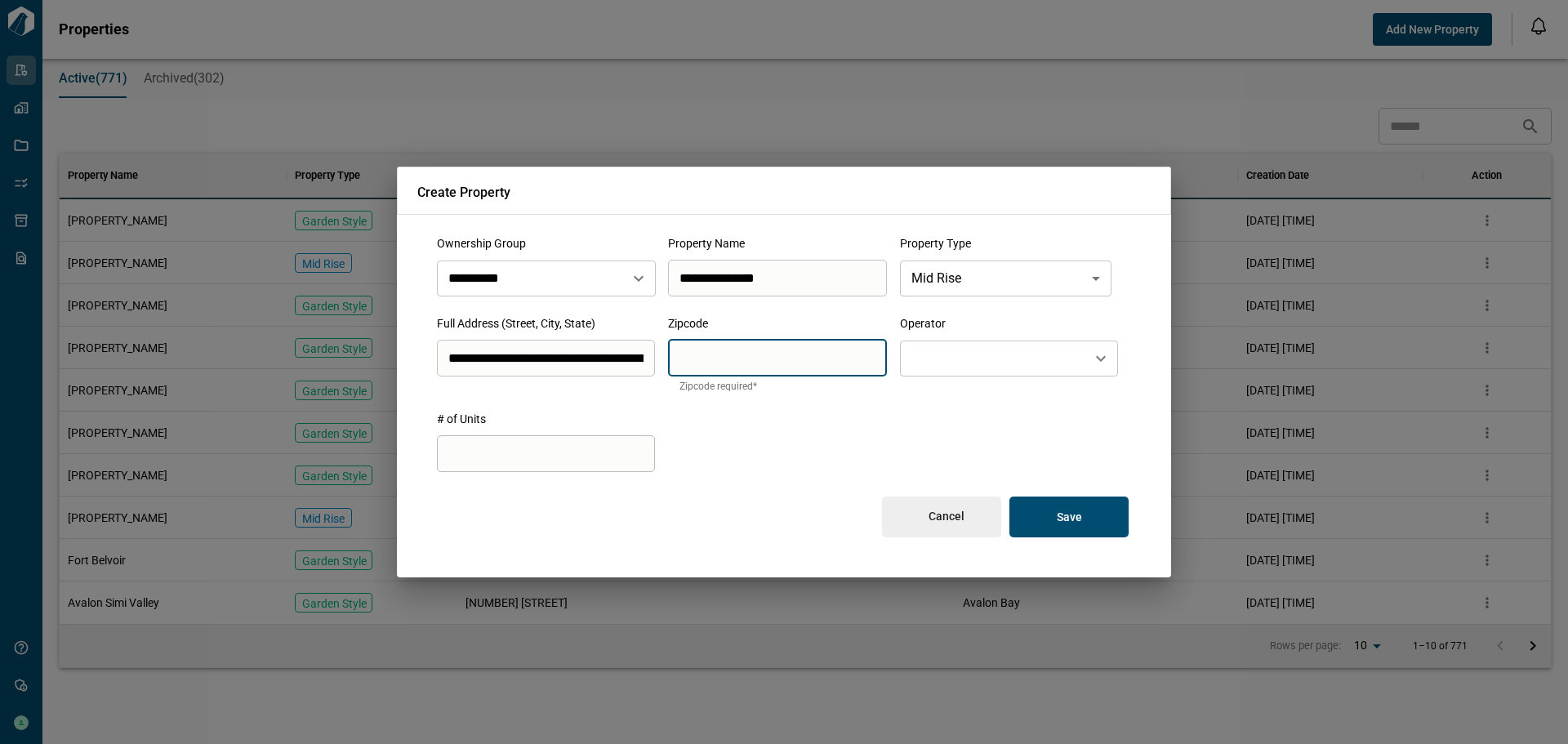 click at bounding box center [777, 358] 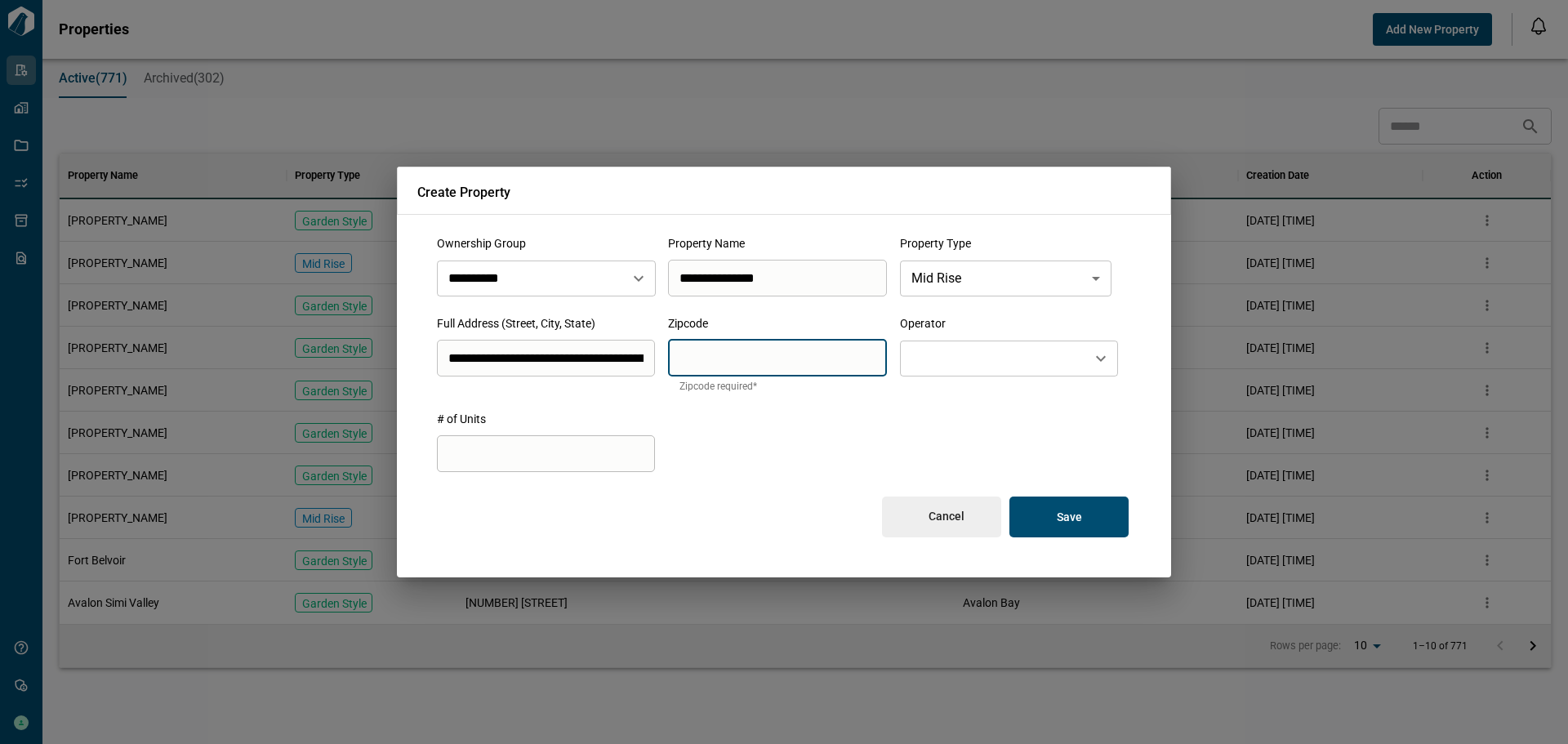 type on "*****" 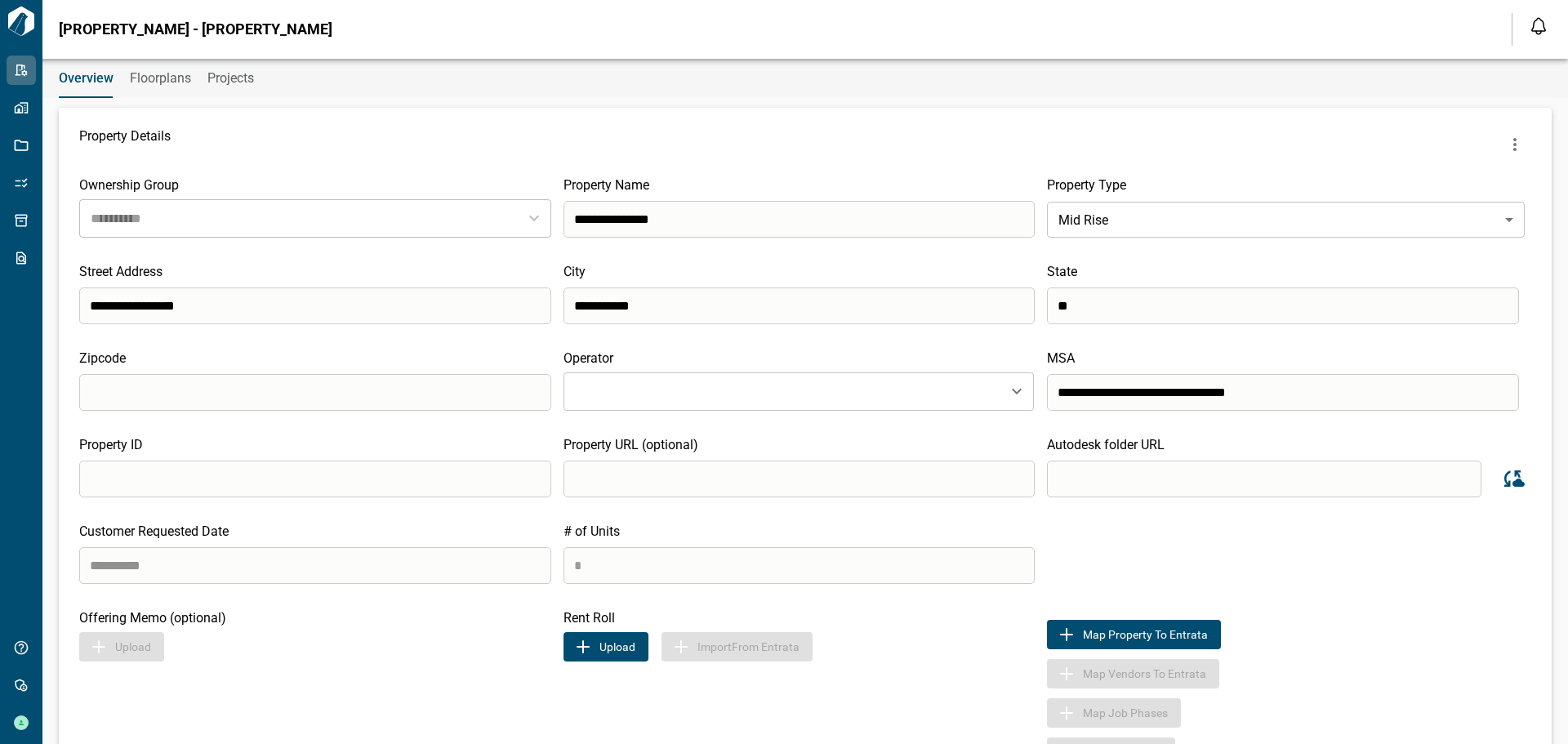 type on "**********" 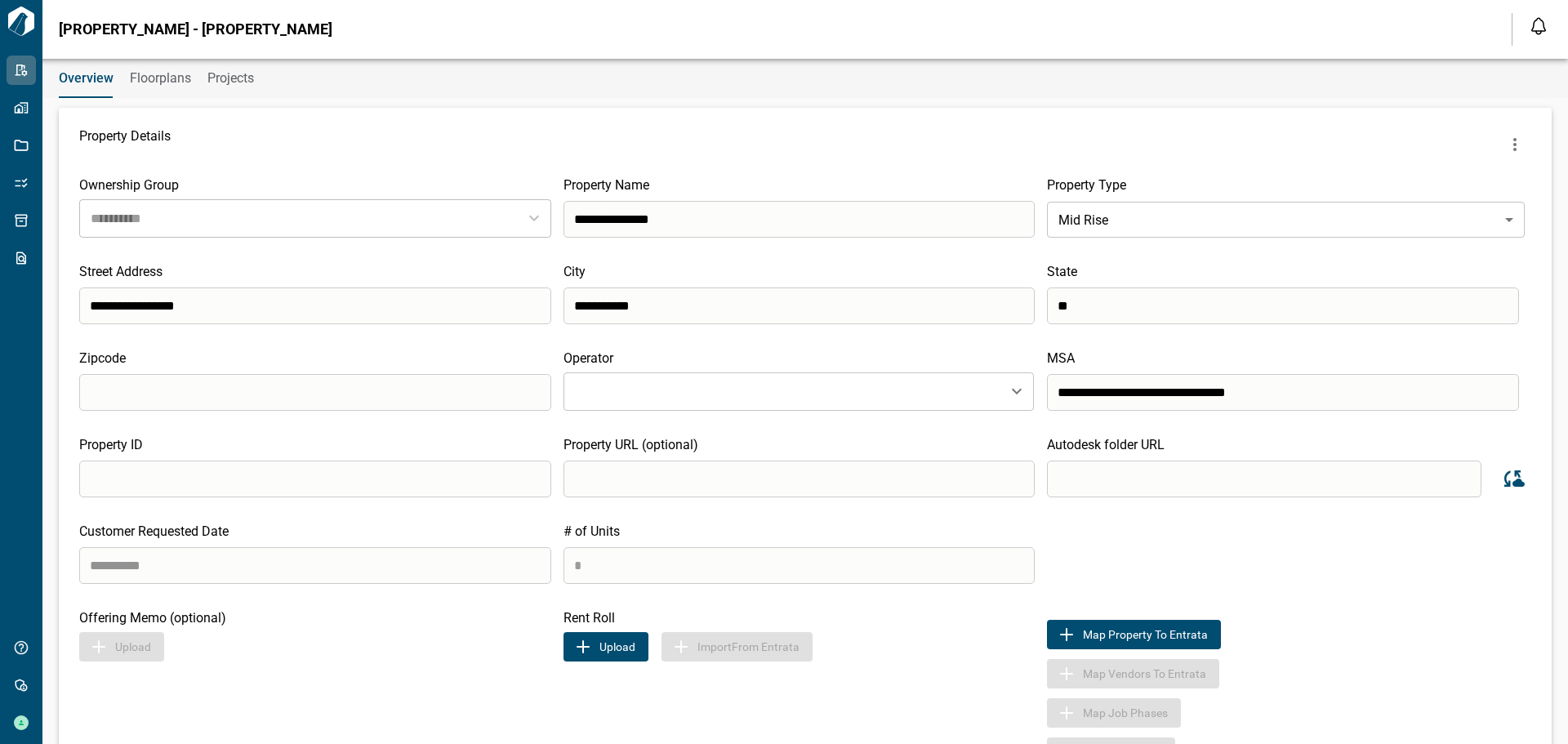 click on "Upload" at bounding box center [606, 647] 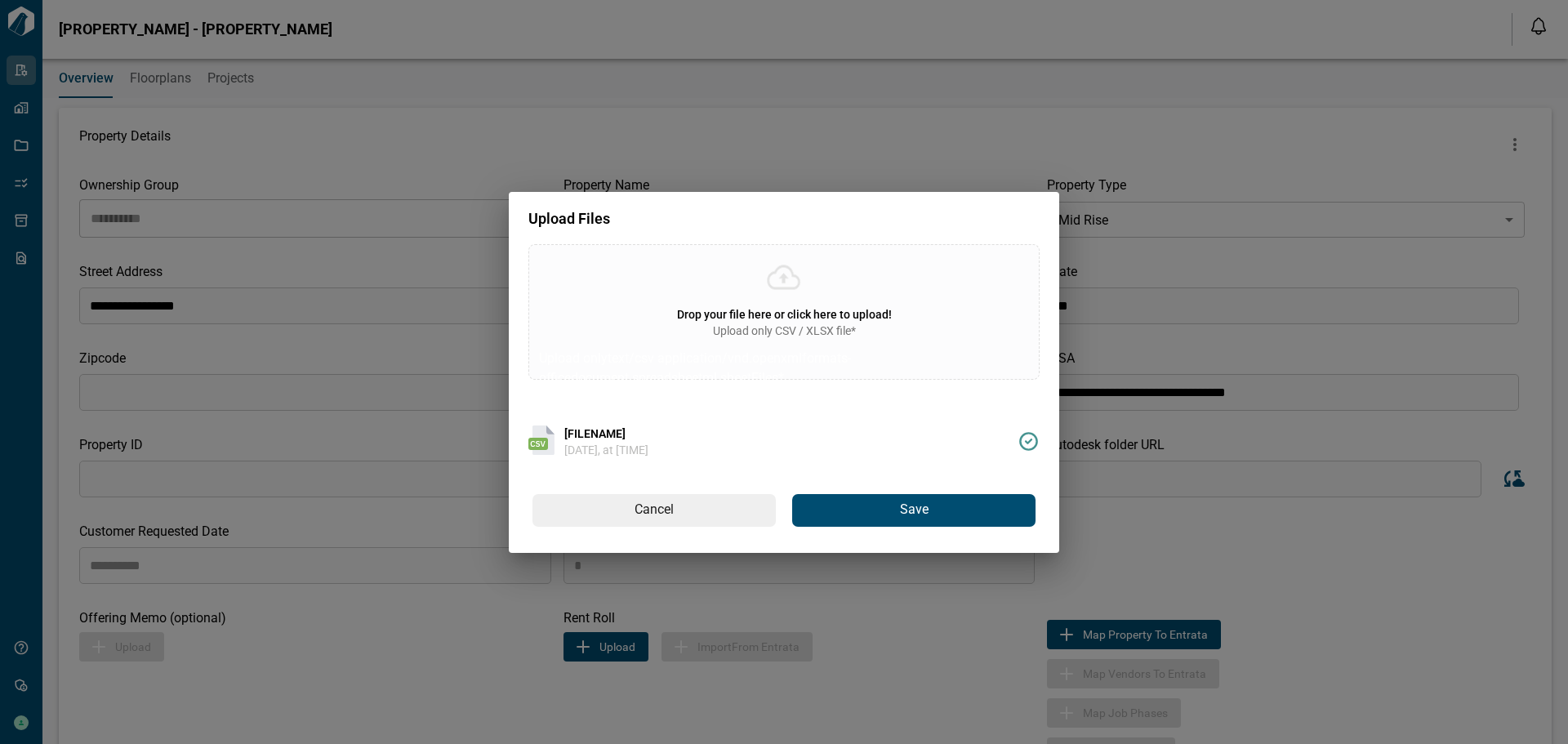 click on "Save" at bounding box center (914, 510) 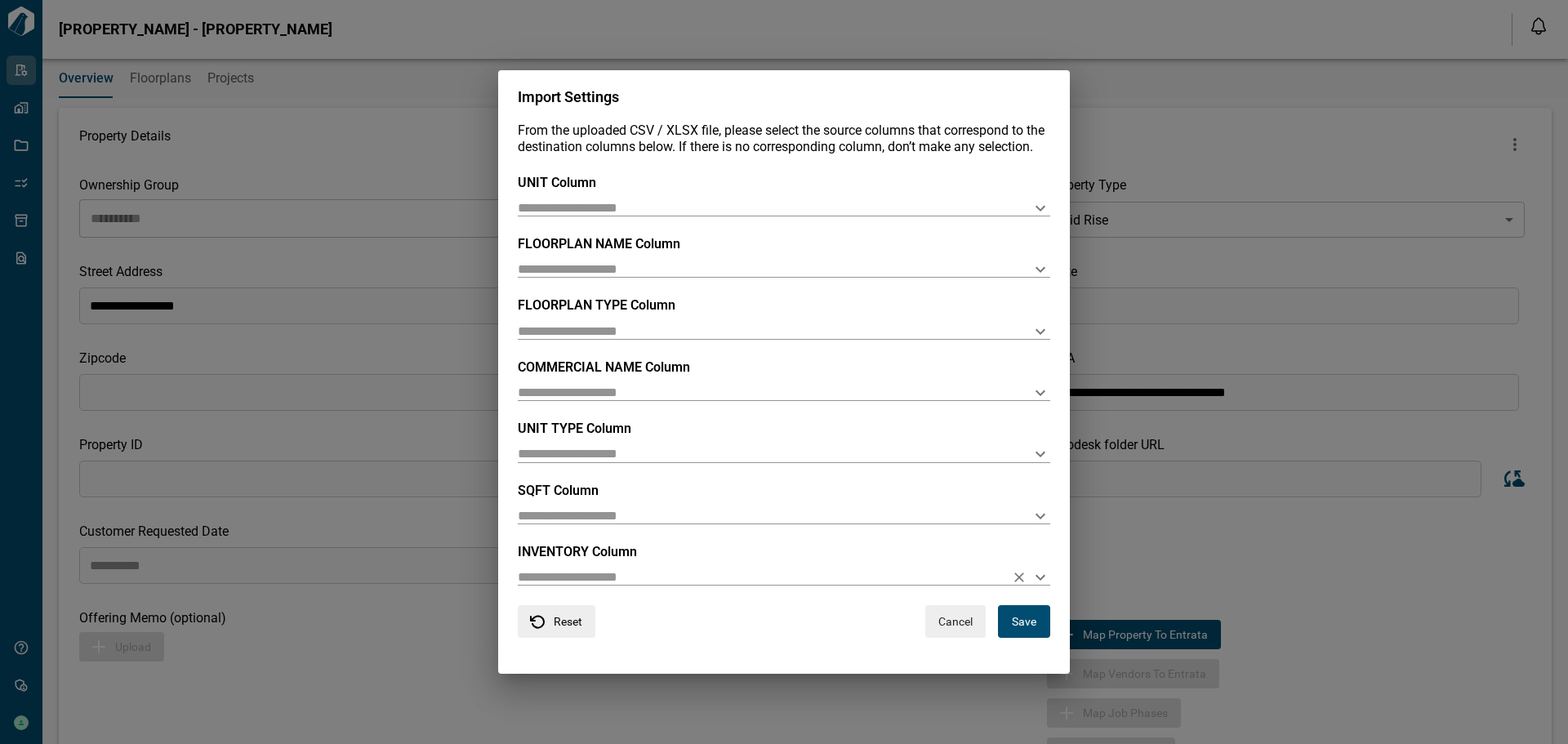 click 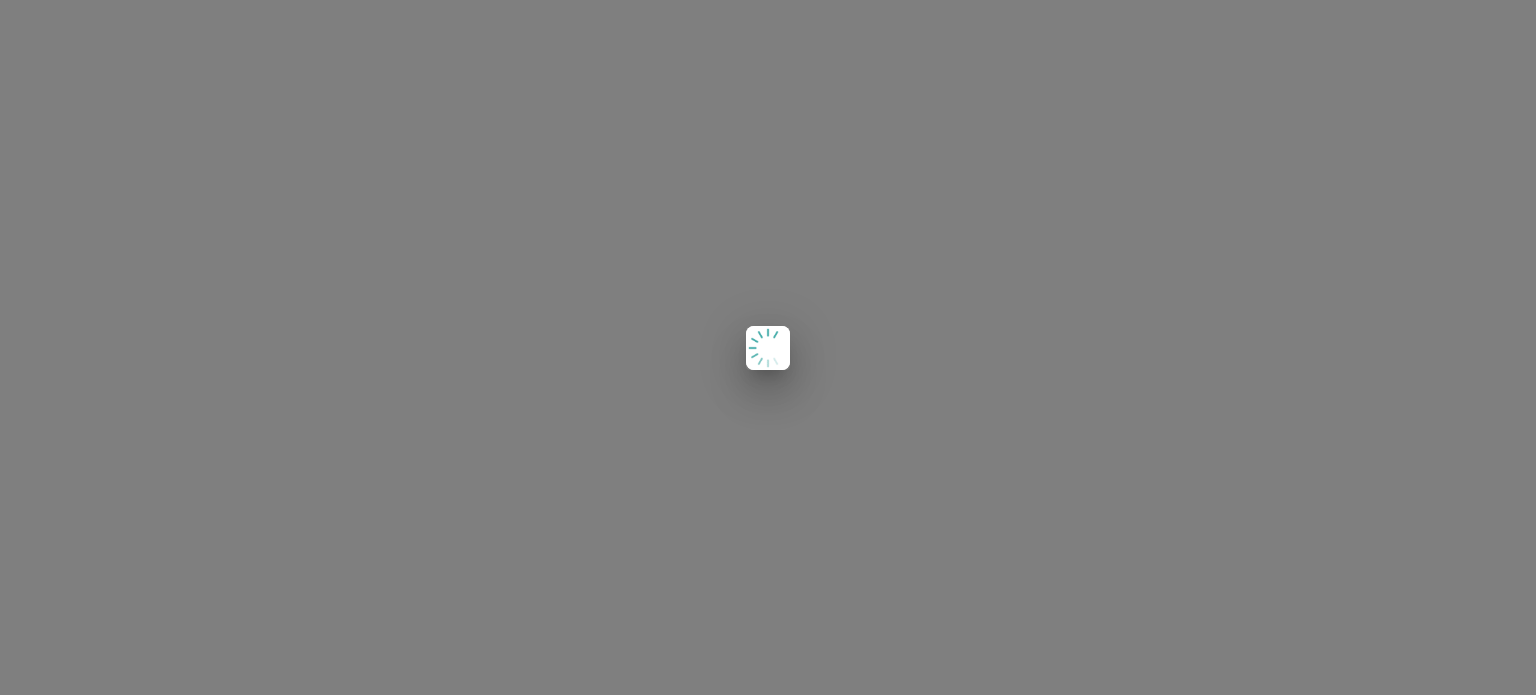 scroll, scrollTop: 0, scrollLeft: 0, axis: both 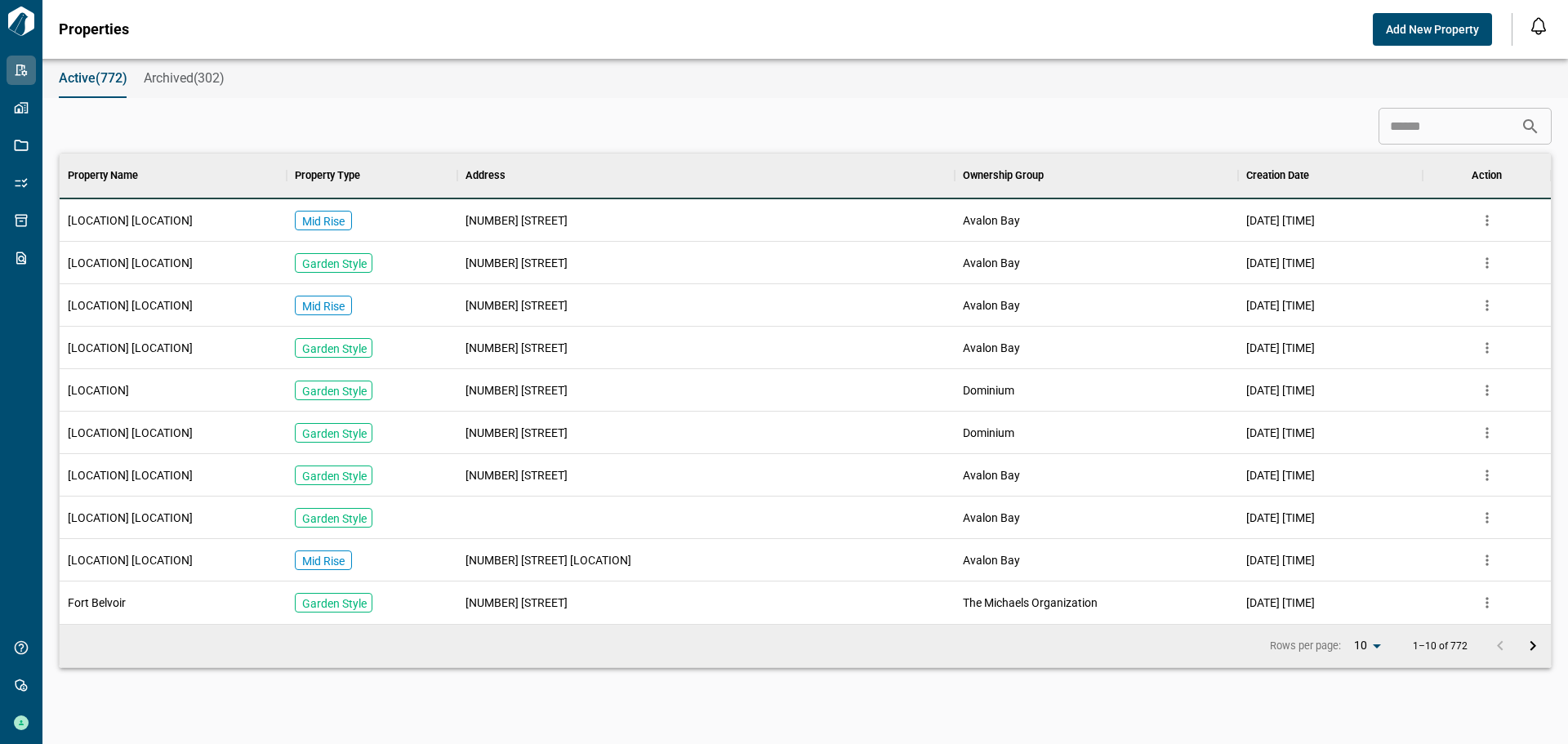 click on "[NUMBER] [STREET]" at bounding box center (706, 221) 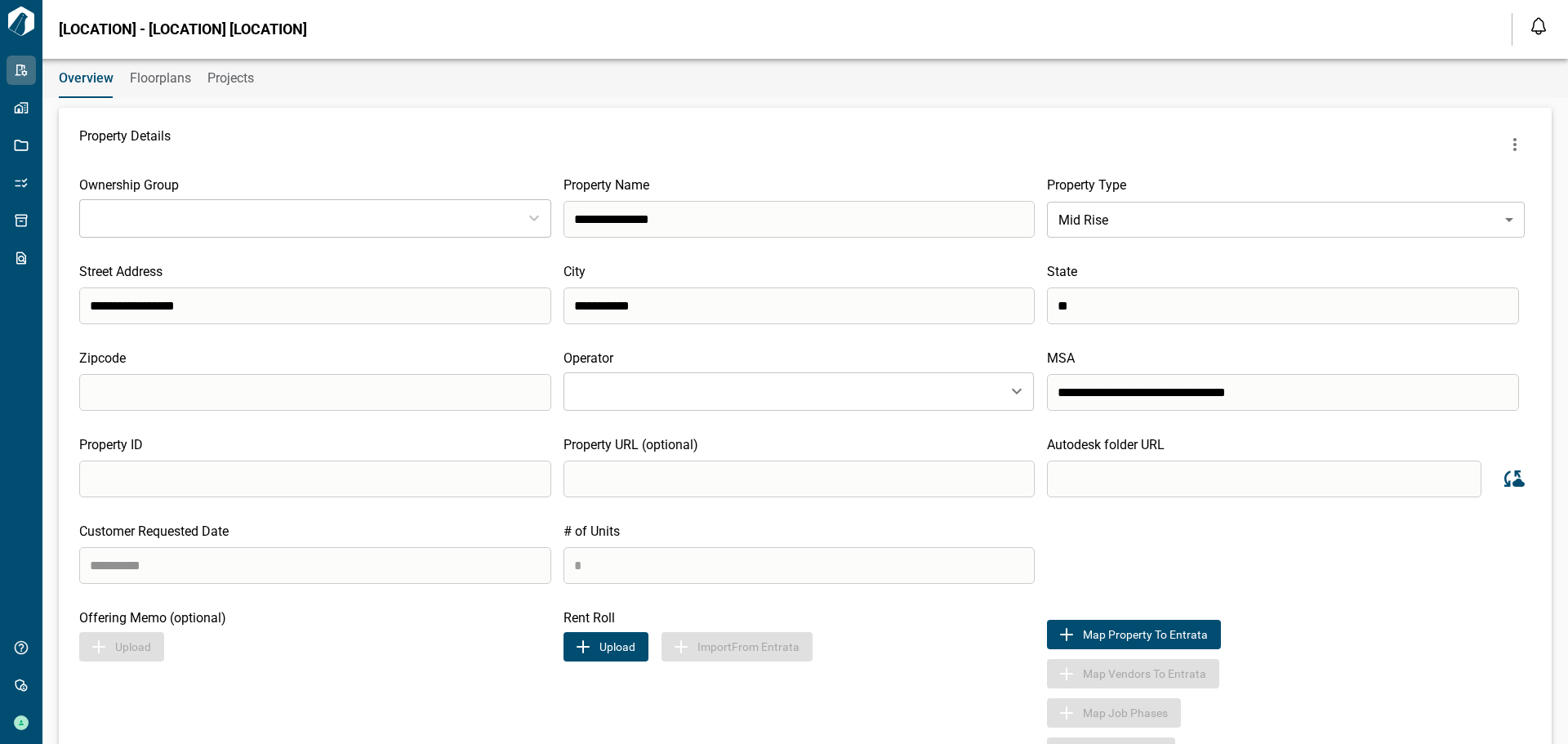 type on "**********" 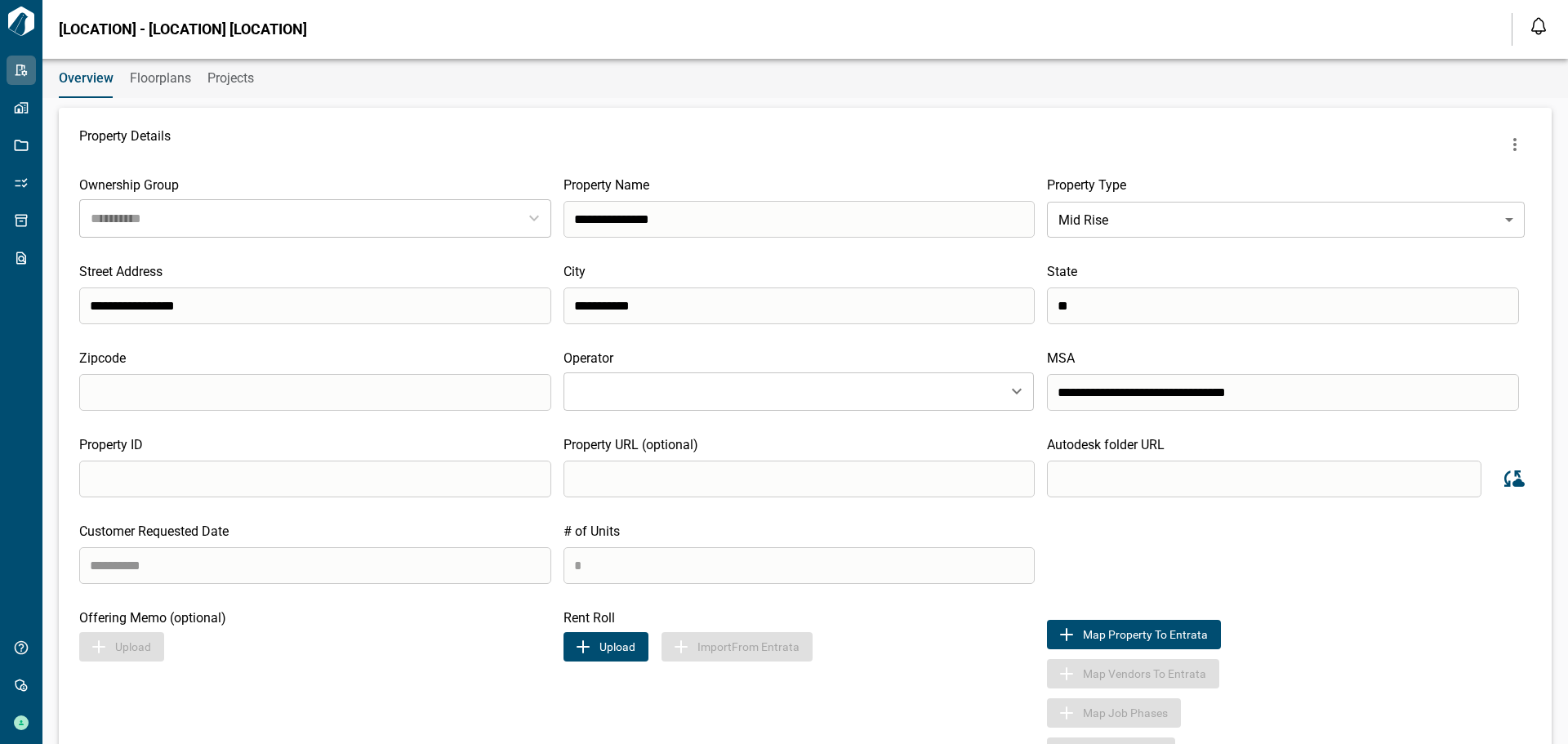 click at bounding box center [583, 647] 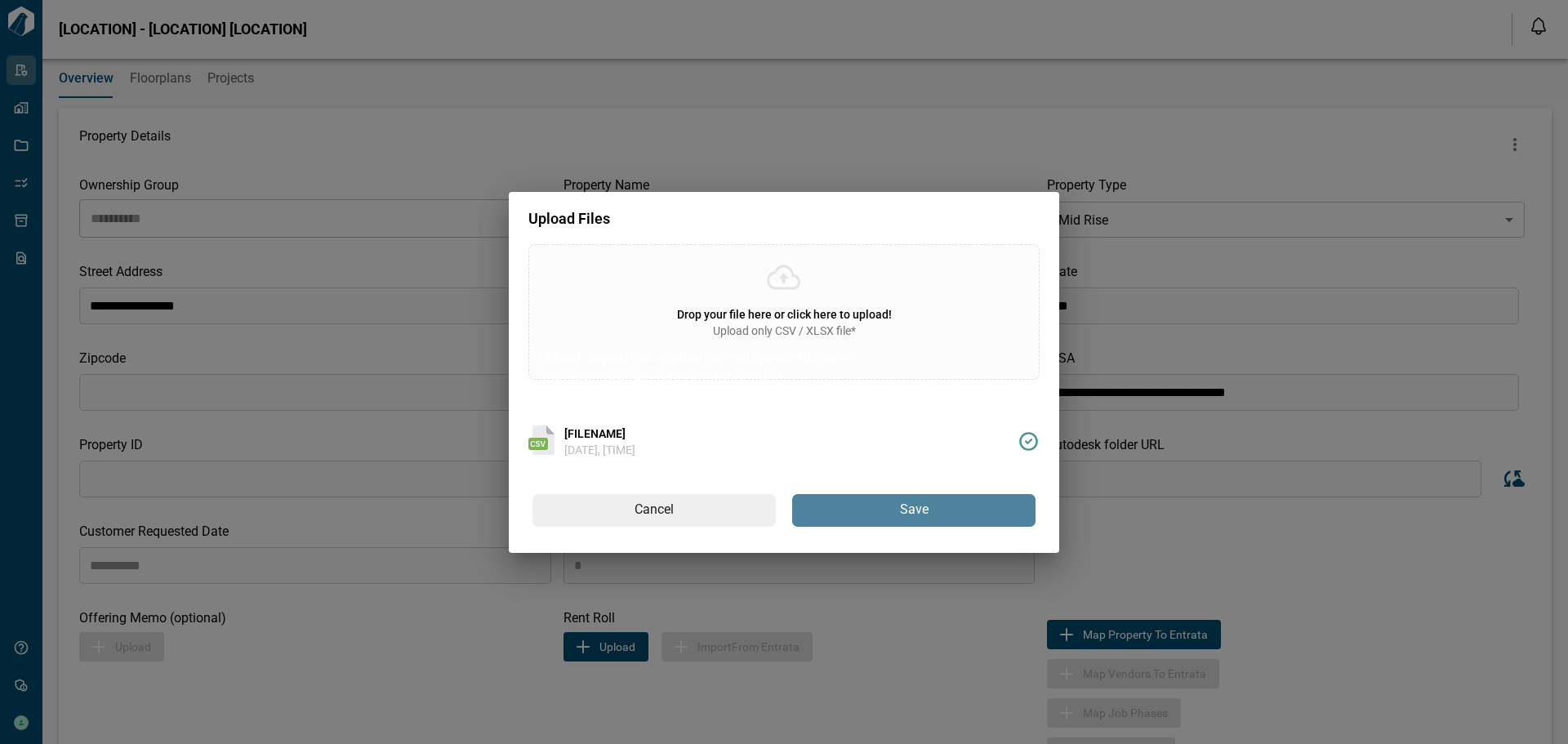 click on "Save" at bounding box center (914, 510) 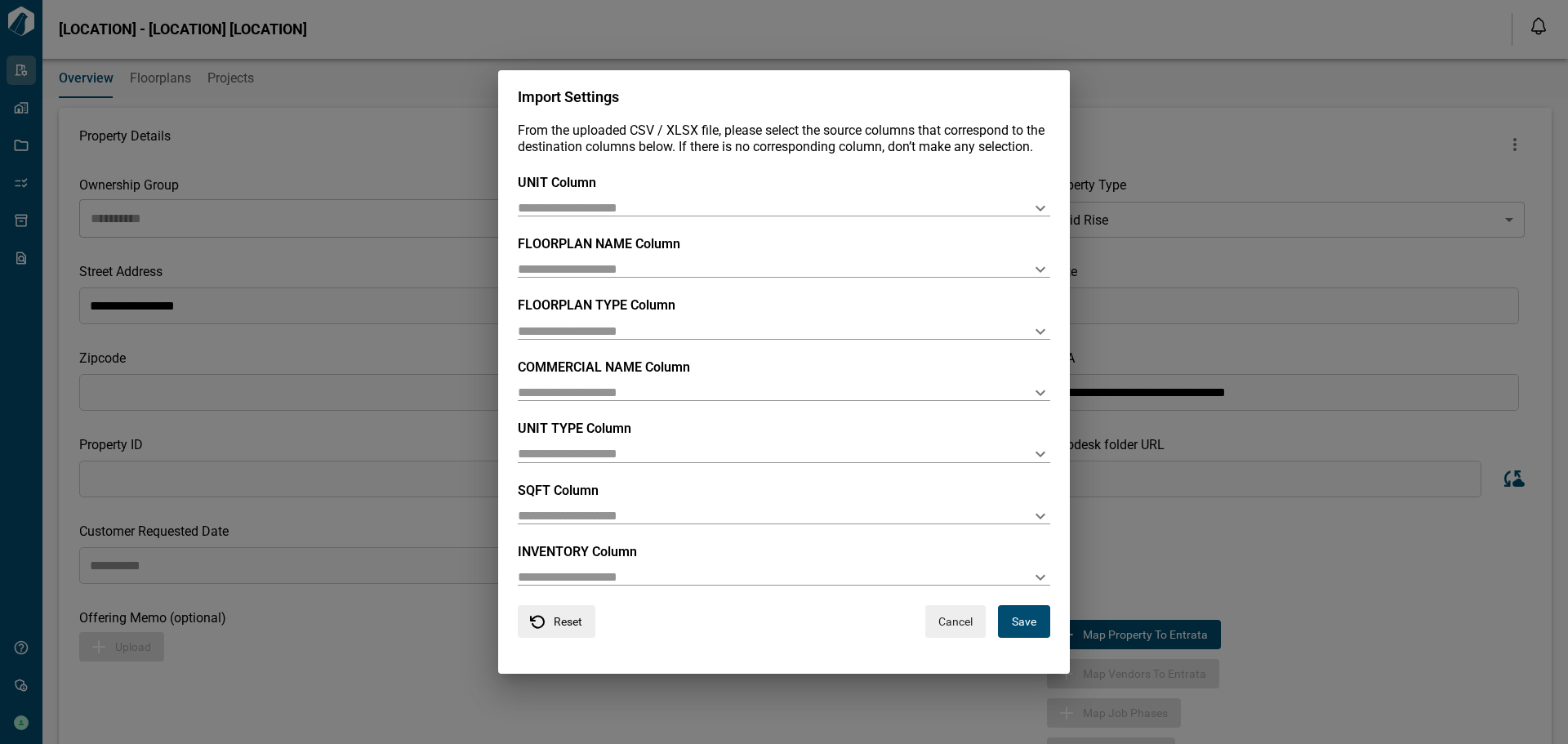 click 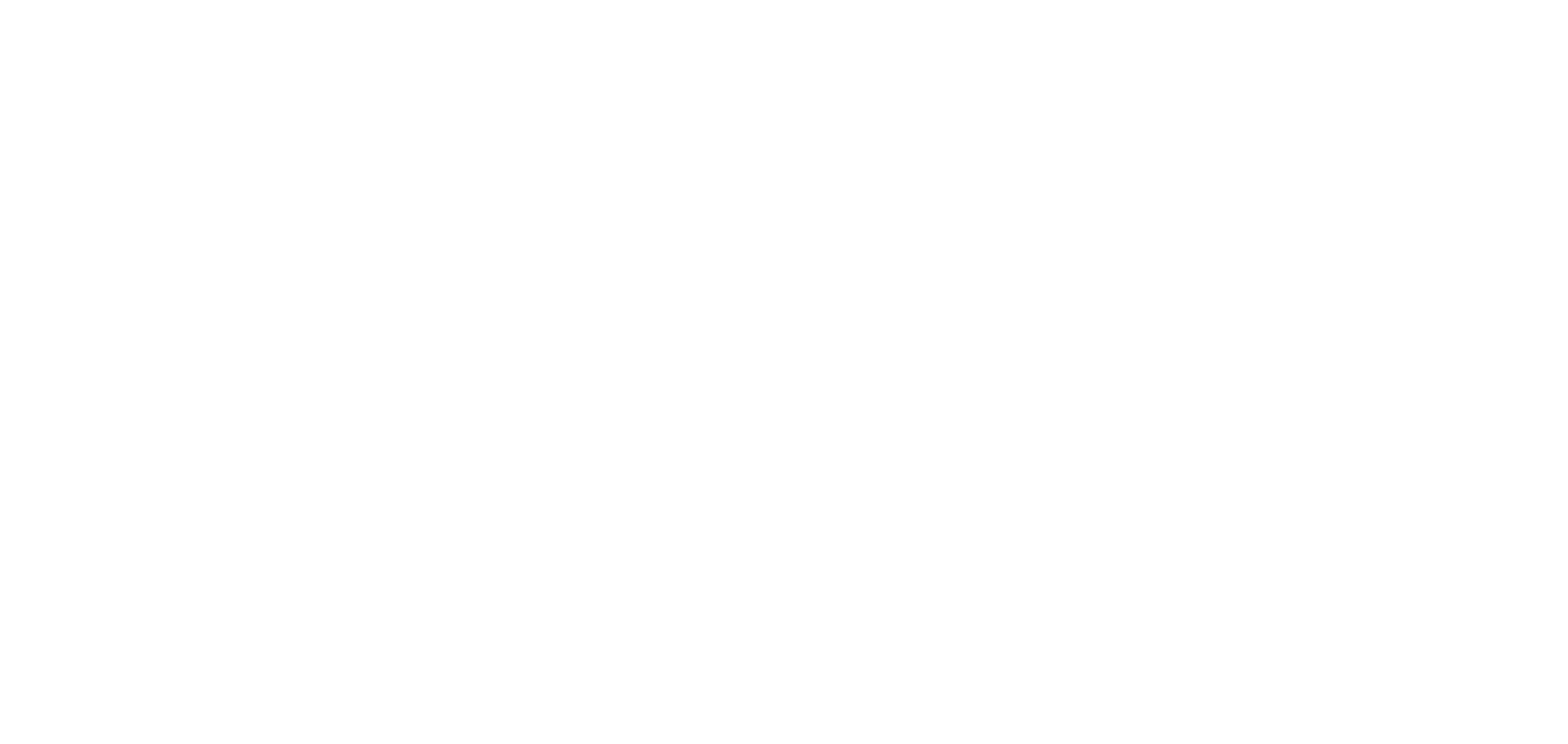 scroll, scrollTop: 0, scrollLeft: 0, axis: both 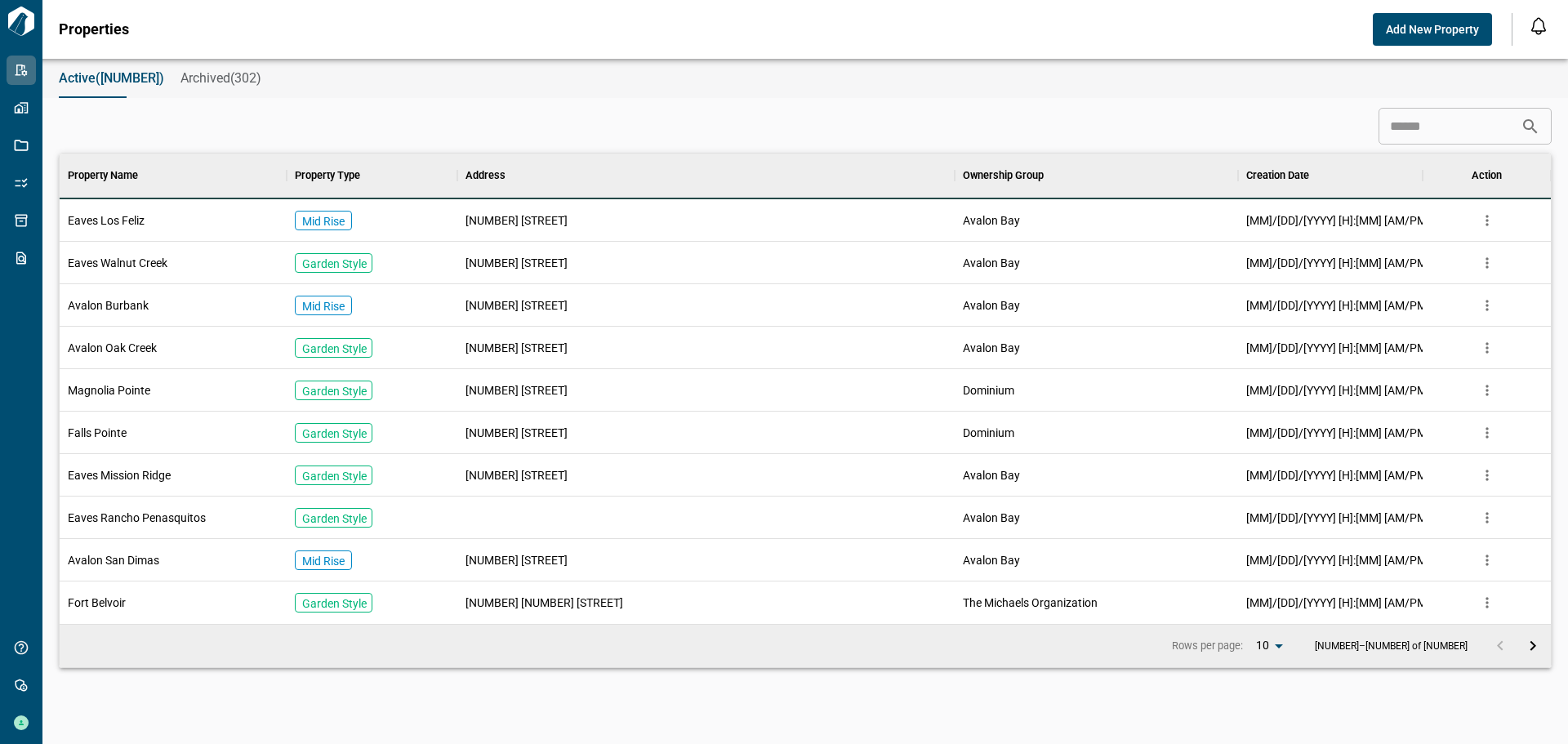 click on "Eaves Los Feliz" at bounding box center [173, 221] 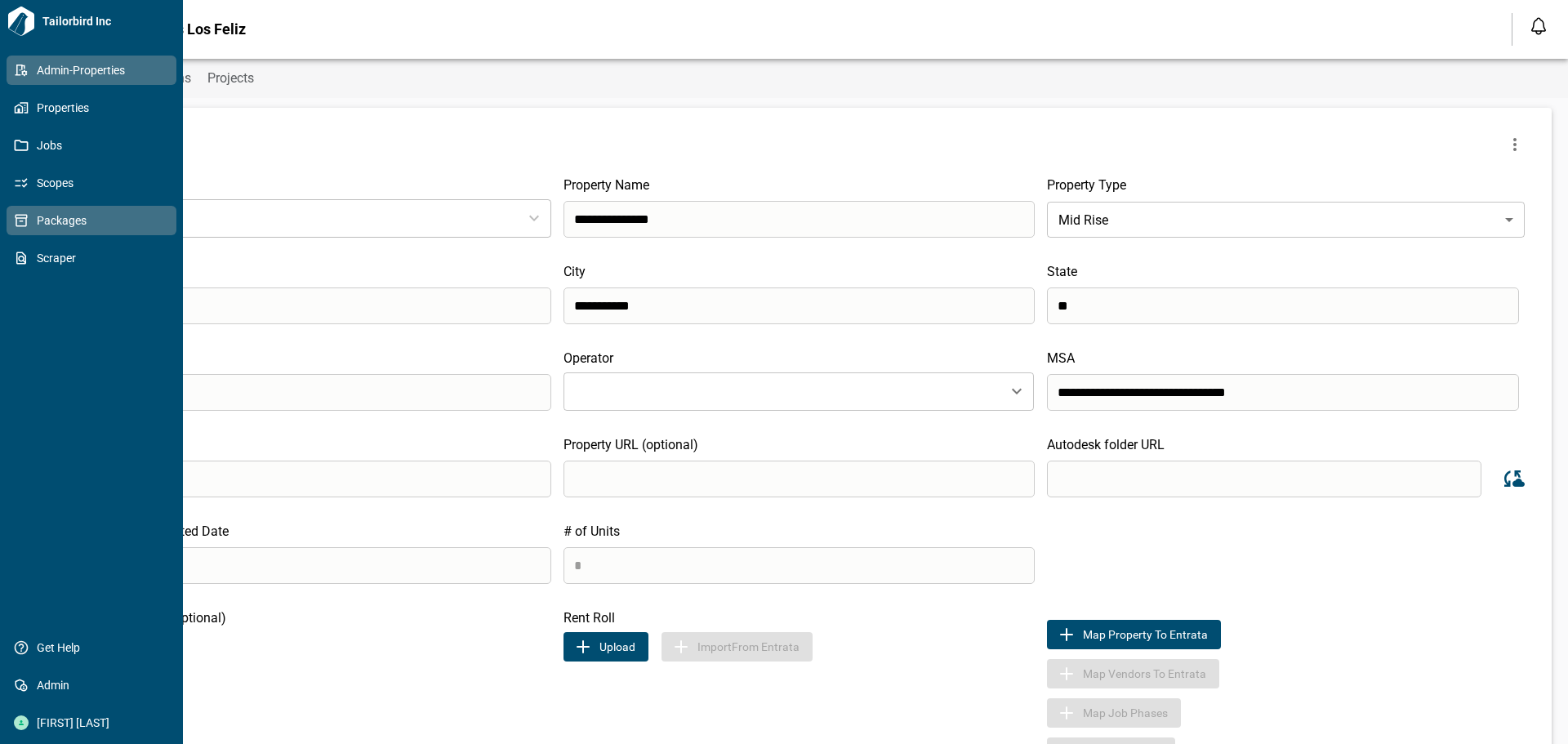 type on "**********" 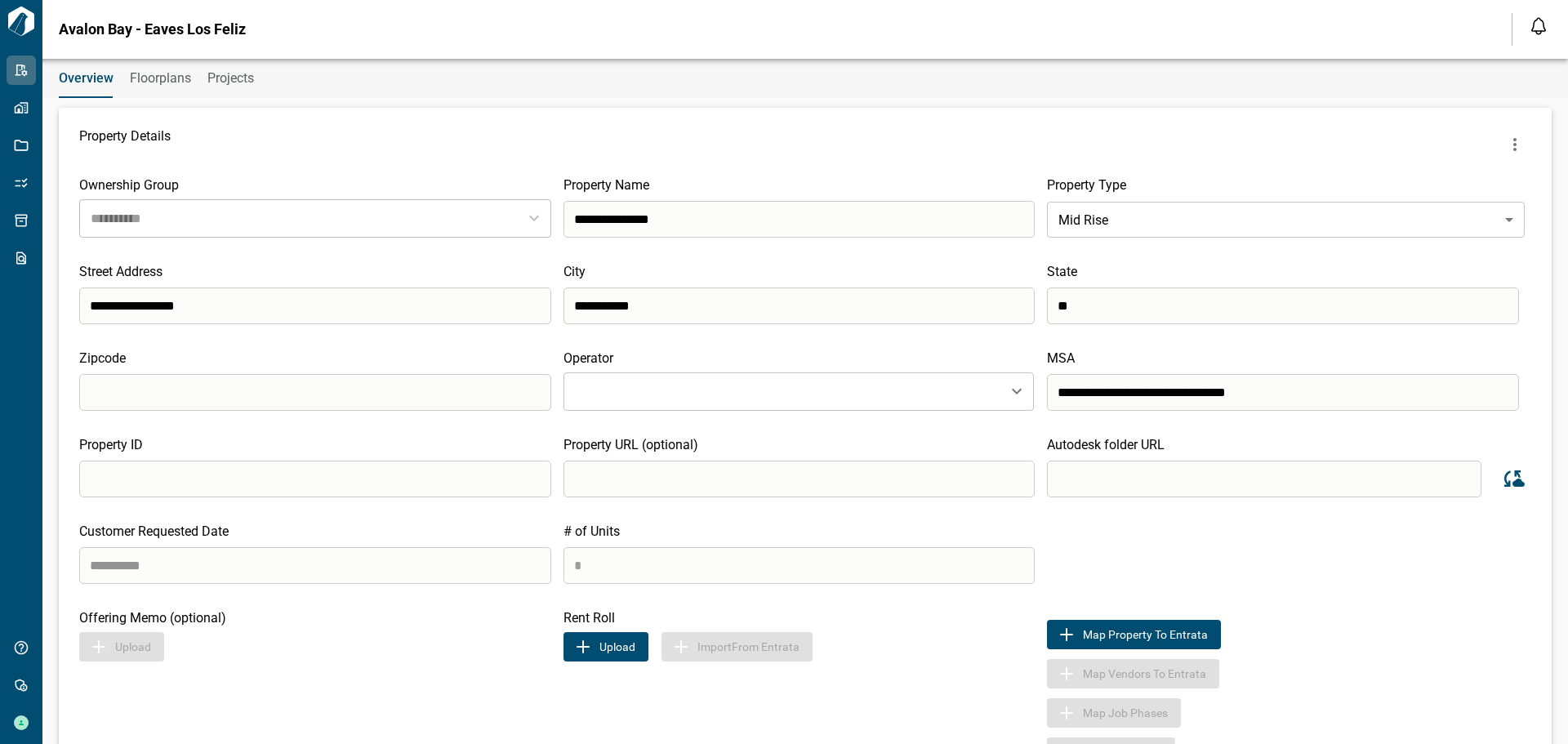 click on "Upload" at bounding box center [606, 647] 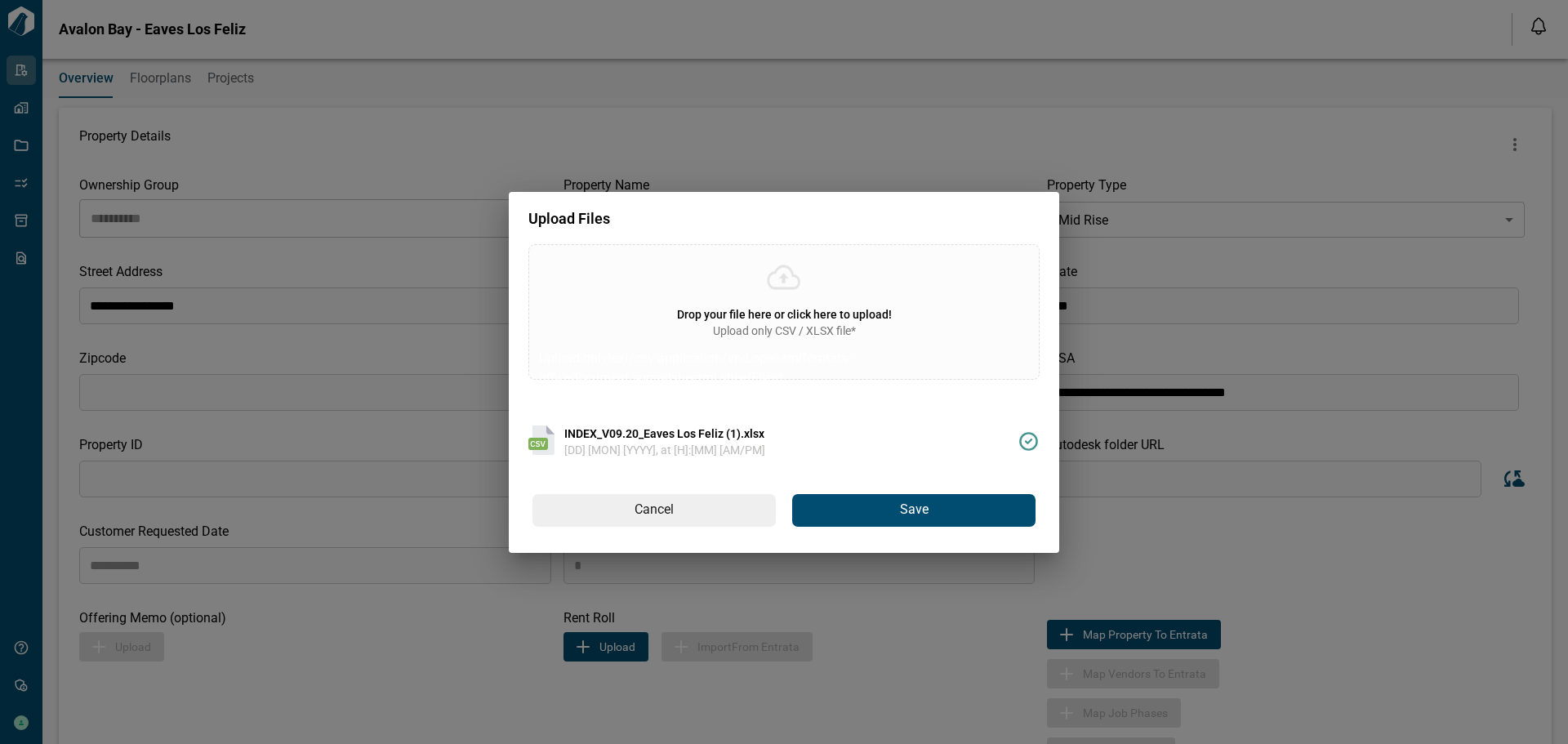 click on "Save" at bounding box center (914, 510) 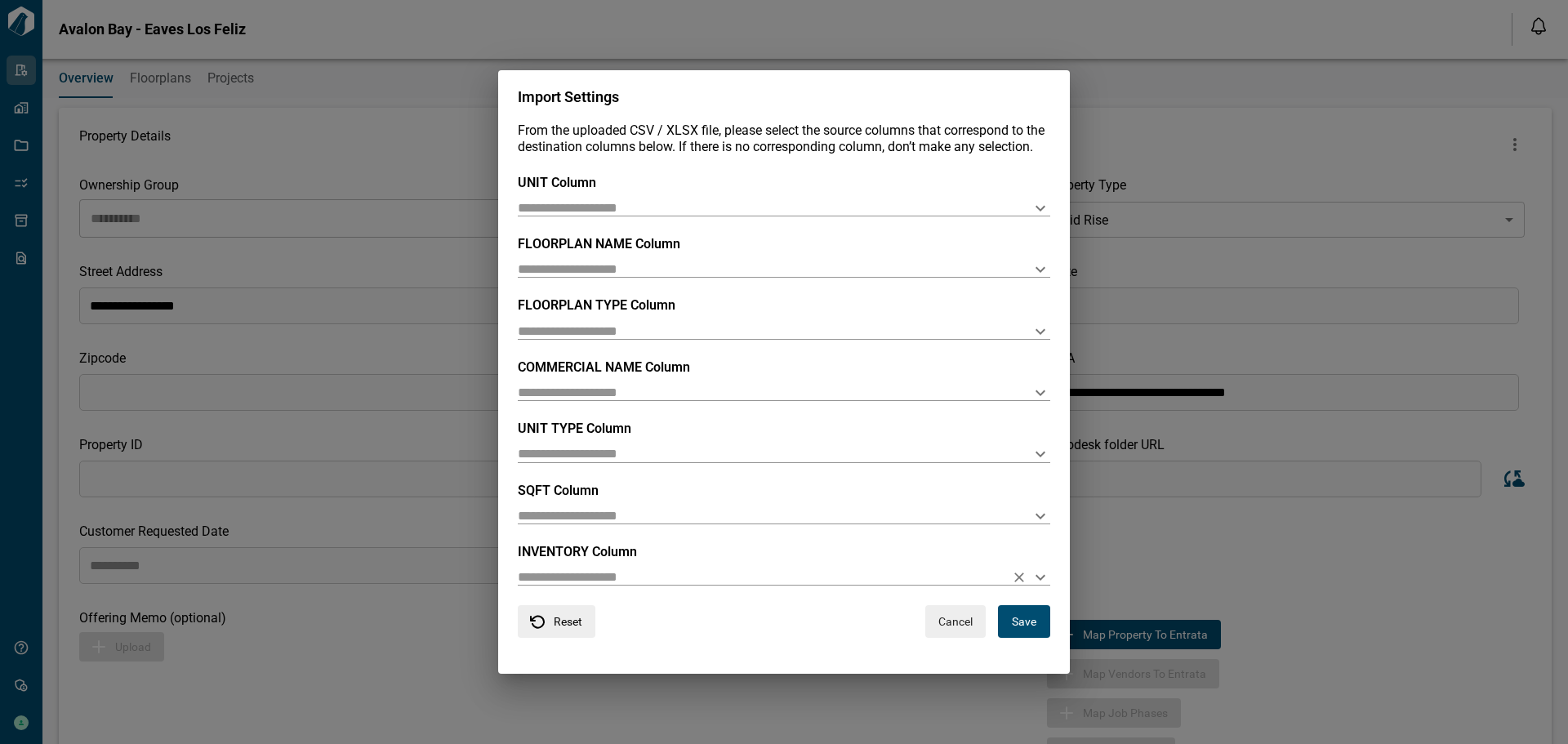click 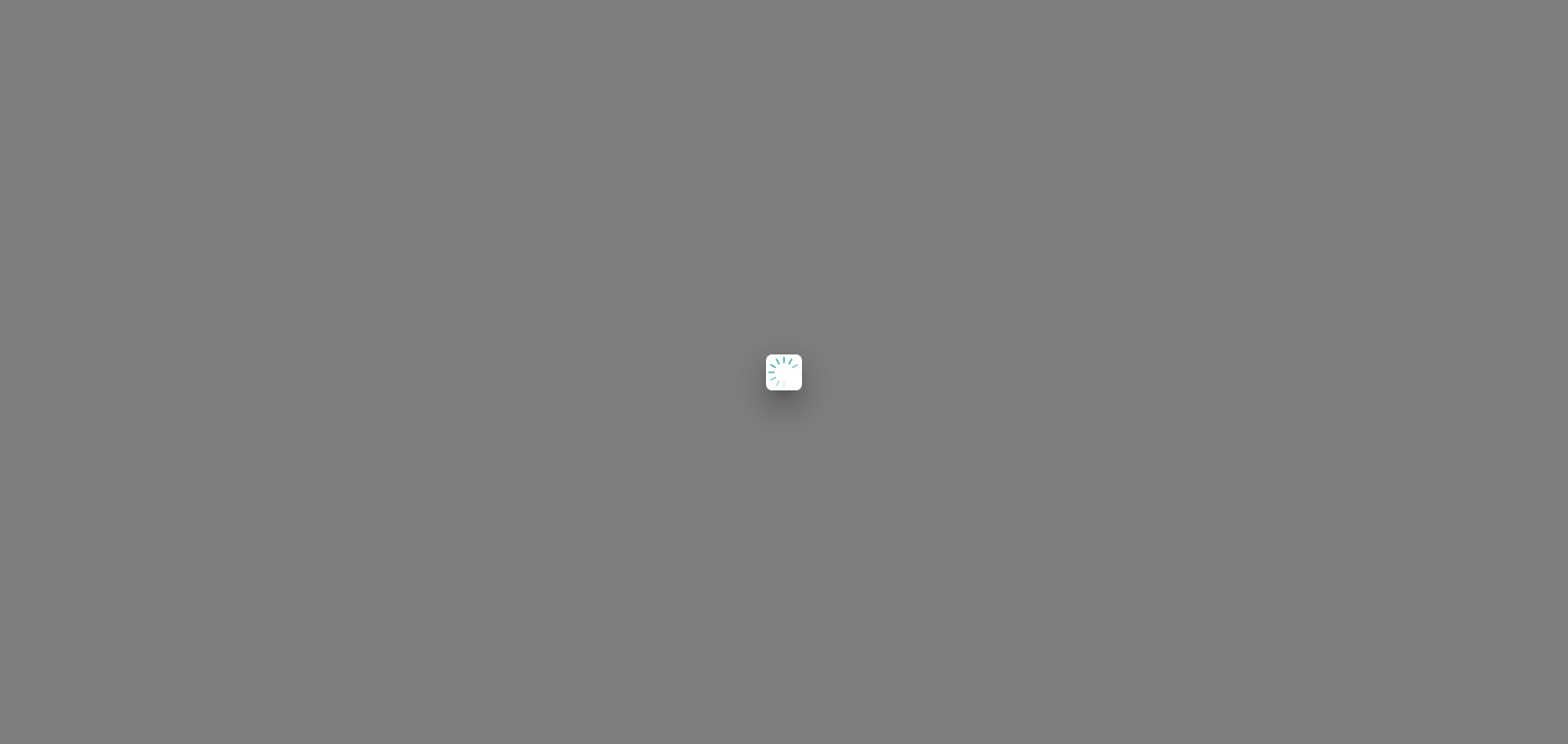 scroll, scrollTop: 0, scrollLeft: 0, axis: both 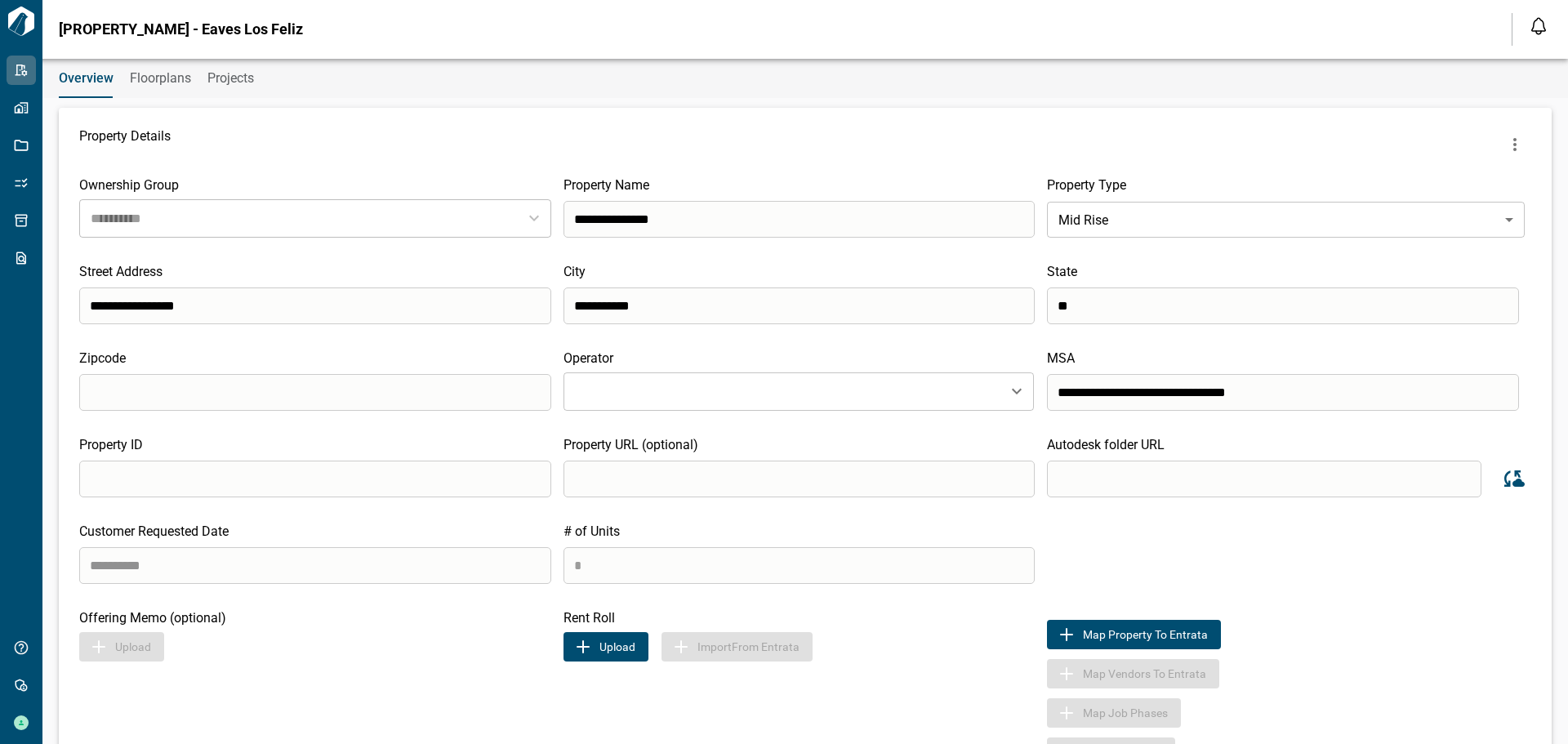type on "**********" 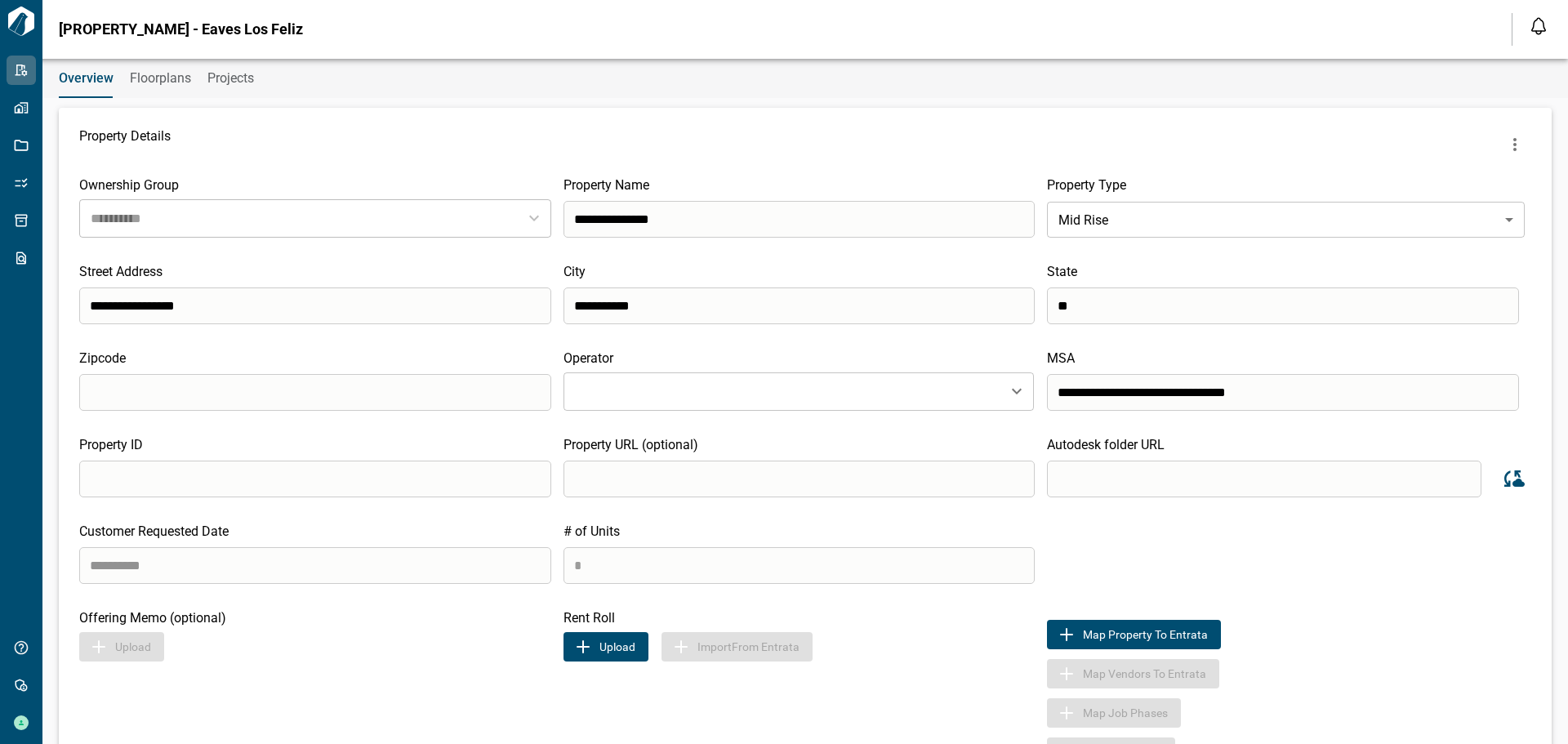 click on "Upload" at bounding box center [606, 647] 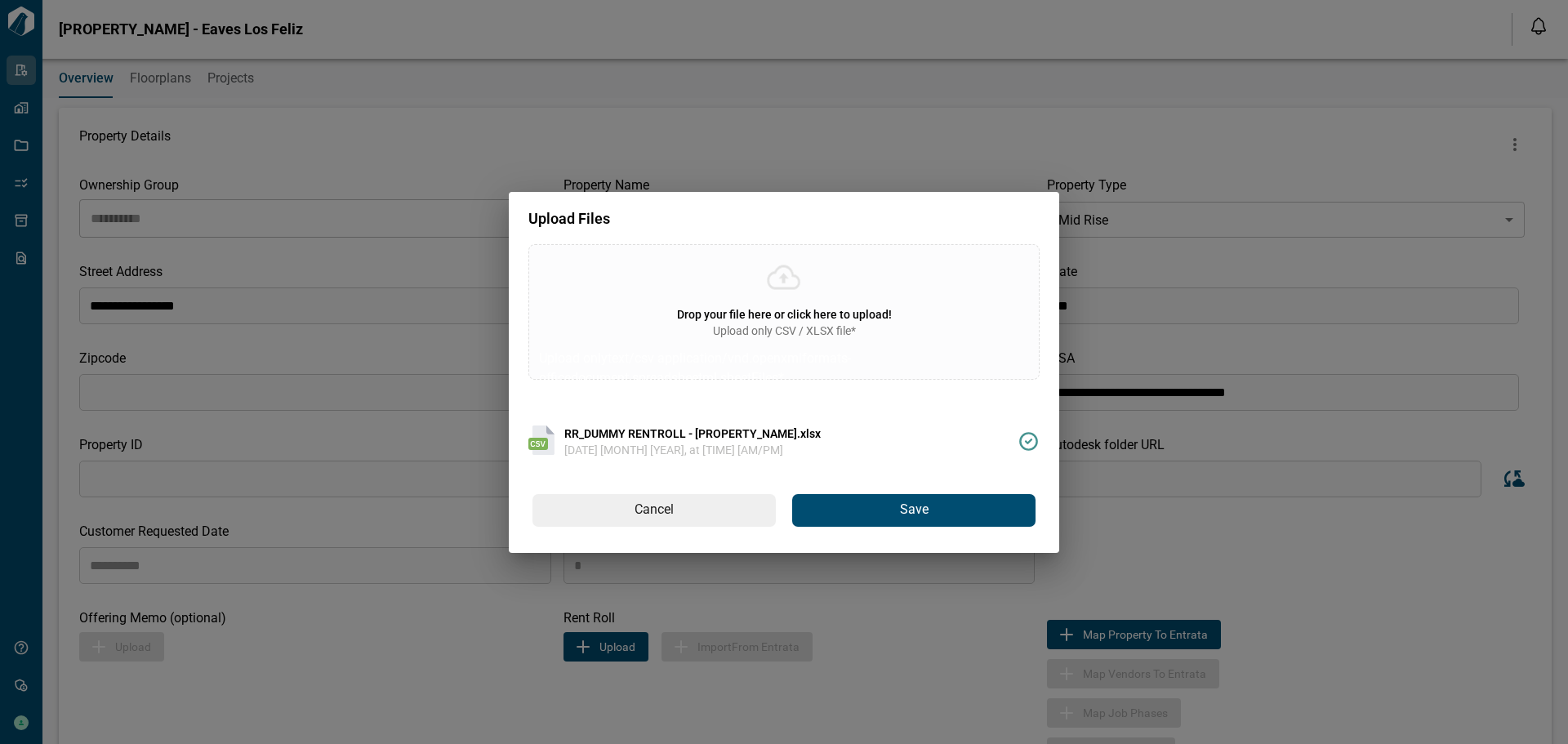 click on "Save" at bounding box center [914, 510] 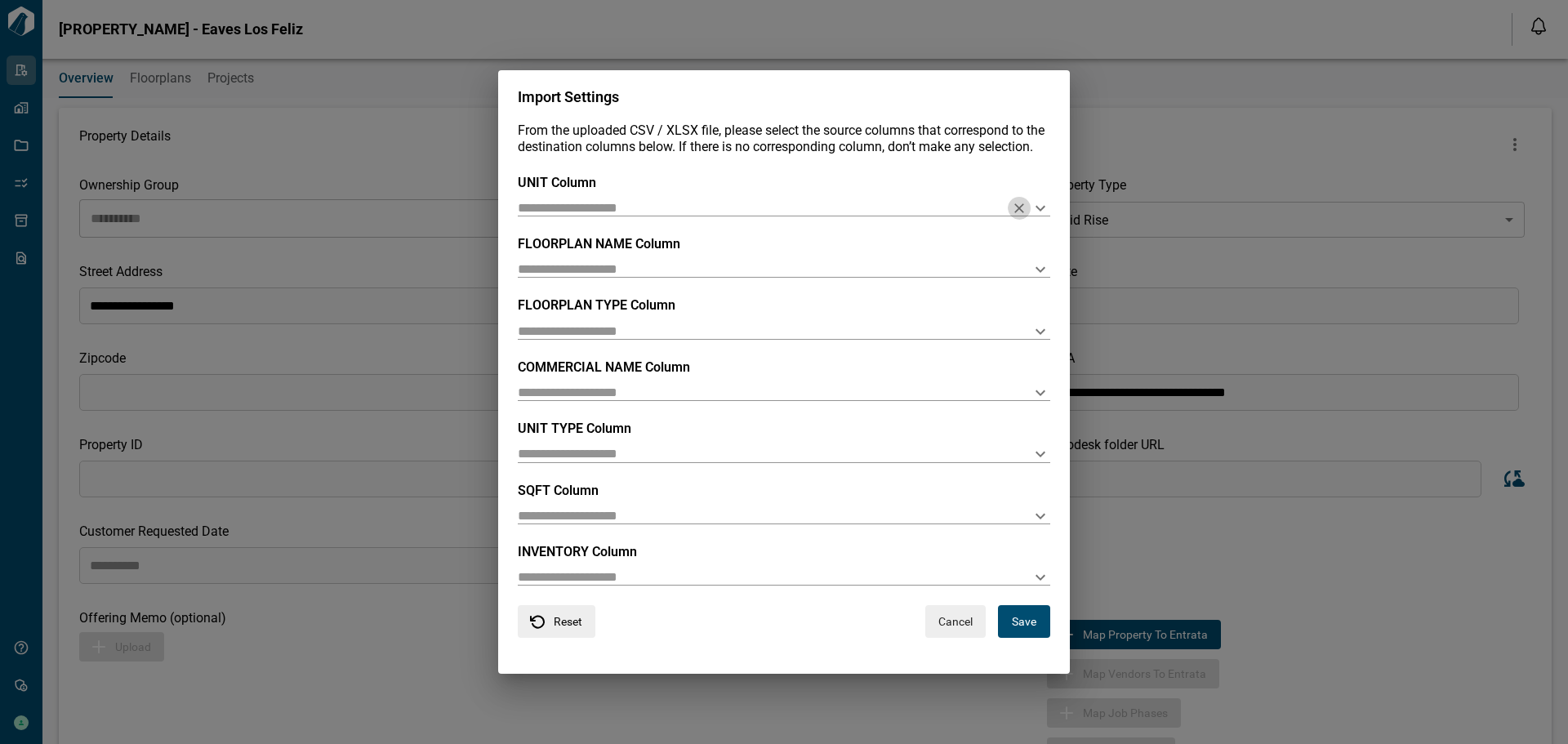 click at bounding box center [1019, 208] 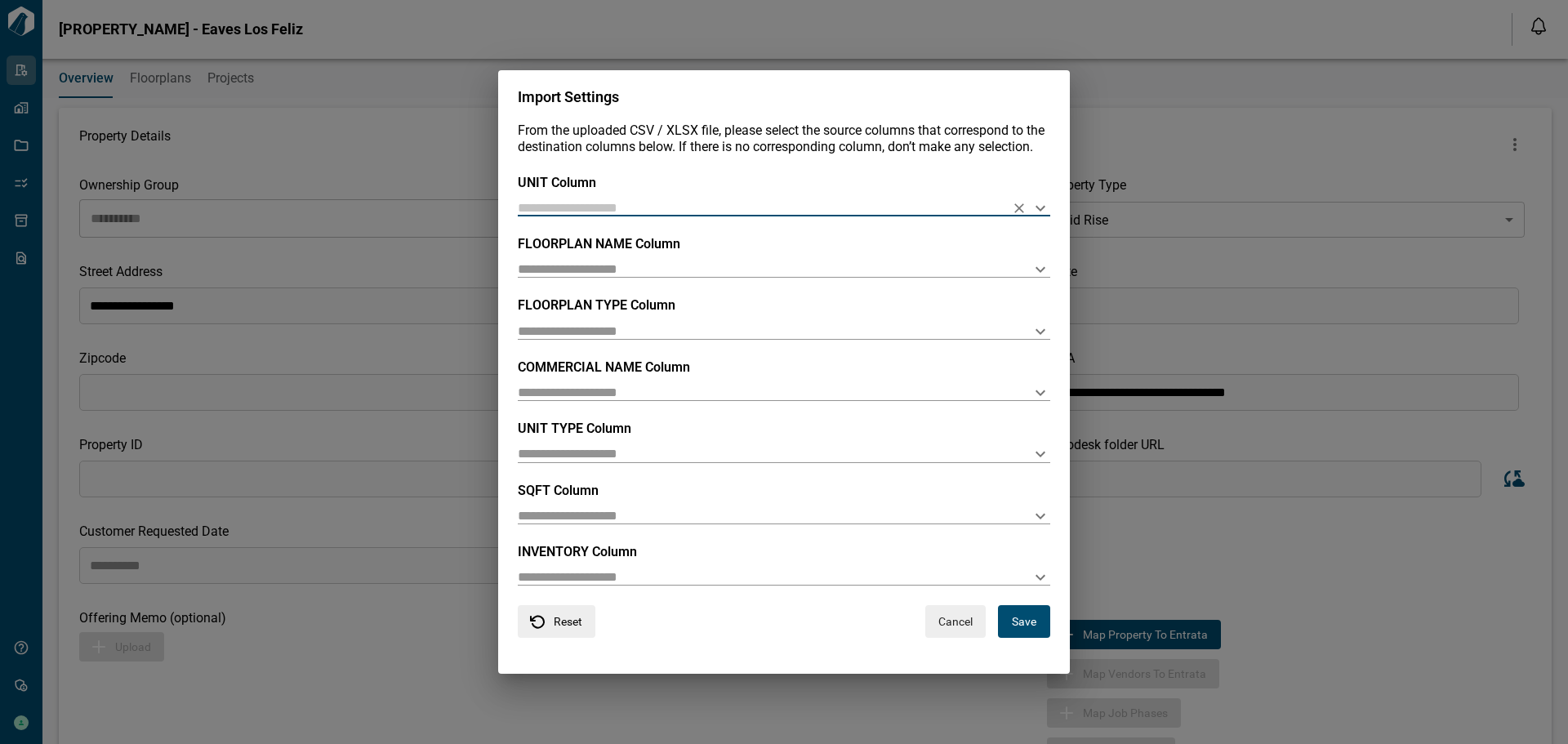click 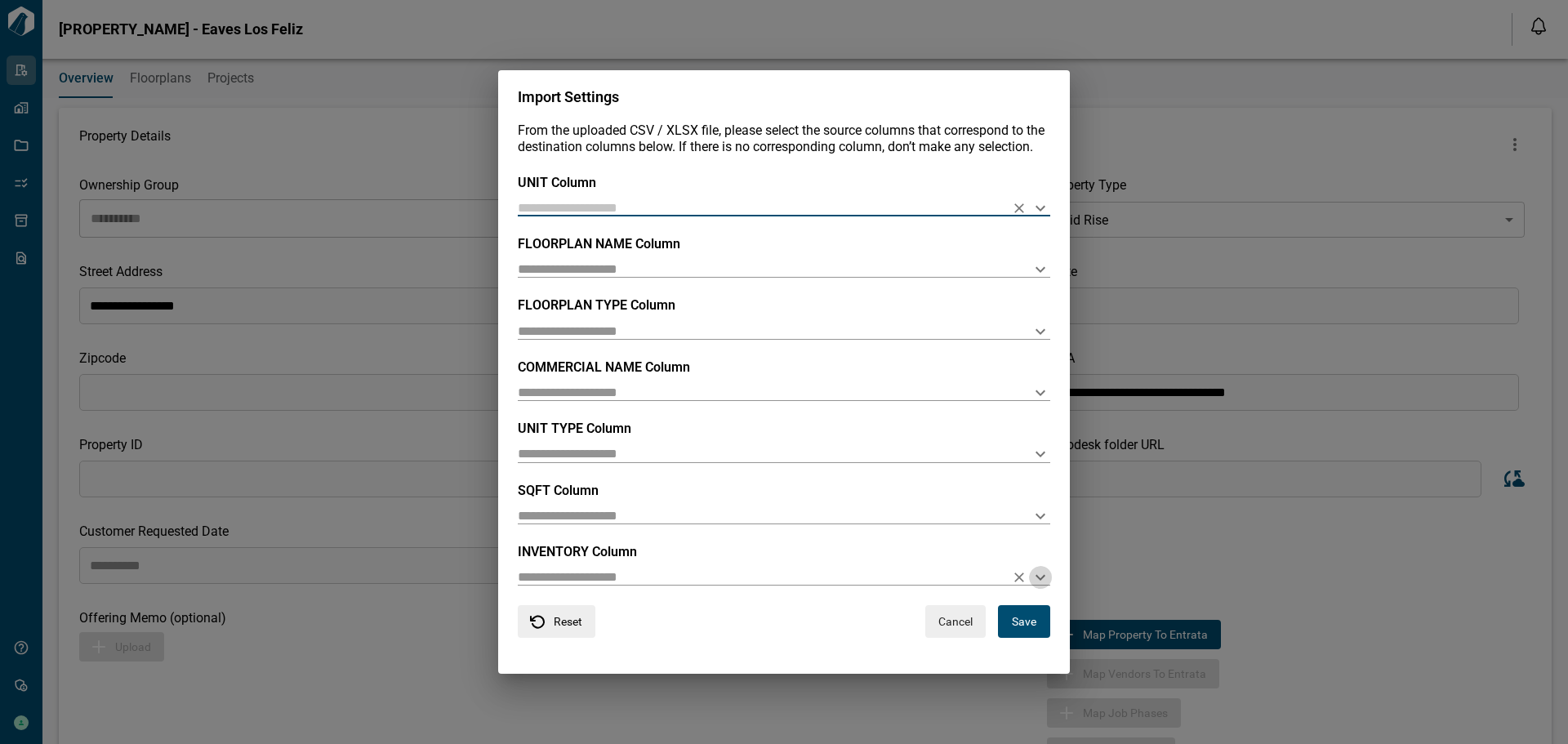 click 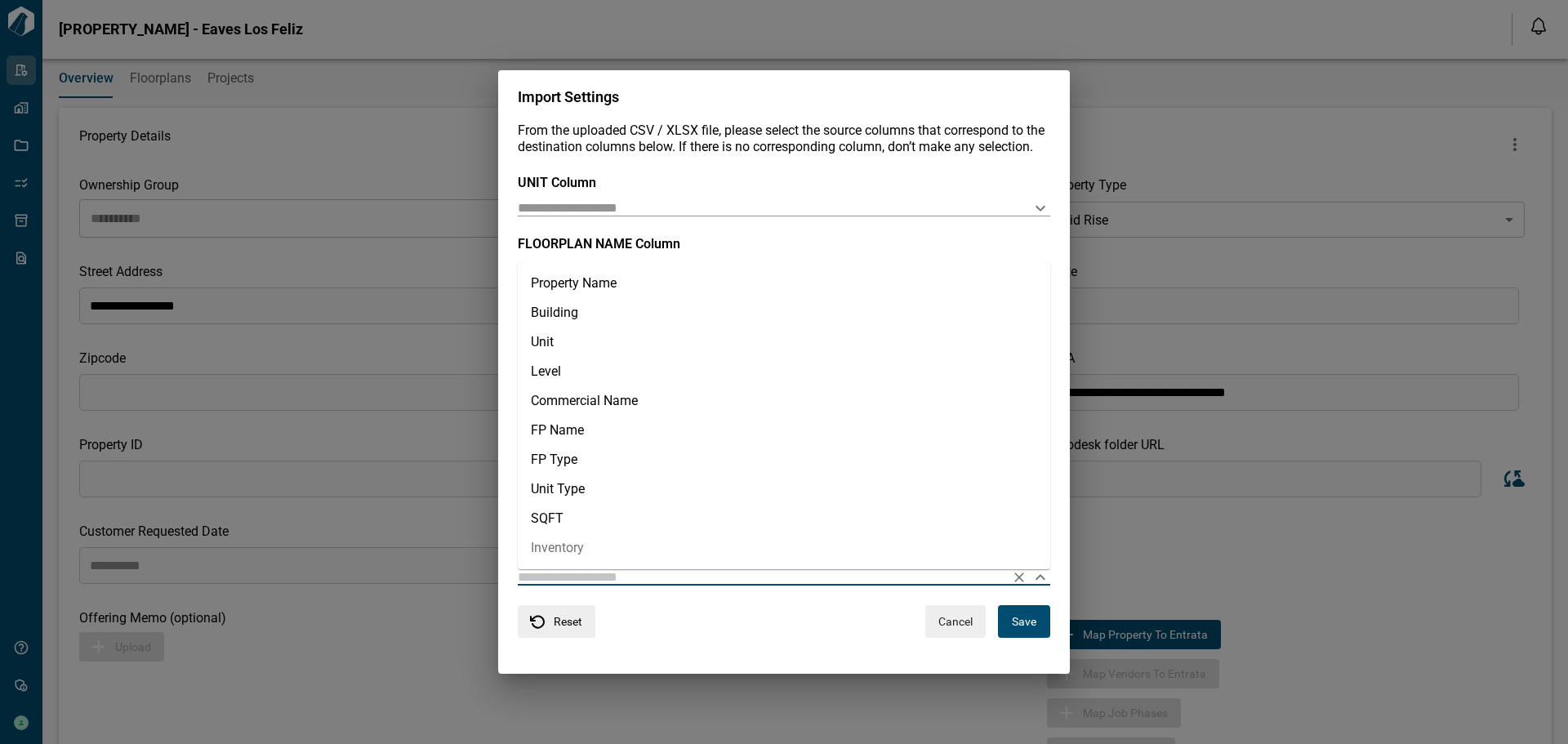 click on "Inventory" at bounding box center [784, 548] 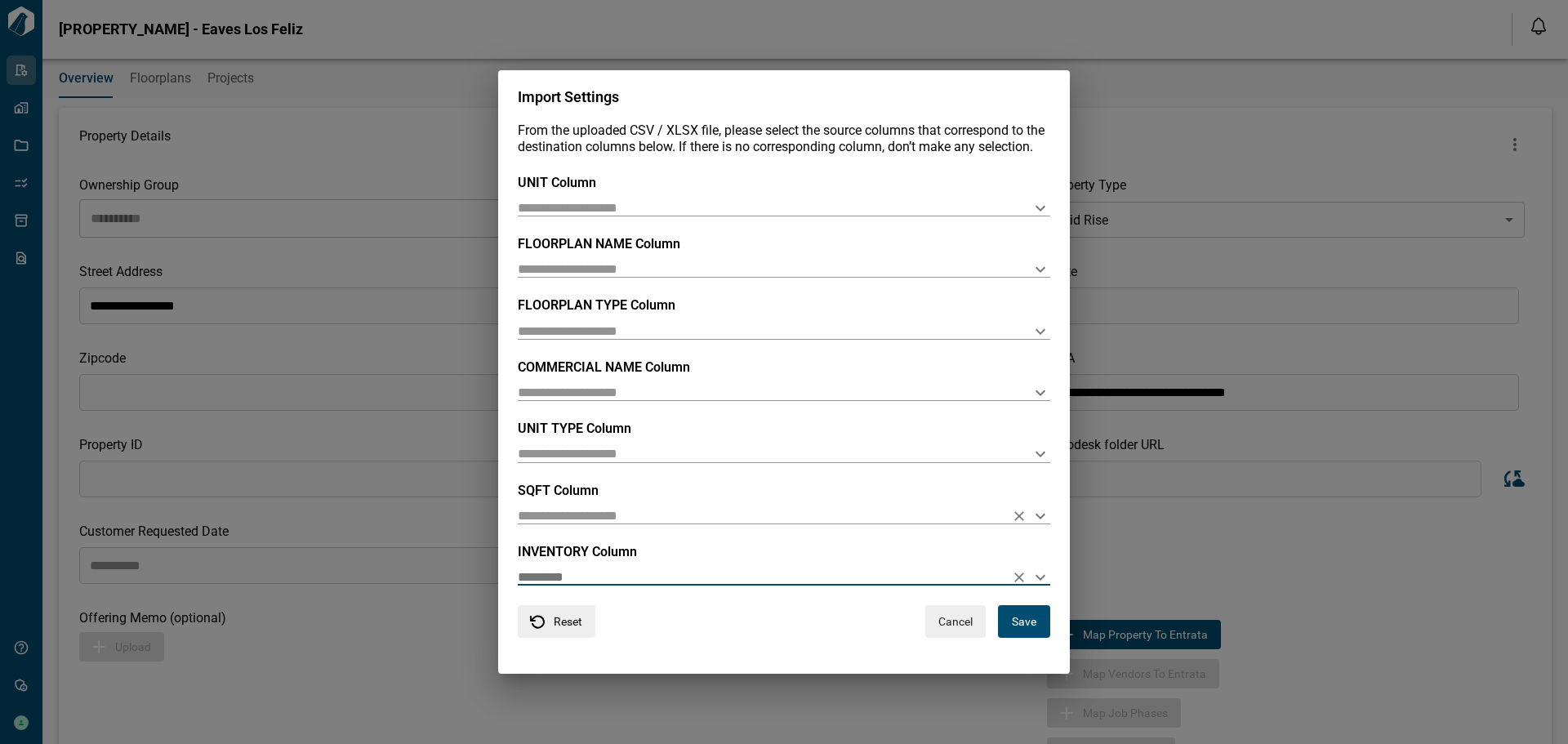 click 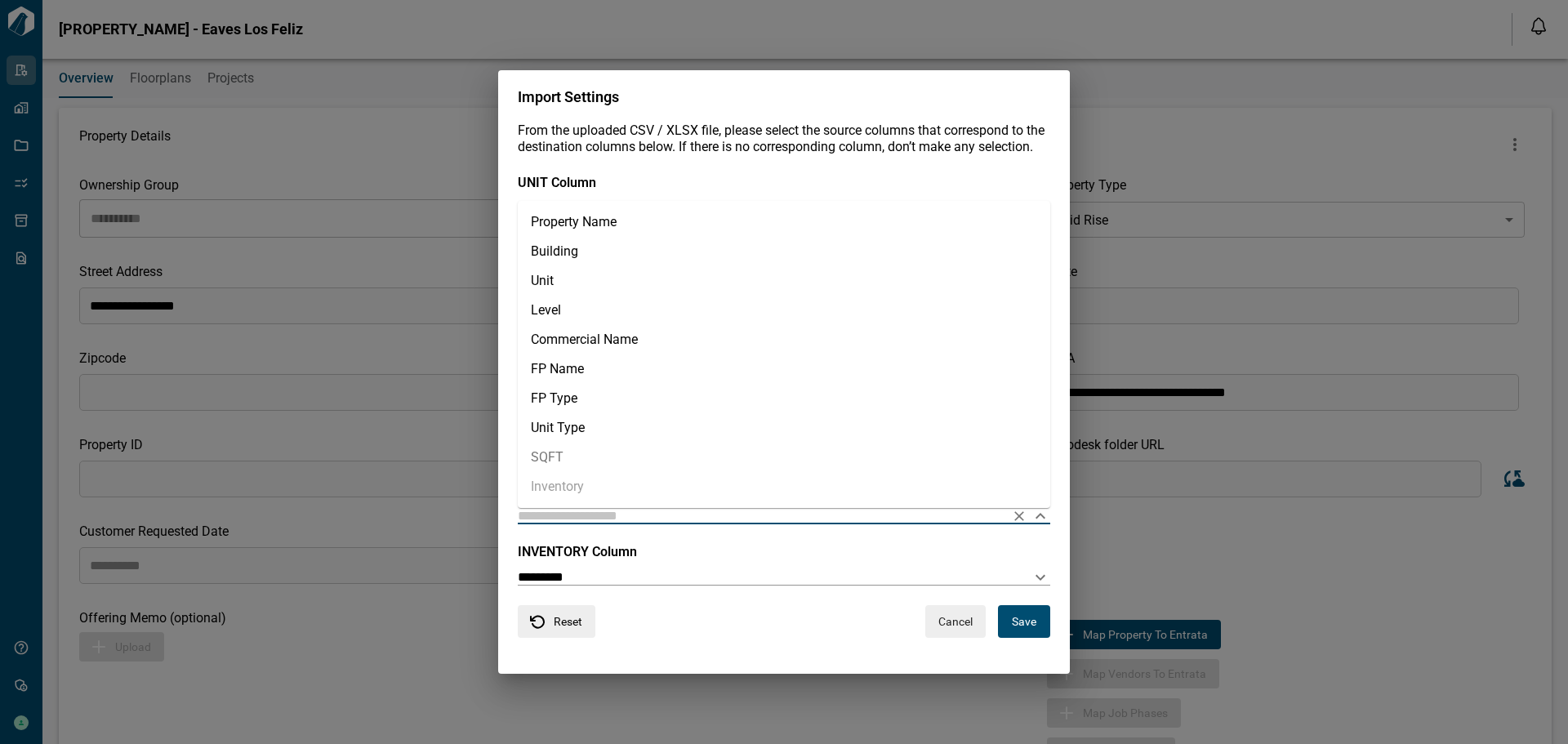 drag, startPoint x: 551, startPoint y: 457, endPoint x: 586, endPoint y: 458, distance: 35.0143 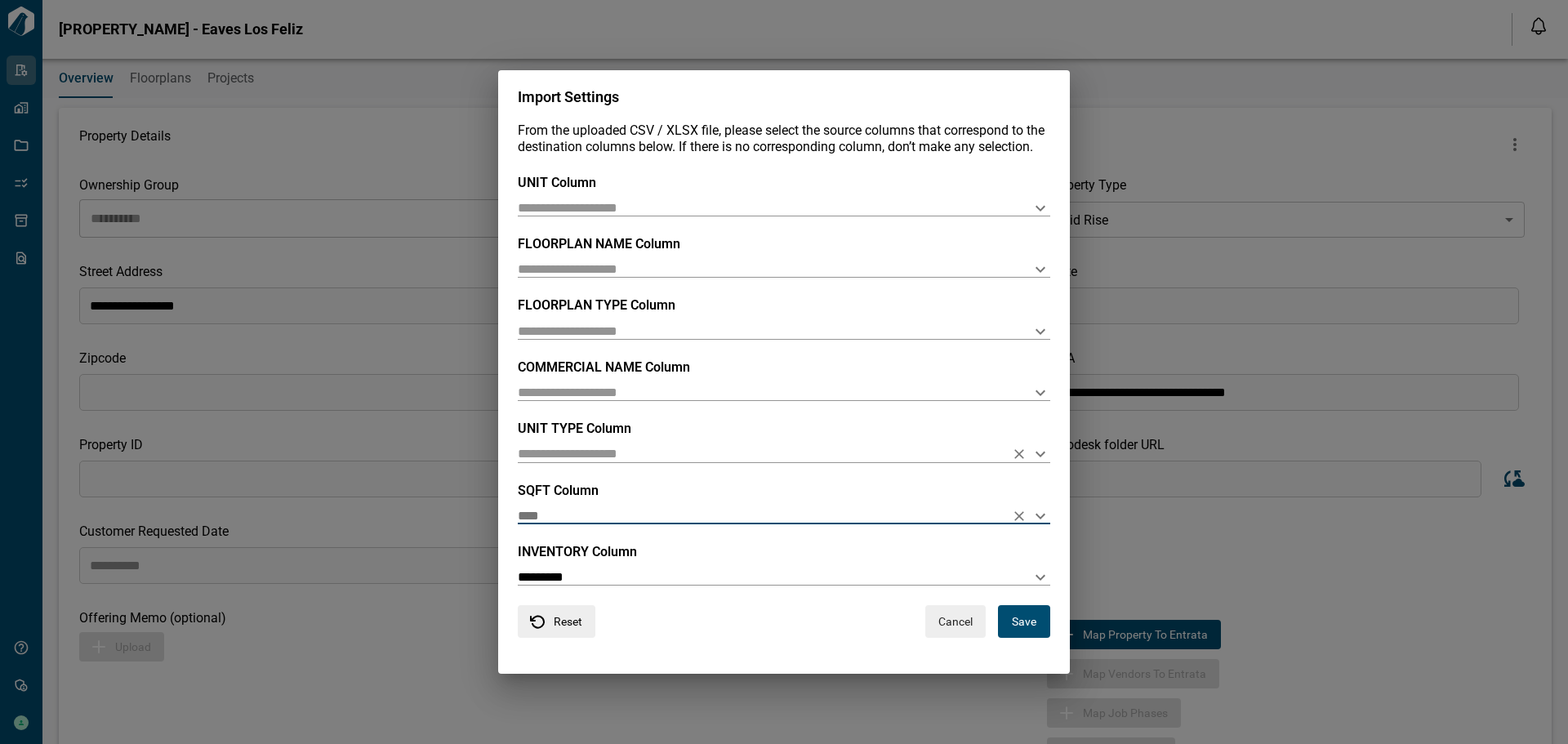 click 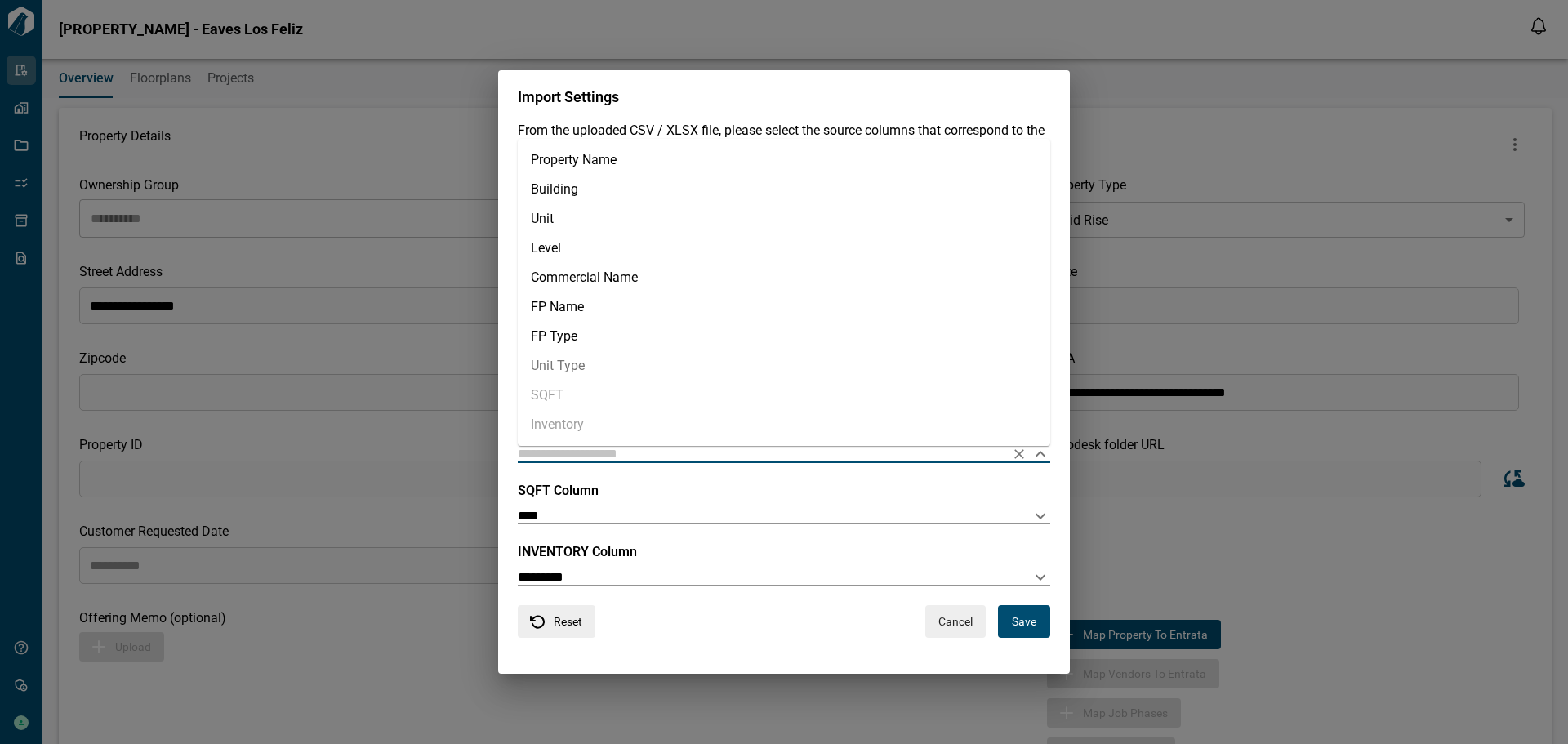 click on "Unit Type" at bounding box center [784, 366] 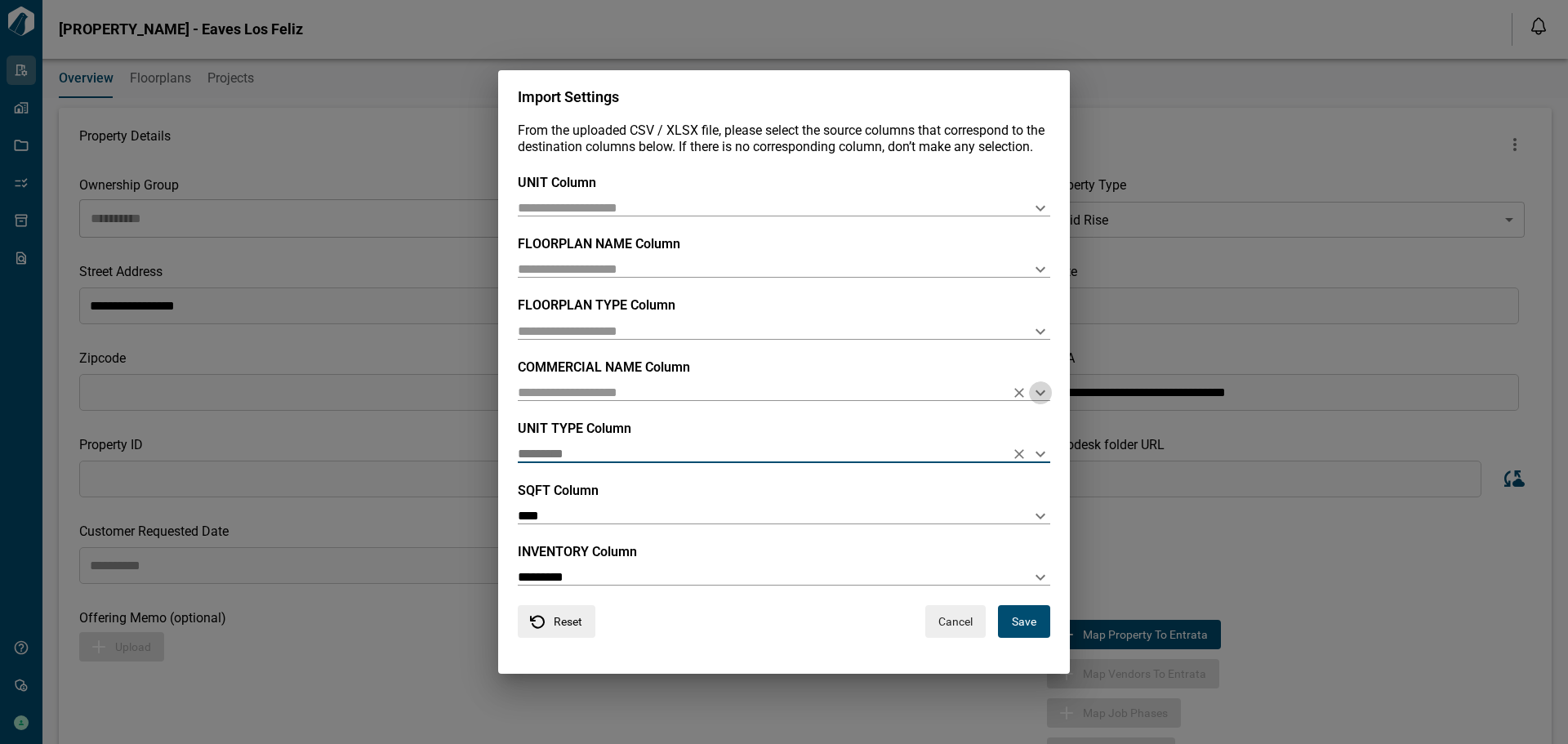 click 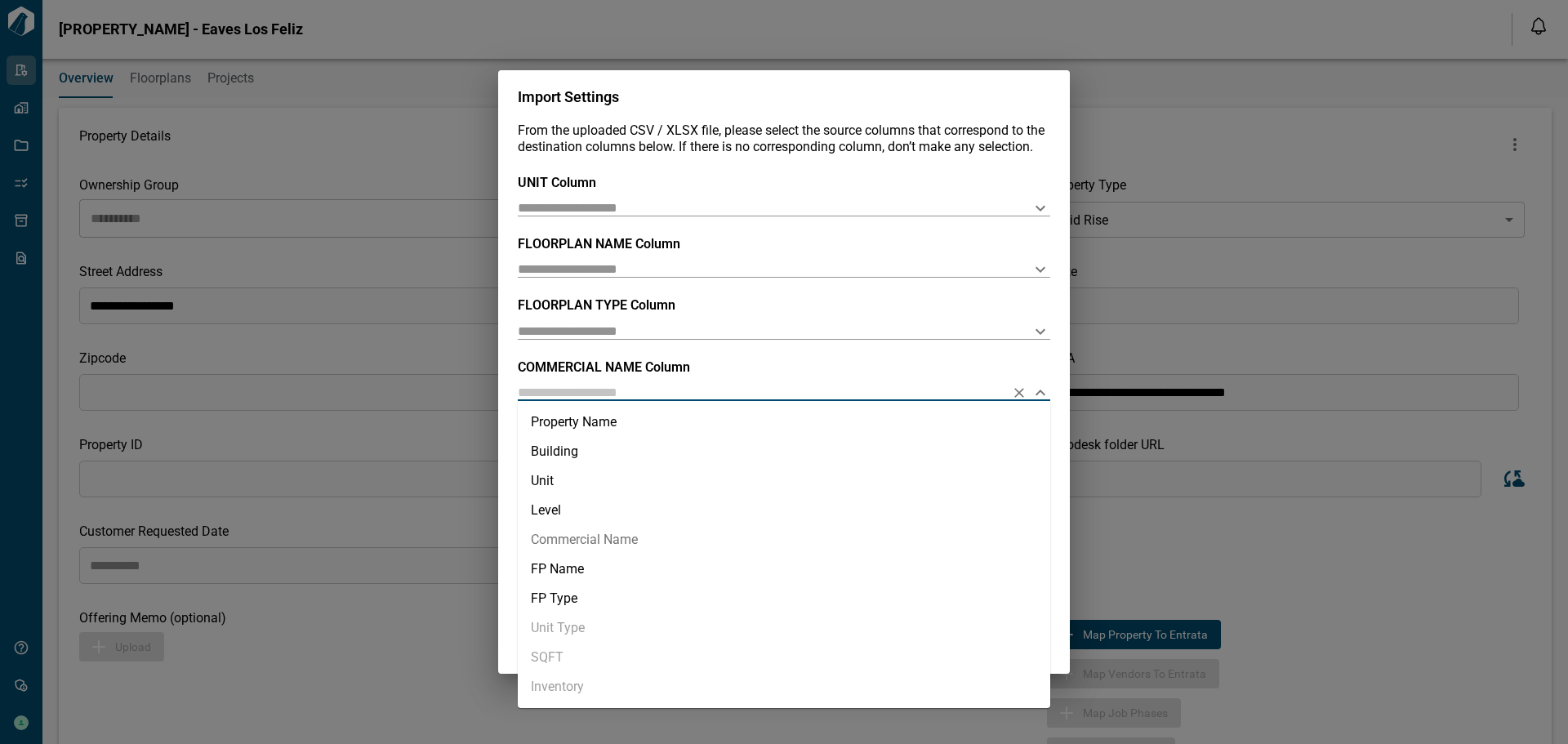 click on "Commercial Name" at bounding box center (784, 540) 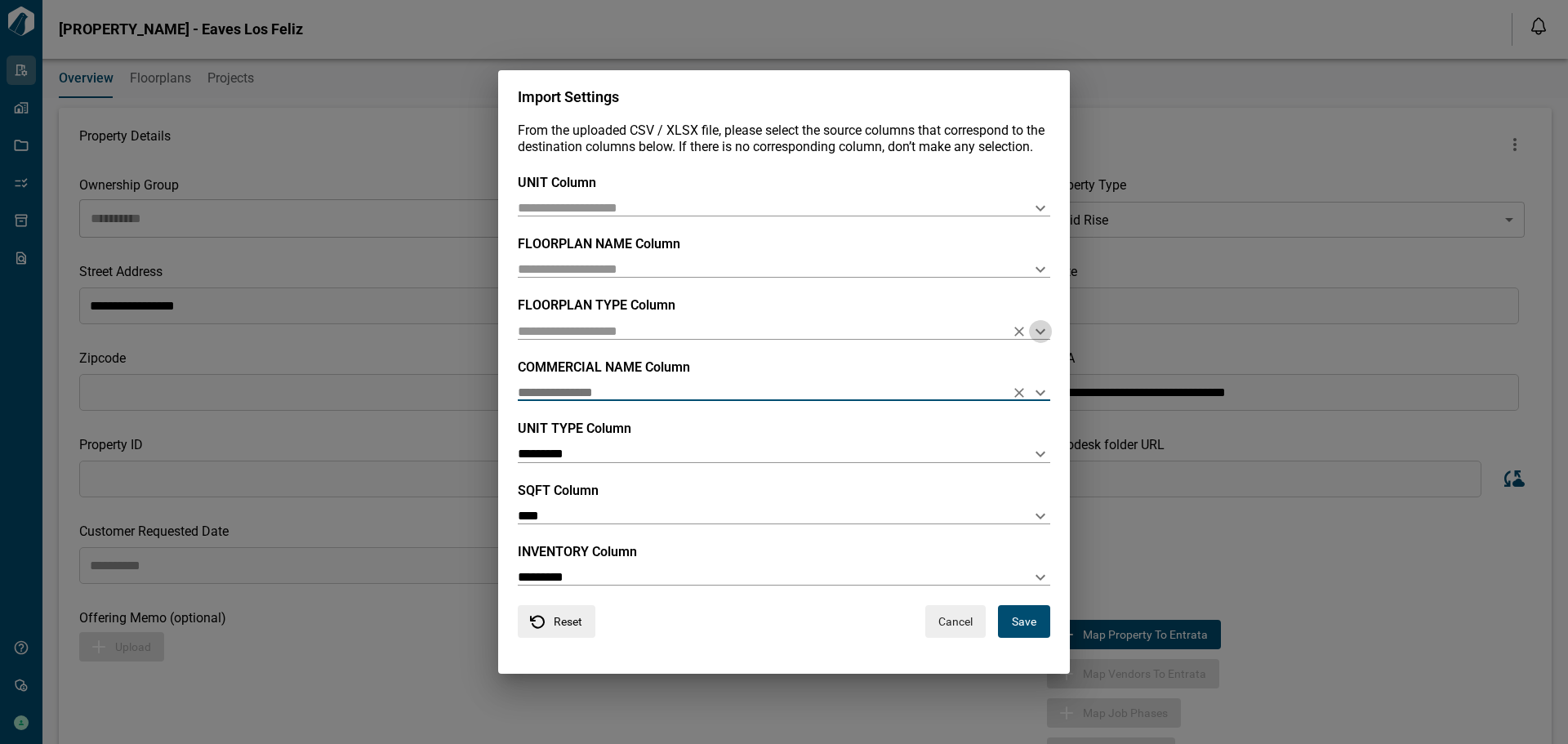 click 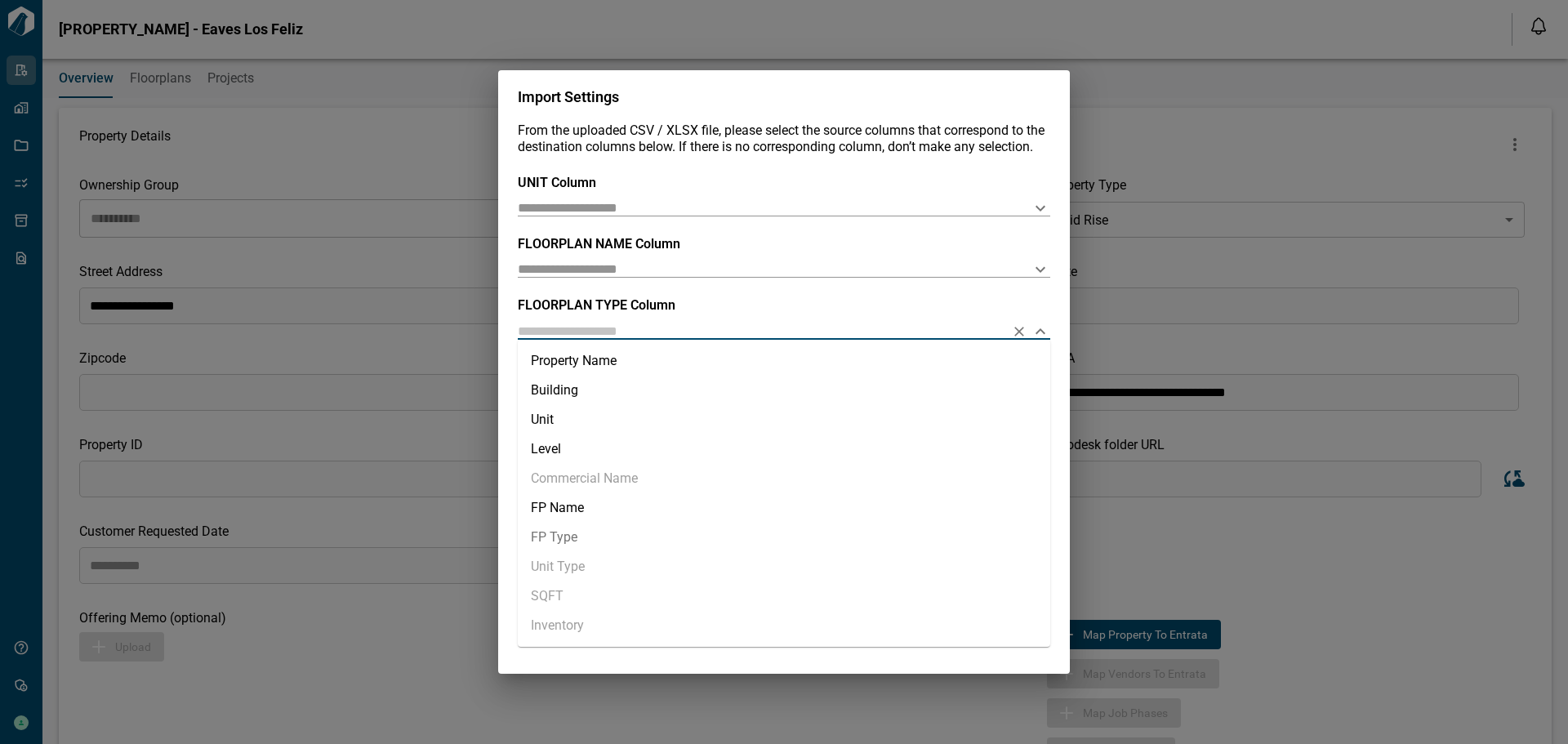 click on "FP Type" at bounding box center (784, 537) 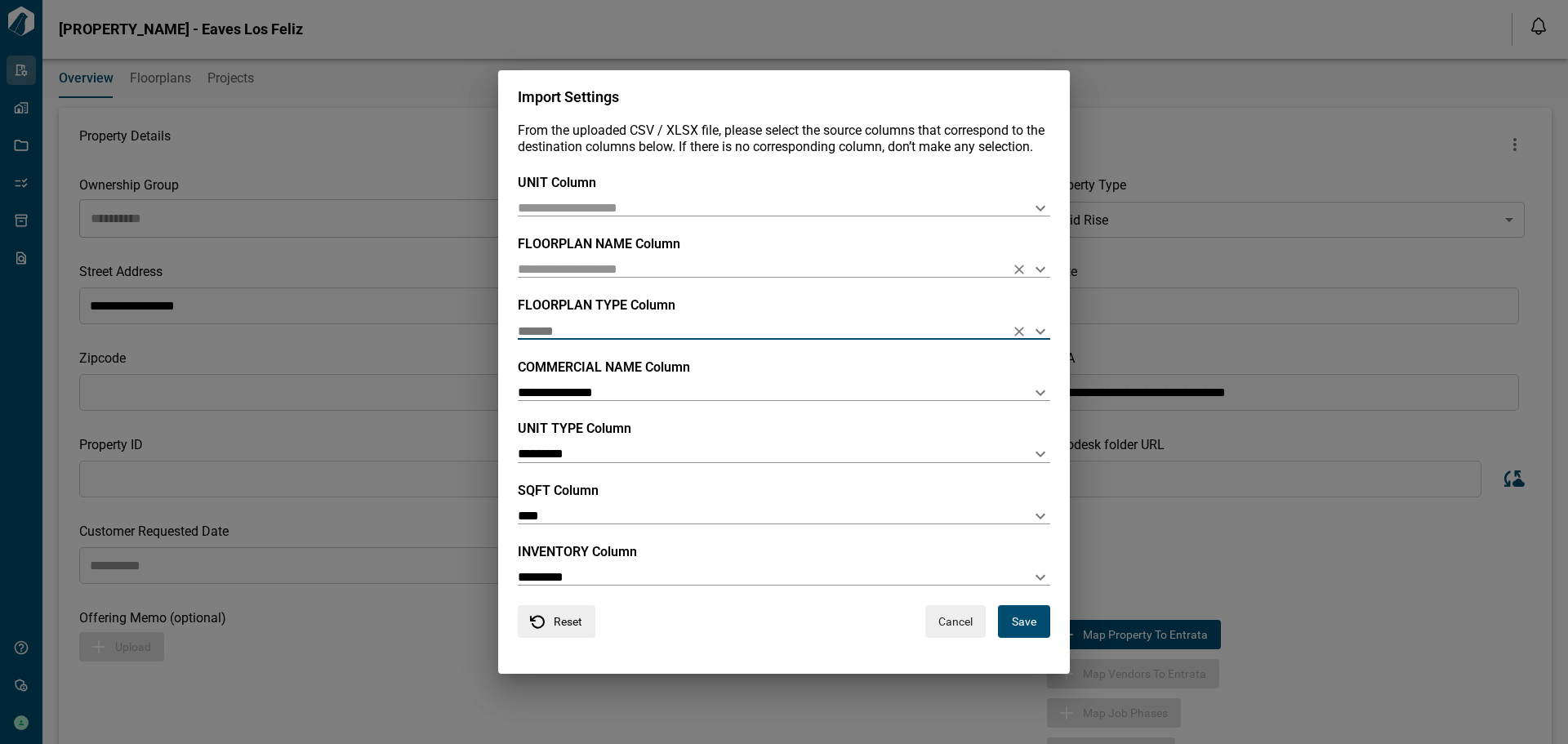 click 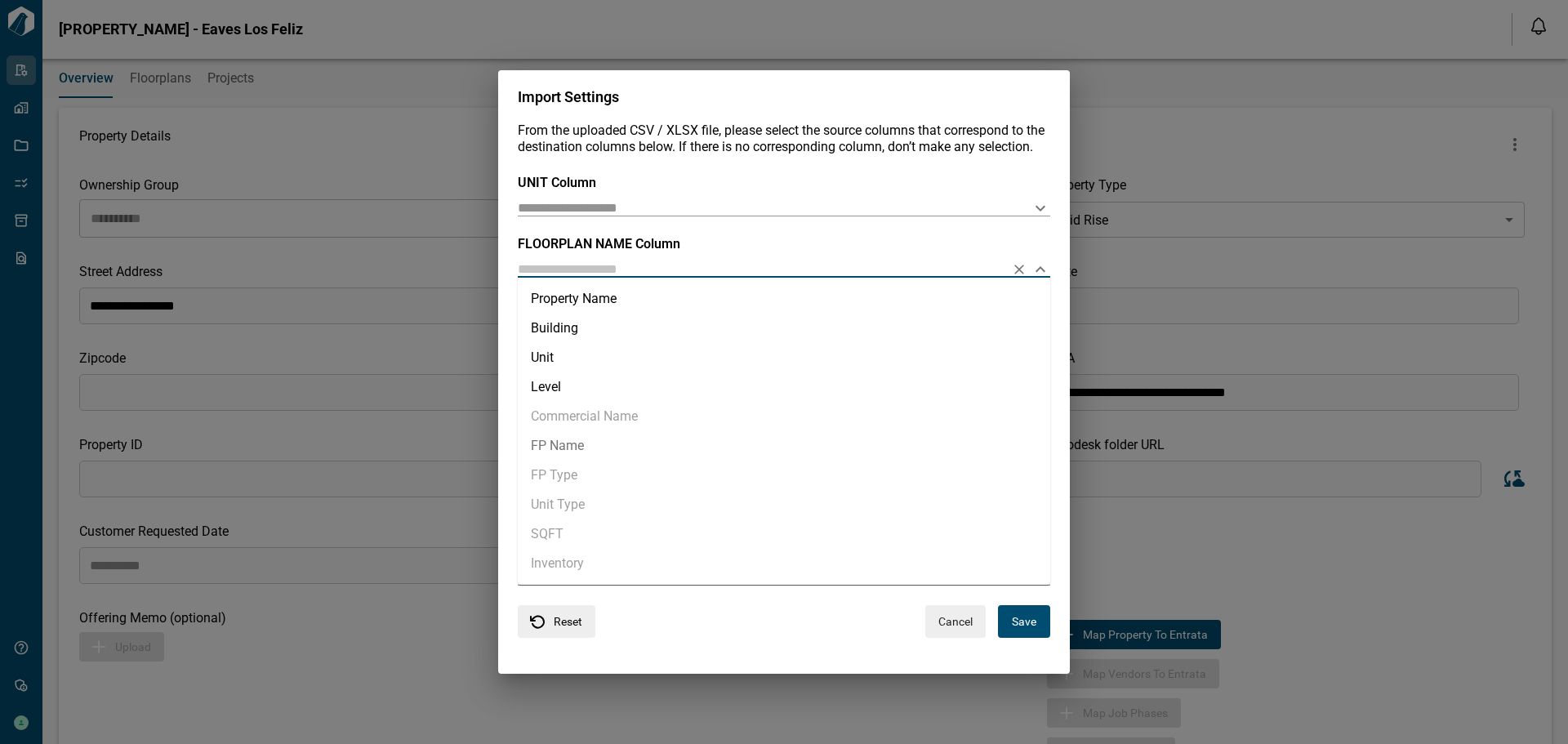 click on "FP Name" at bounding box center [784, 446] 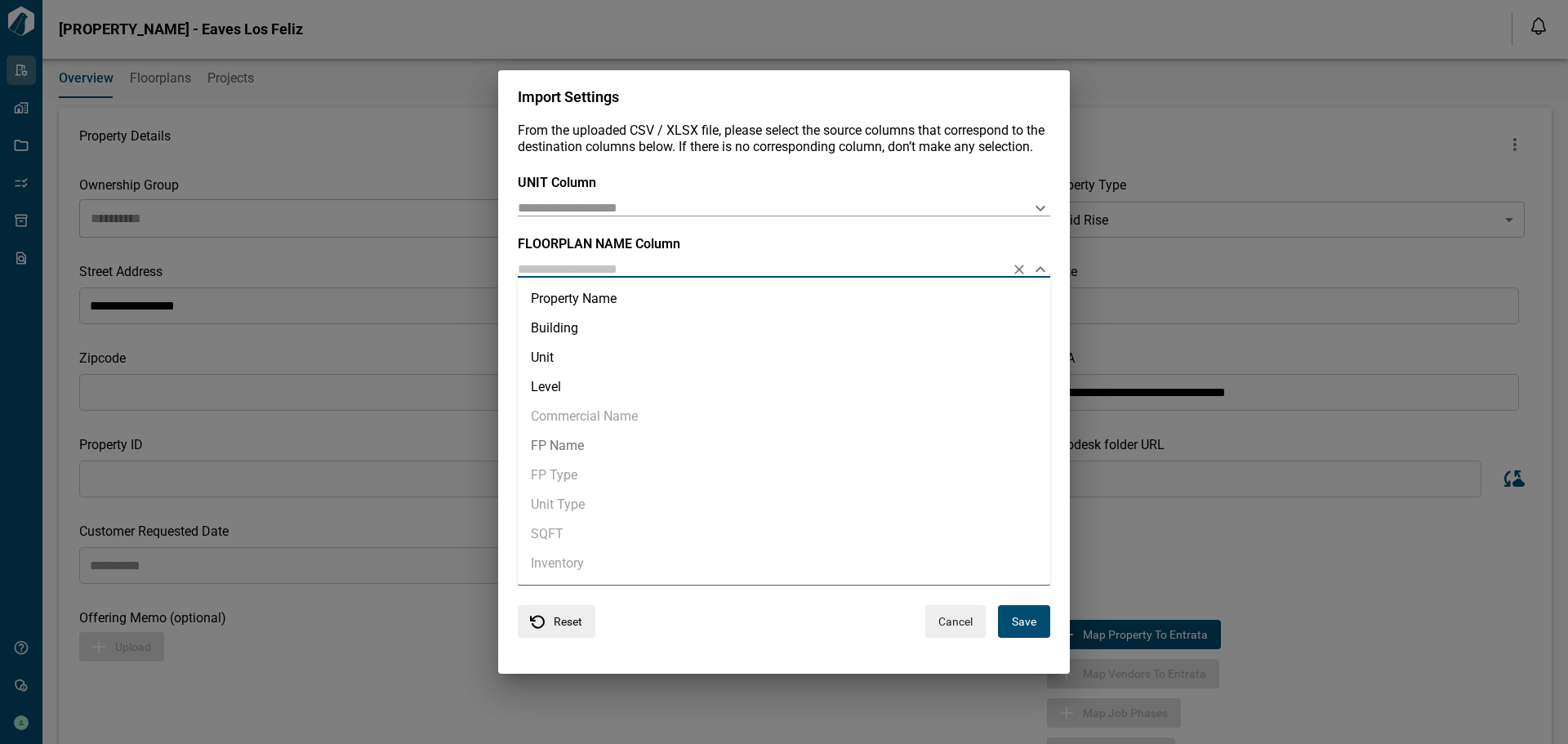 type on "*******" 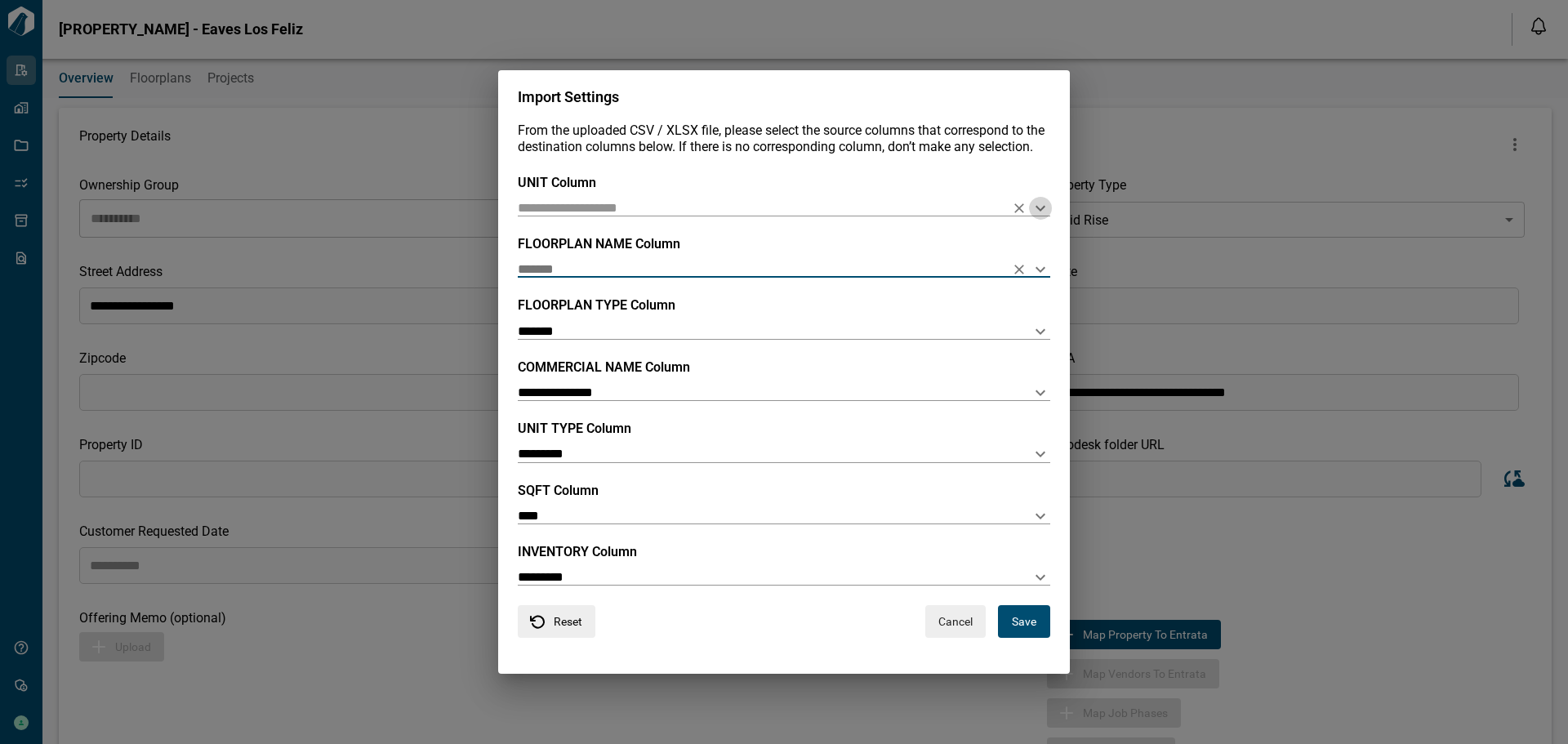 click 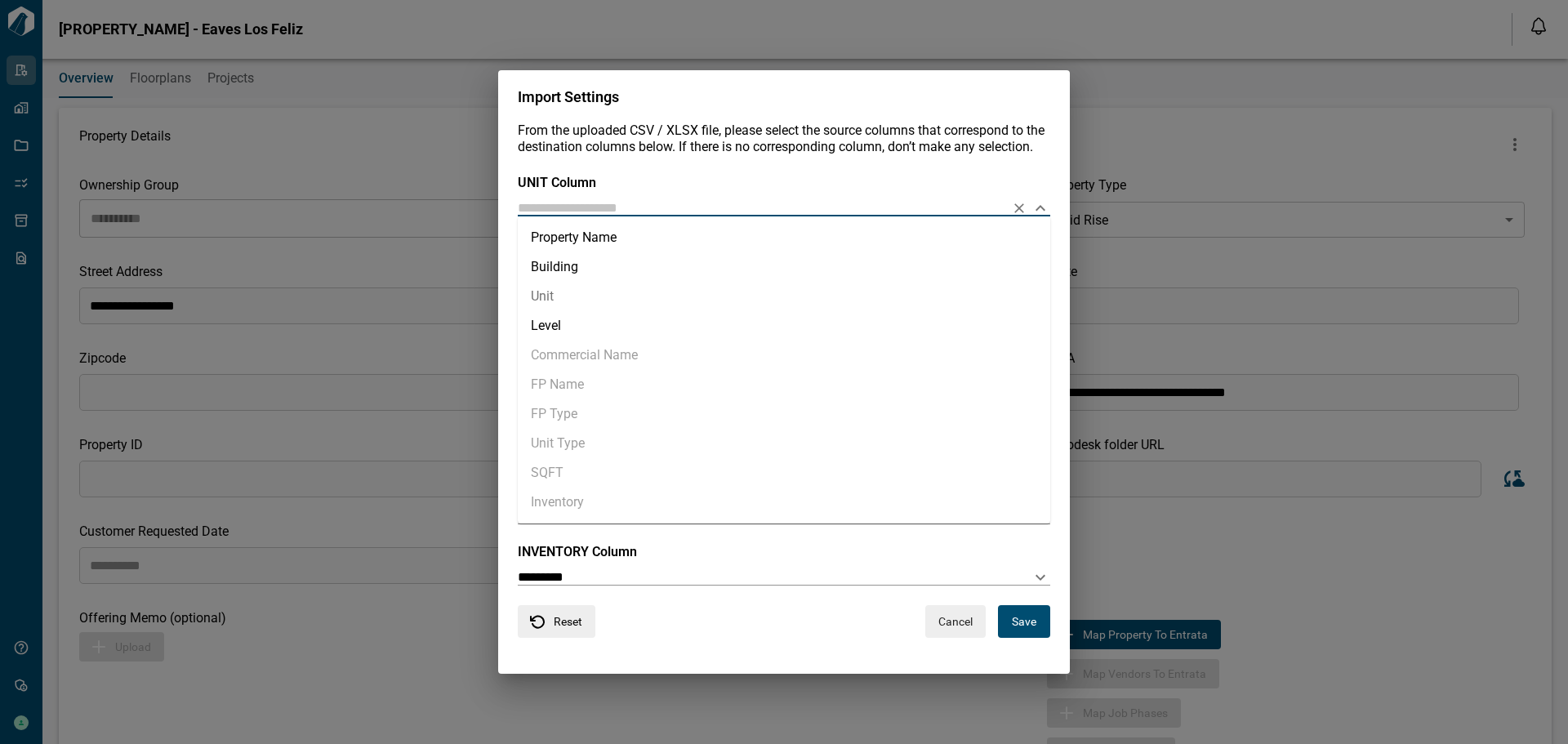 click on "Unit" at bounding box center [784, 296] 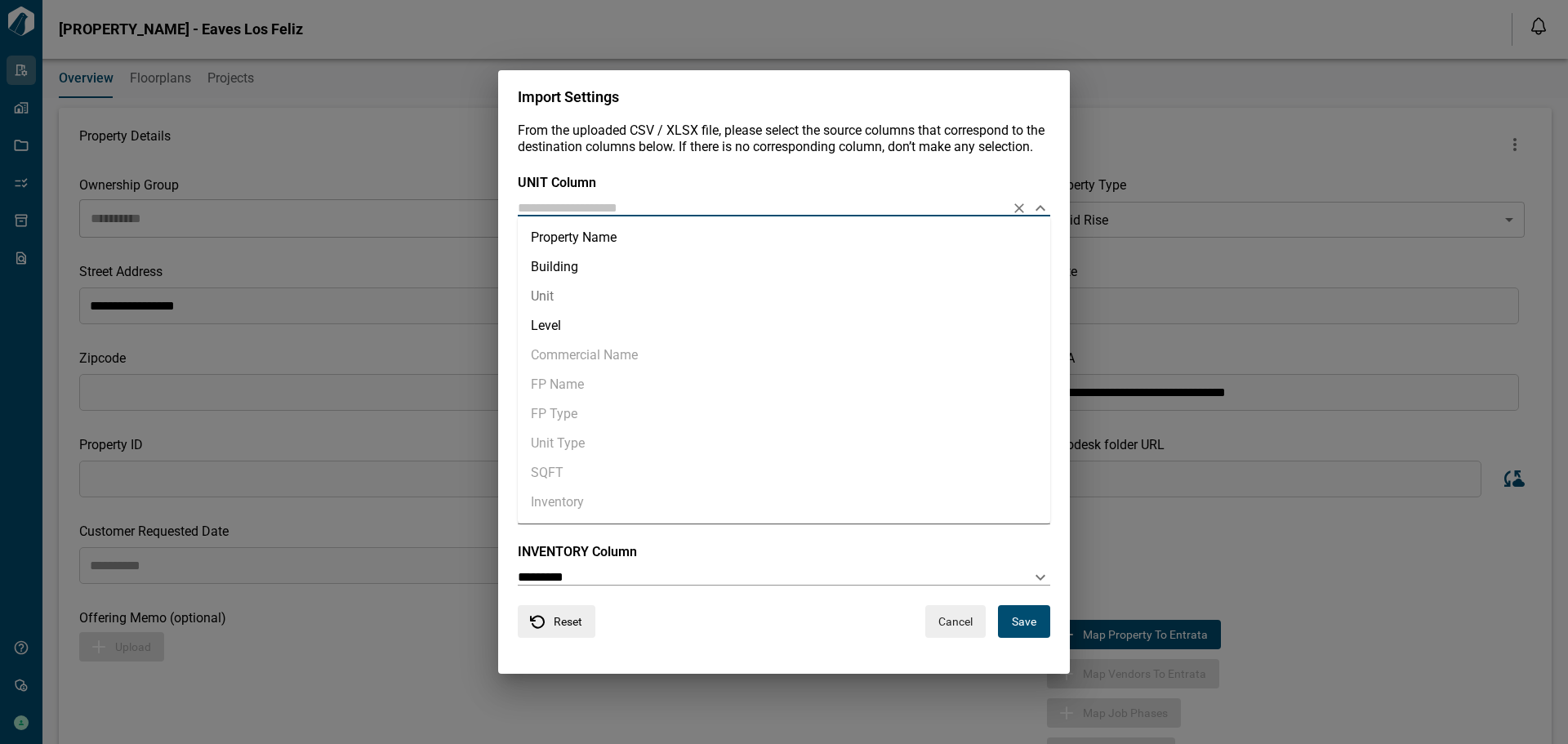 type on "****" 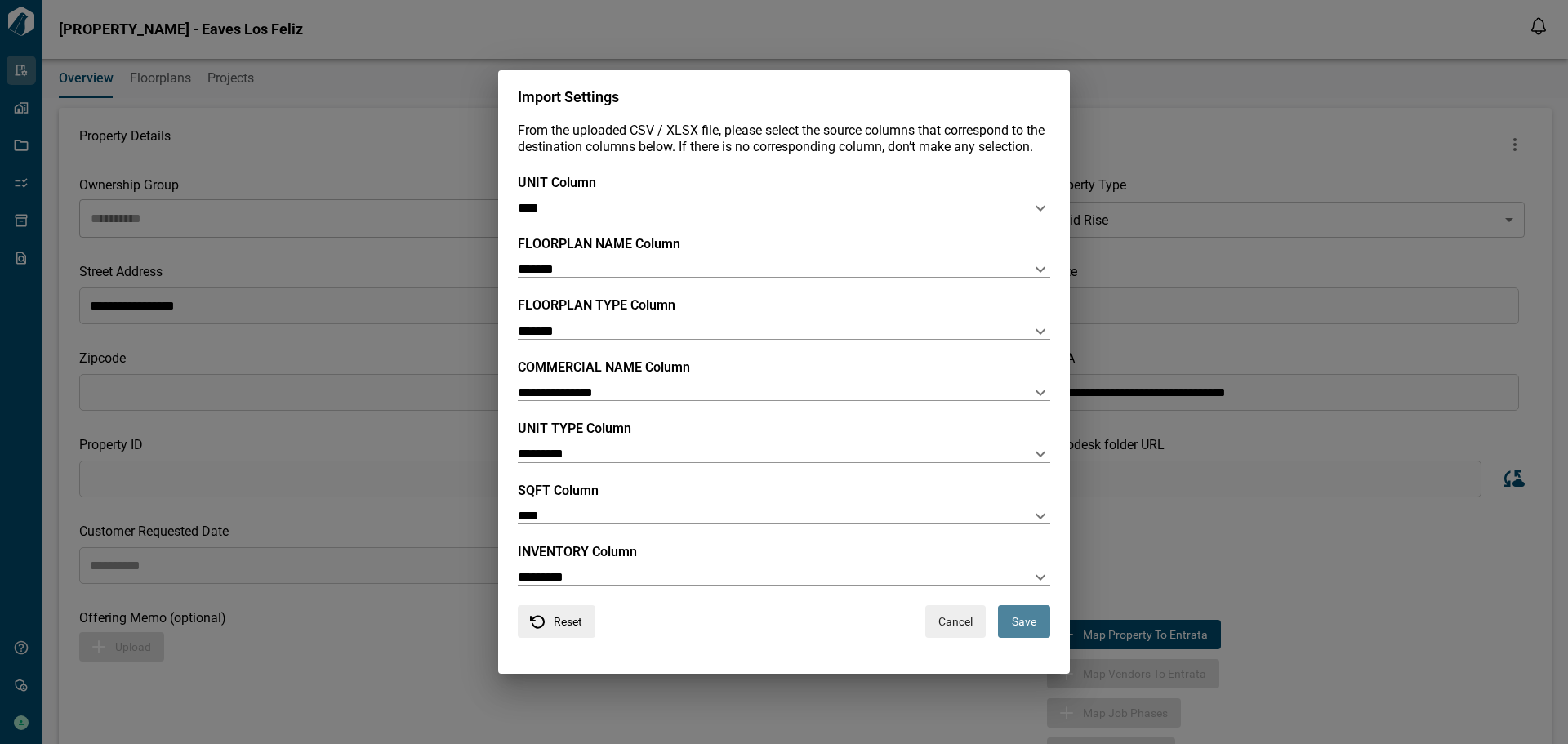 click on "Save" at bounding box center (1024, 621) 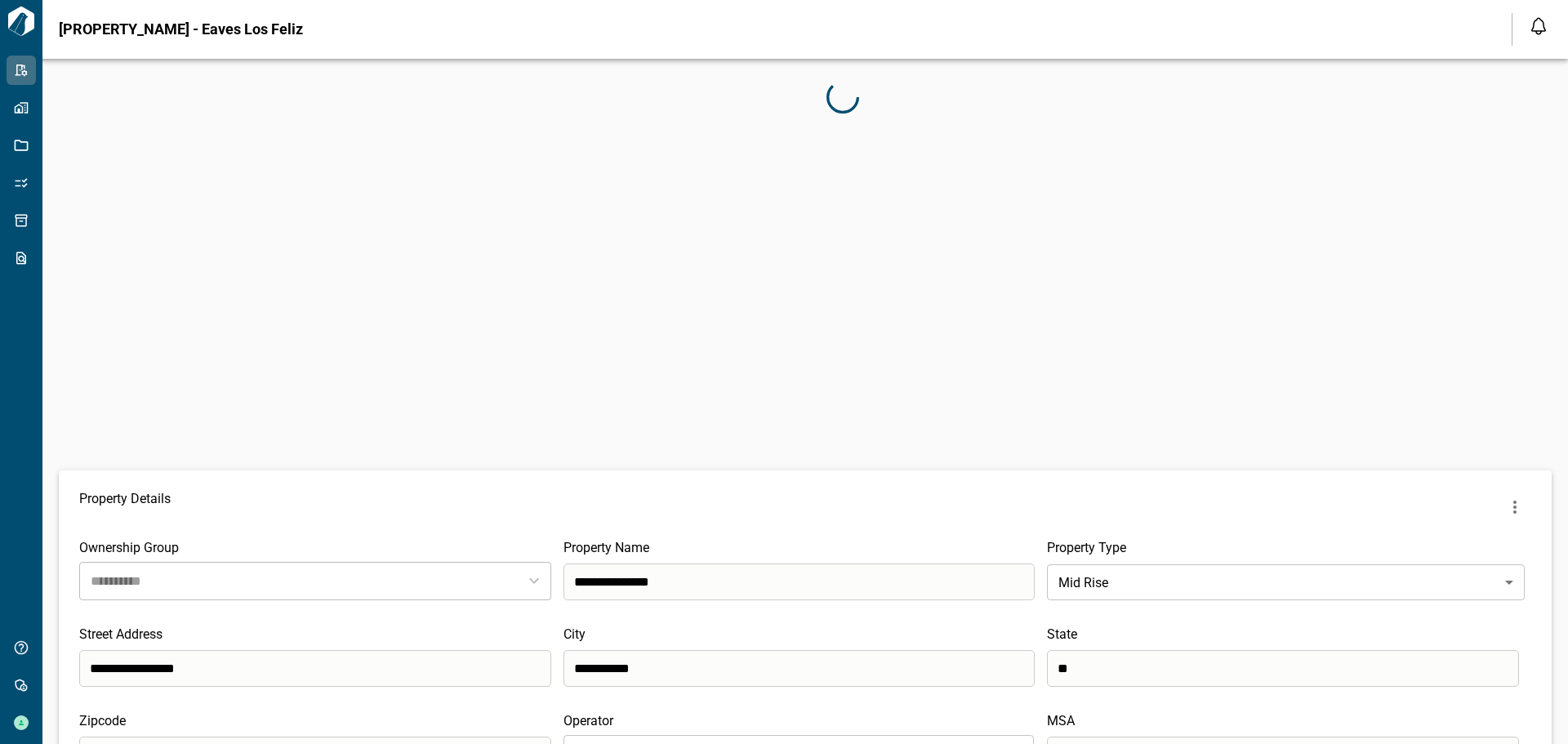 scroll, scrollTop: 0, scrollLeft: 0, axis: both 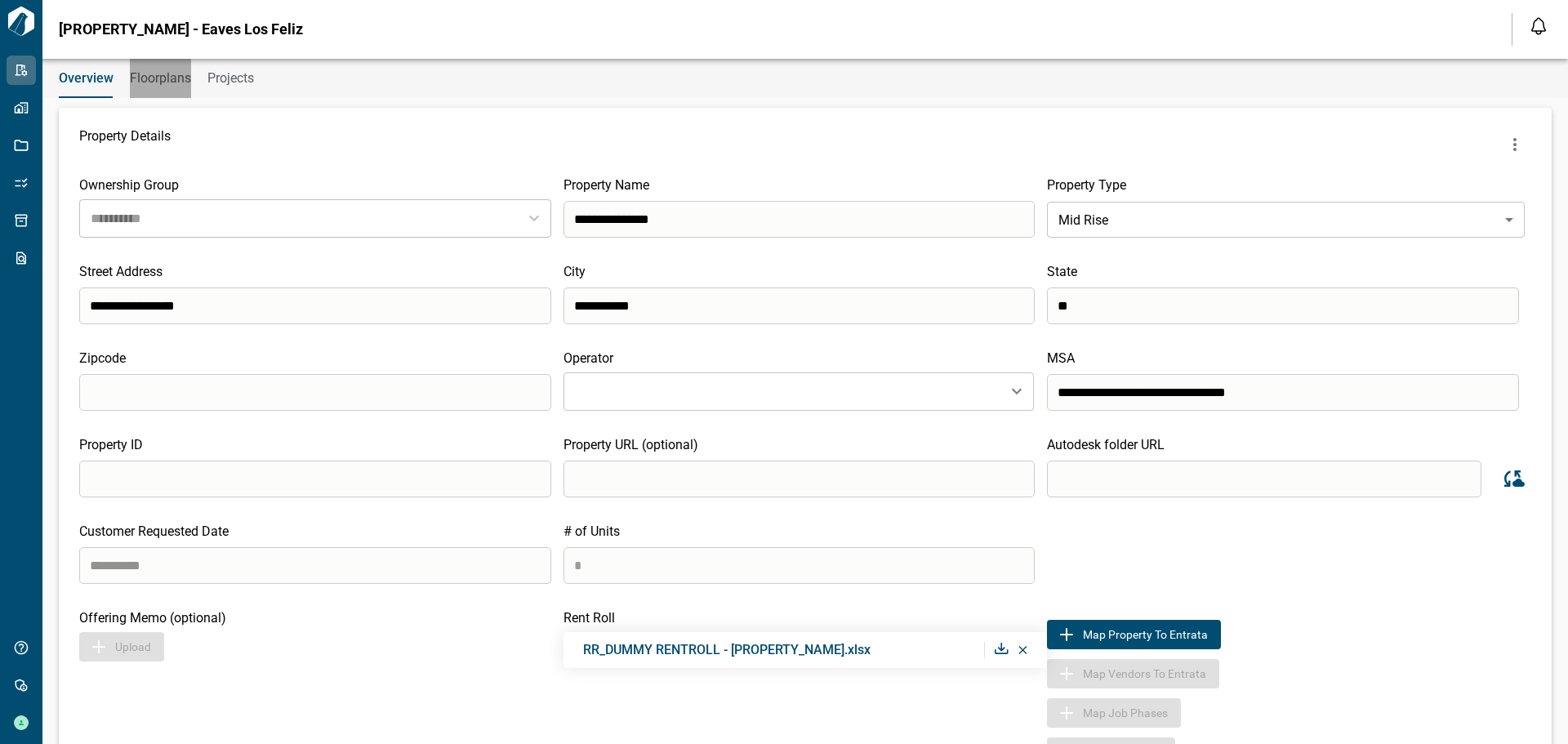 click on "Floorplans" at bounding box center [160, 78] 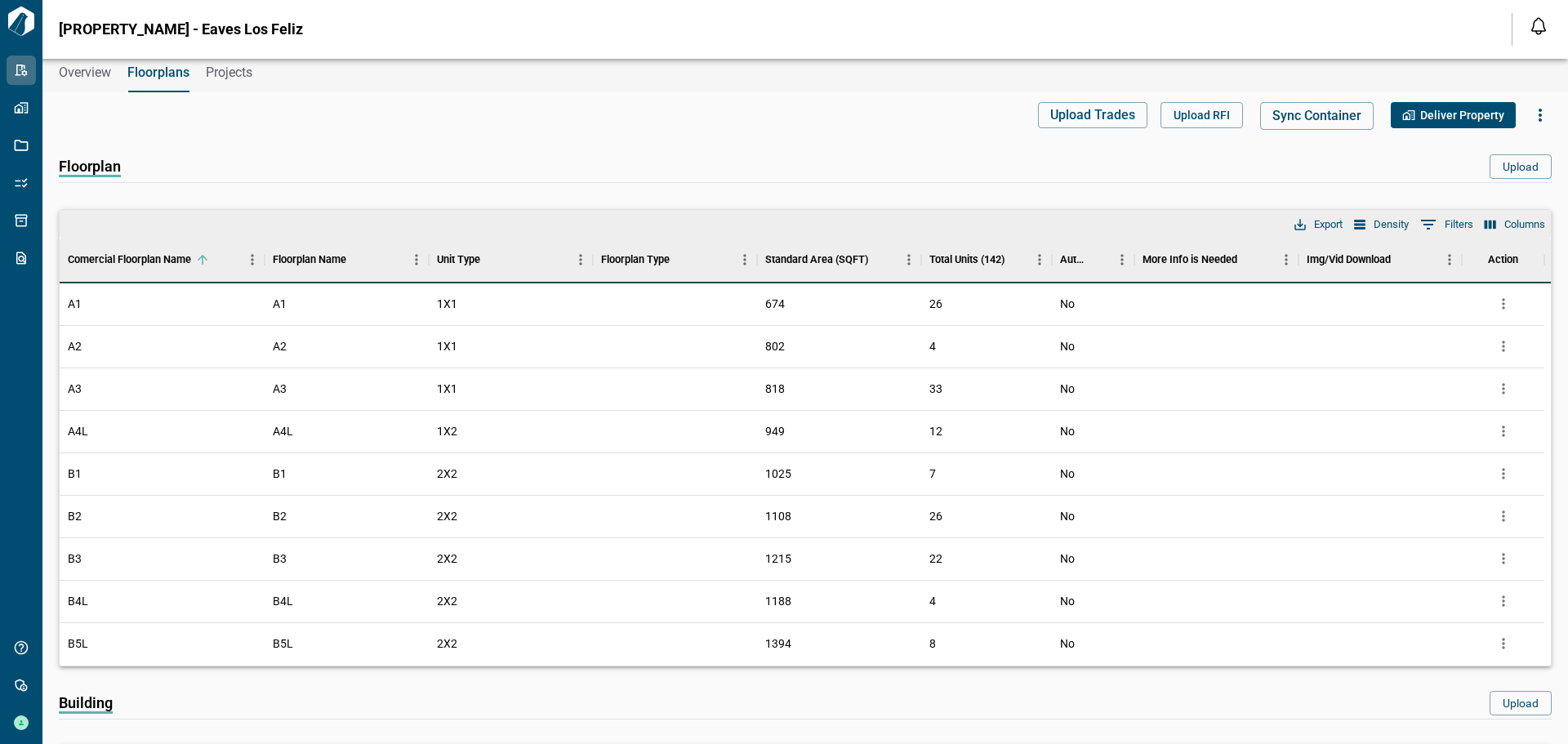 scroll, scrollTop: 0, scrollLeft: 0, axis: both 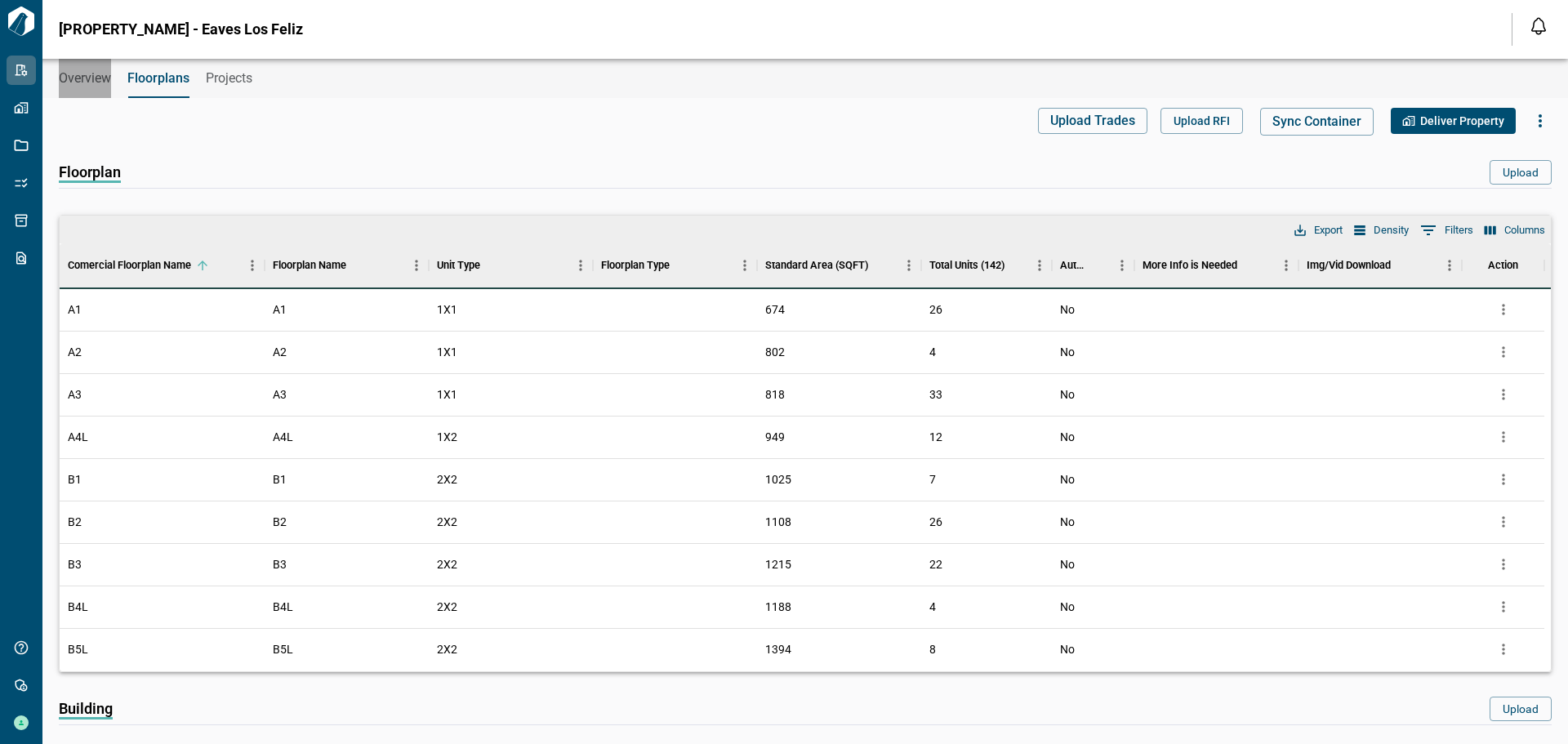 click on "Overview" at bounding box center [85, 78] 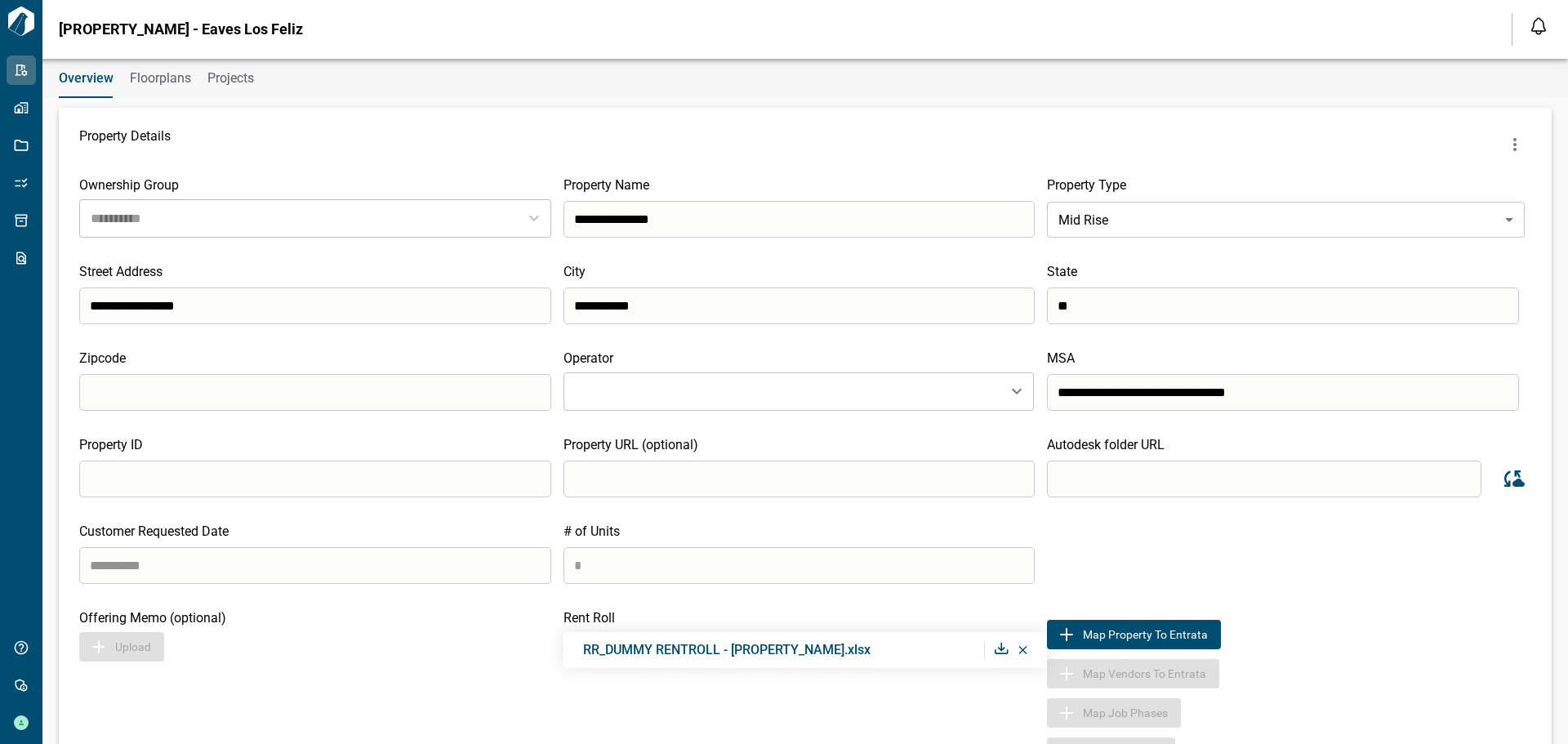 click 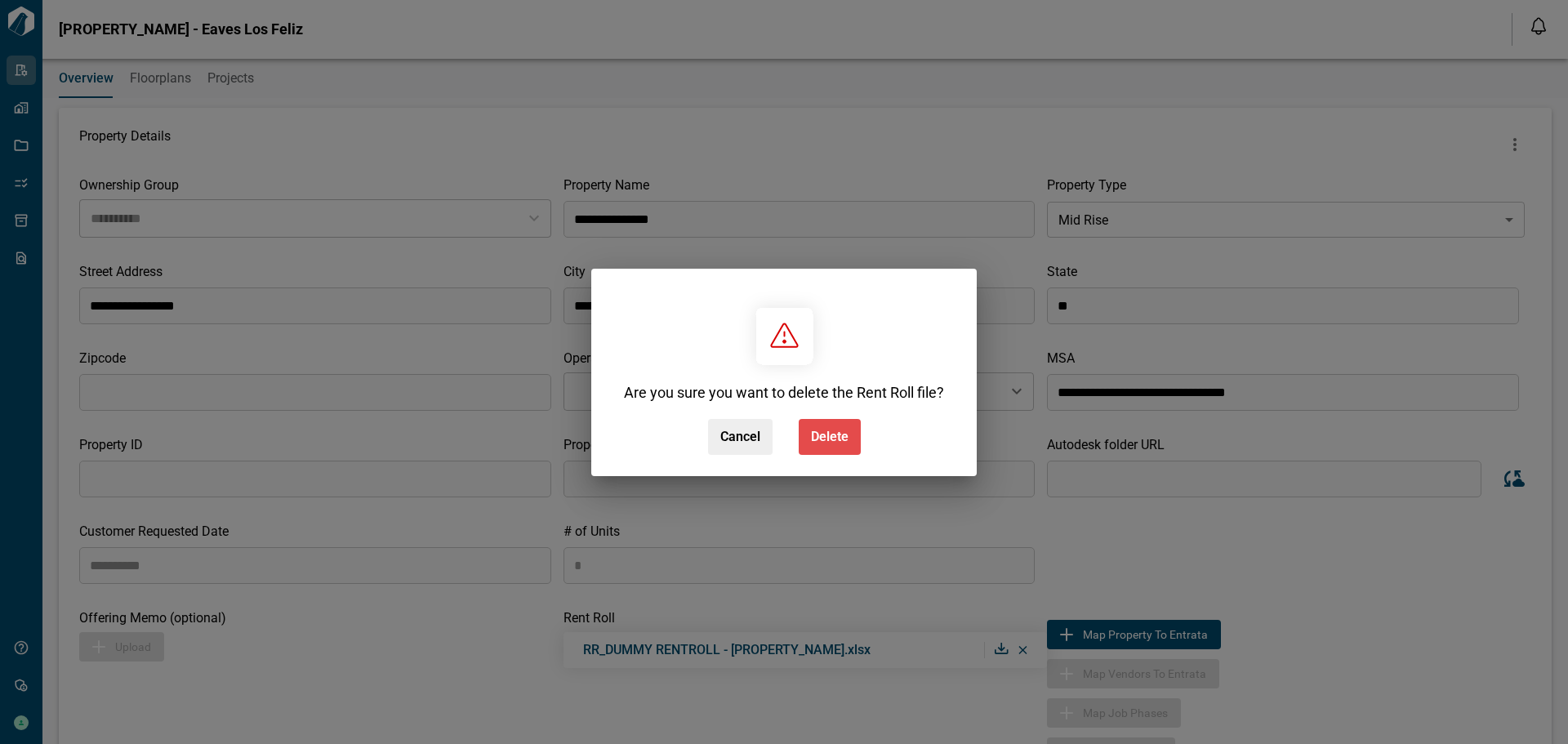 click on "Delete" at bounding box center [830, 437] 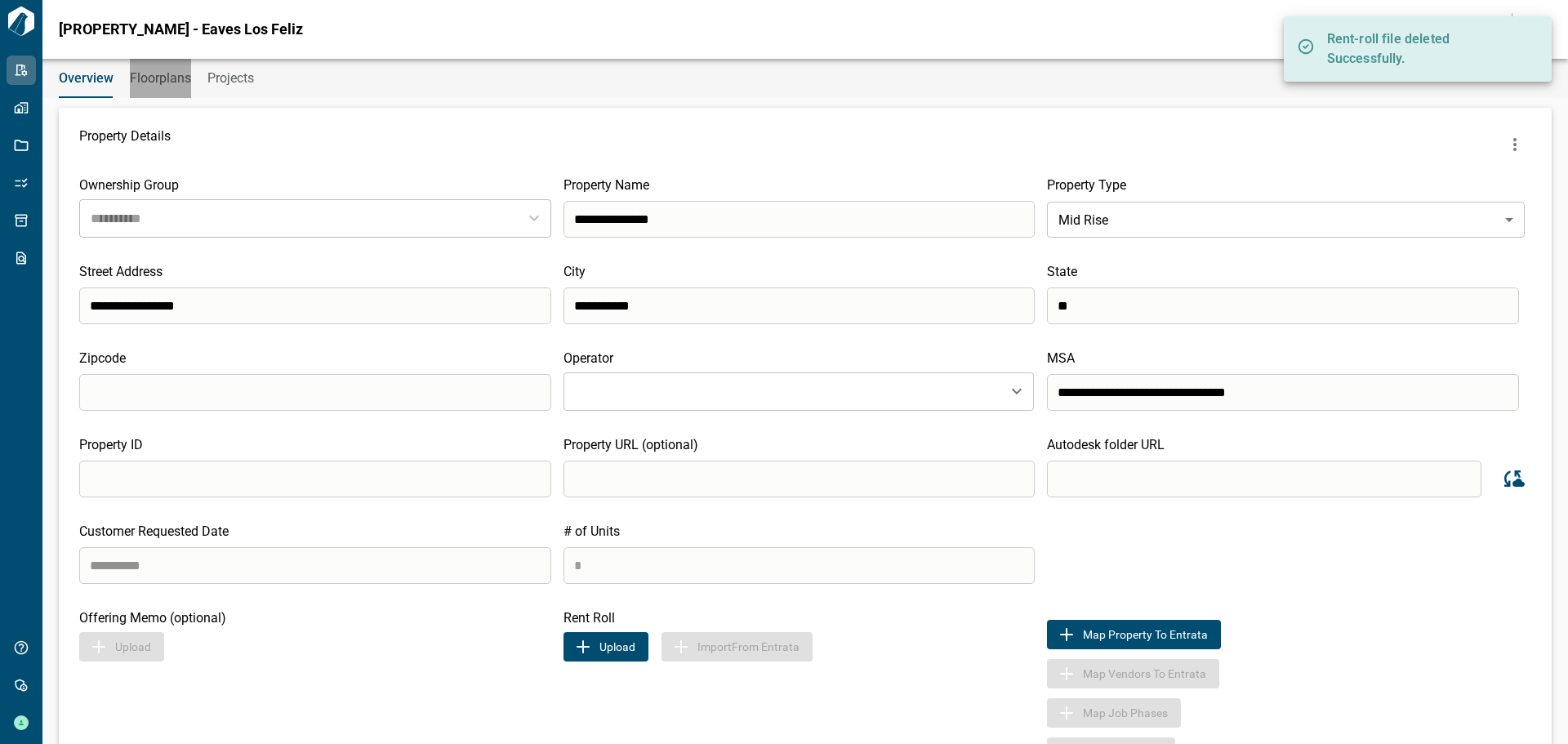 click on "Floorplans" at bounding box center [160, 78] 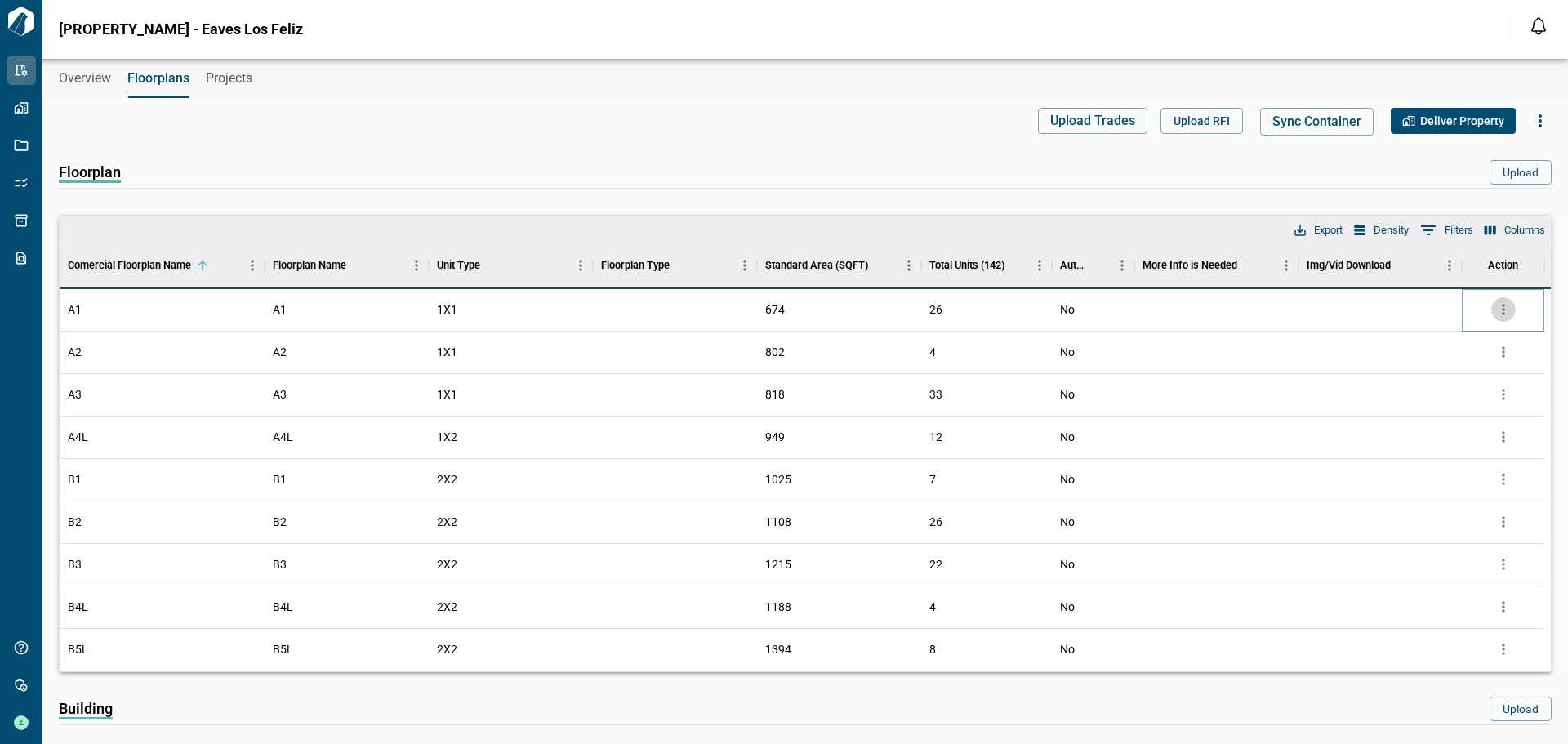 click 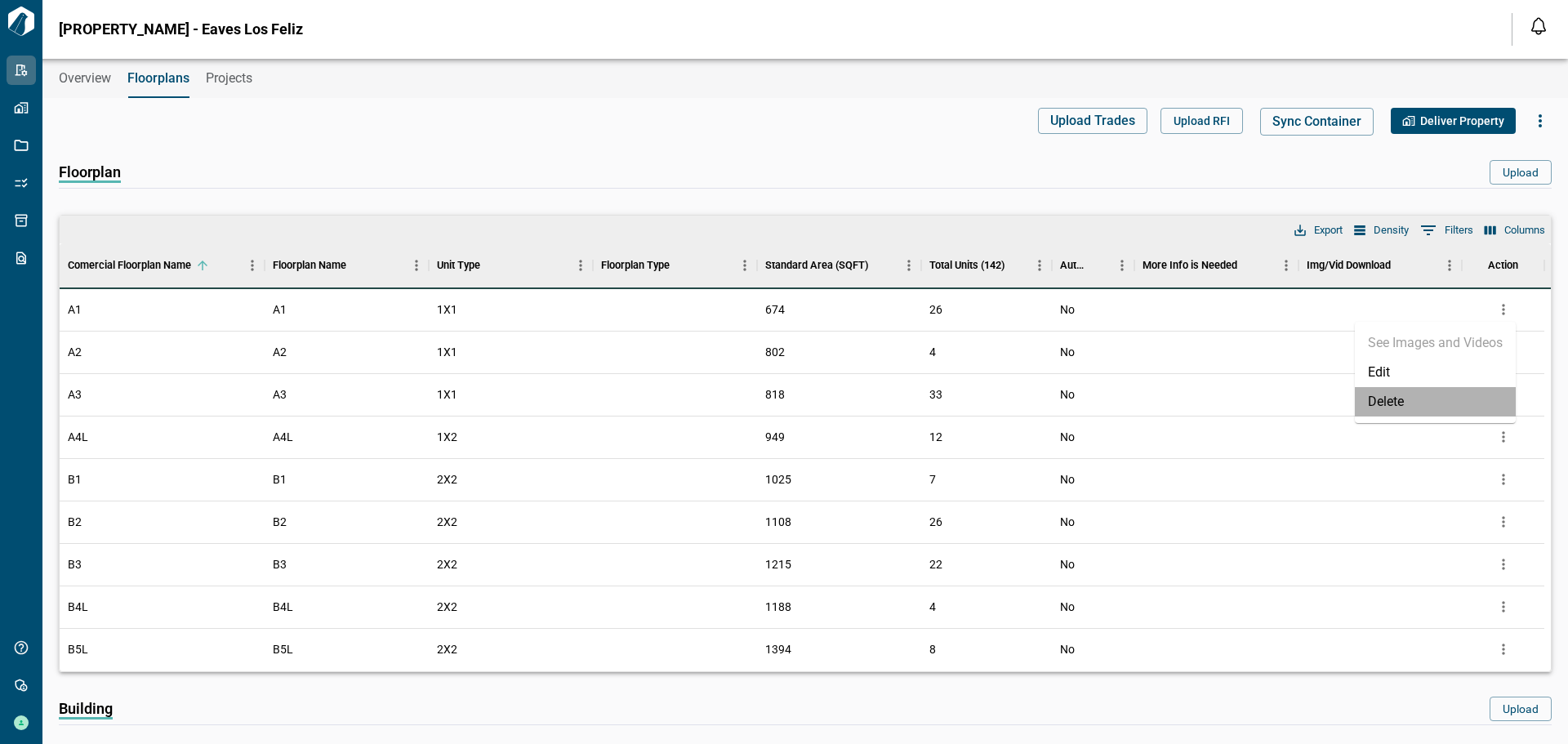 click on "Delete" at bounding box center (1435, 402) 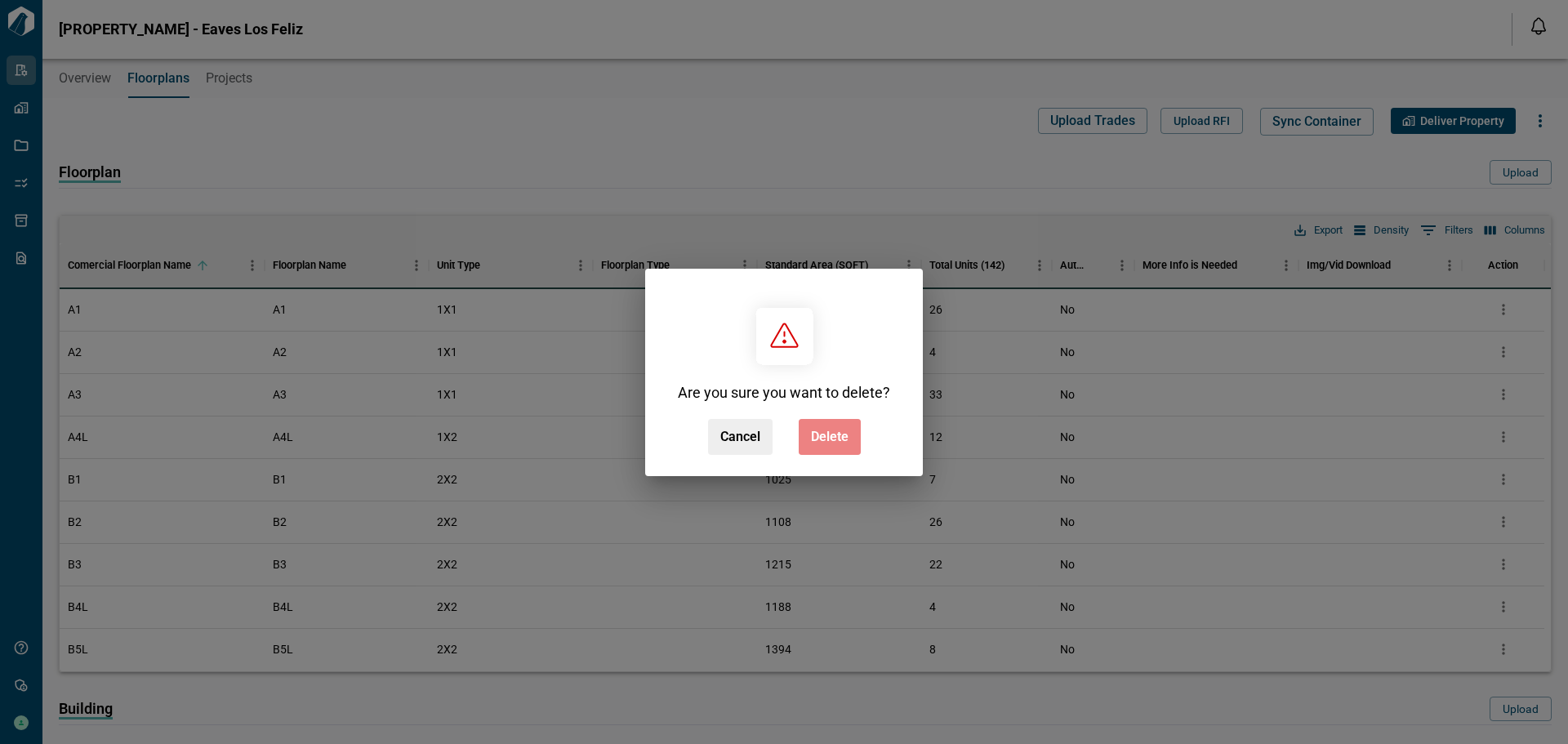 drag, startPoint x: 821, startPoint y: 439, endPoint x: 1464, endPoint y: 355, distance: 648.46357 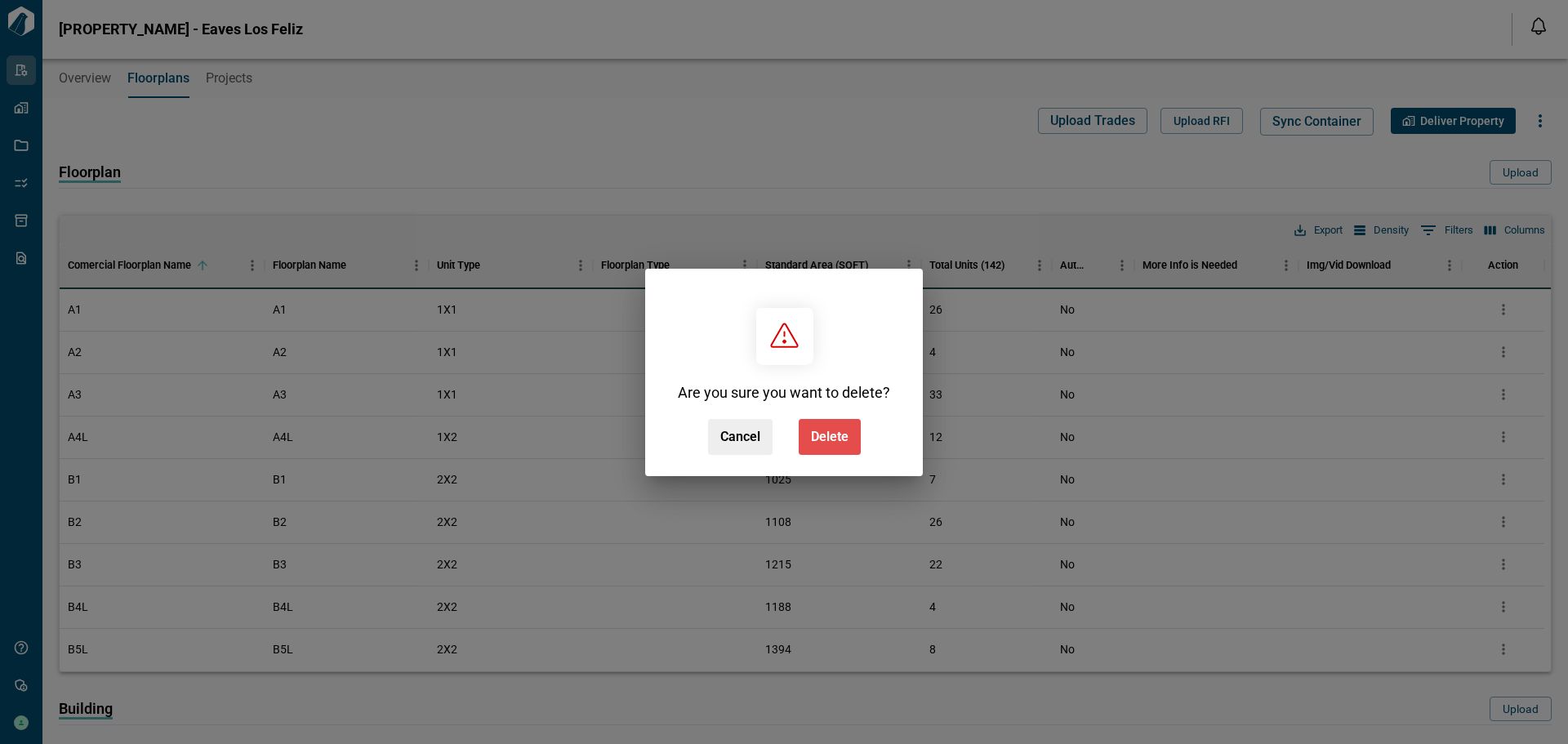 click on "Delete" at bounding box center [830, 437] 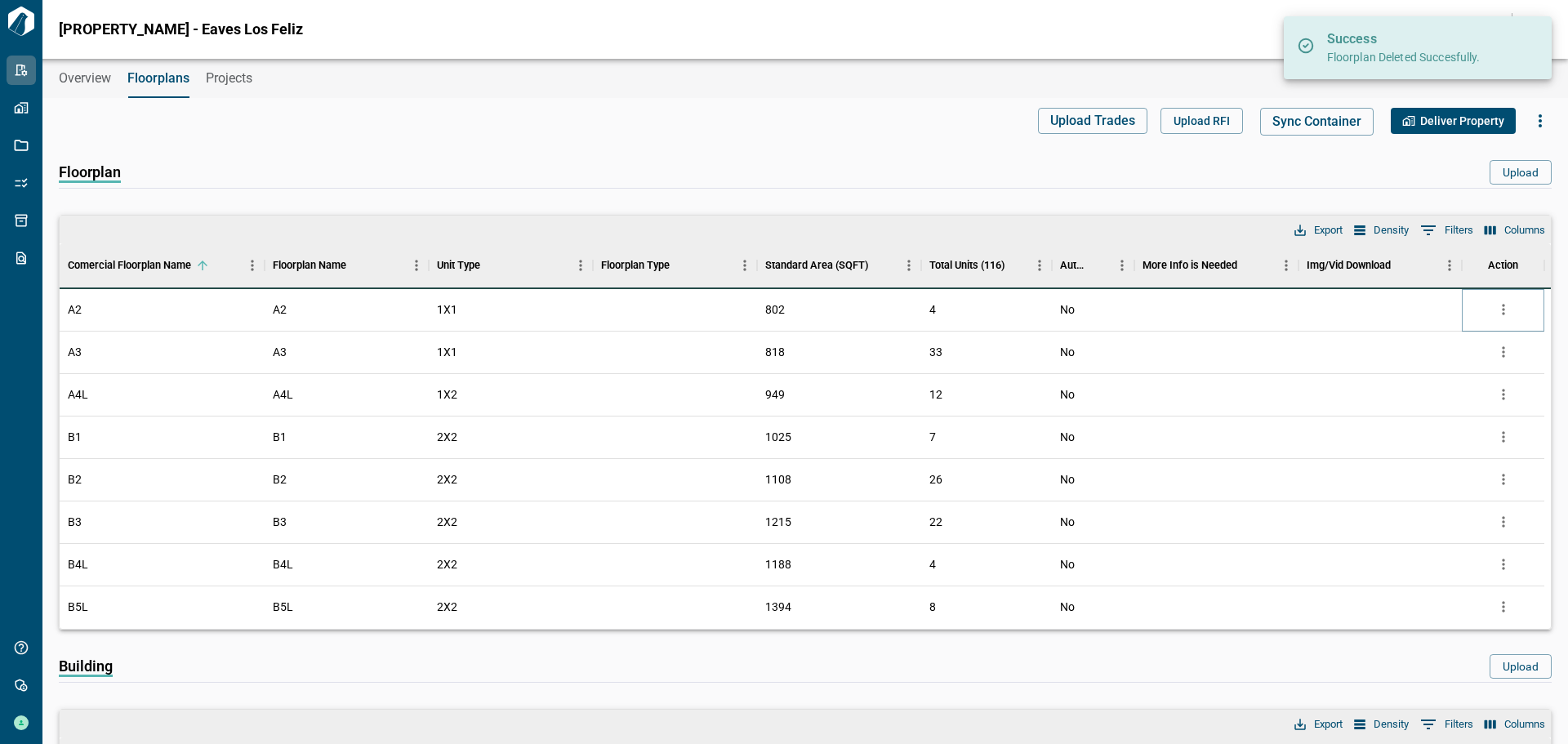 click 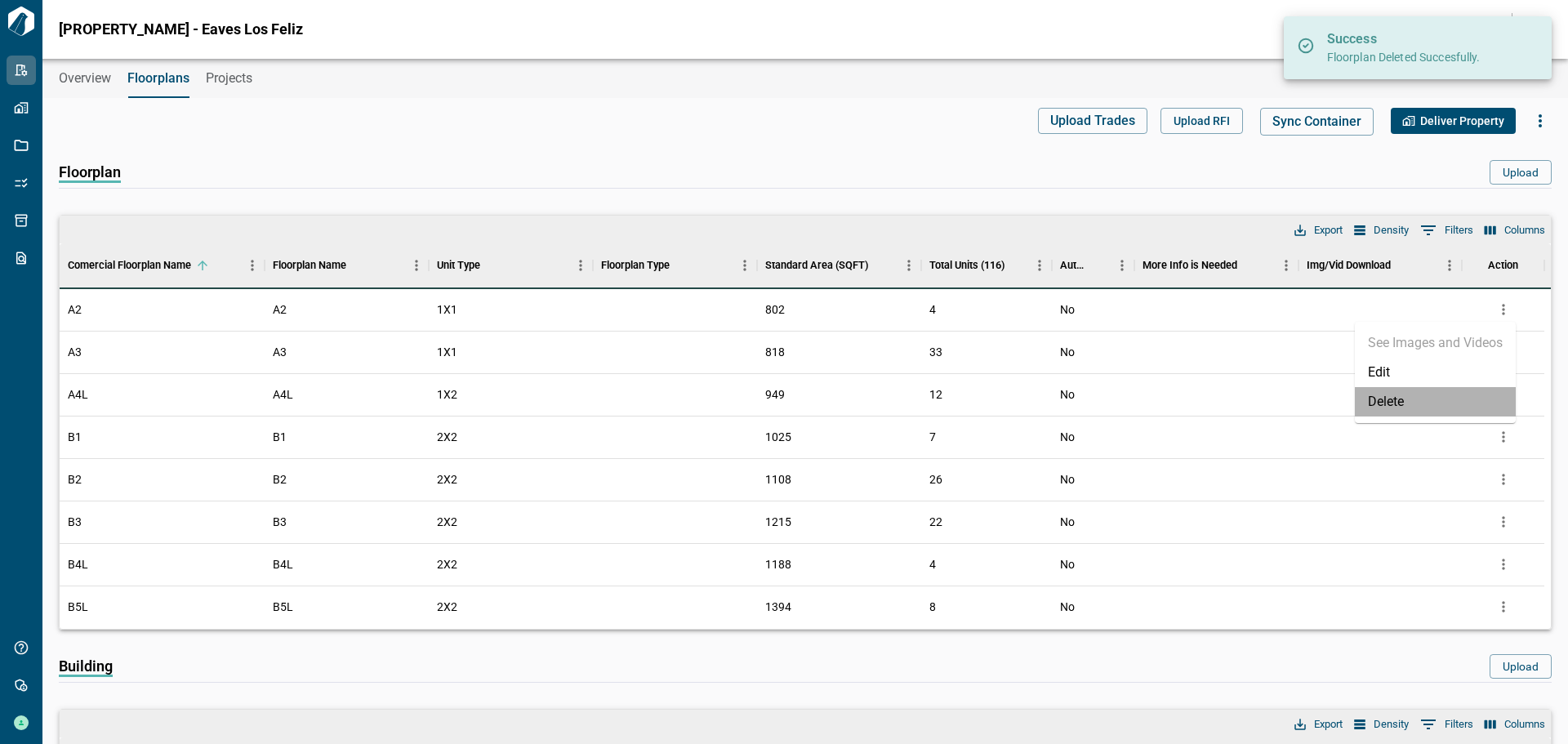 click on "Delete" at bounding box center [1435, 402] 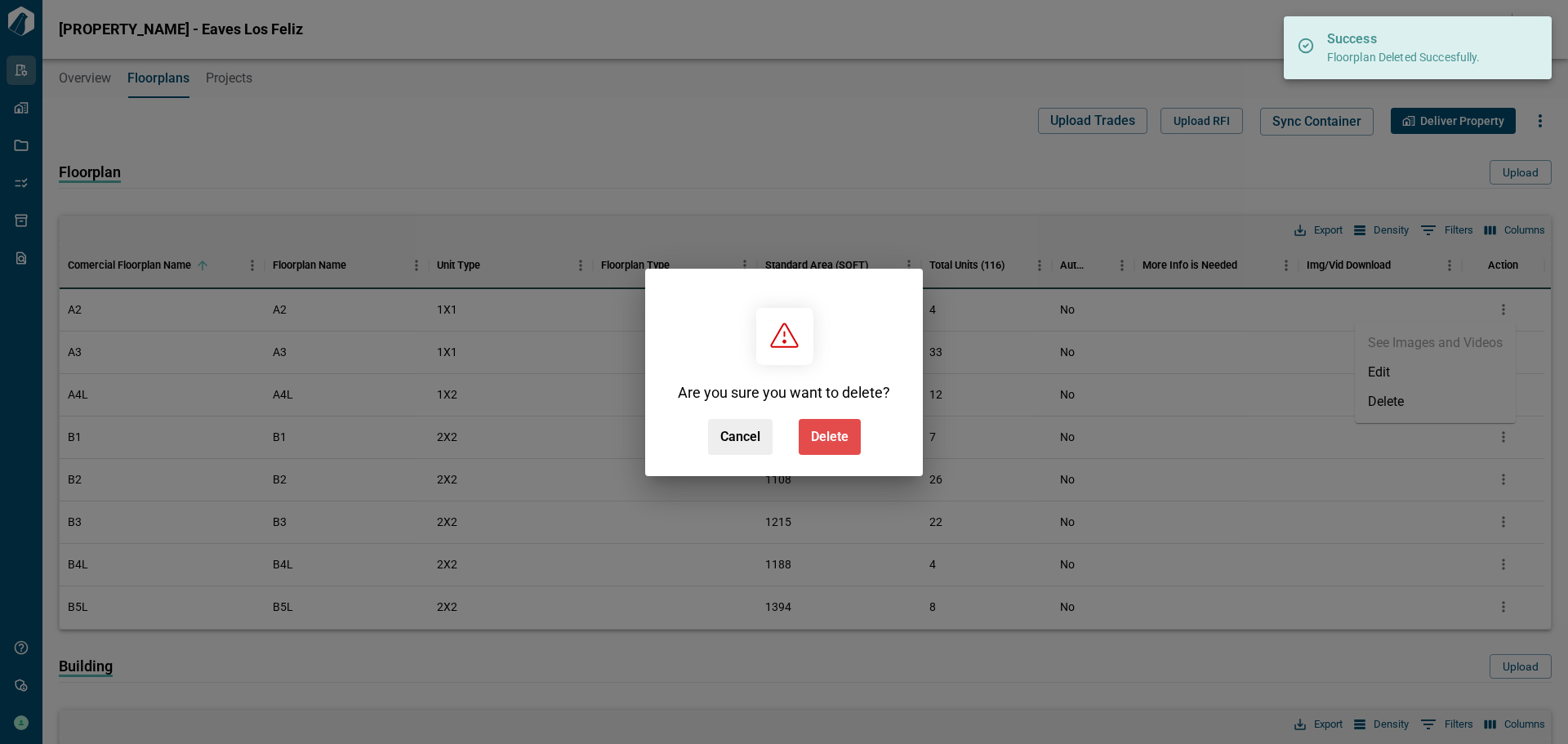 click on "Delete" at bounding box center (830, 437) 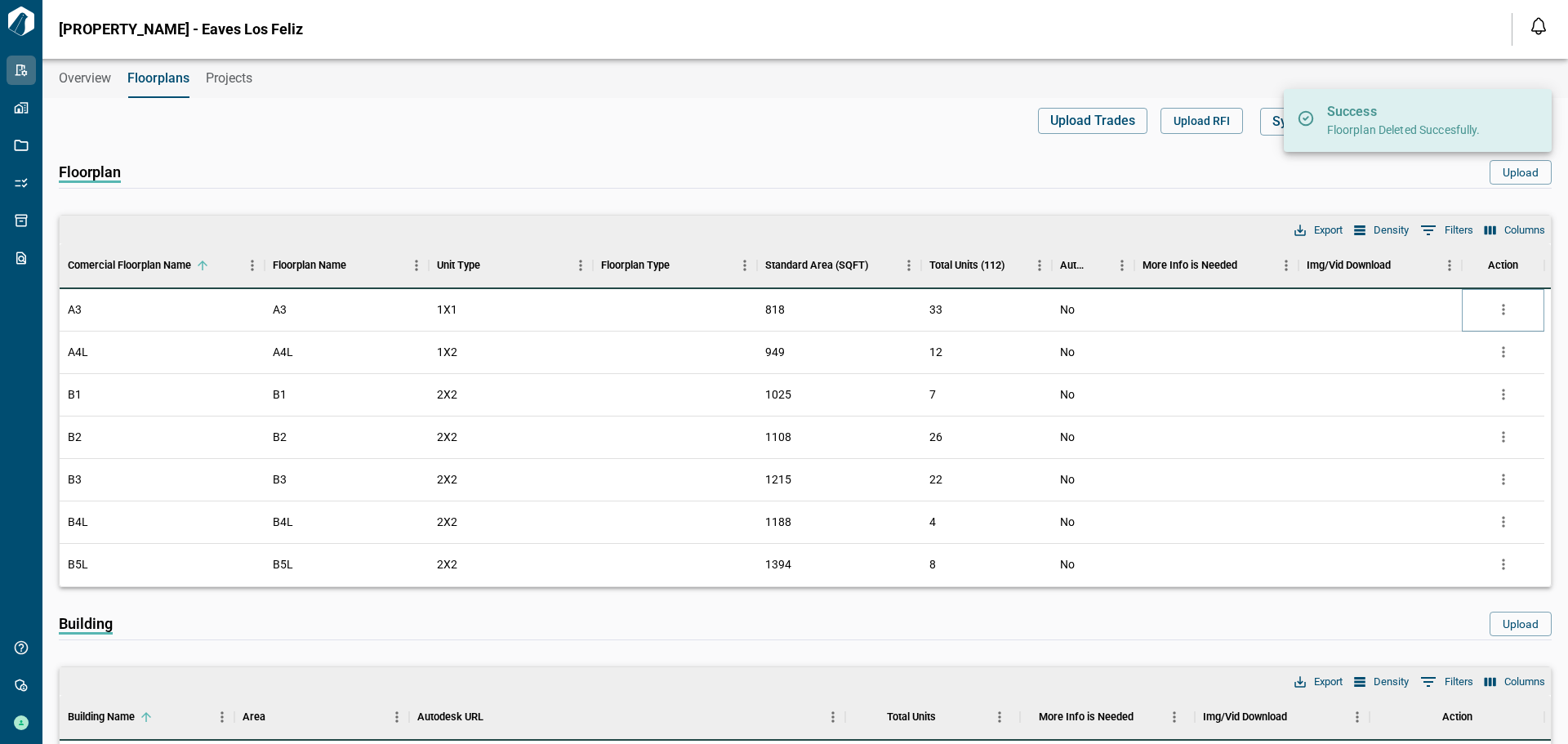 click 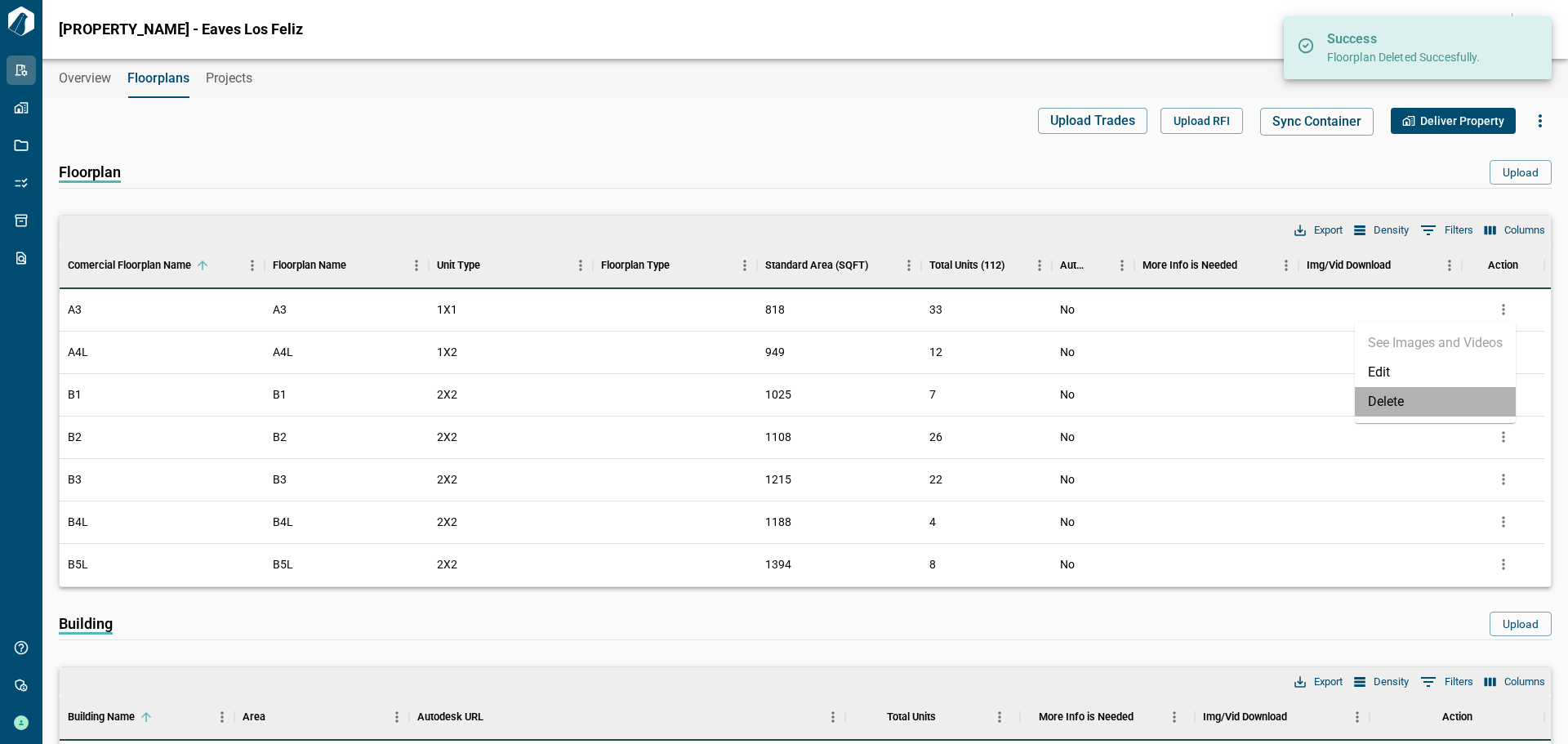 click on "Delete" at bounding box center (1435, 402) 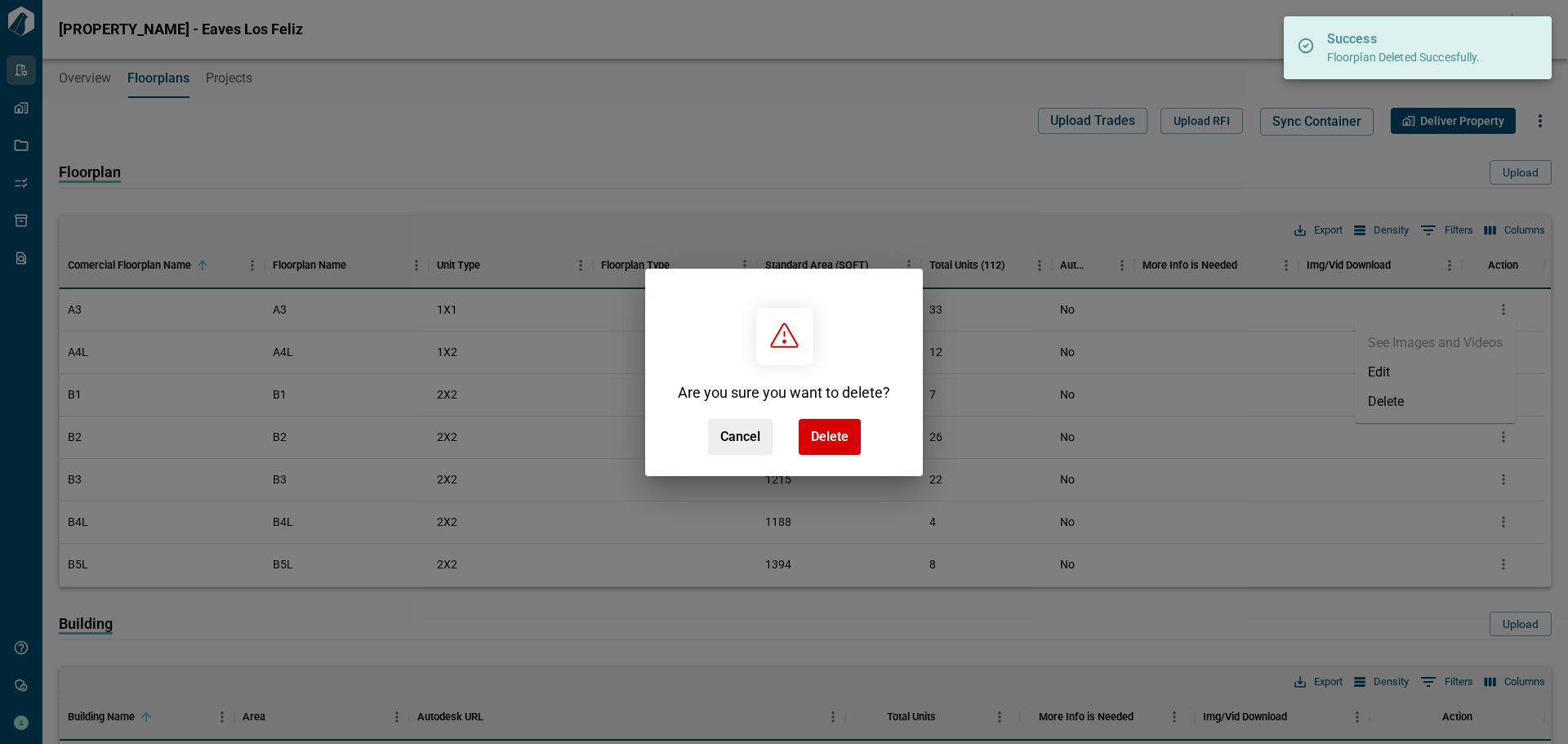 drag, startPoint x: 829, startPoint y: 447, endPoint x: 1330, endPoint y: 340, distance: 512.2987 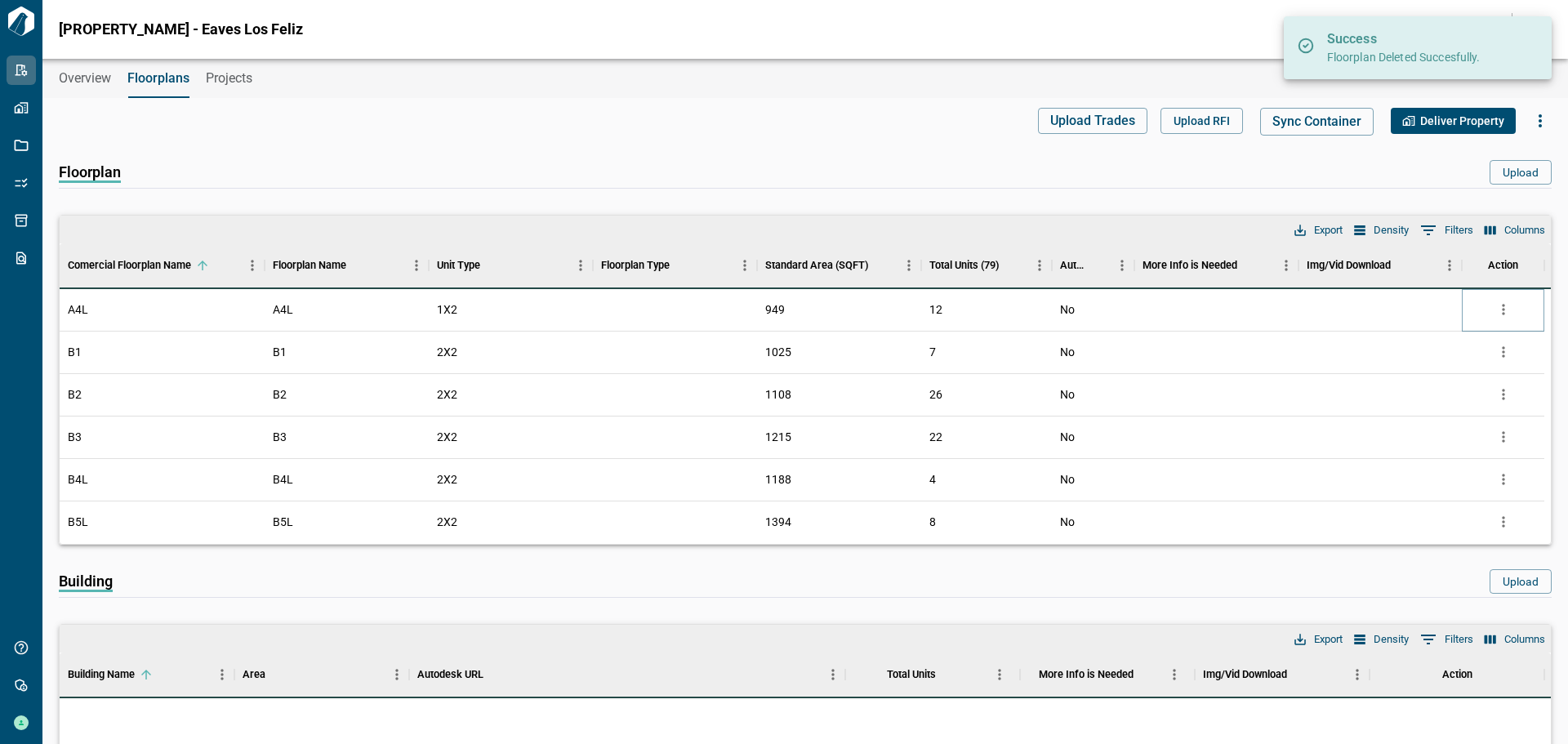 click 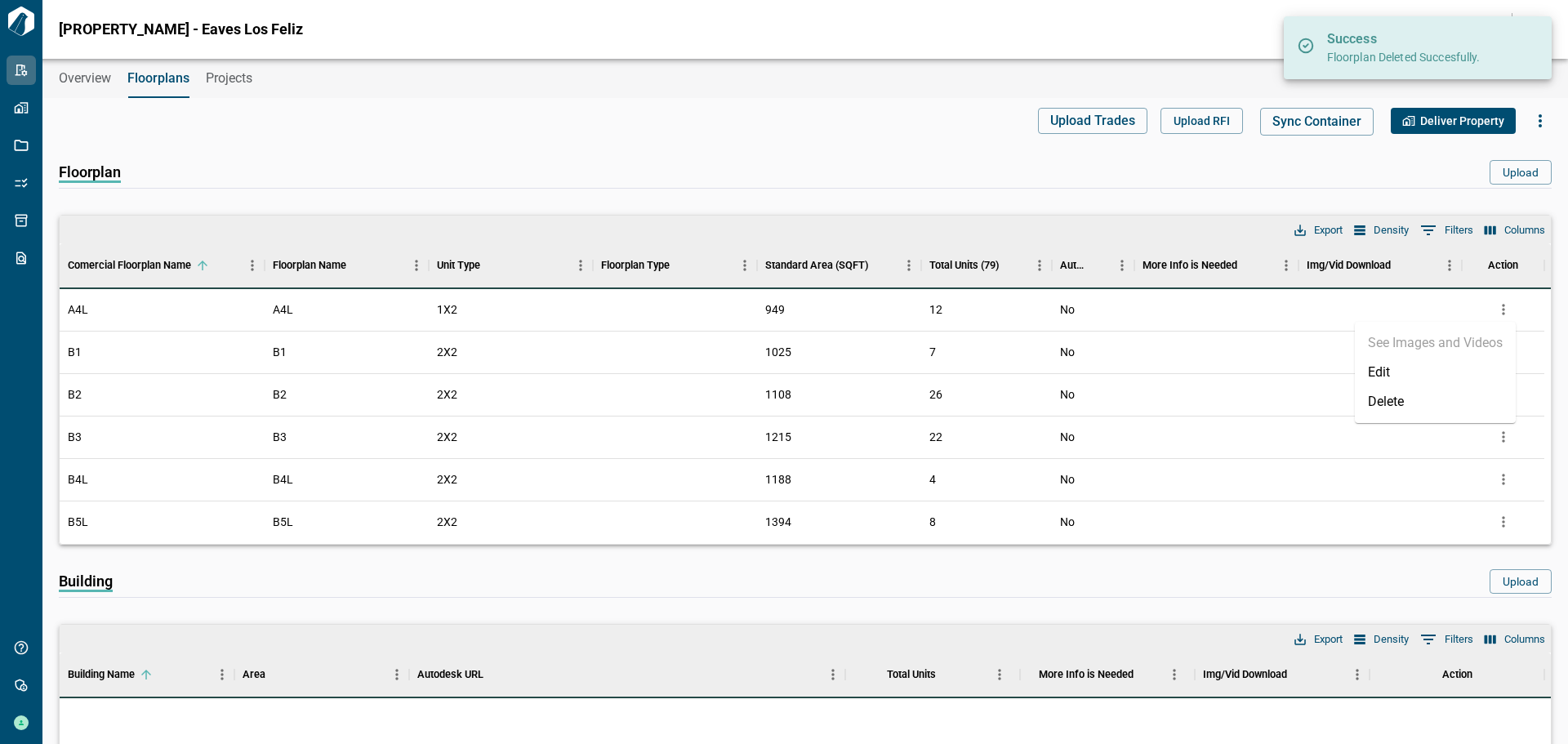 click on "Delete" at bounding box center (1435, 402) 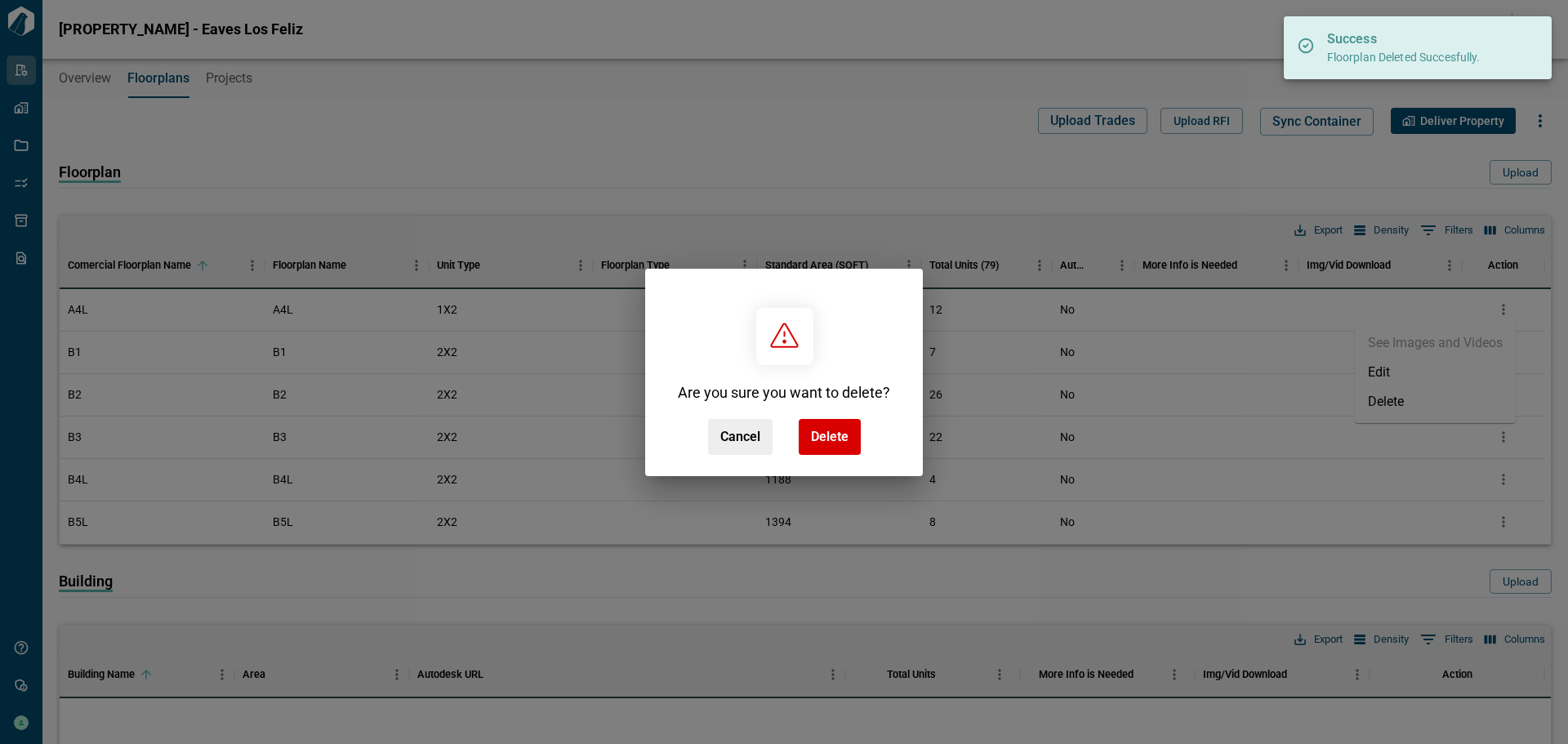drag, startPoint x: 822, startPoint y: 438, endPoint x: 1477, endPoint y: 342, distance: 661.9977 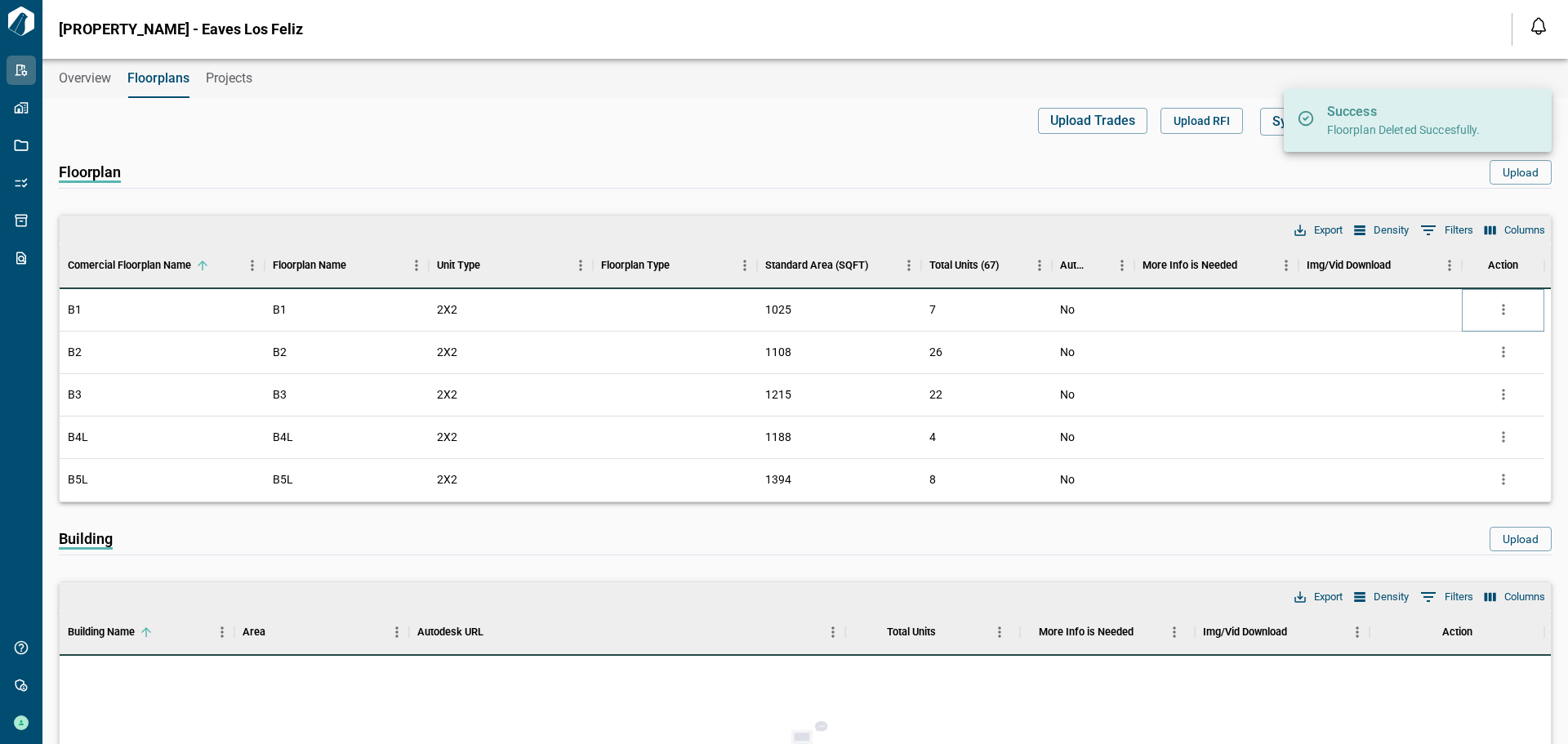click 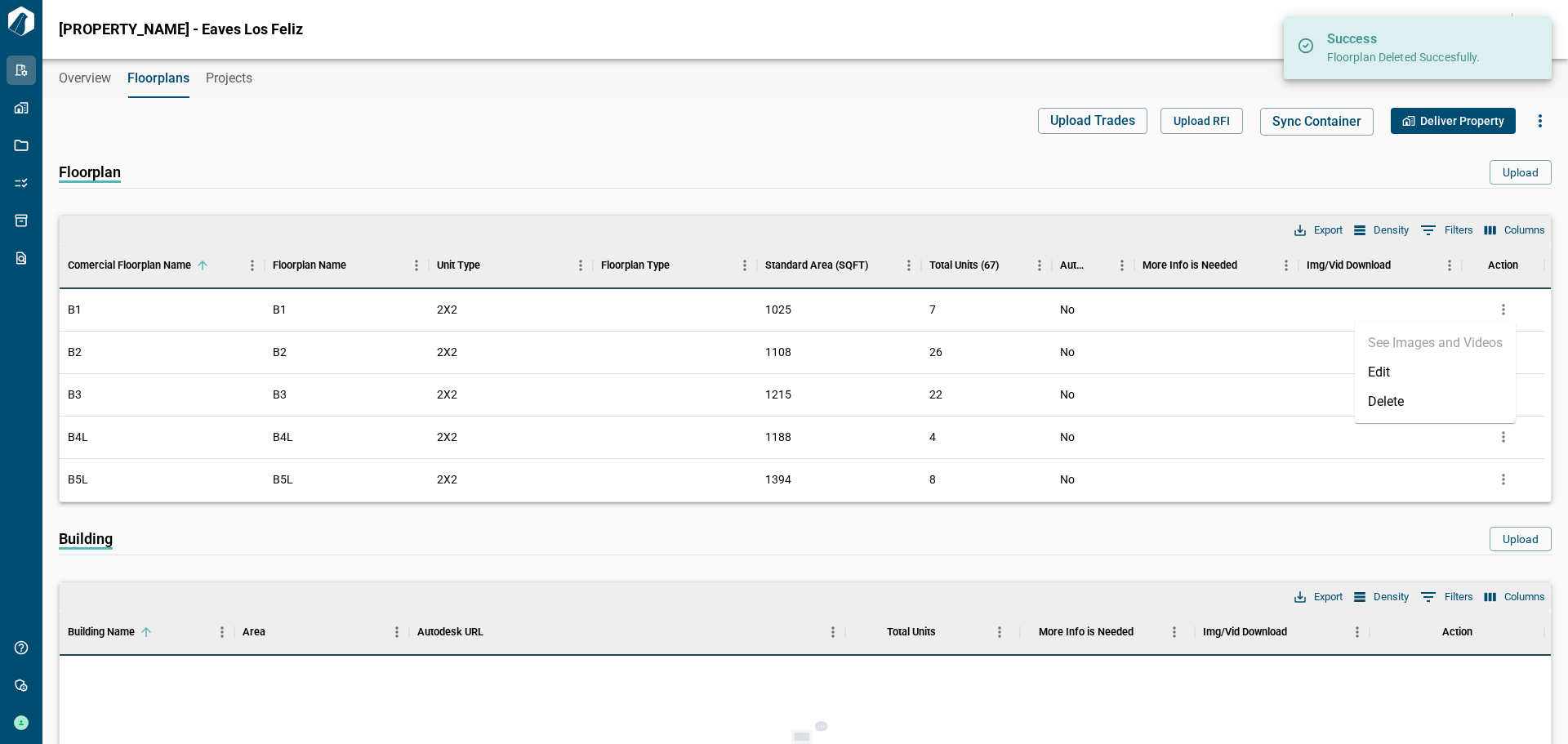 click on "Delete" at bounding box center (1435, 402) 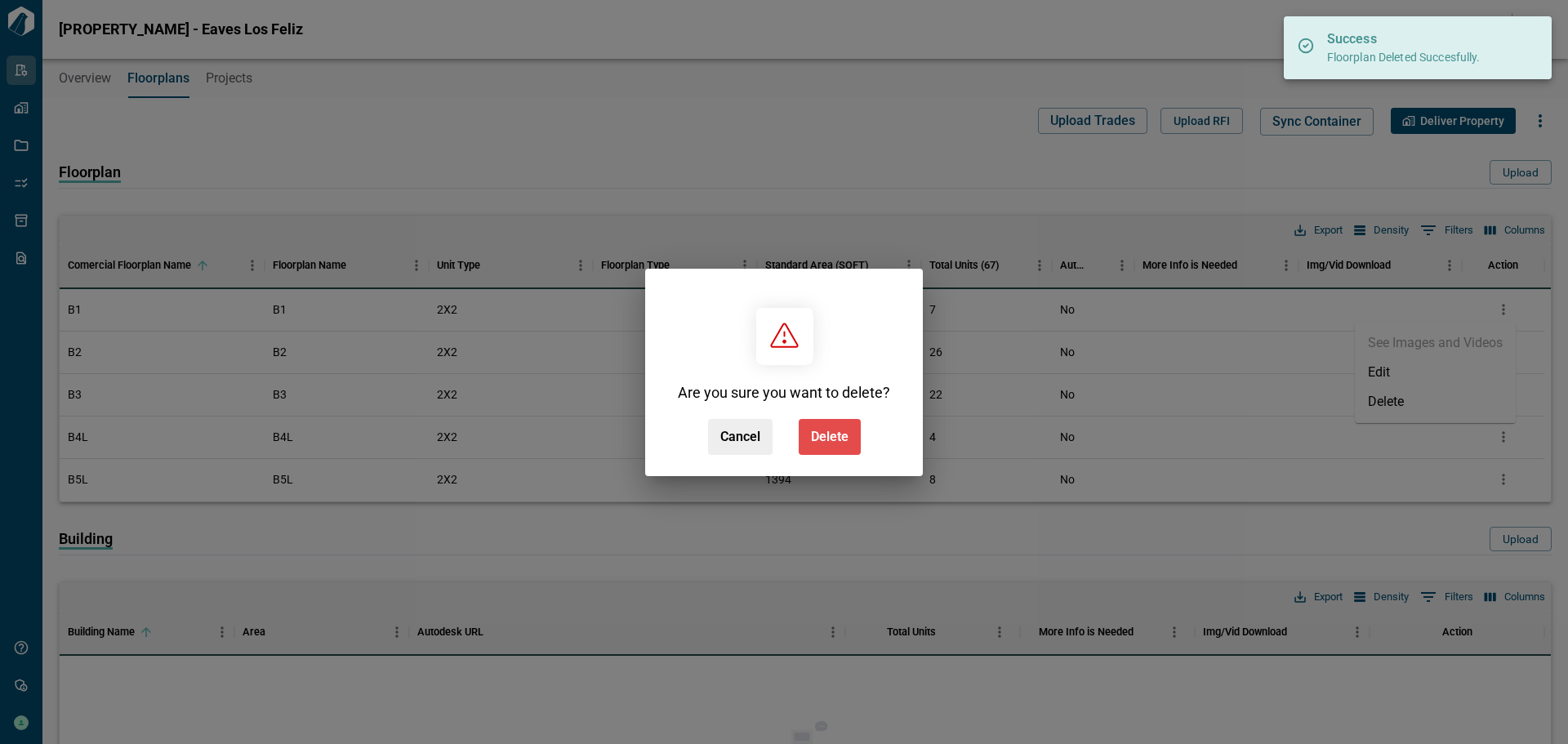 click on "Delete" at bounding box center (830, 437) 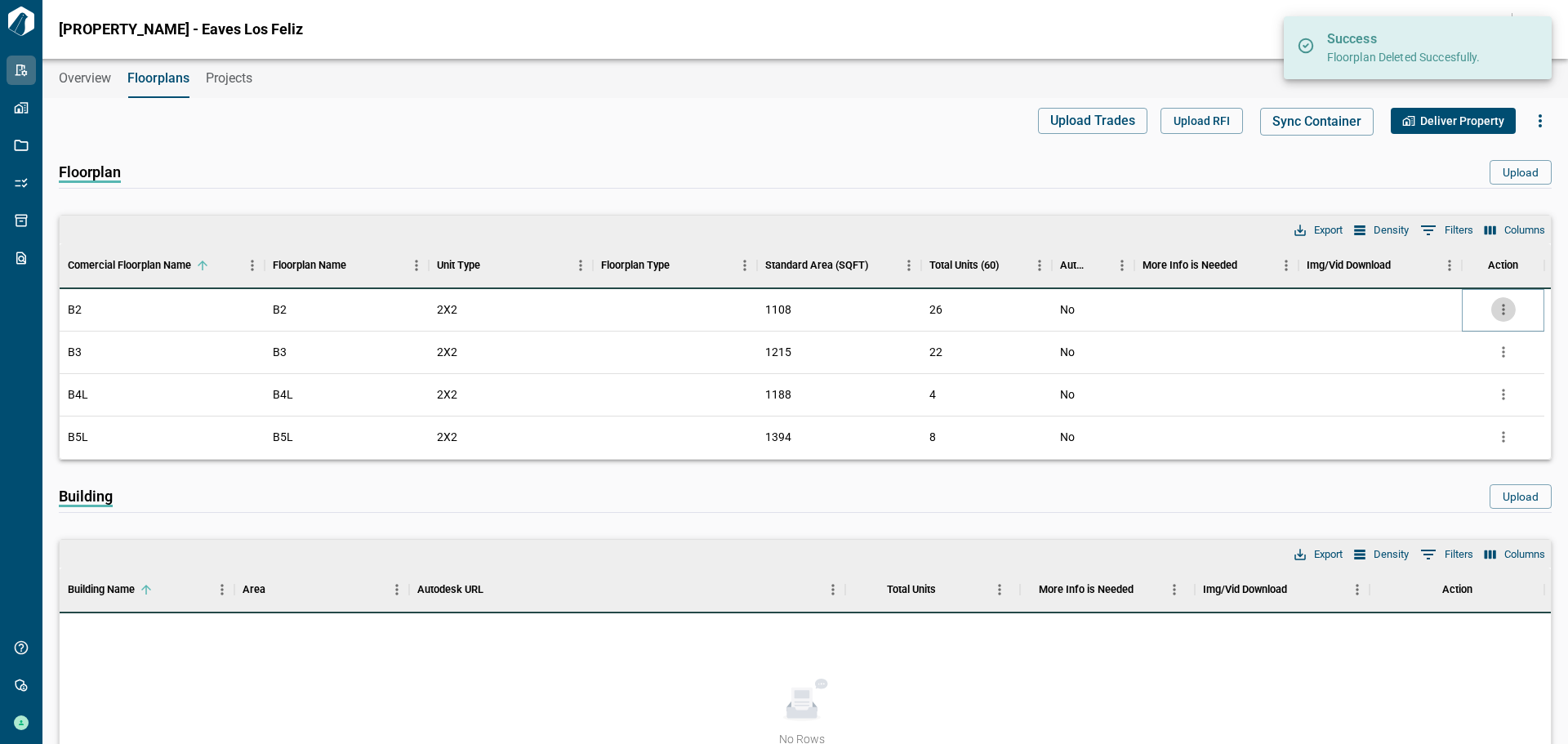 click 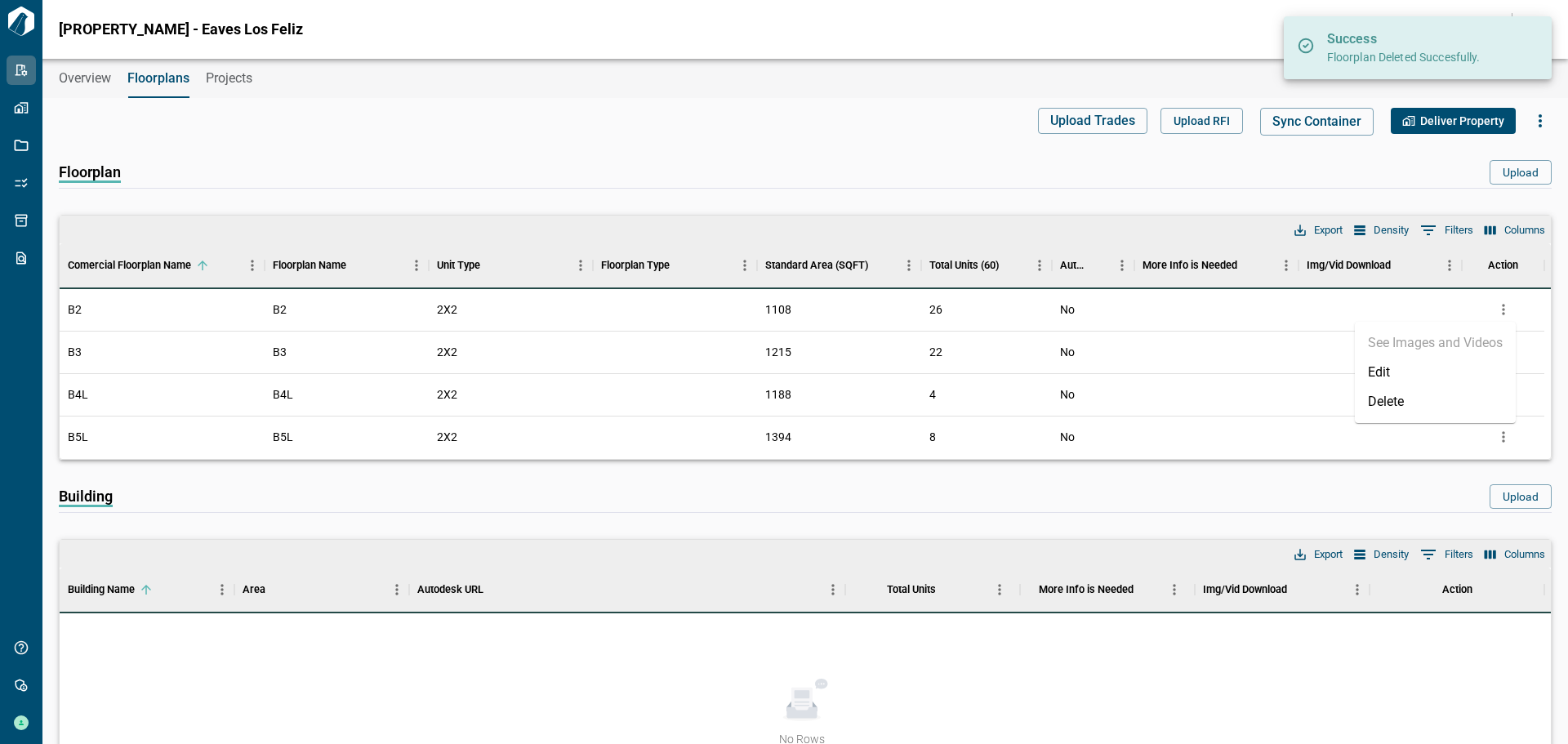 click on "Delete" at bounding box center (1435, 402) 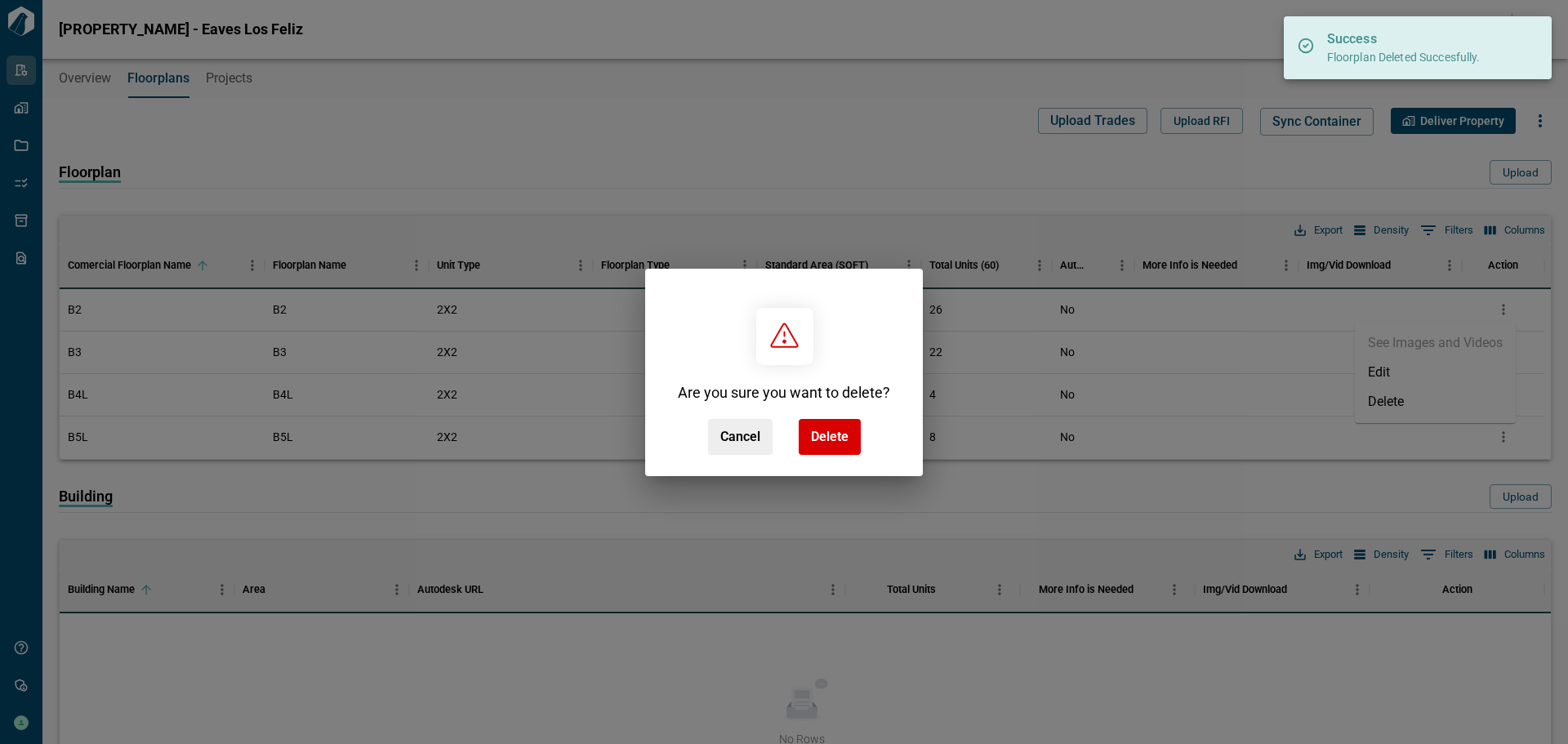 drag, startPoint x: 836, startPoint y: 442, endPoint x: 1465, endPoint y: 345, distance: 636.4354 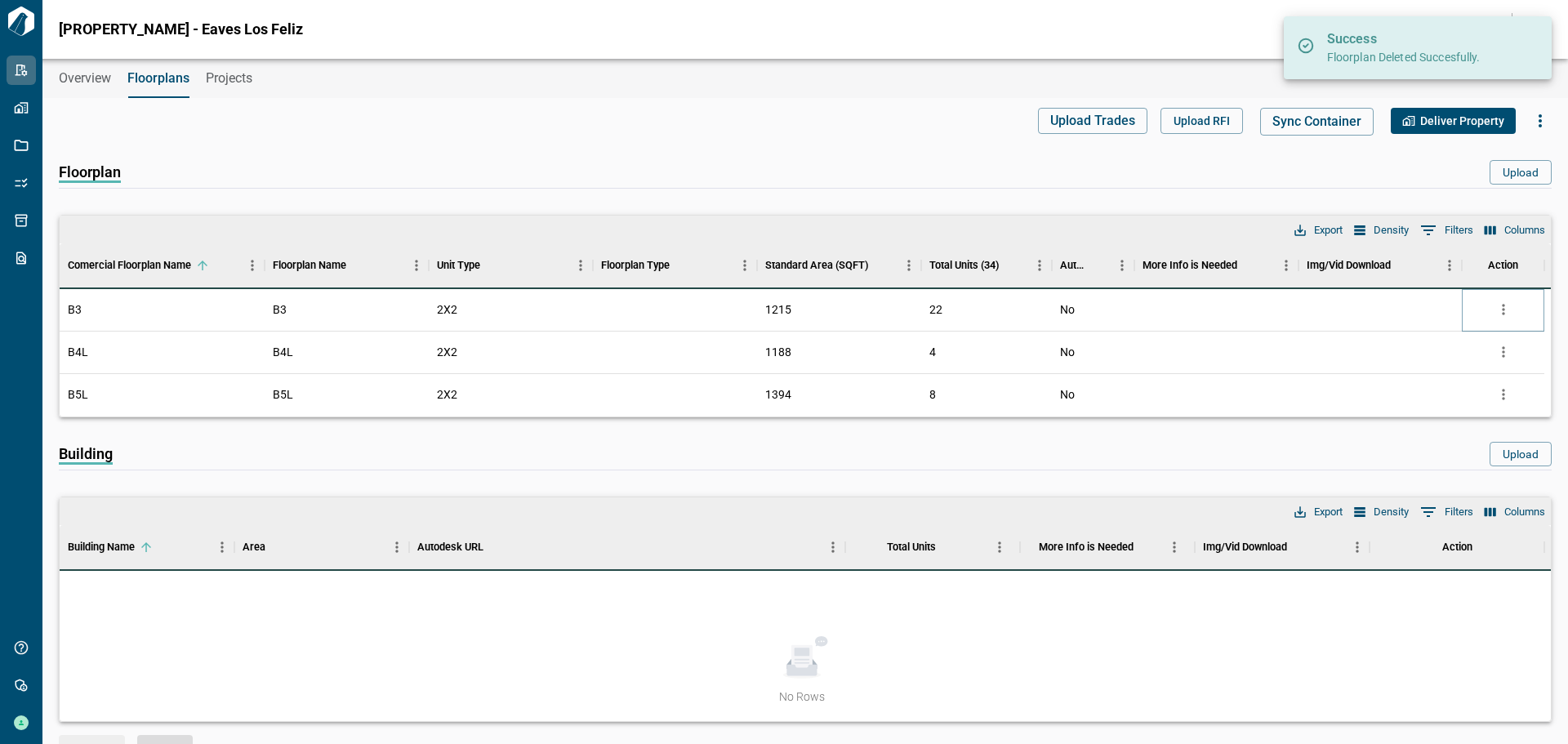 click 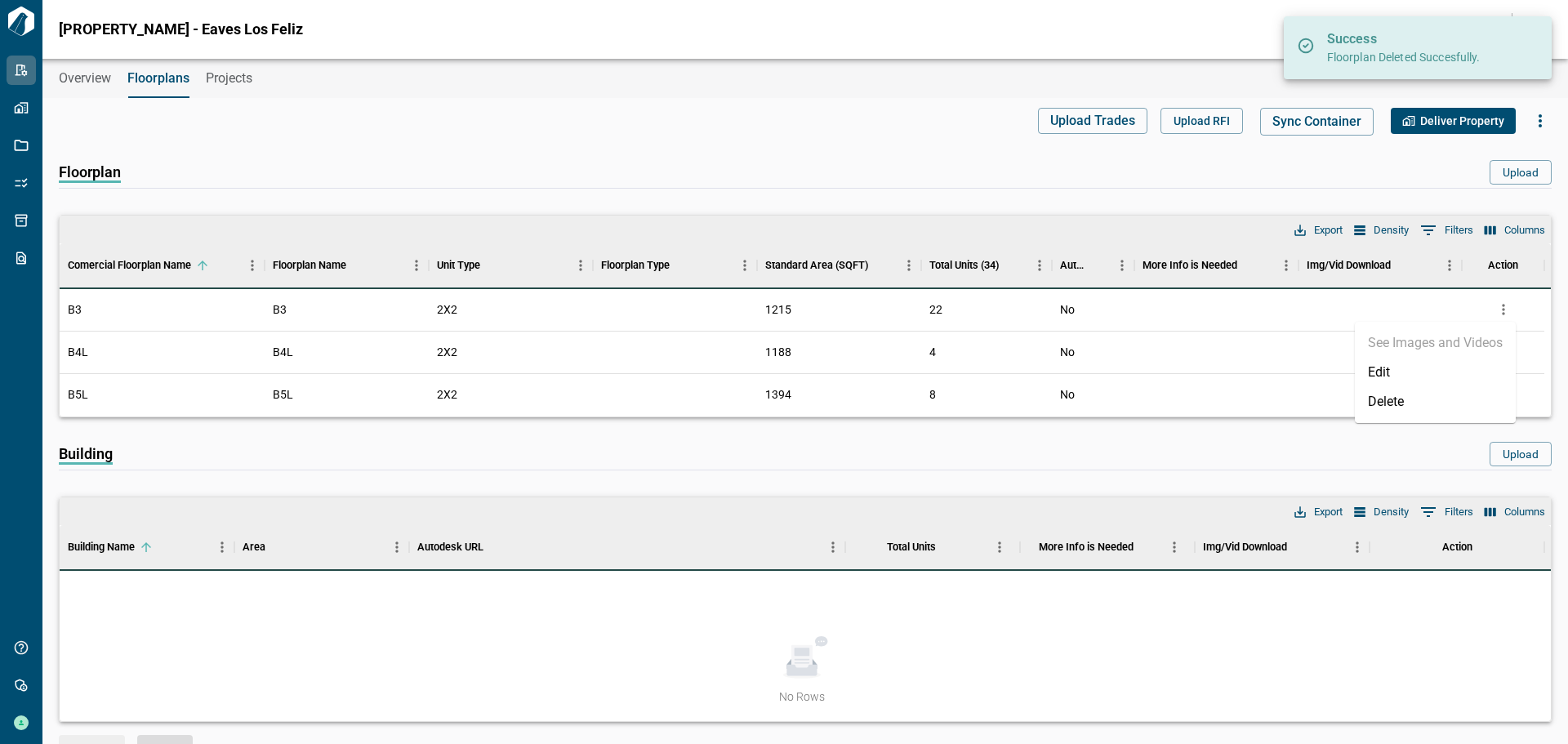 click on "Delete" at bounding box center [1435, 402] 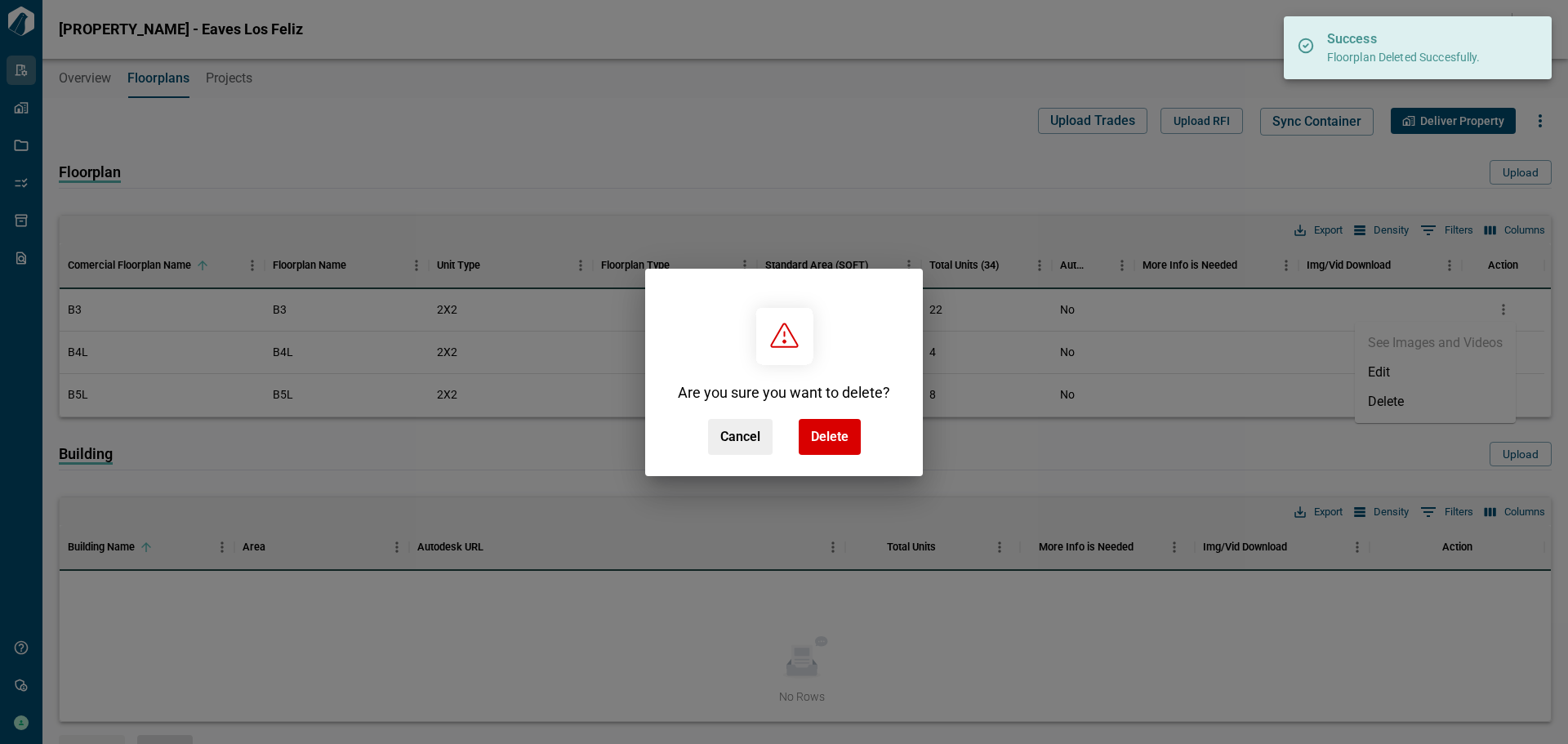 drag, startPoint x: 842, startPoint y: 434, endPoint x: 1445, endPoint y: 319, distance: 613.86806 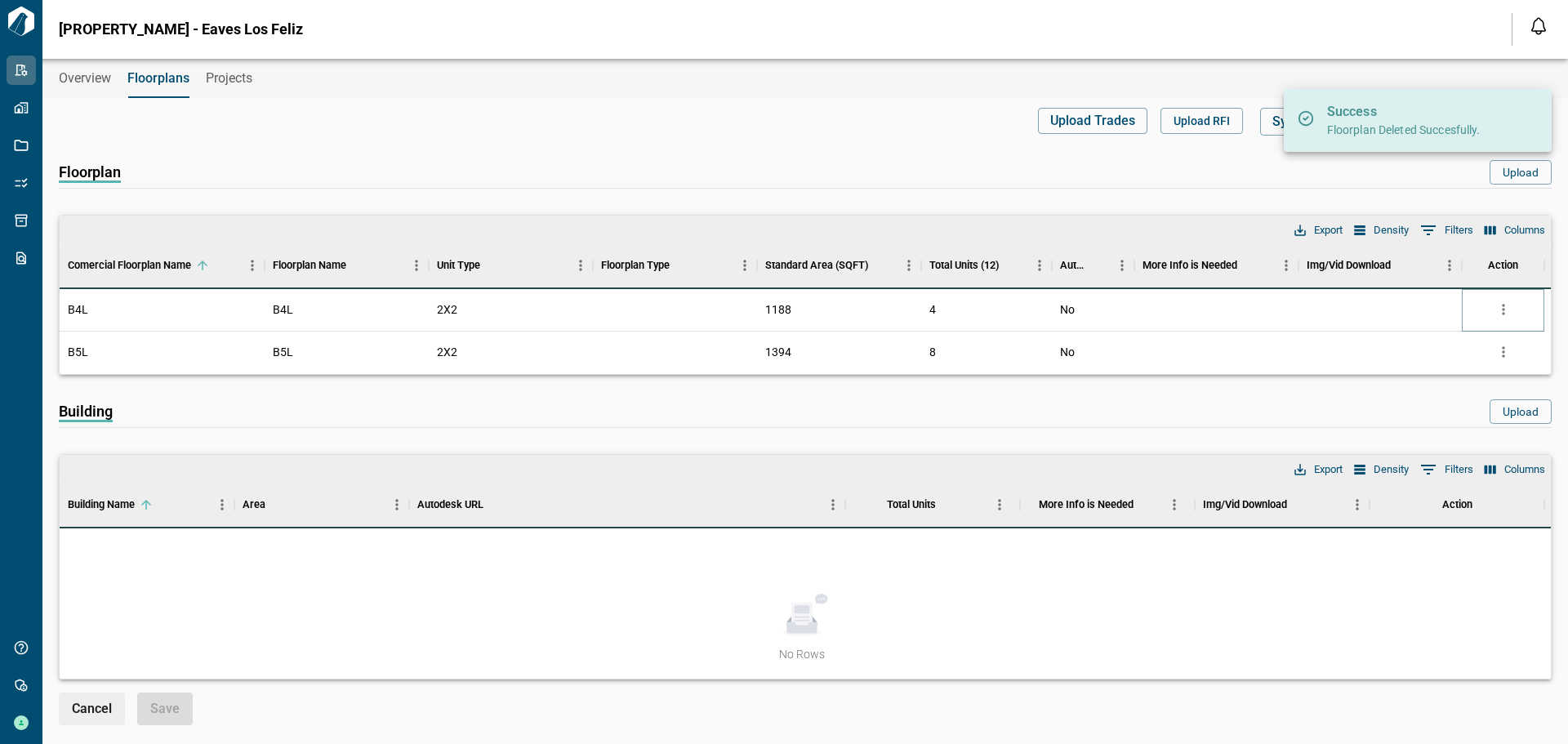 click 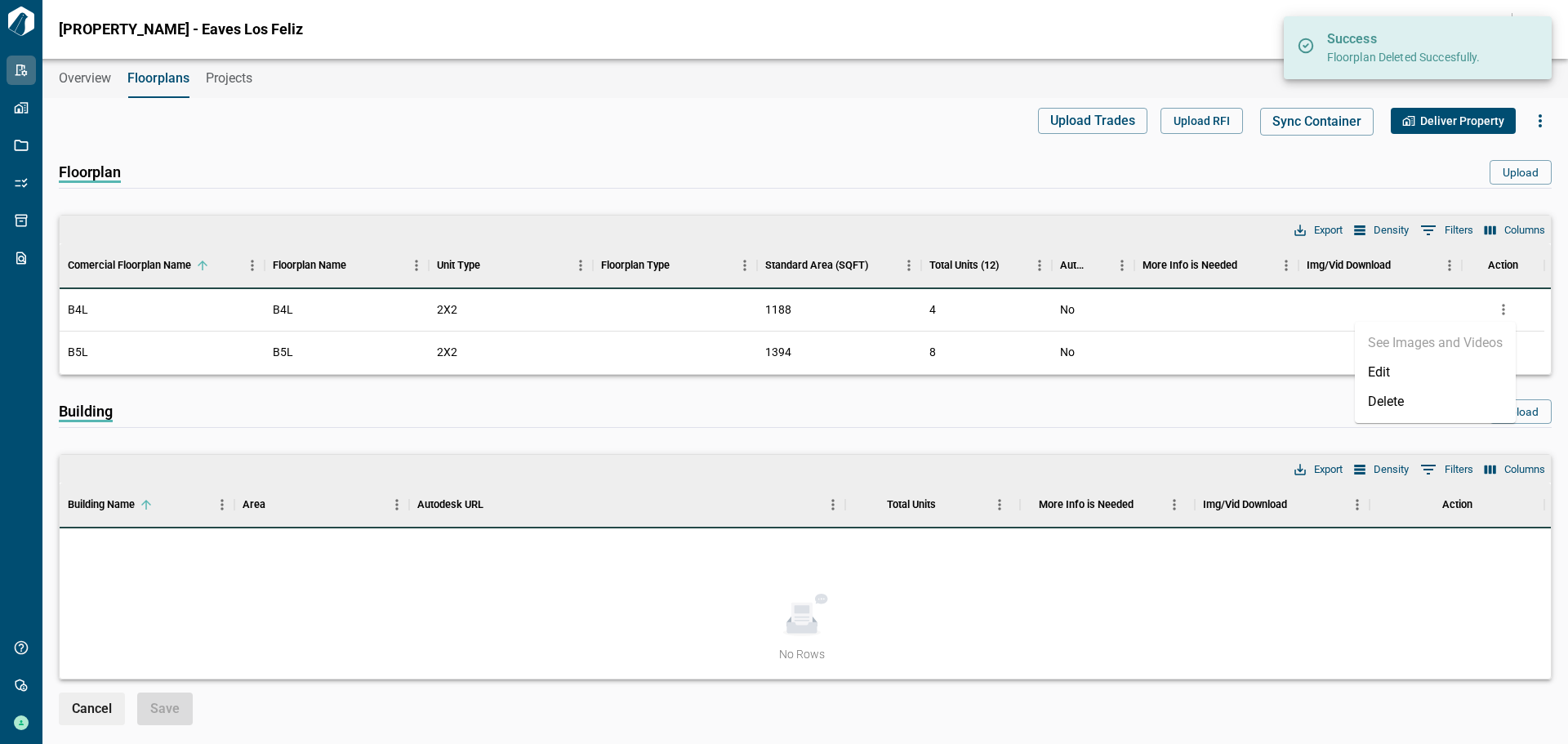 click on "Delete" at bounding box center (1435, 402) 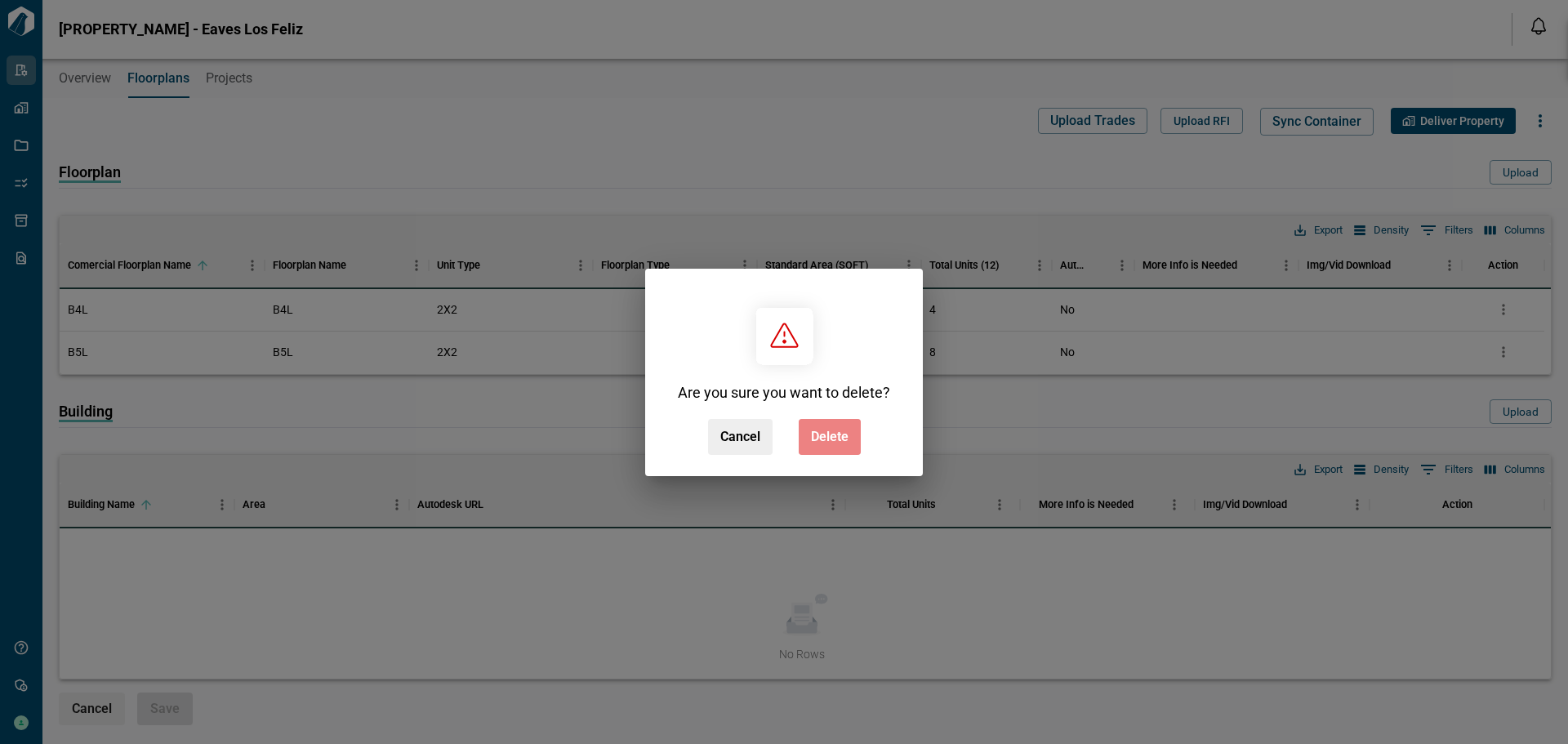drag, startPoint x: 822, startPoint y: 428, endPoint x: 1480, endPoint y: 377, distance: 659.9735 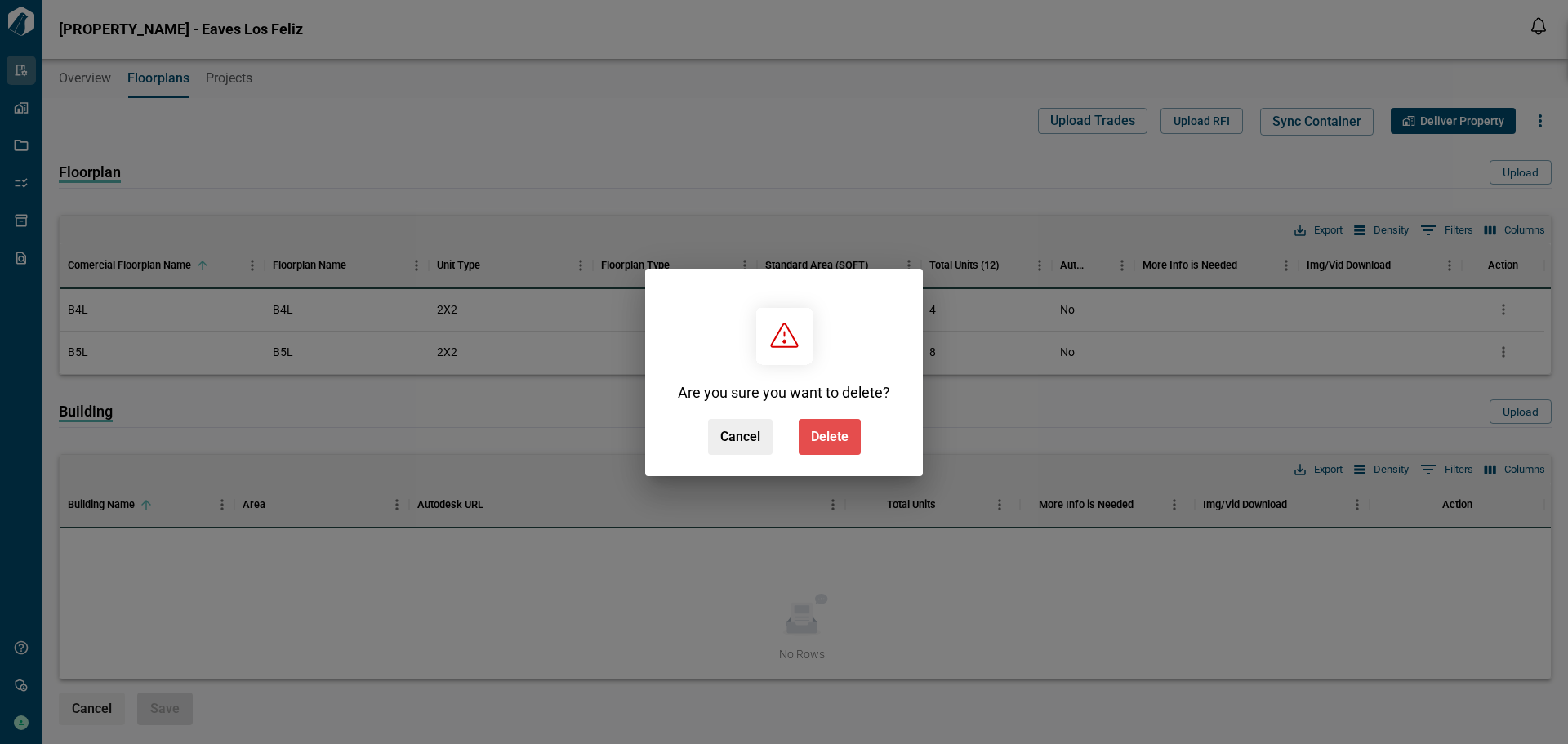 click on "Delete" at bounding box center [830, 437] 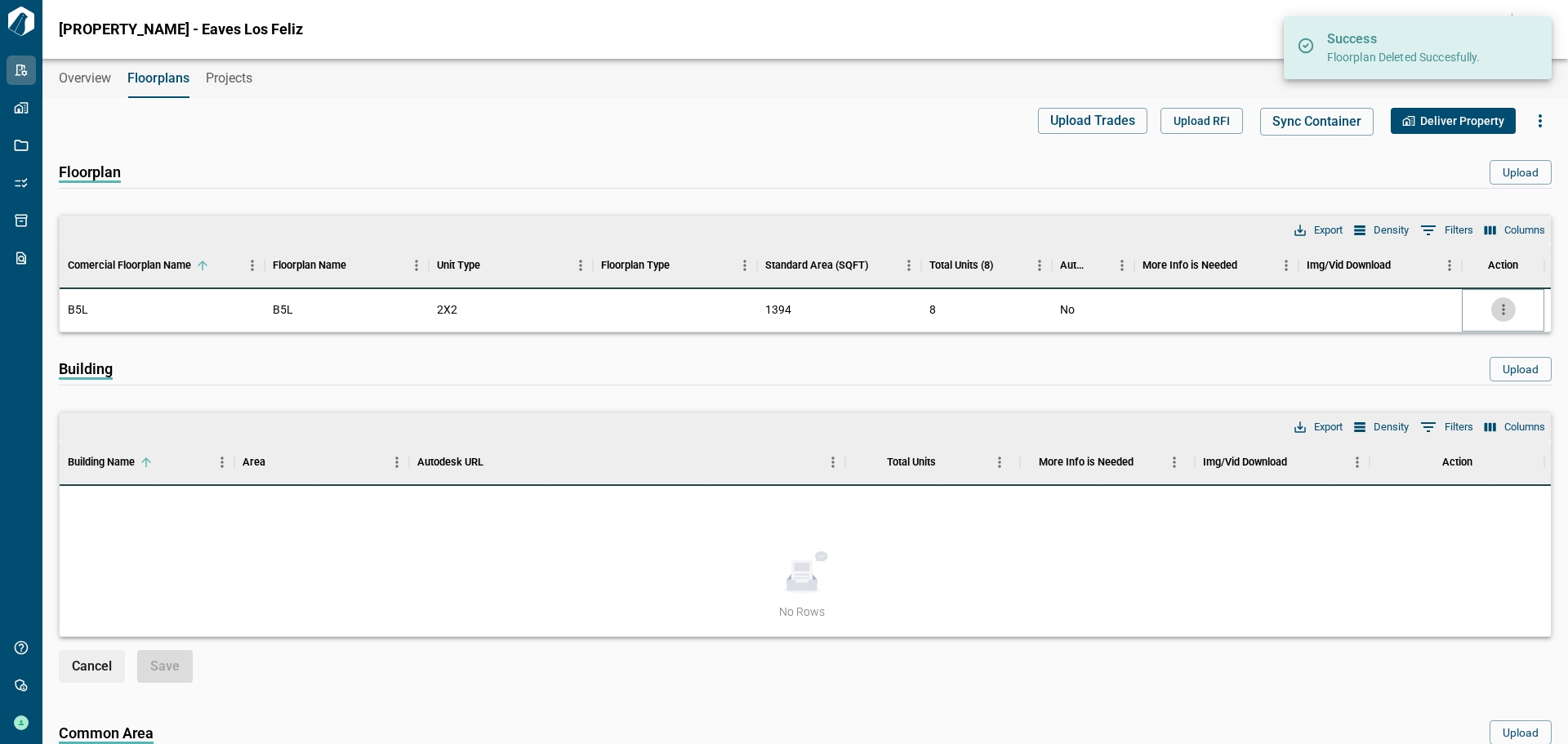 drag, startPoint x: 1499, startPoint y: 301, endPoint x: 1532, endPoint y: 323, distance: 39.66106 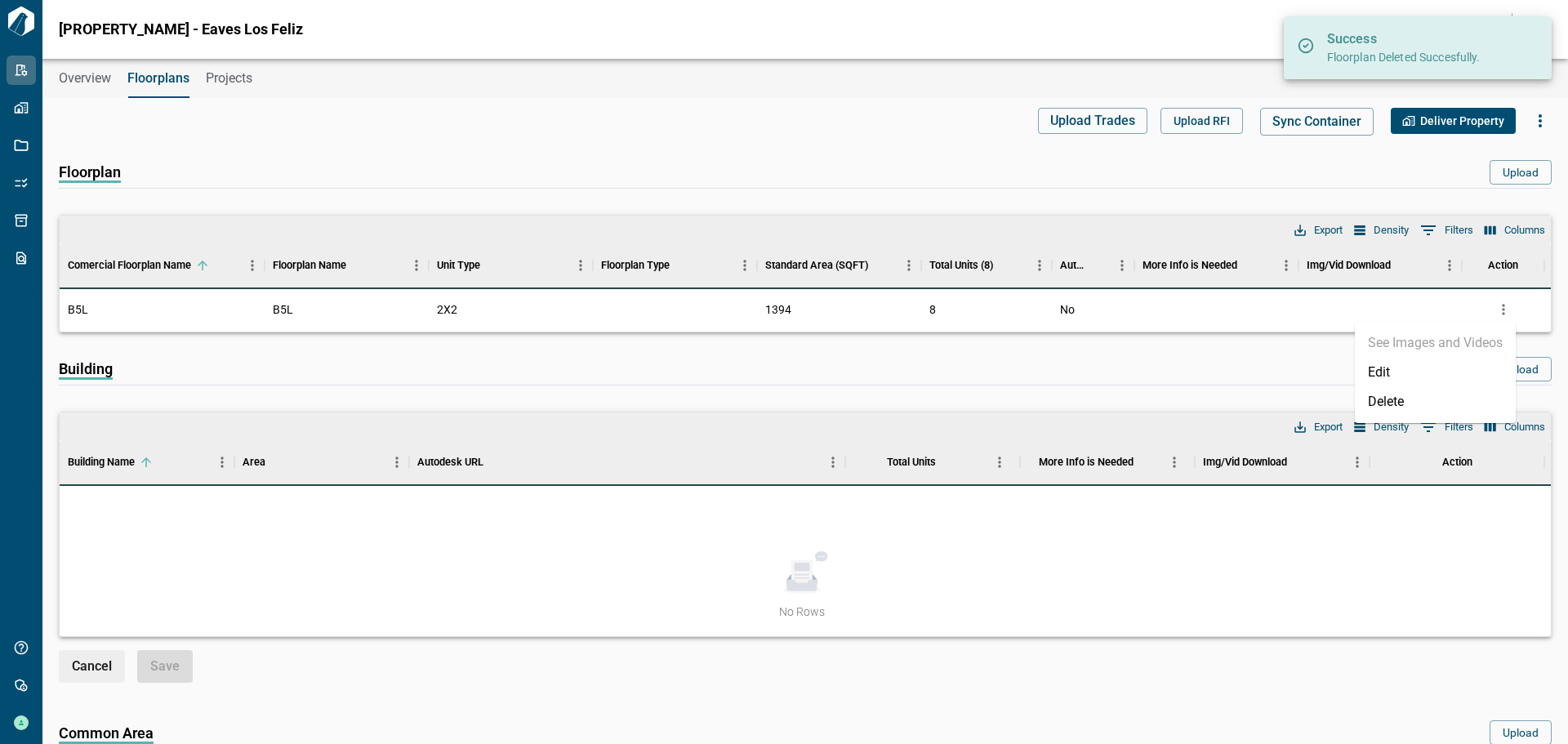 click on "Delete" at bounding box center [1435, 402] 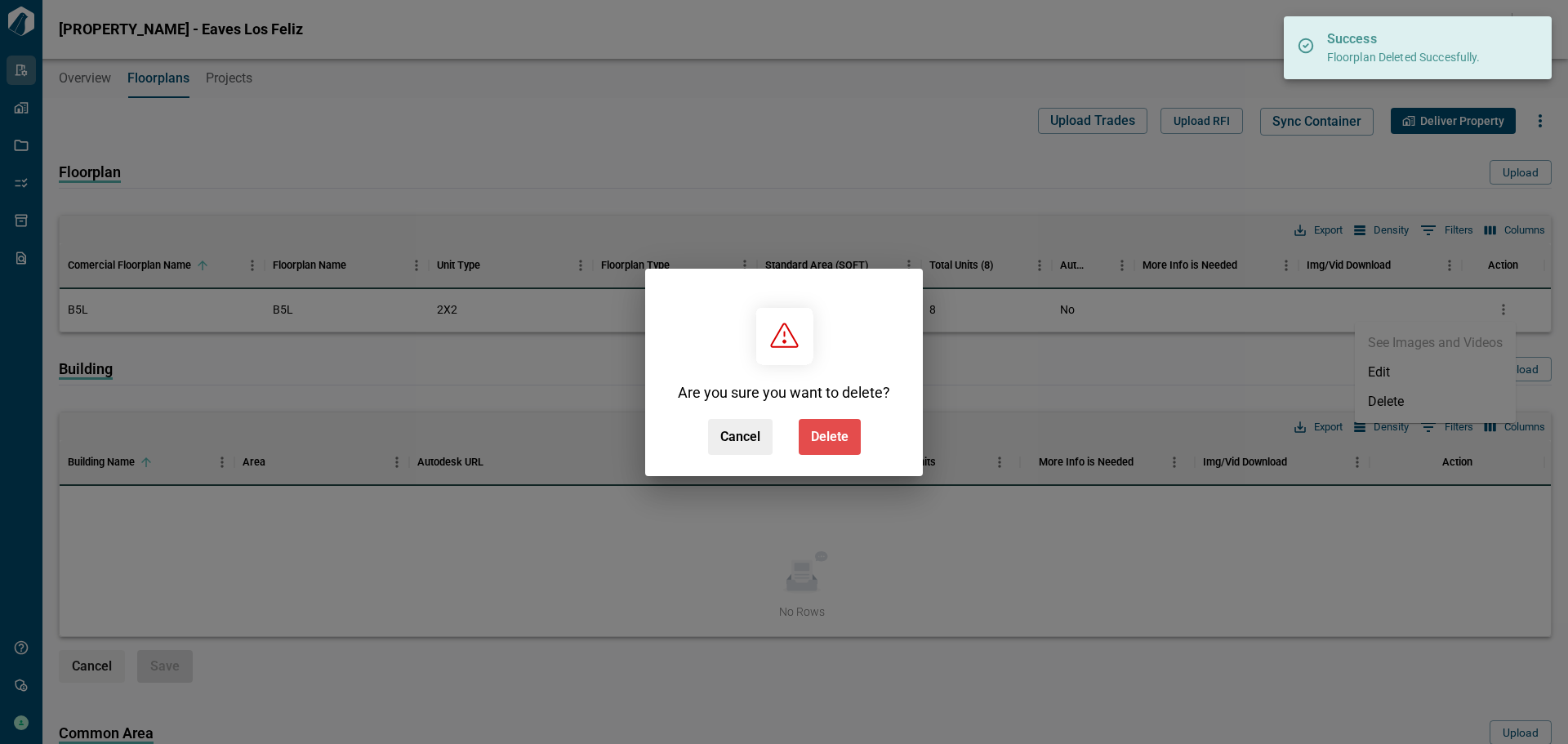 drag, startPoint x: 844, startPoint y: 432, endPoint x: 804, endPoint y: 441, distance: 41 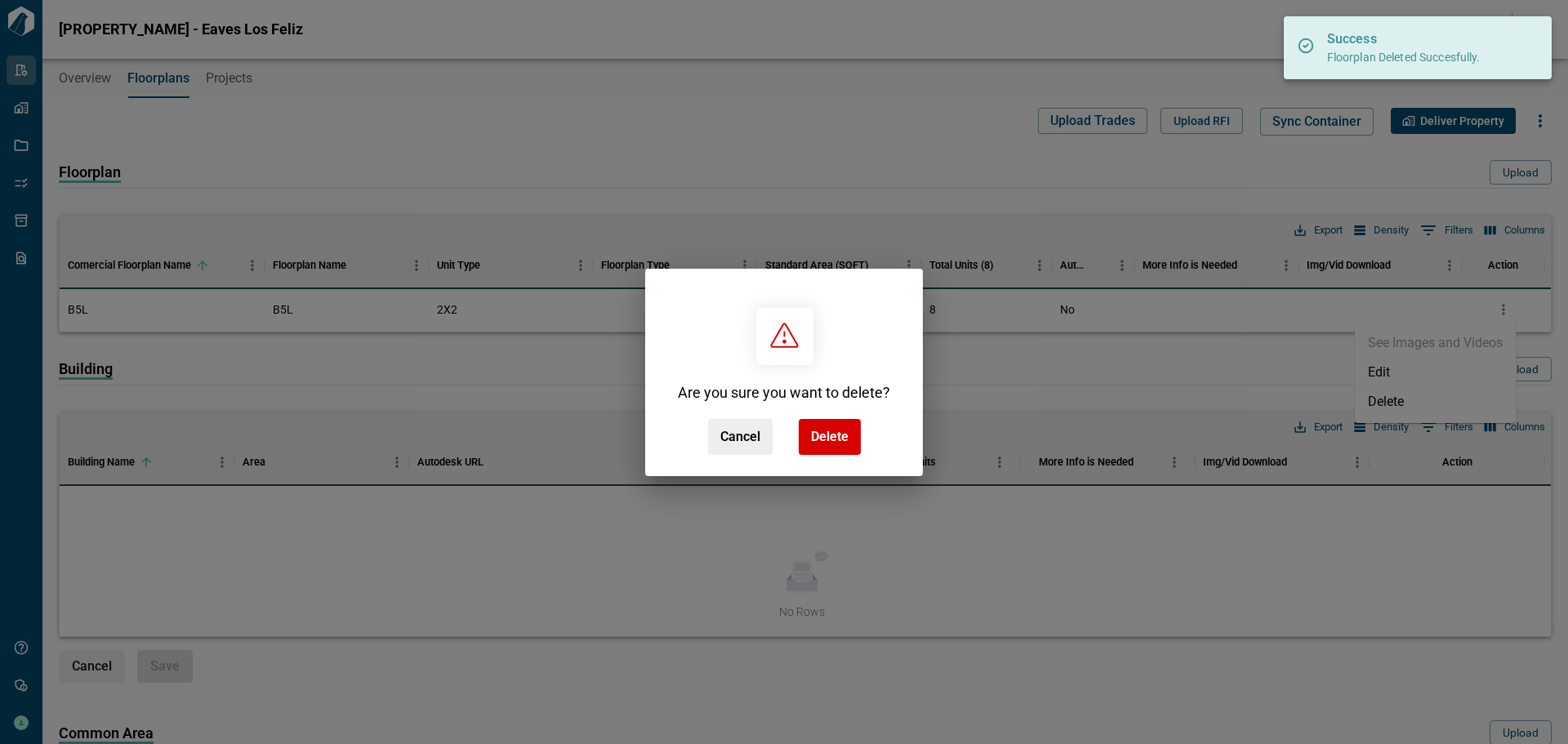 click on "Delete" at bounding box center [830, 437] 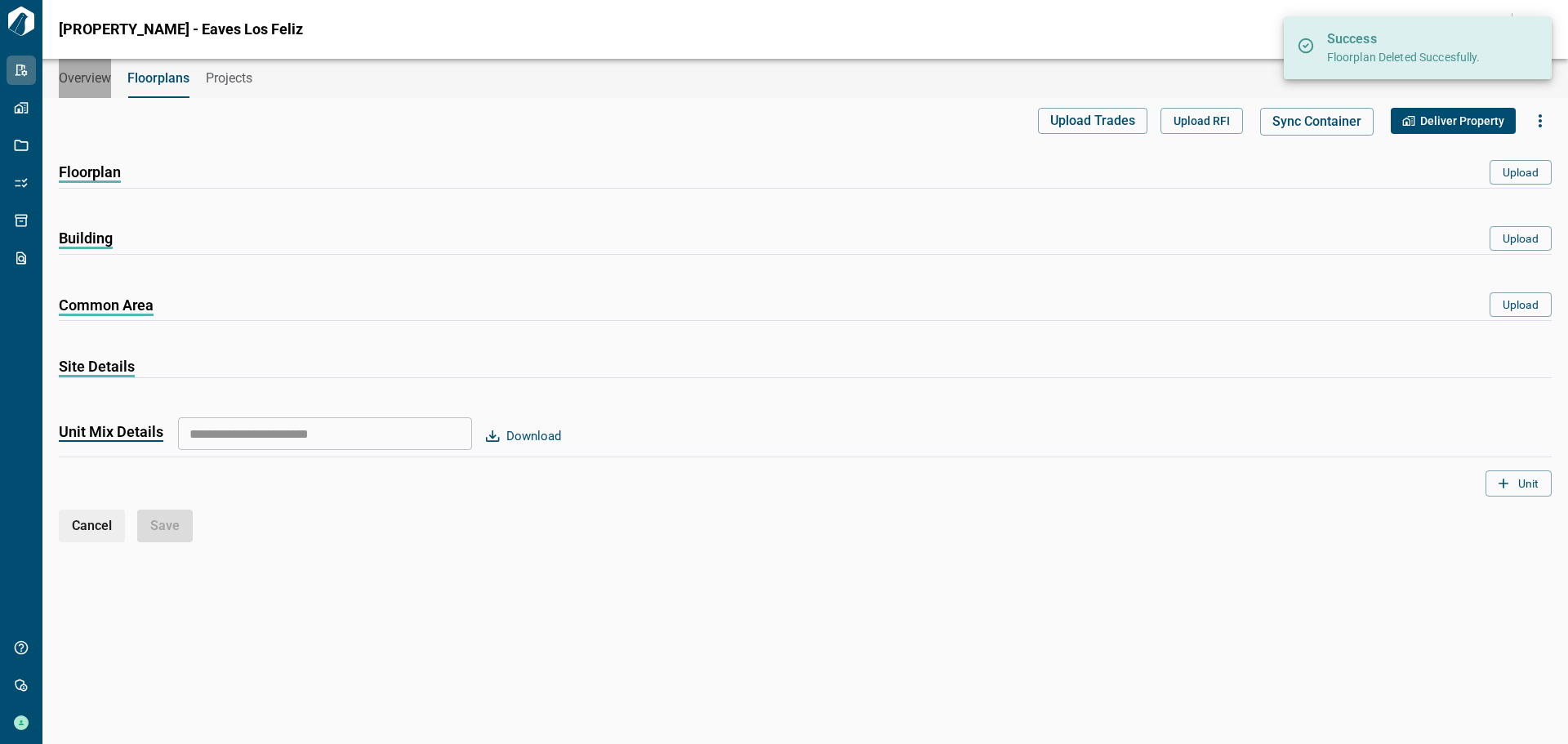 click on "Overview" at bounding box center (85, 78) 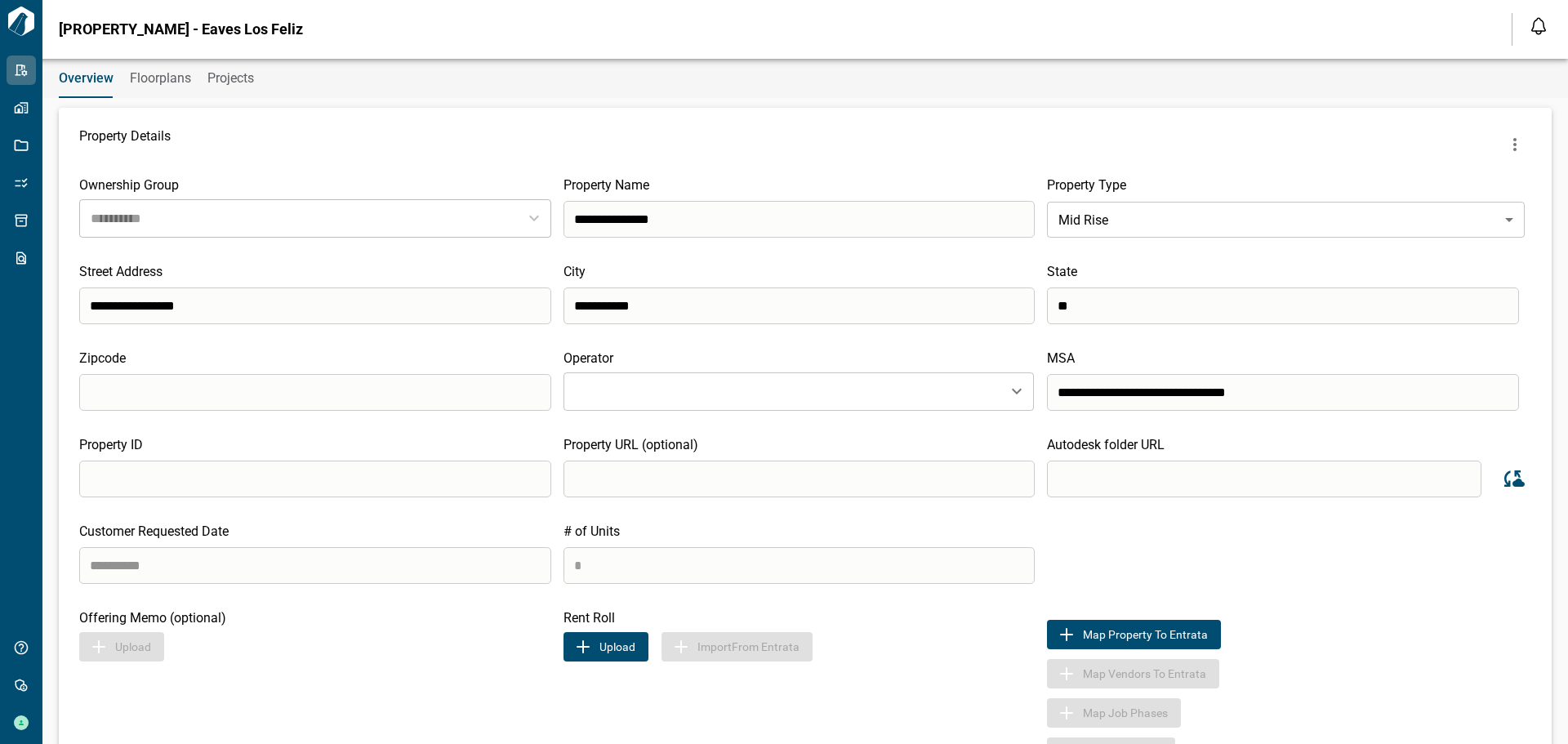 click on "Upload" at bounding box center (606, 647) 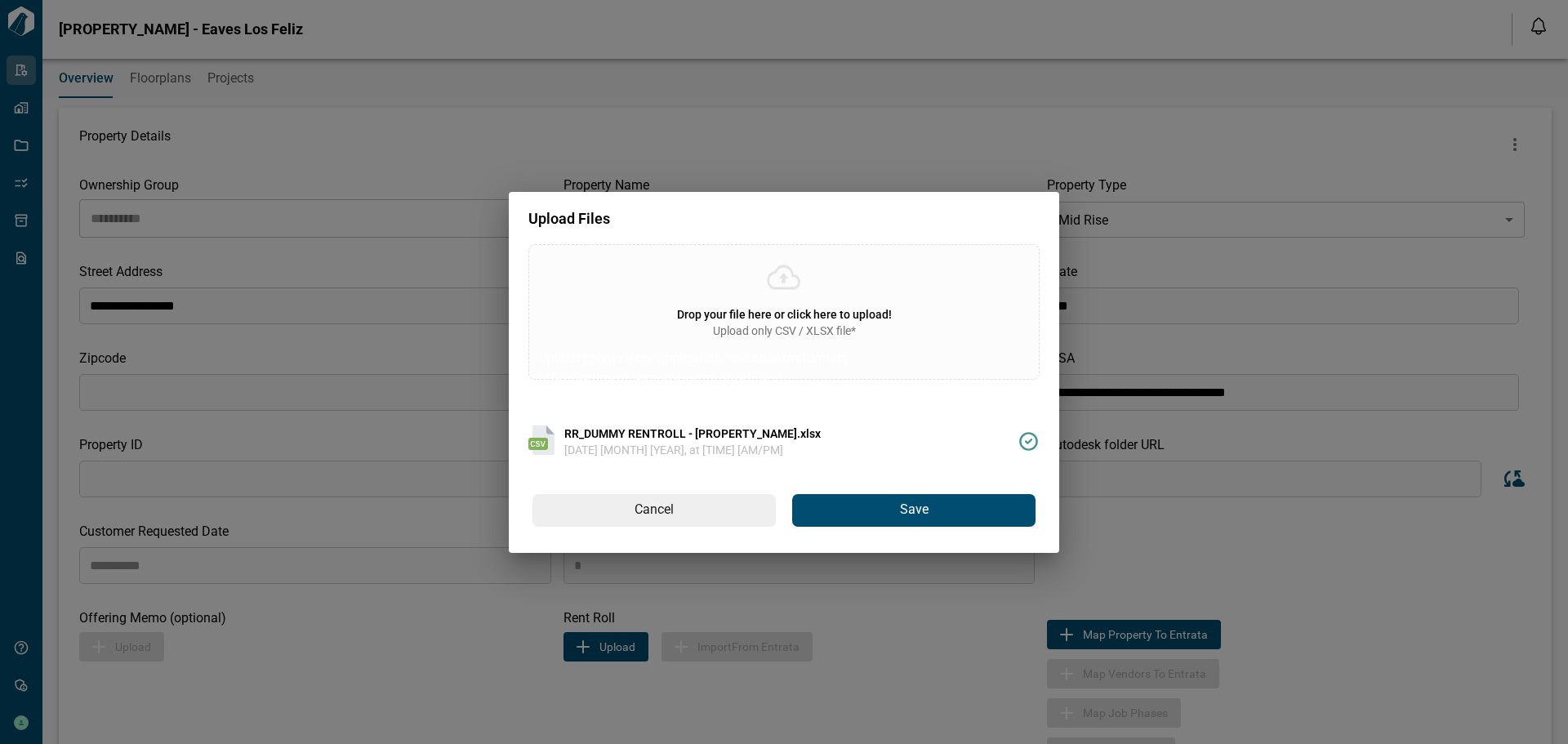 click on "Save" at bounding box center [914, 510] 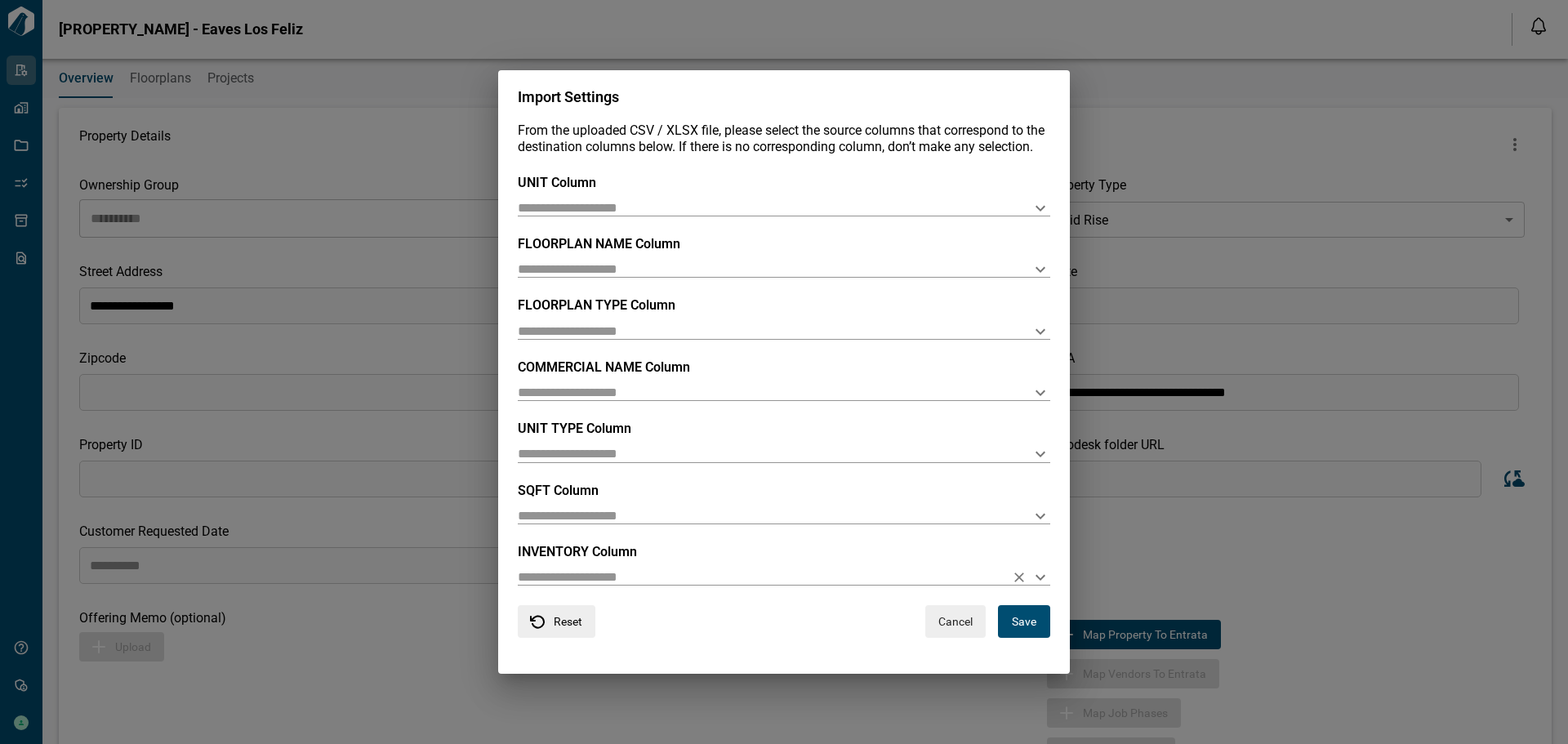 click 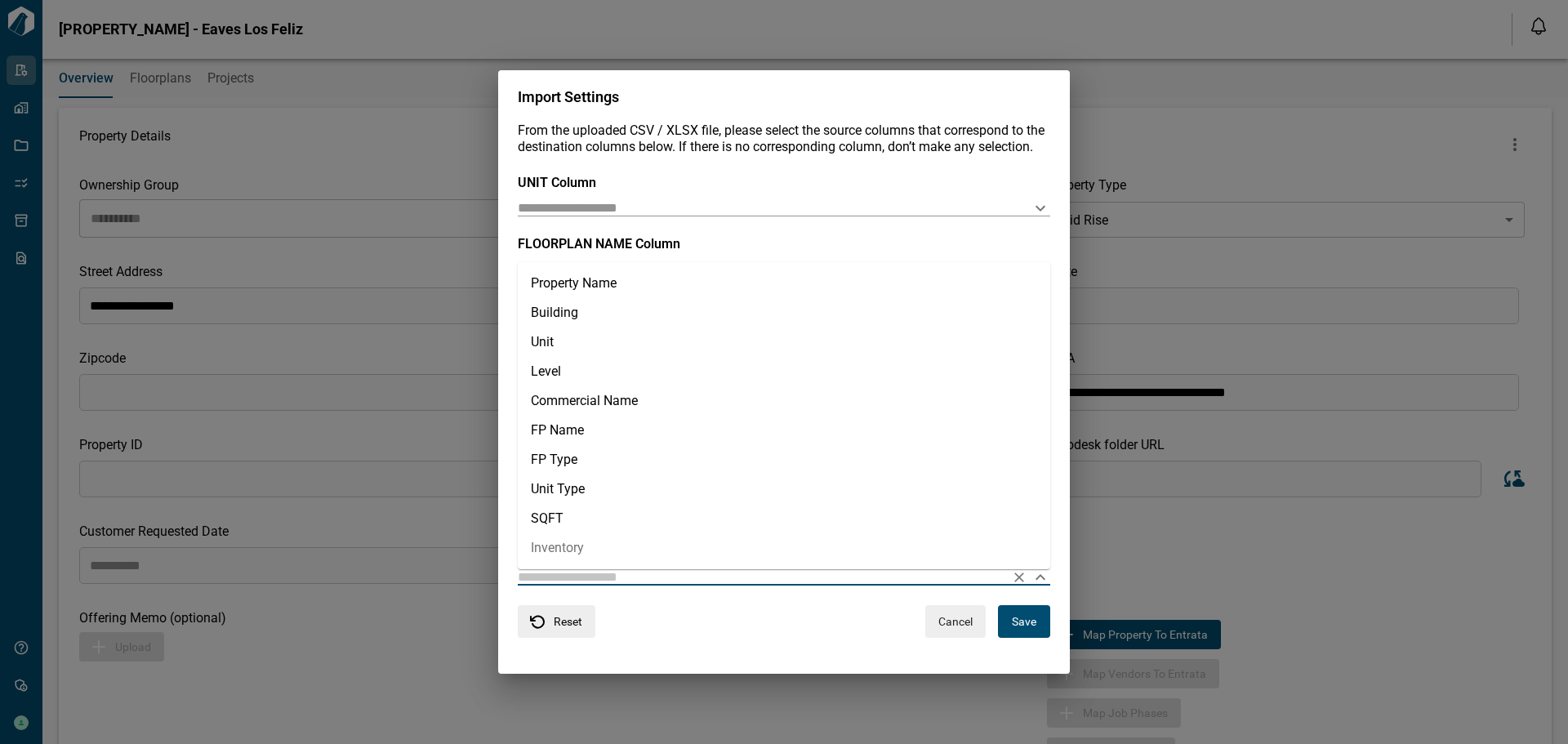 click on "Inventory" at bounding box center [784, 548] 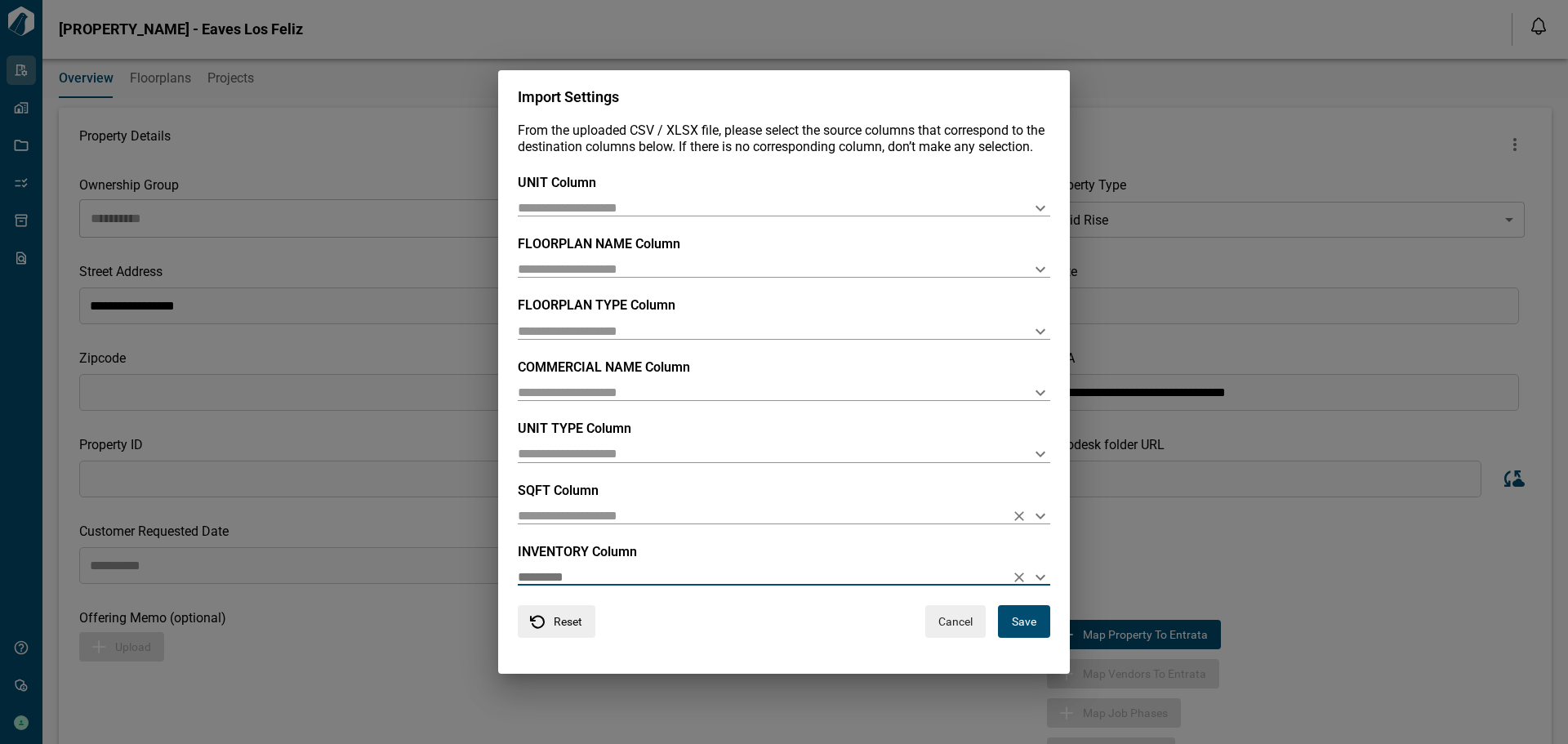 click 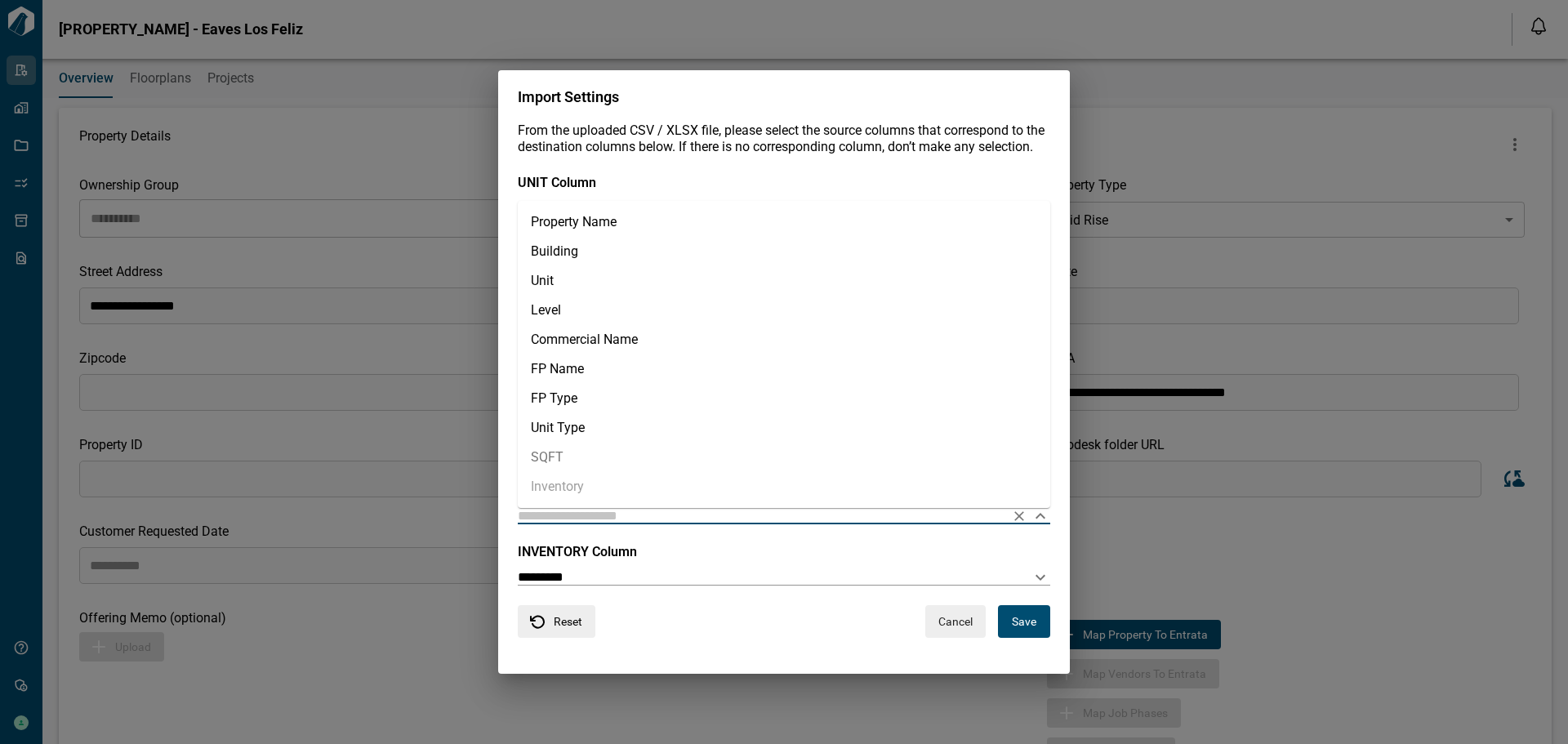 click on "SQFT" at bounding box center [784, 457] 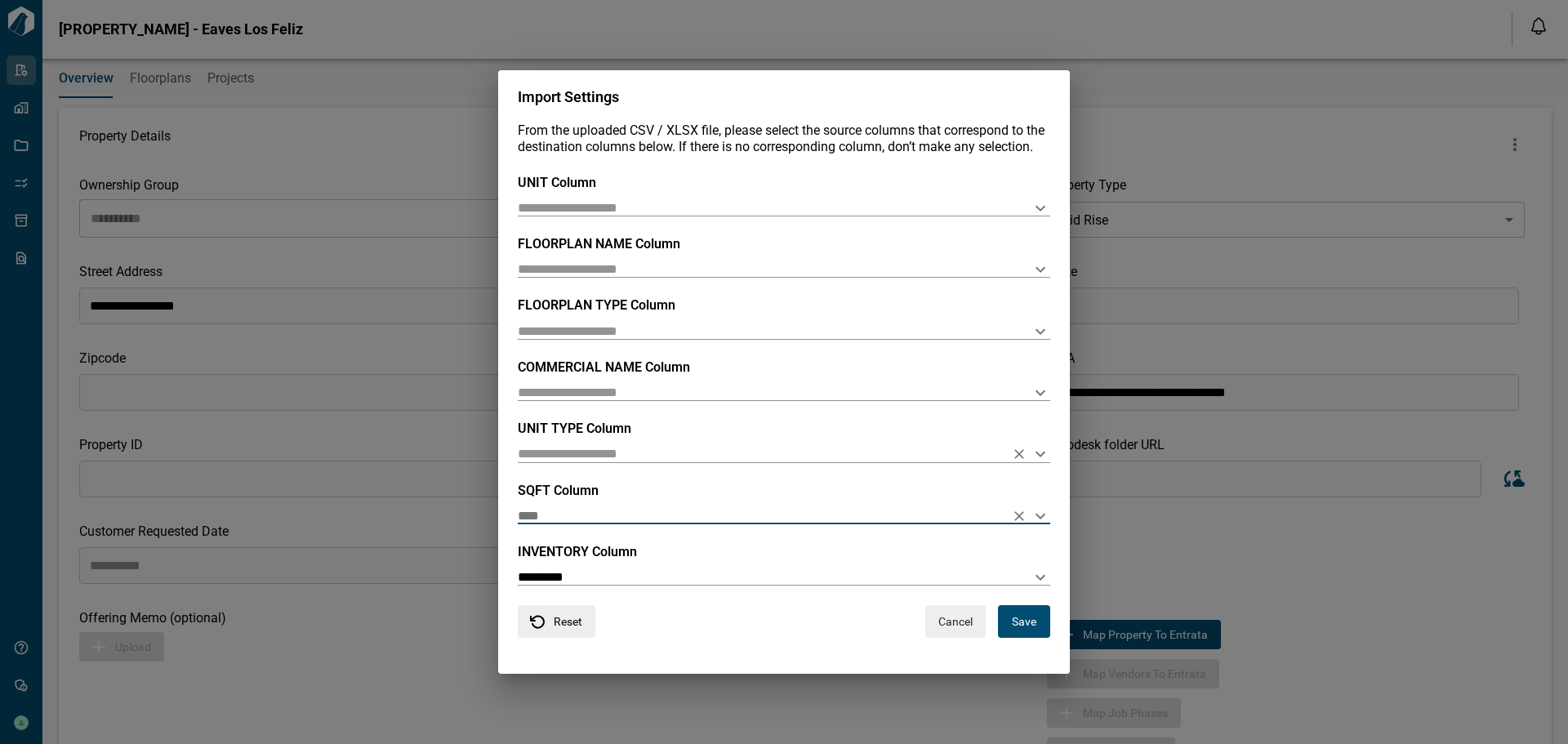 click 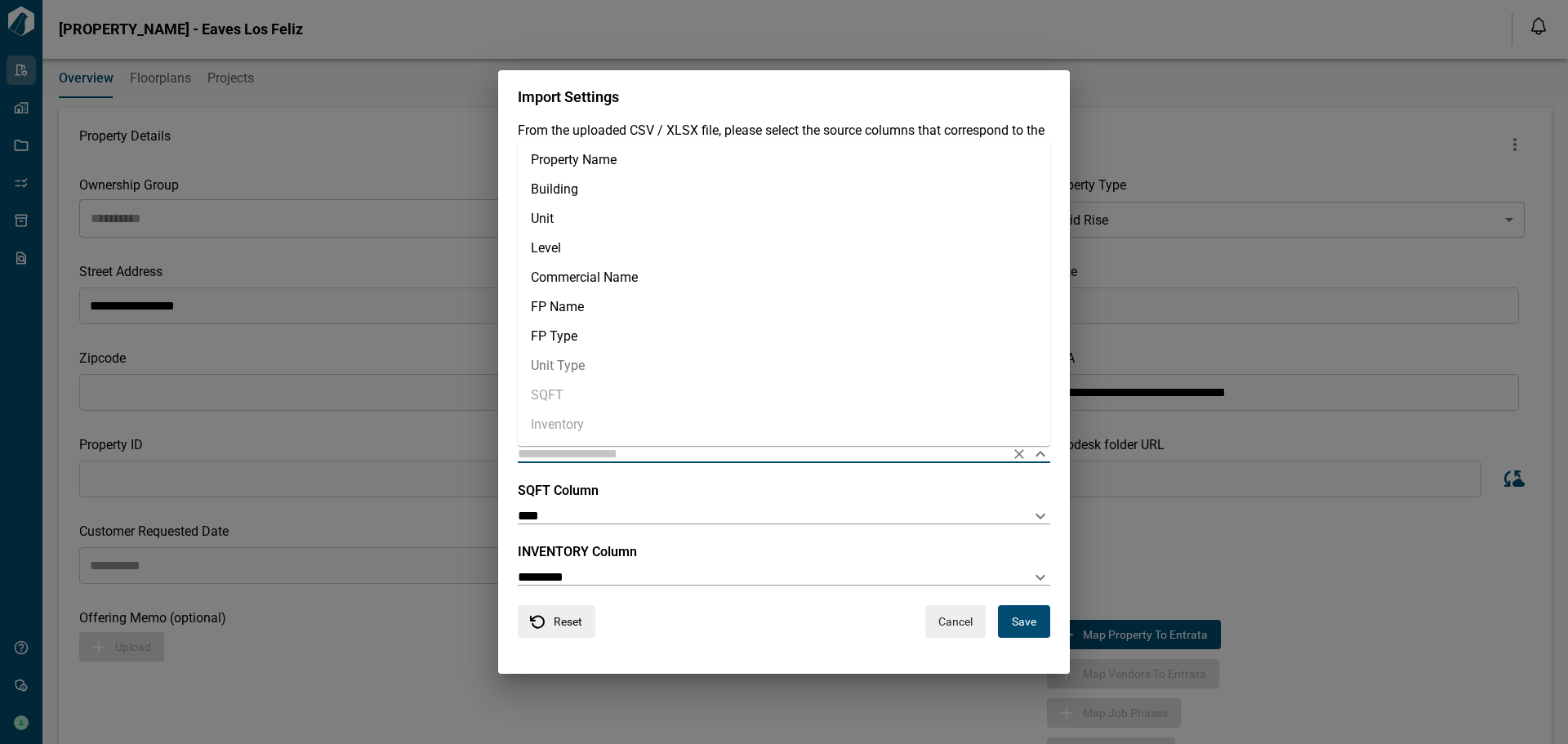 click on "Unit Type" at bounding box center [784, 366] 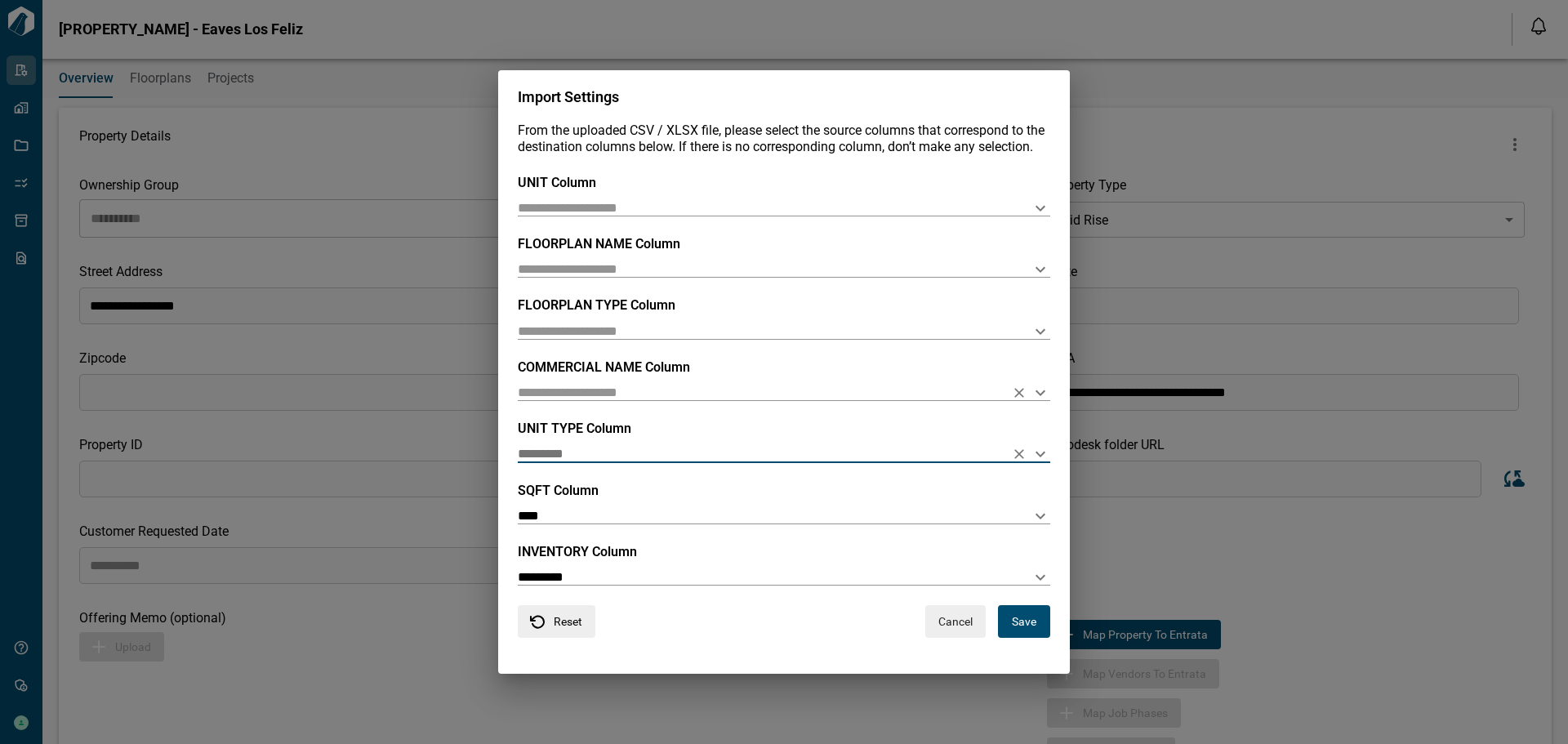 click 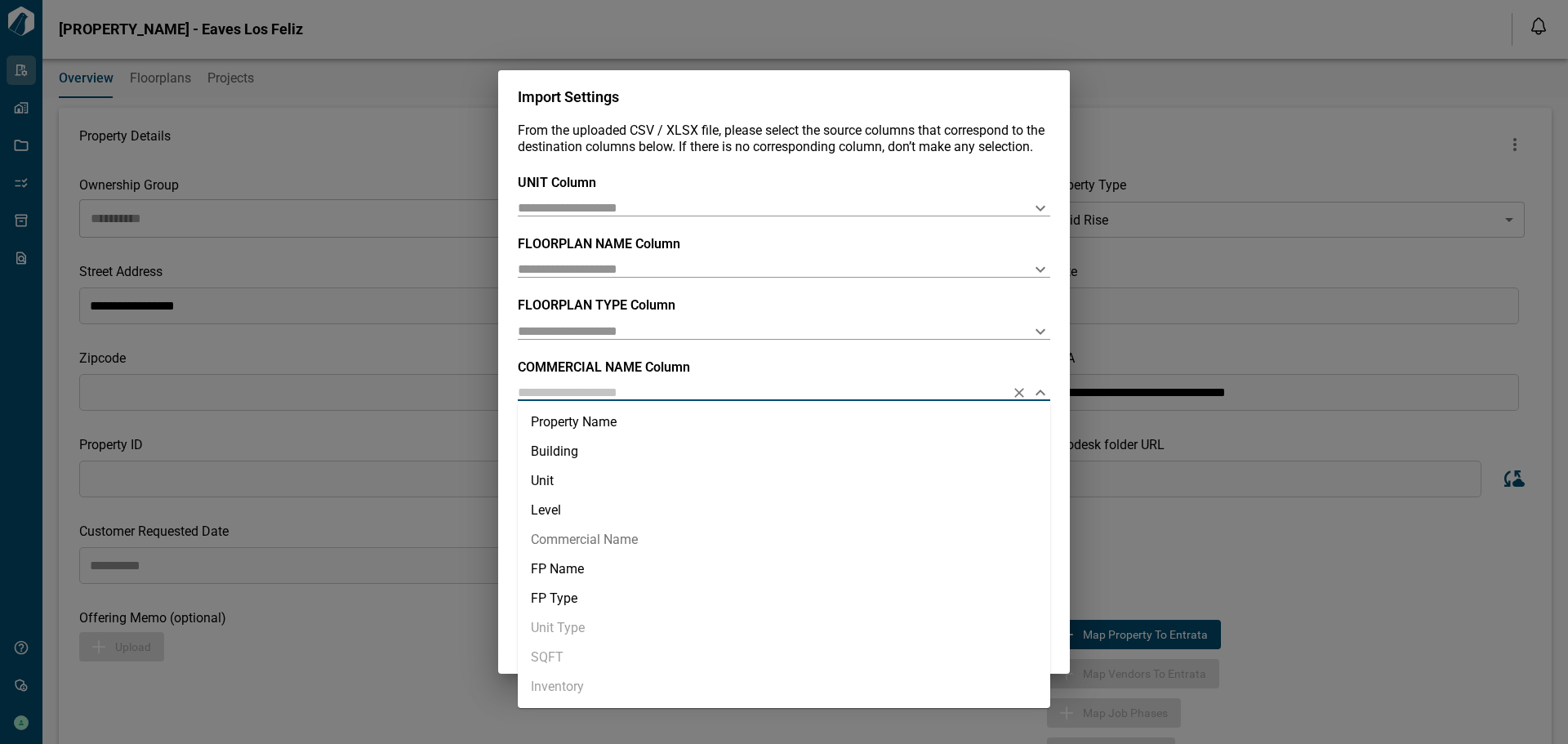 click on "Commercial Name" at bounding box center [784, 540] 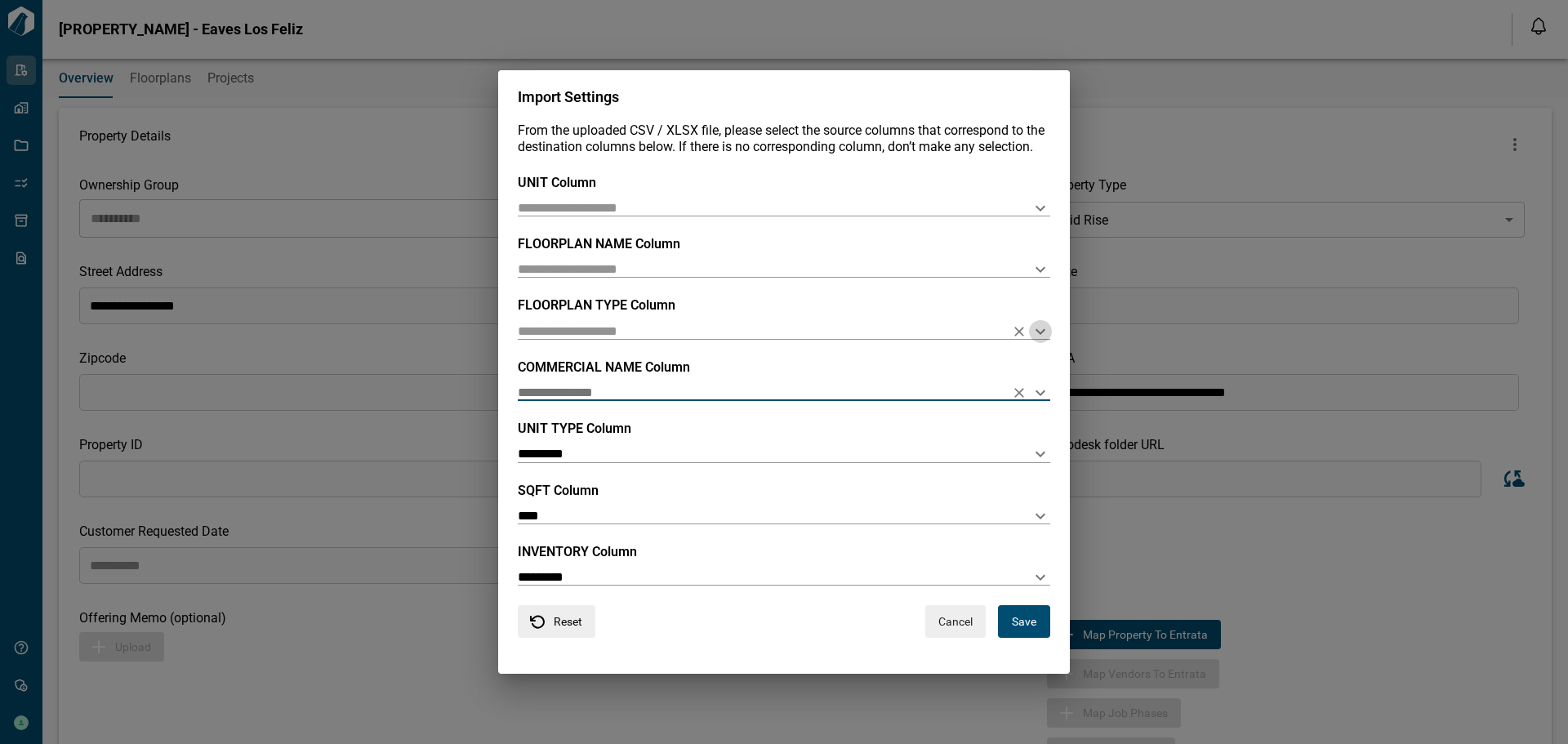 click 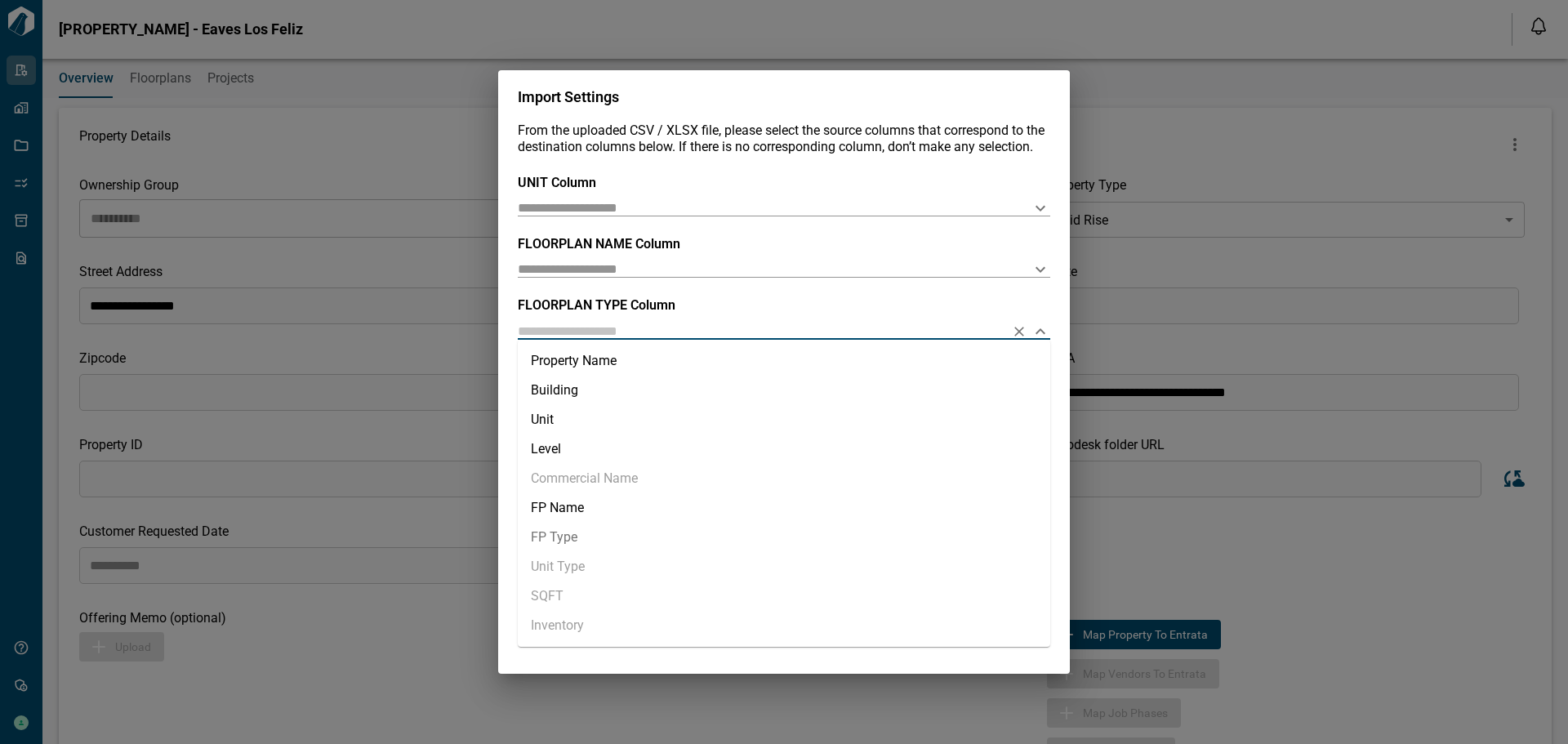 click on "FP Type" at bounding box center (784, 537) 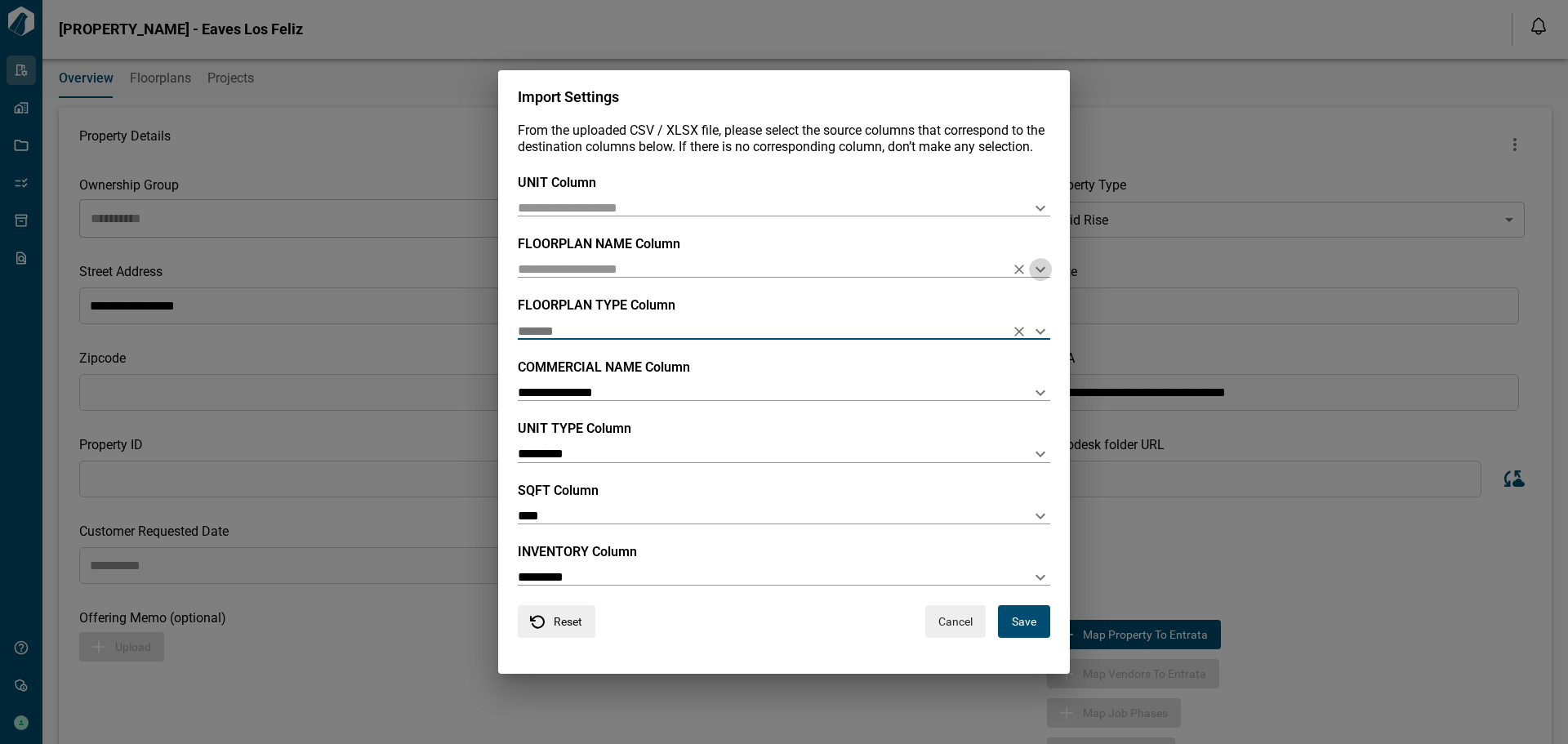 click 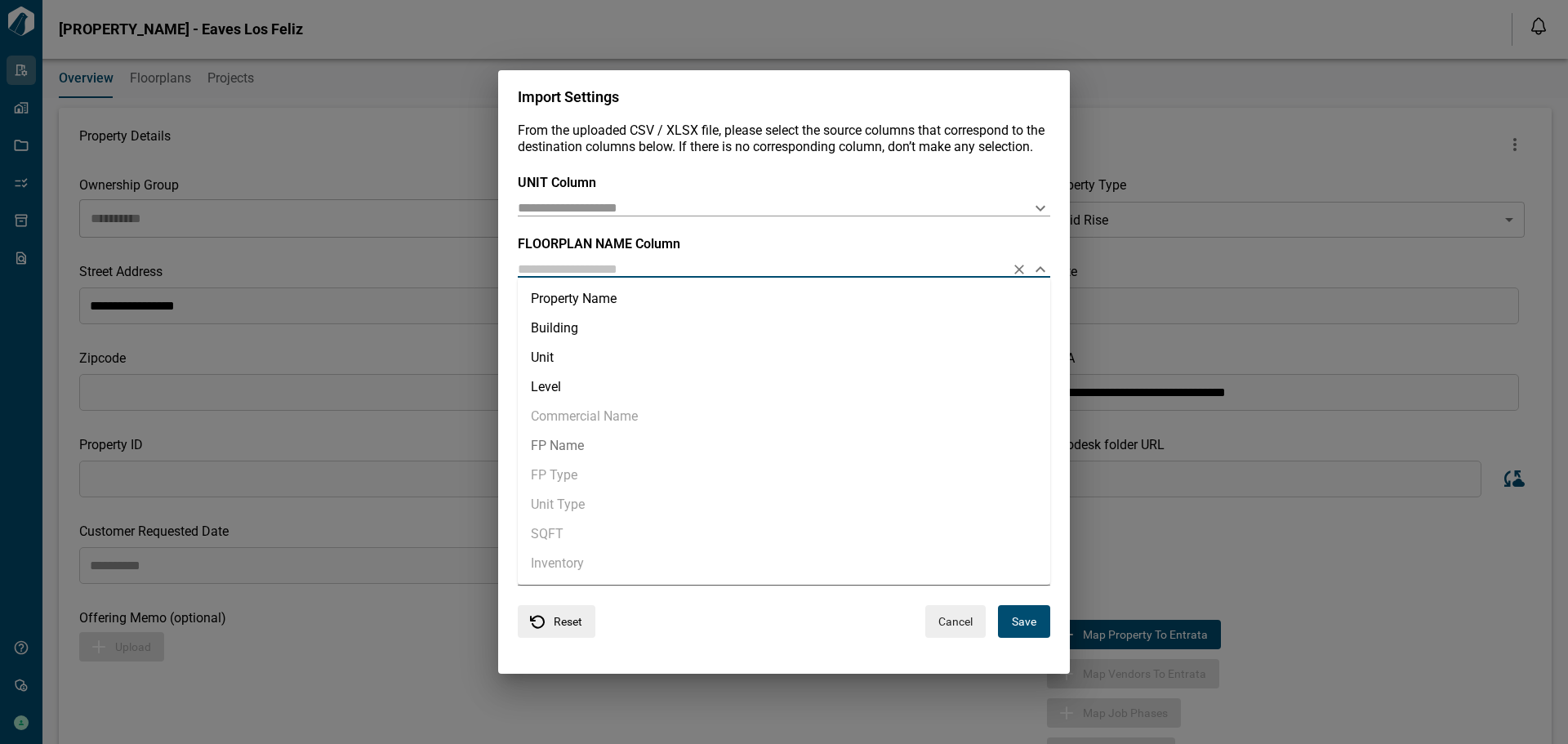 click on "FP Name" at bounding box center [784, 446] 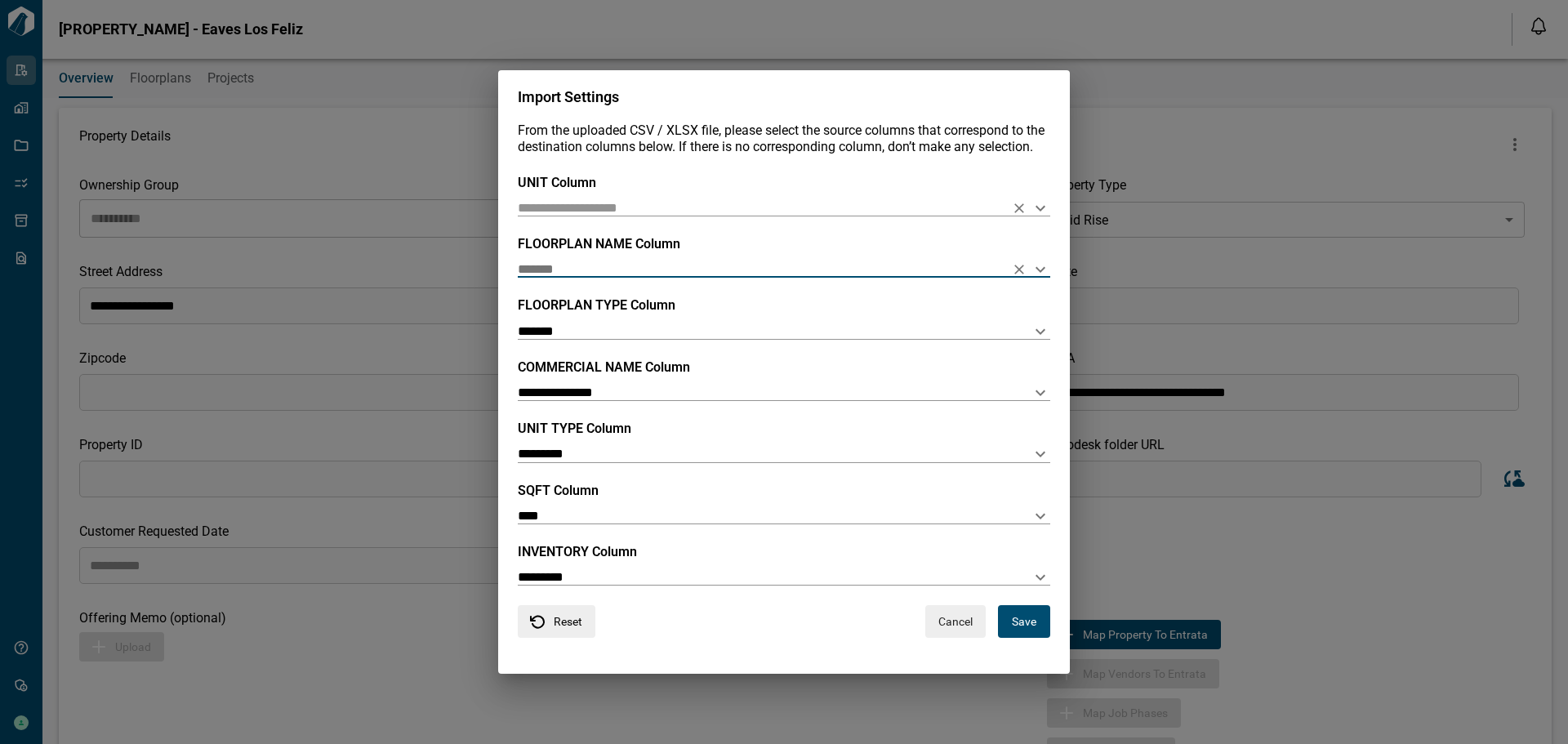 click 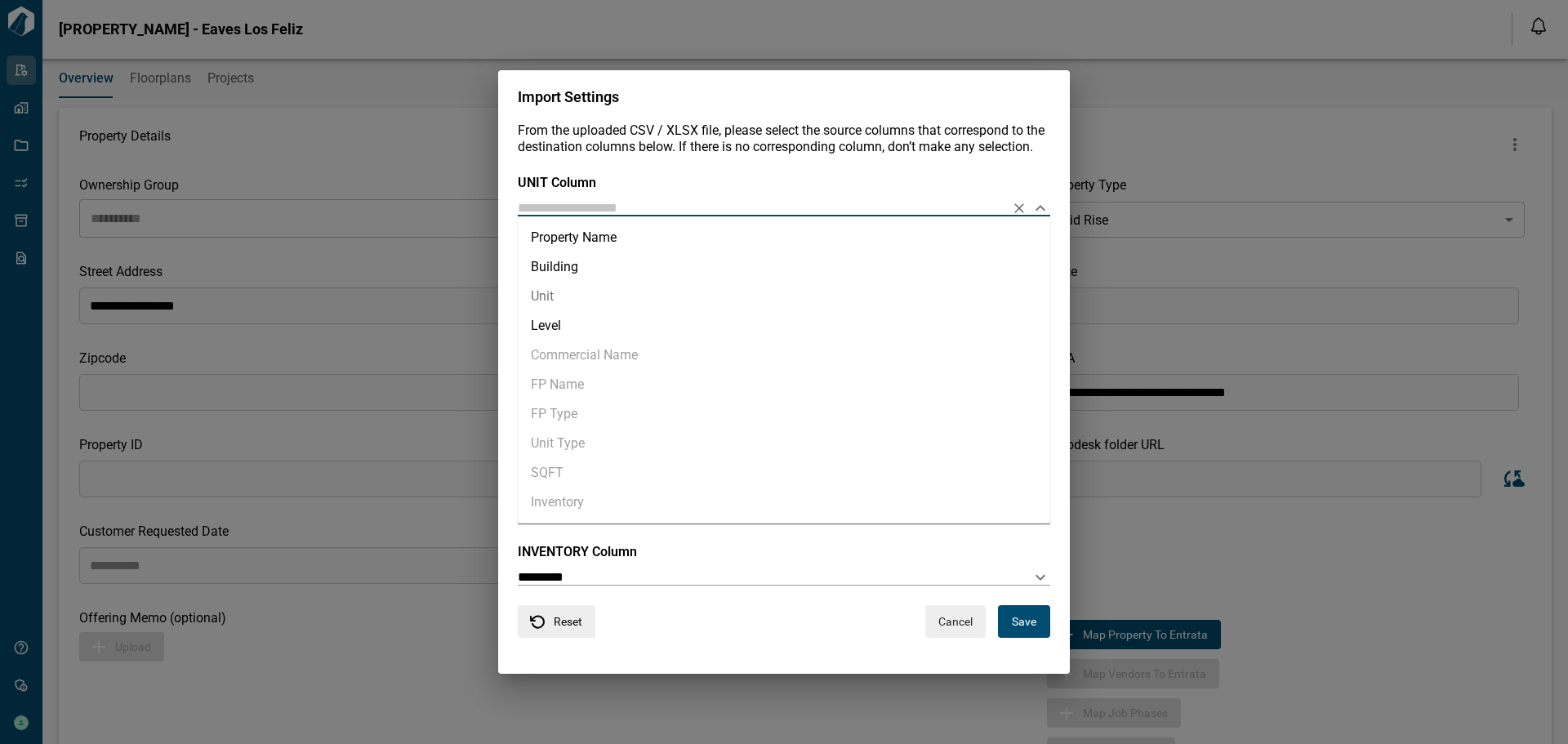 click on "Unit" at bounding box center [784, 296] 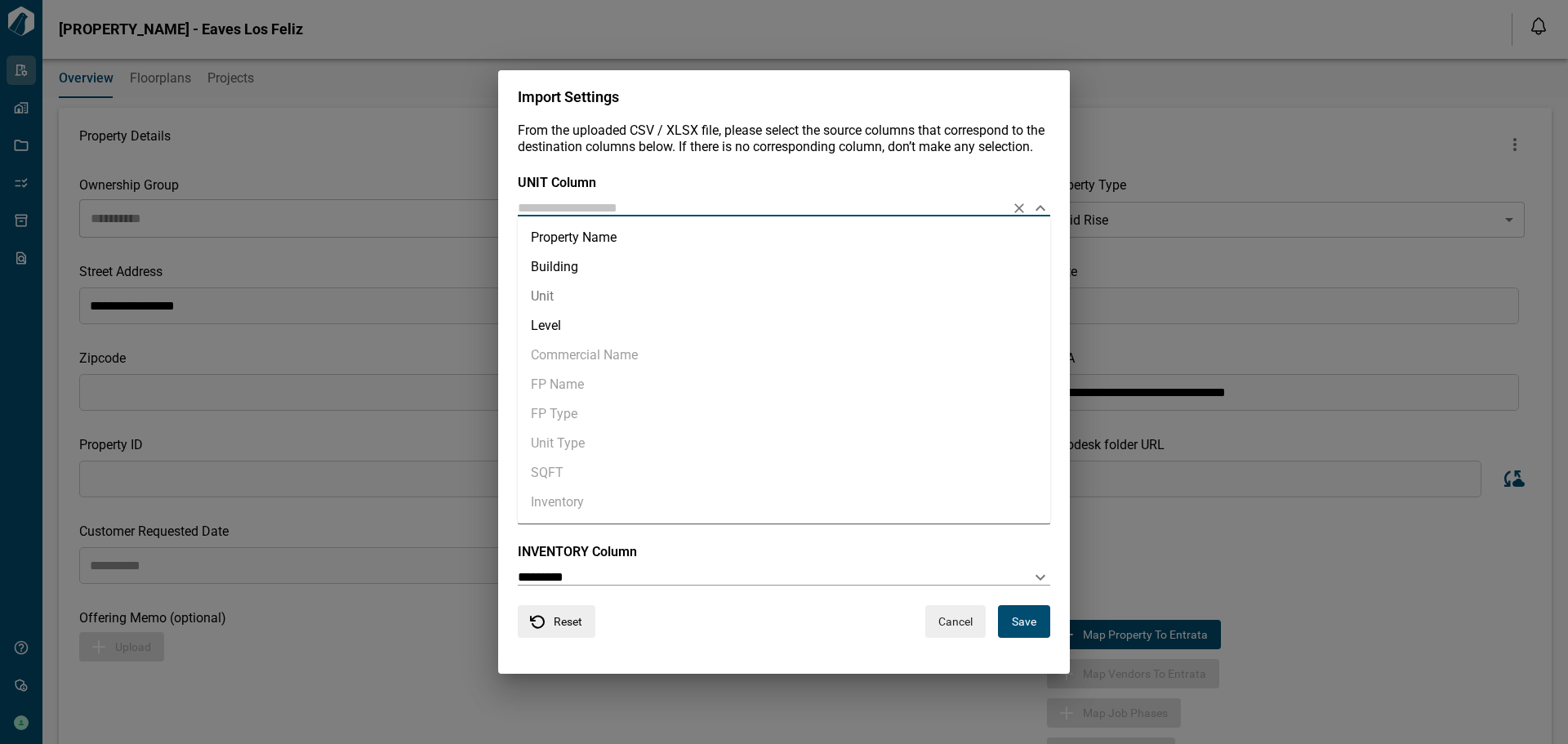 type on "****" 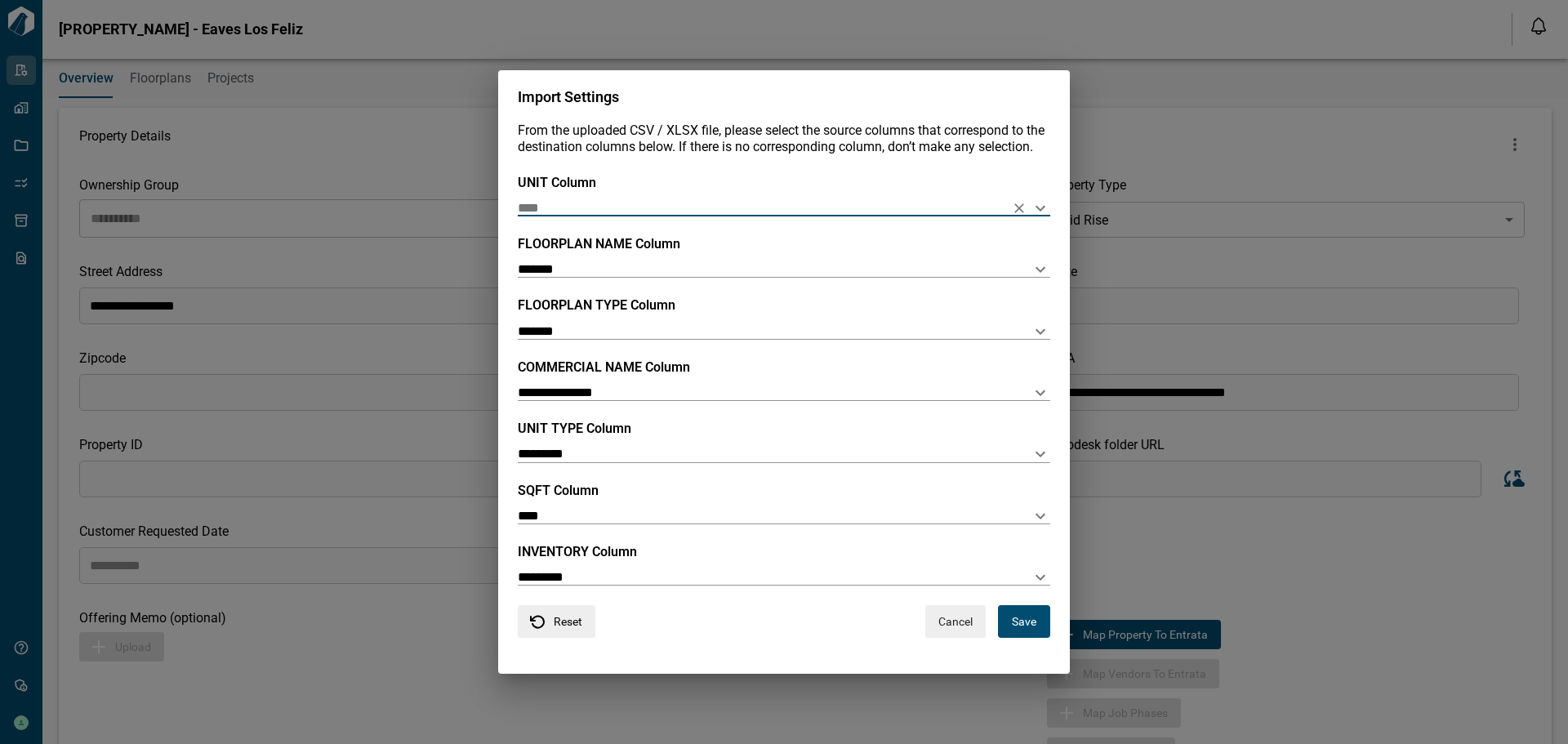click on "Save" at bounding box center (1024, 621) 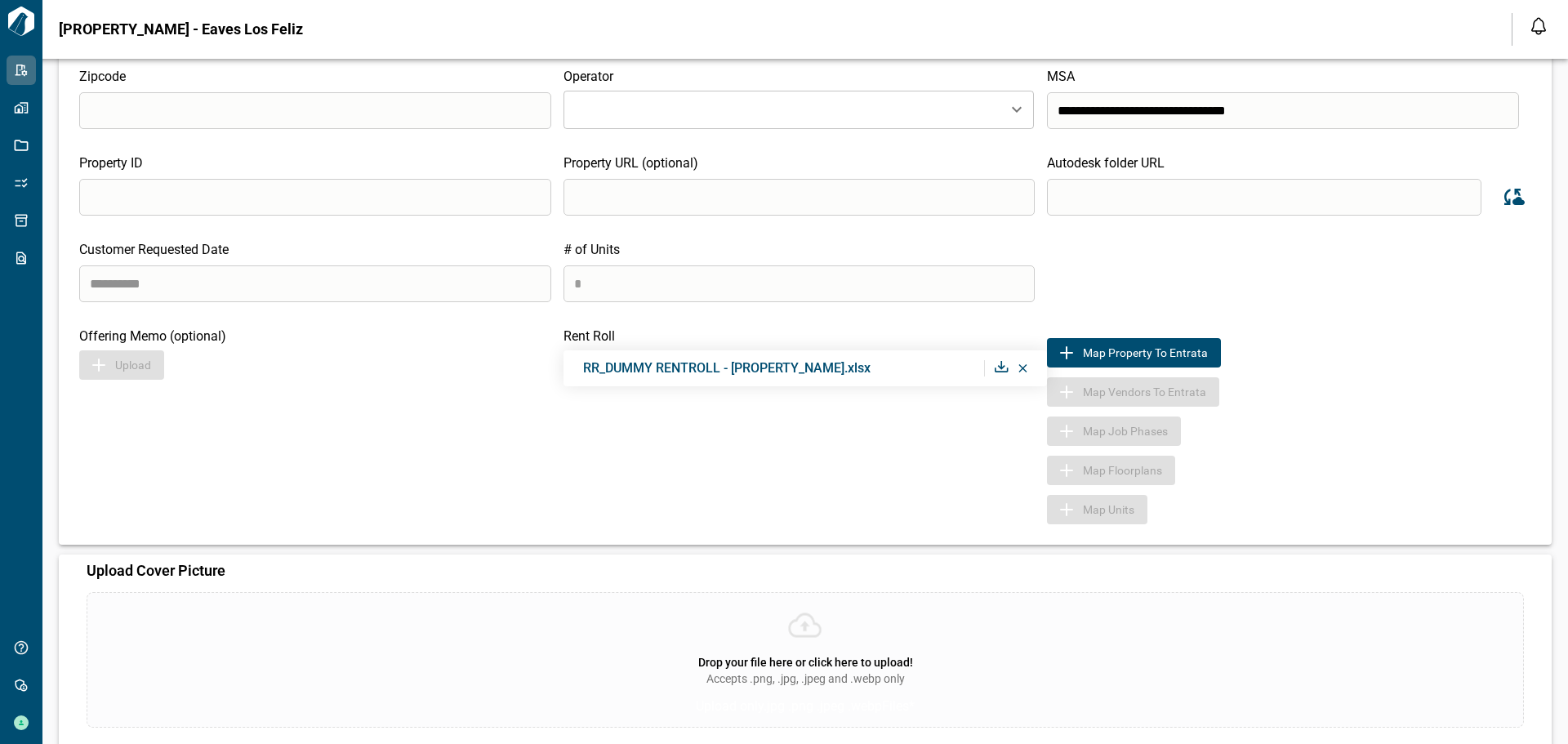 scroll, scrollTop: 0, scrollLeft: 0, axis: both 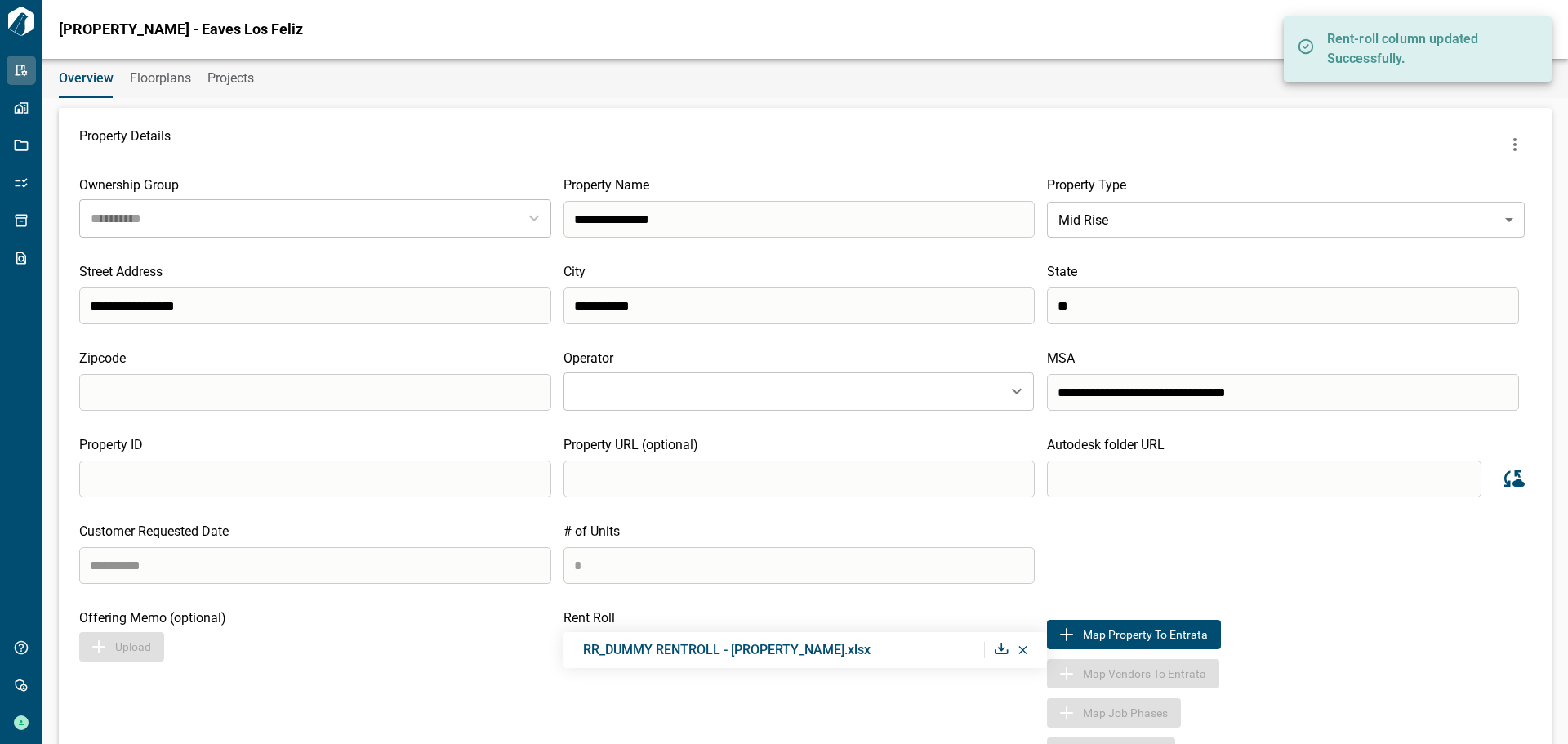 drag, startPoint x: 154, startPoint y: 73, endPoint x: 233, endPoint y: 98, distance: 82.86133 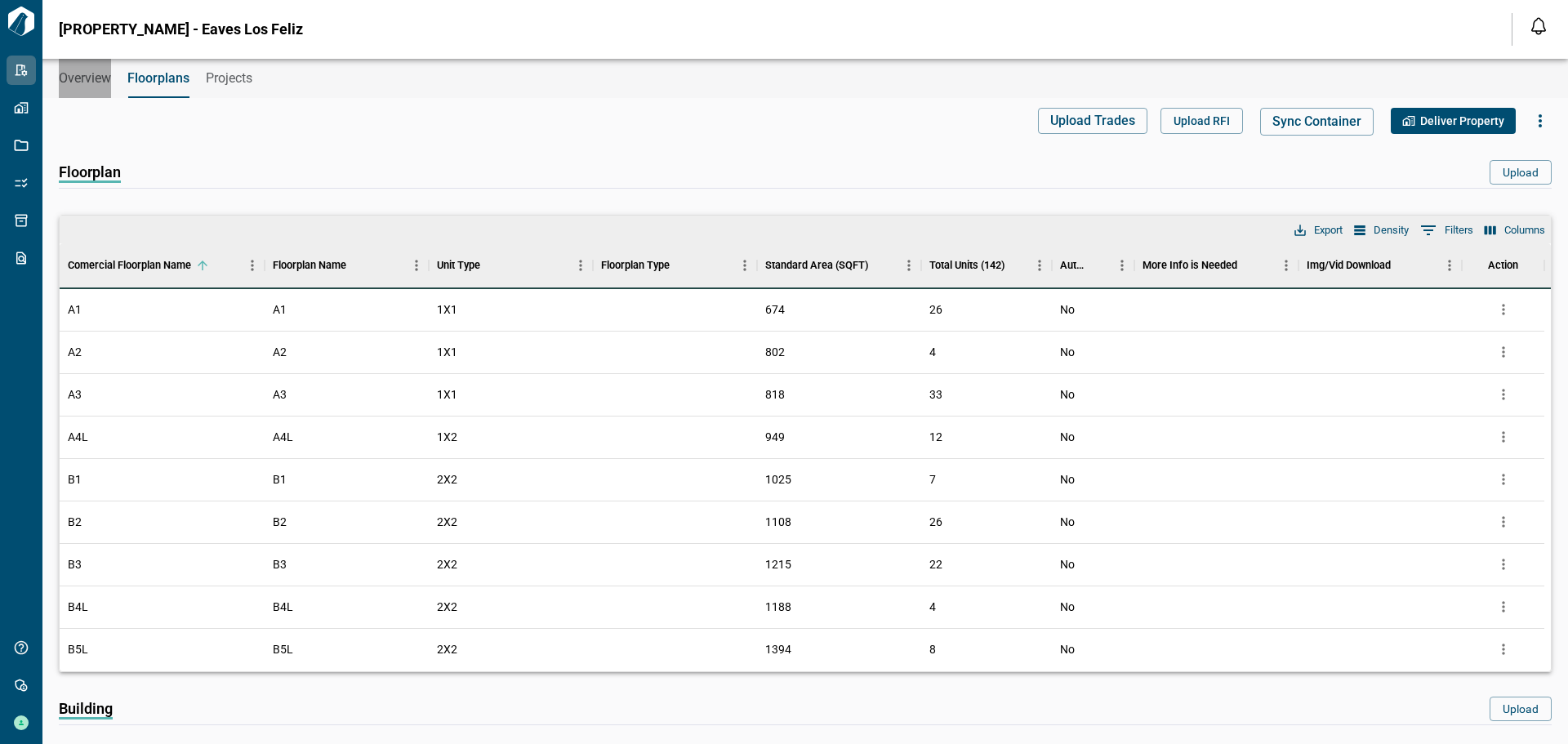 click on "Overview" at bounding box center [85, 78] 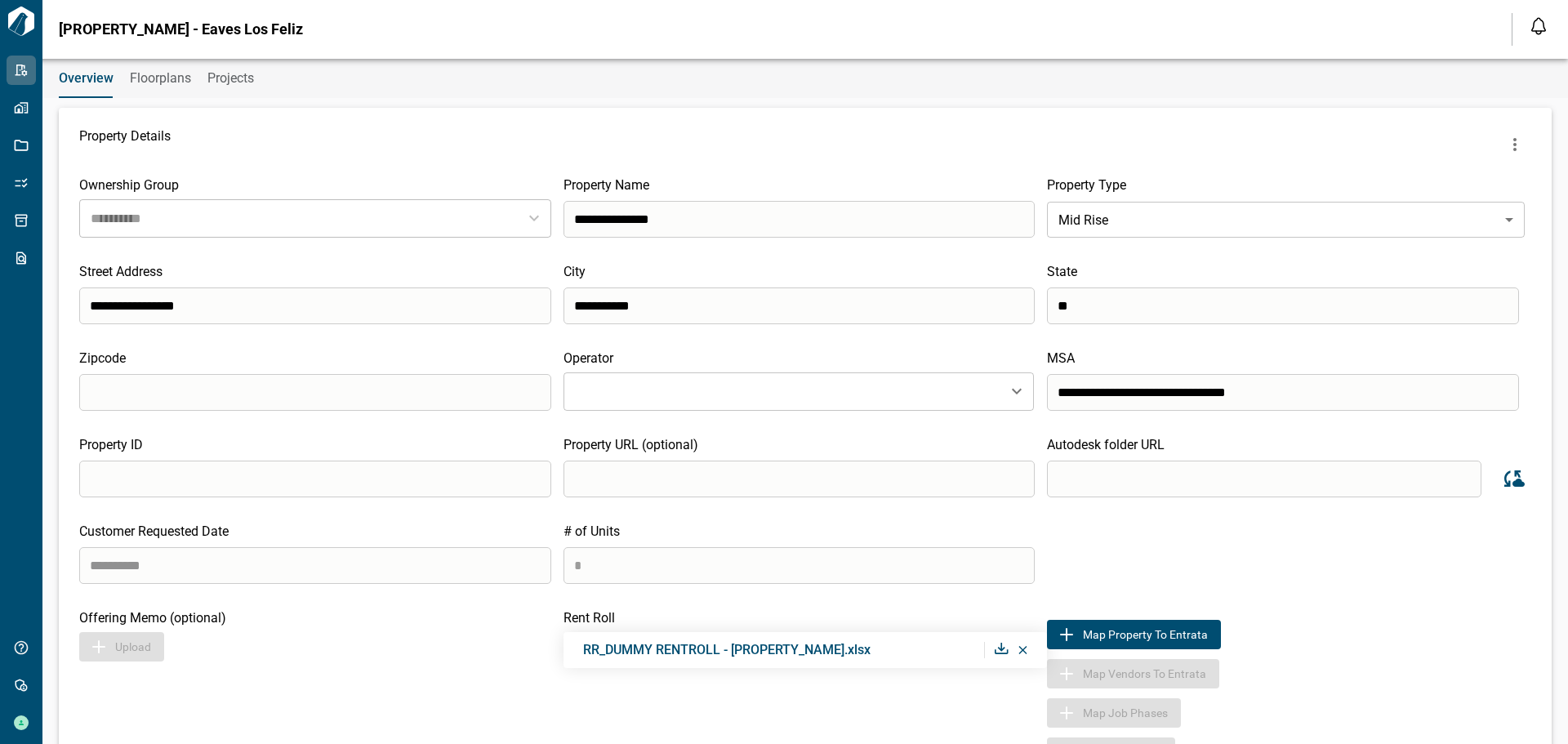 click 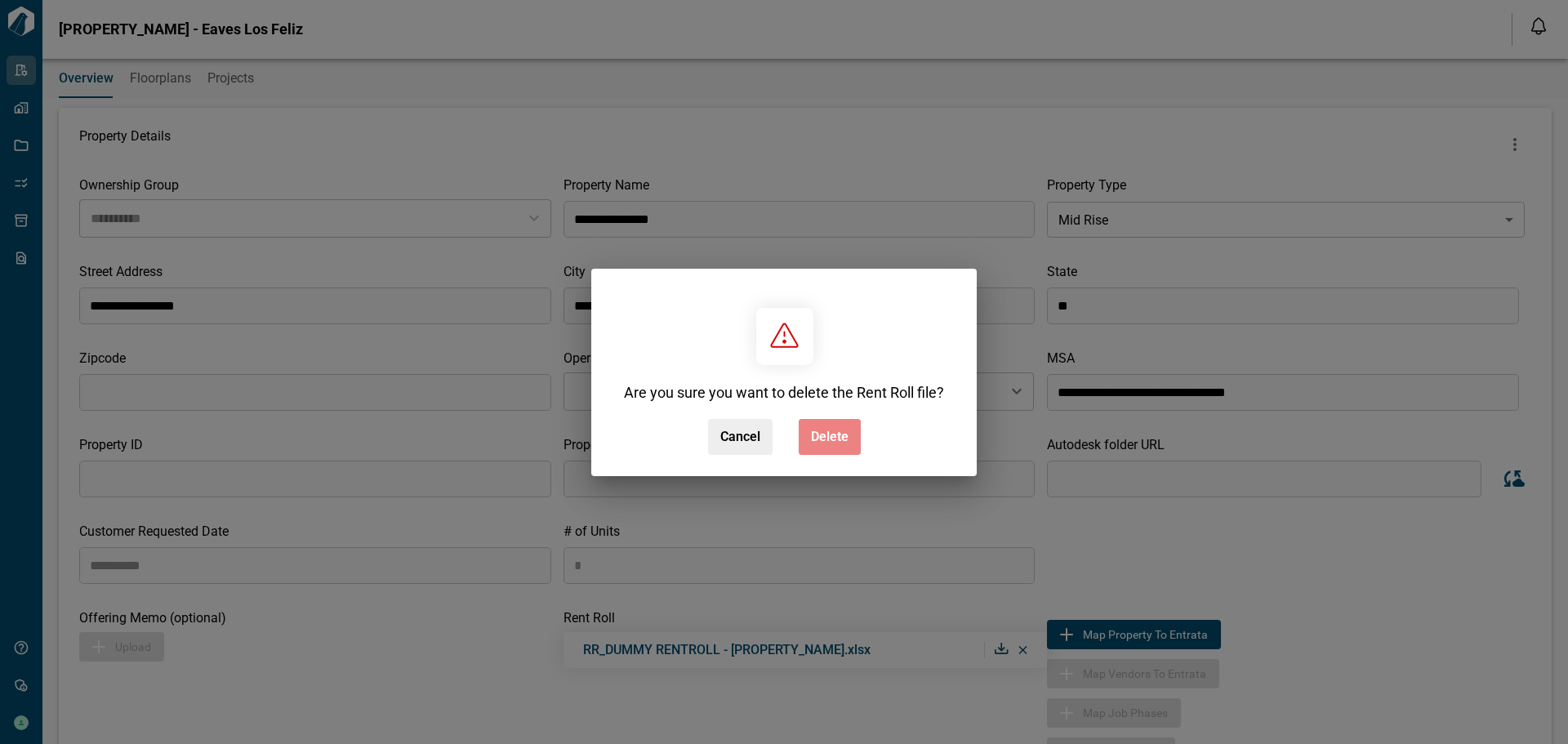 click on "Delete" at bounding box center (830, 437) 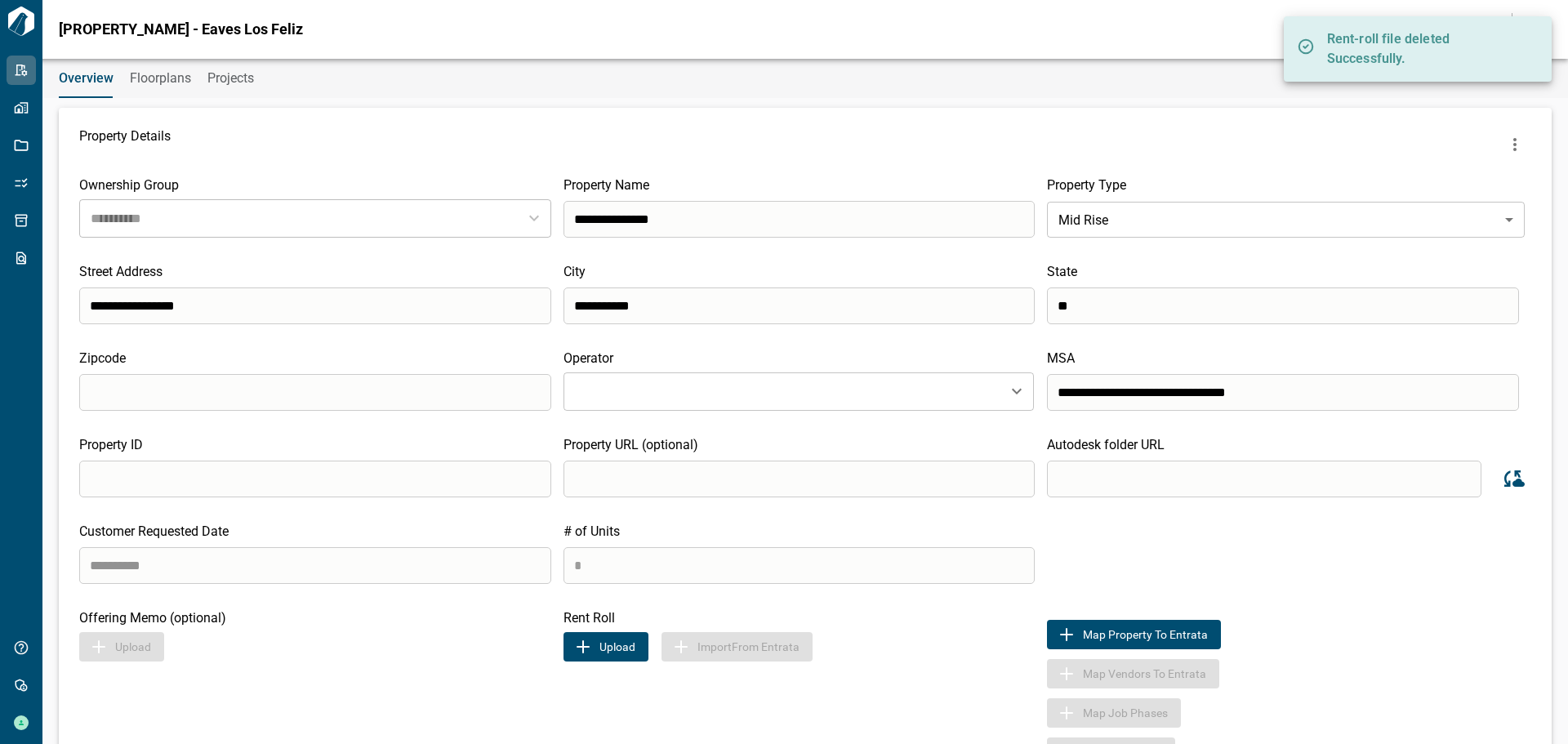 click on "Floorplans" at bounding box center (160, 78) 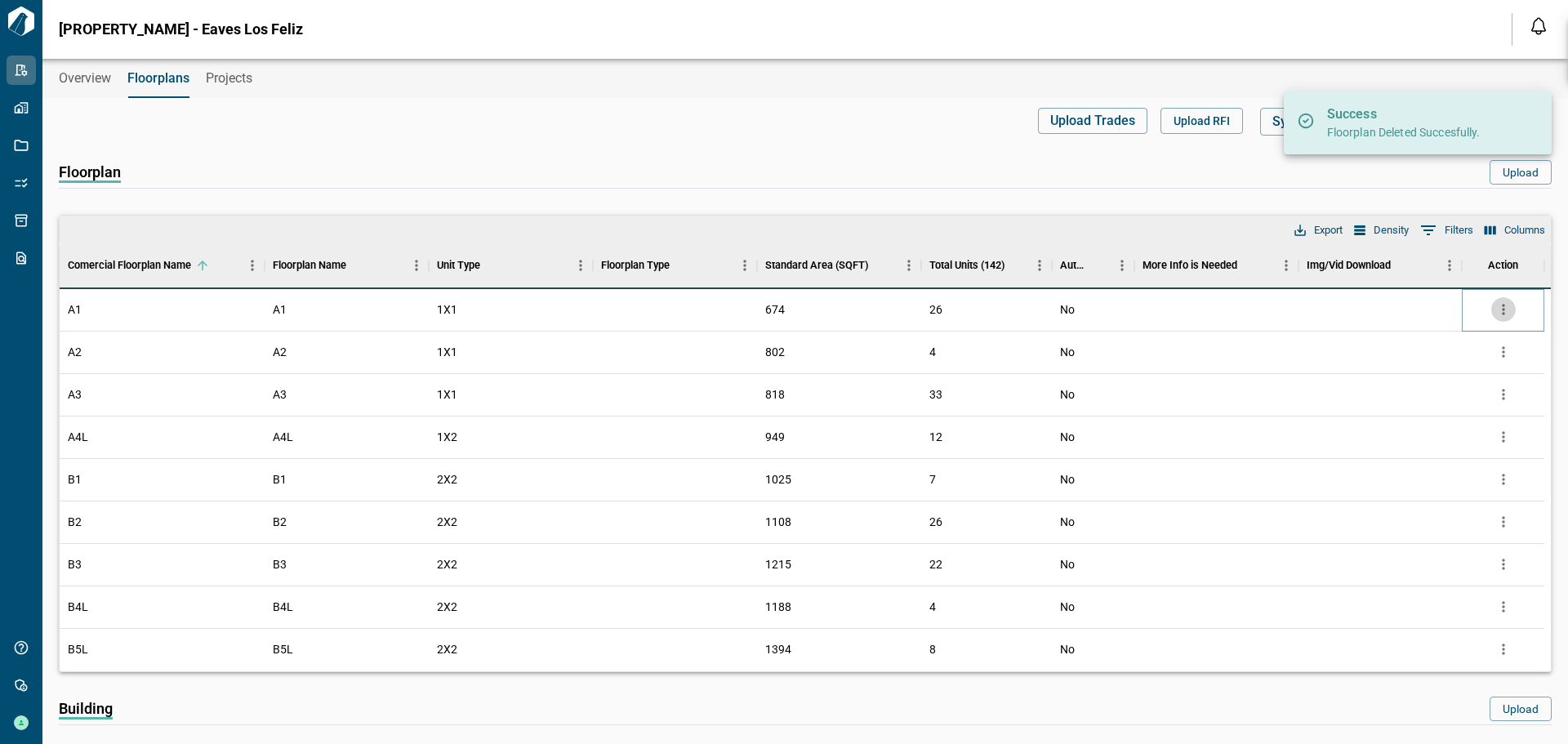 click at bounding box center [1503, 310] 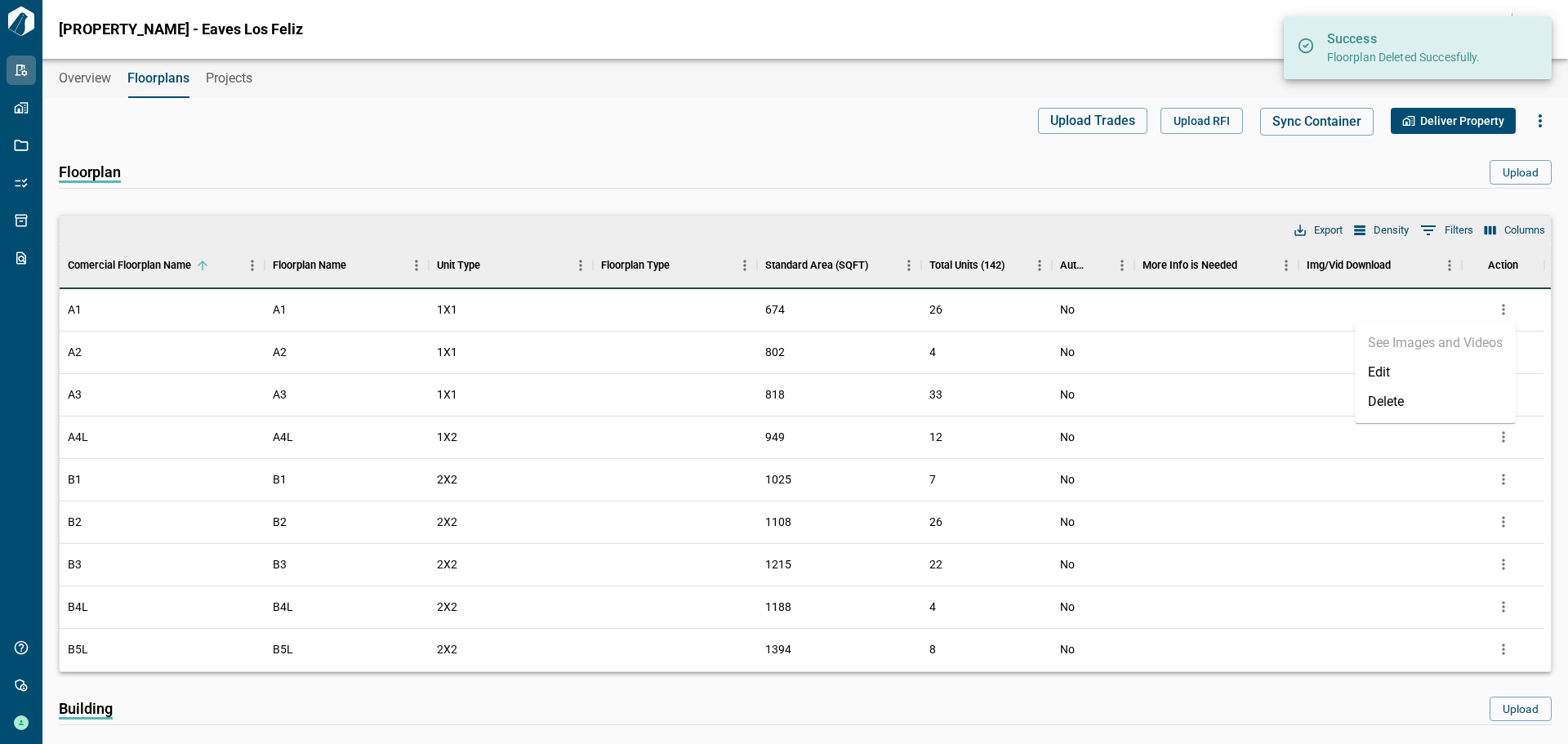 click on "Delete" at bounding box center (1435, 402) 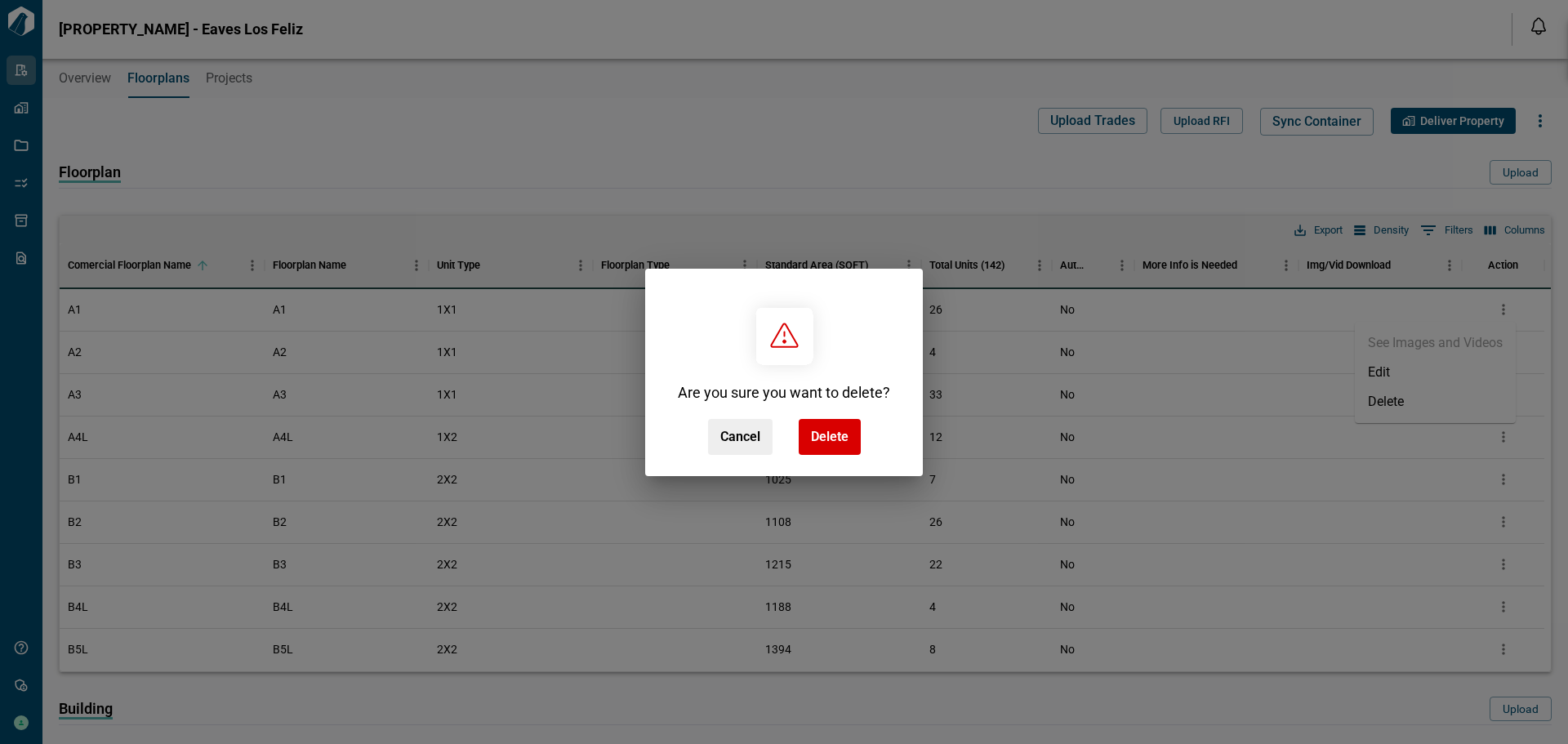 click on "Delete" at bounding box center (830, 437) 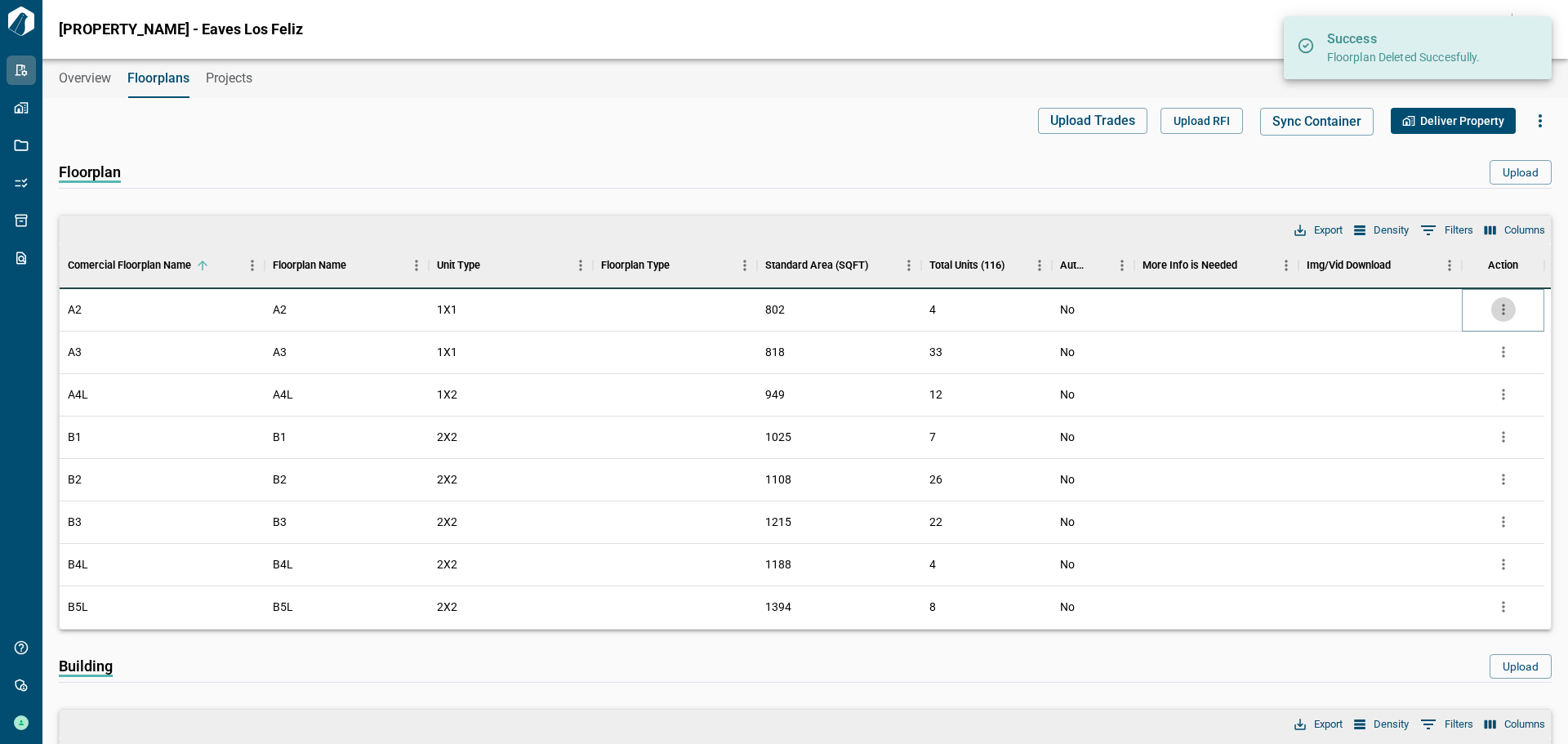 click 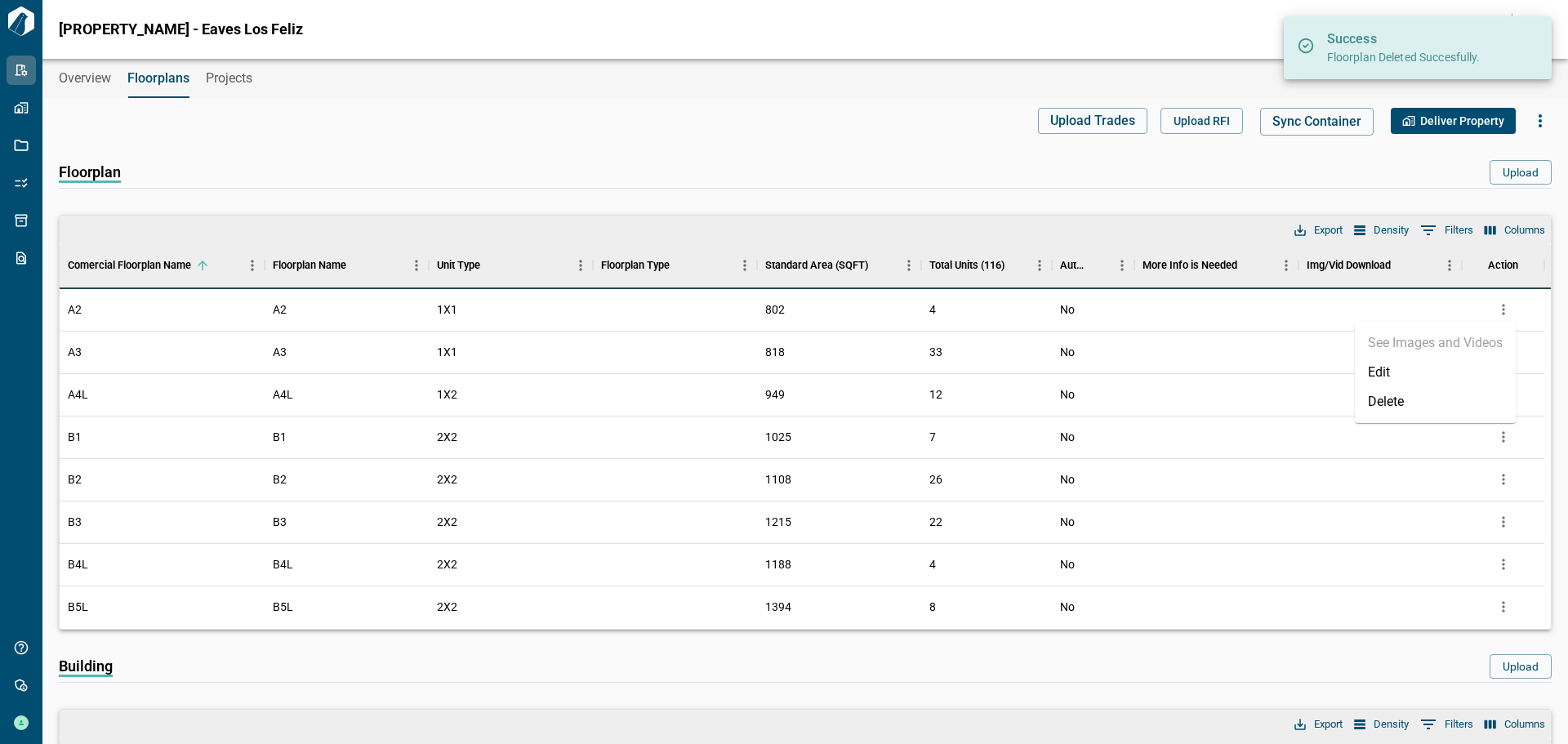 click on "Delete" at bounding box center [1435, 402] 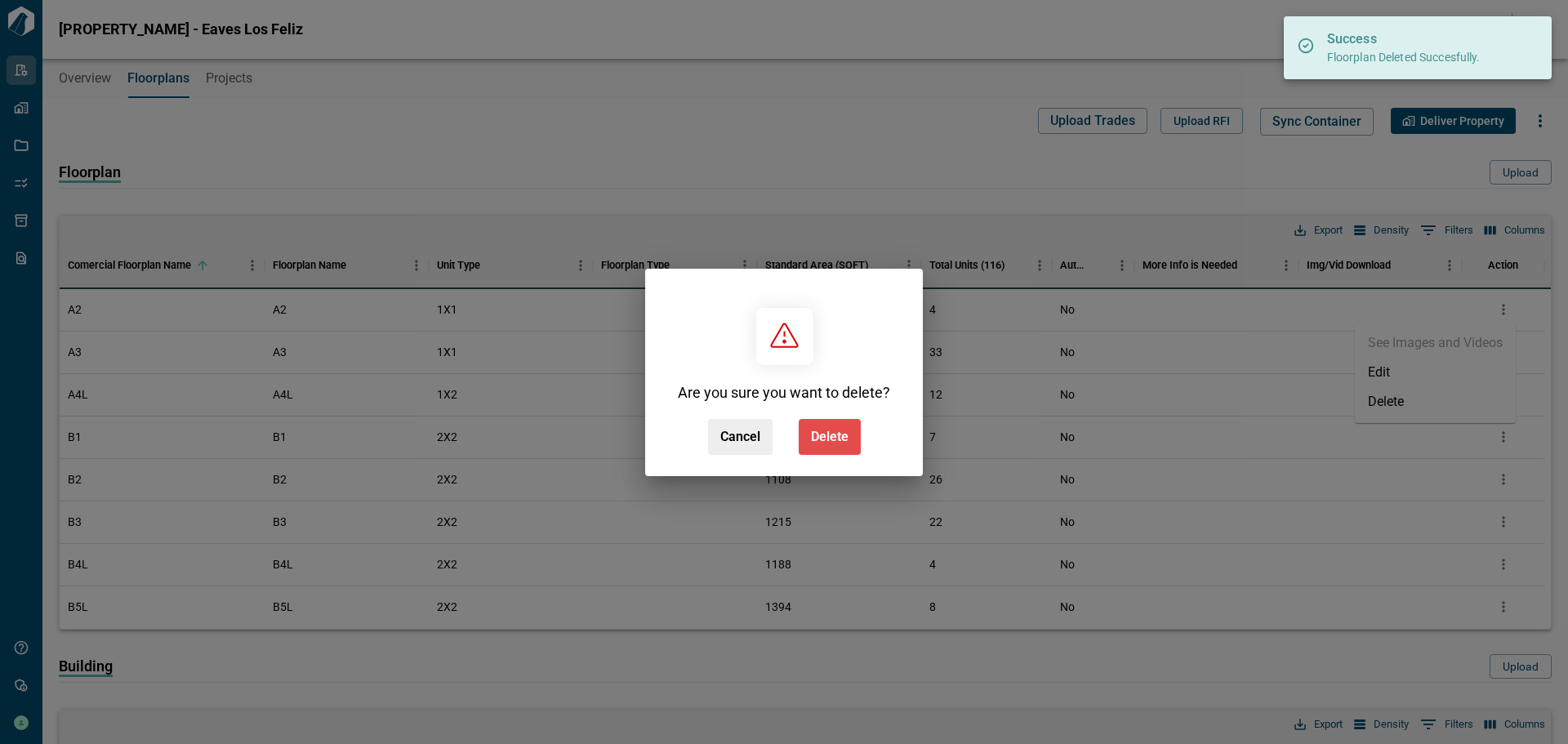 click on "Delete" at bounding box center (830, 437) 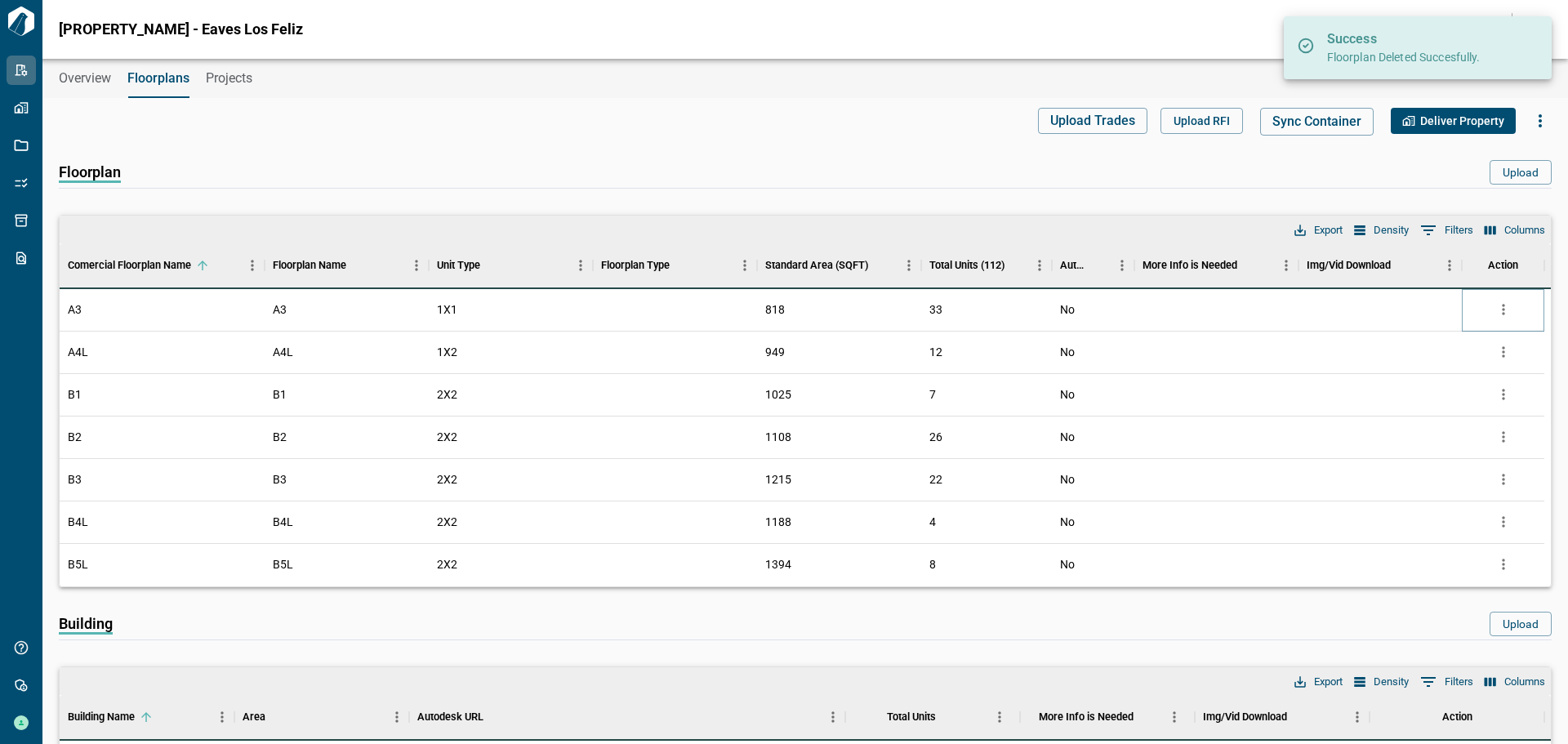 click 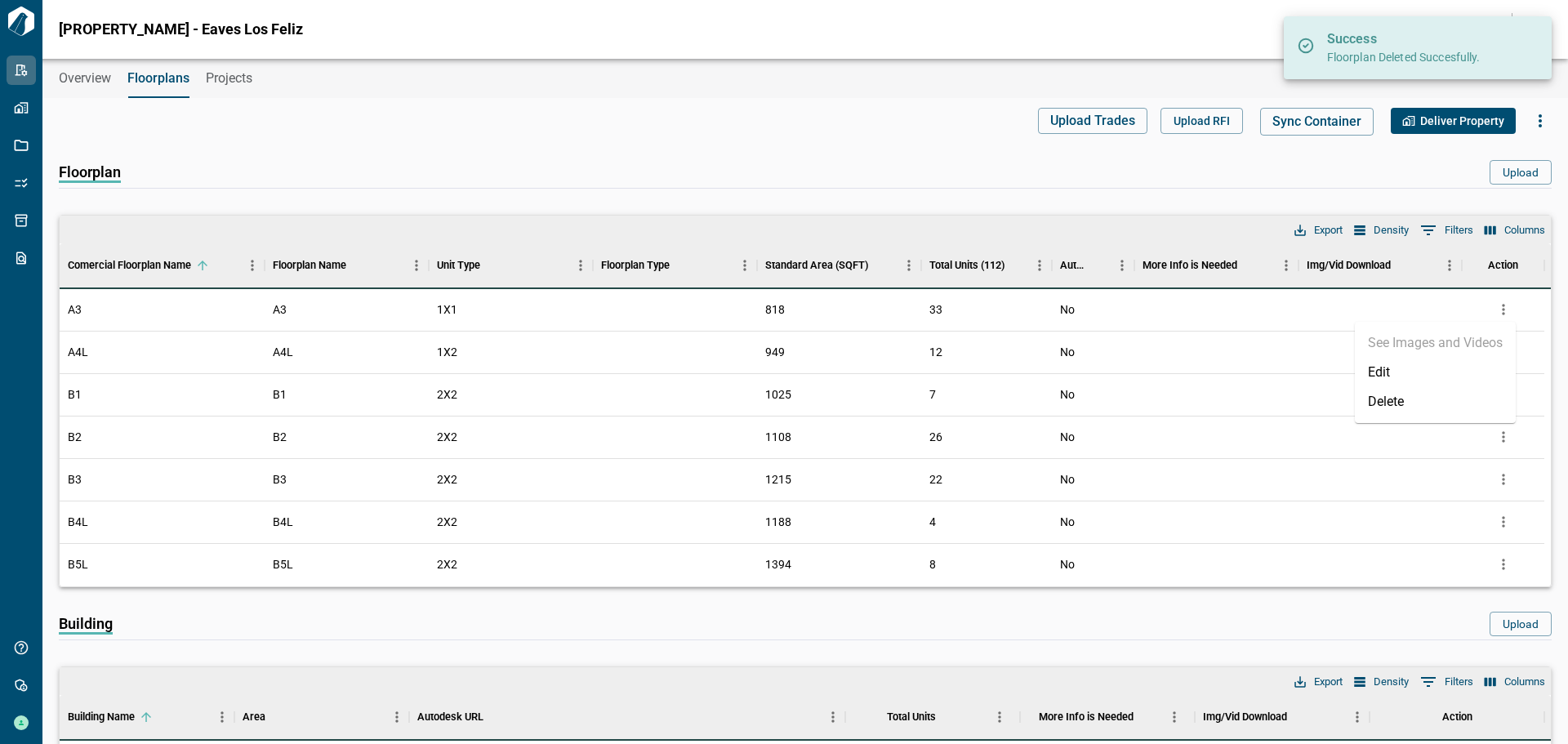 click on "Delete" at bounding box center [1435, 402] 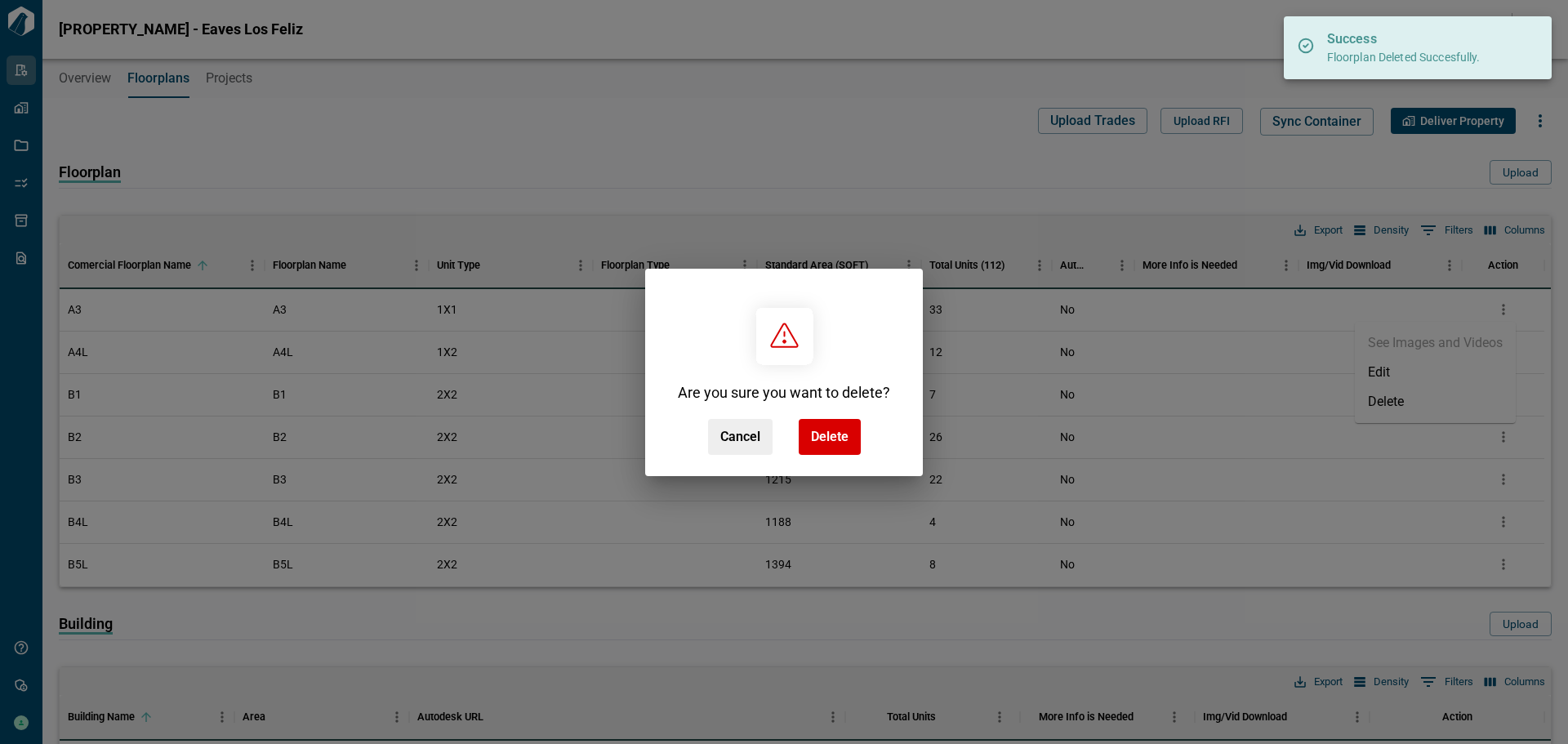 drag, startPoint x: 831, startPoint y: 436, endPoint x: 1567, endPoint y: 278, distance: 752.7682 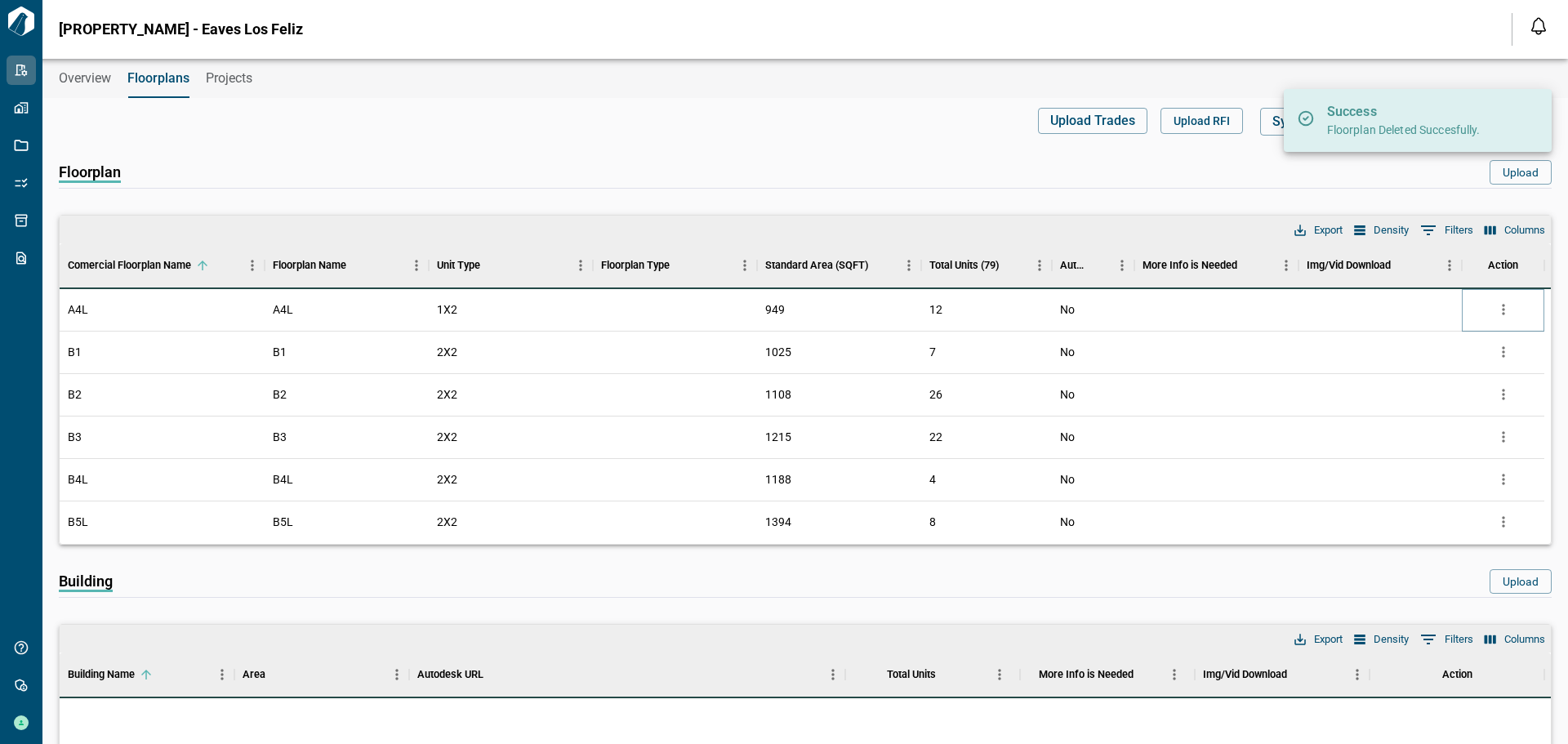click 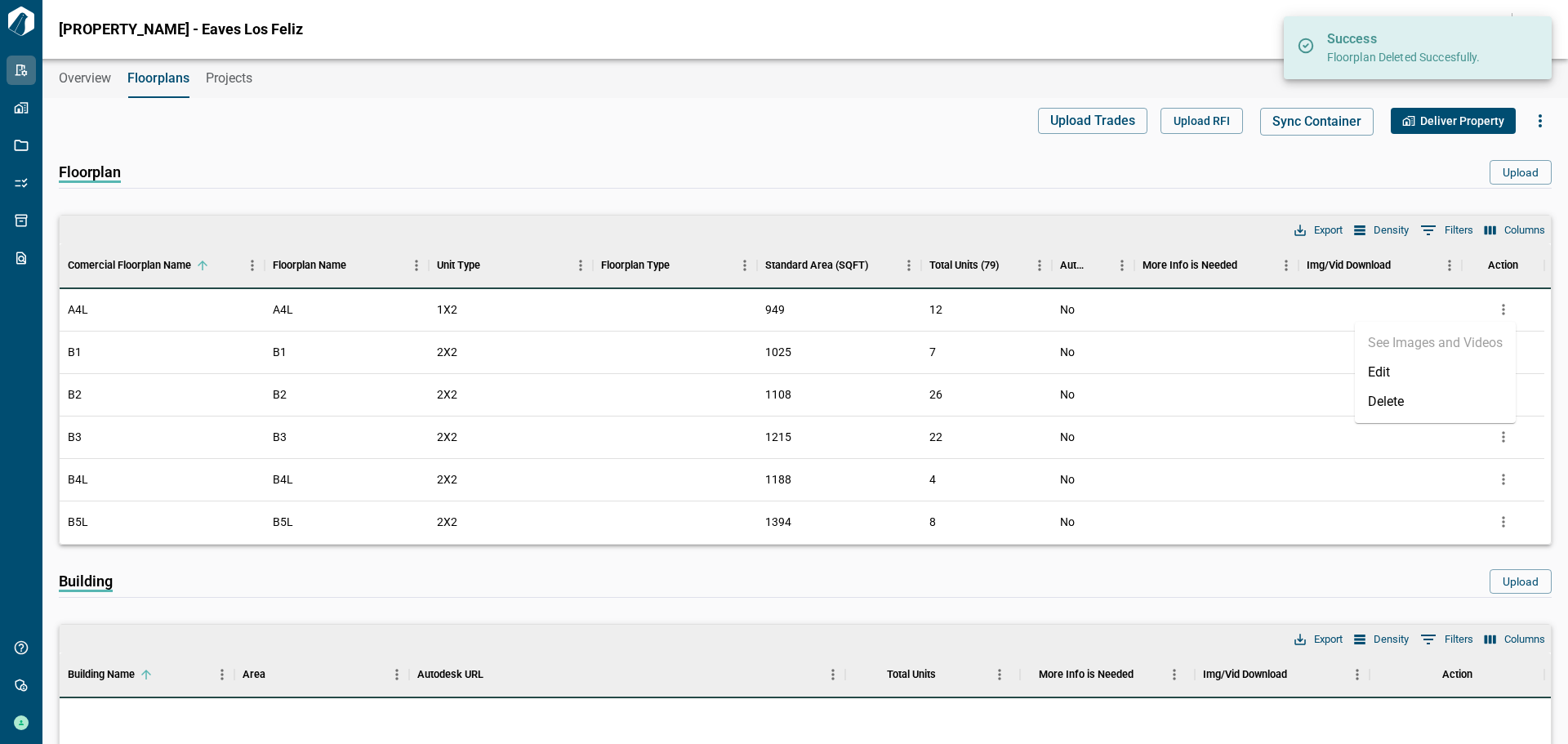 click on "Delete" at bounding box center [1435, 402] 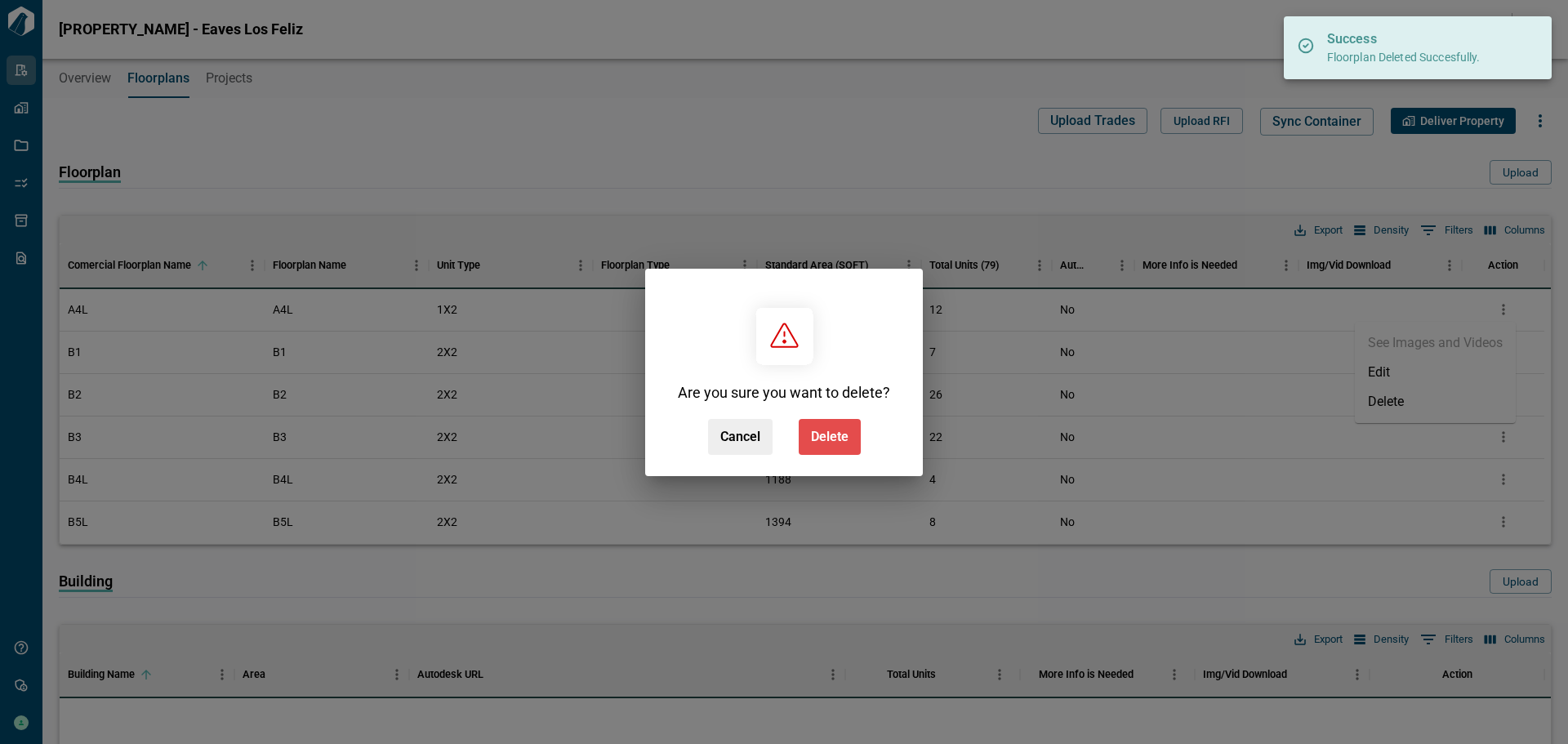 click on "Delete" at bounding box center (830, 437) 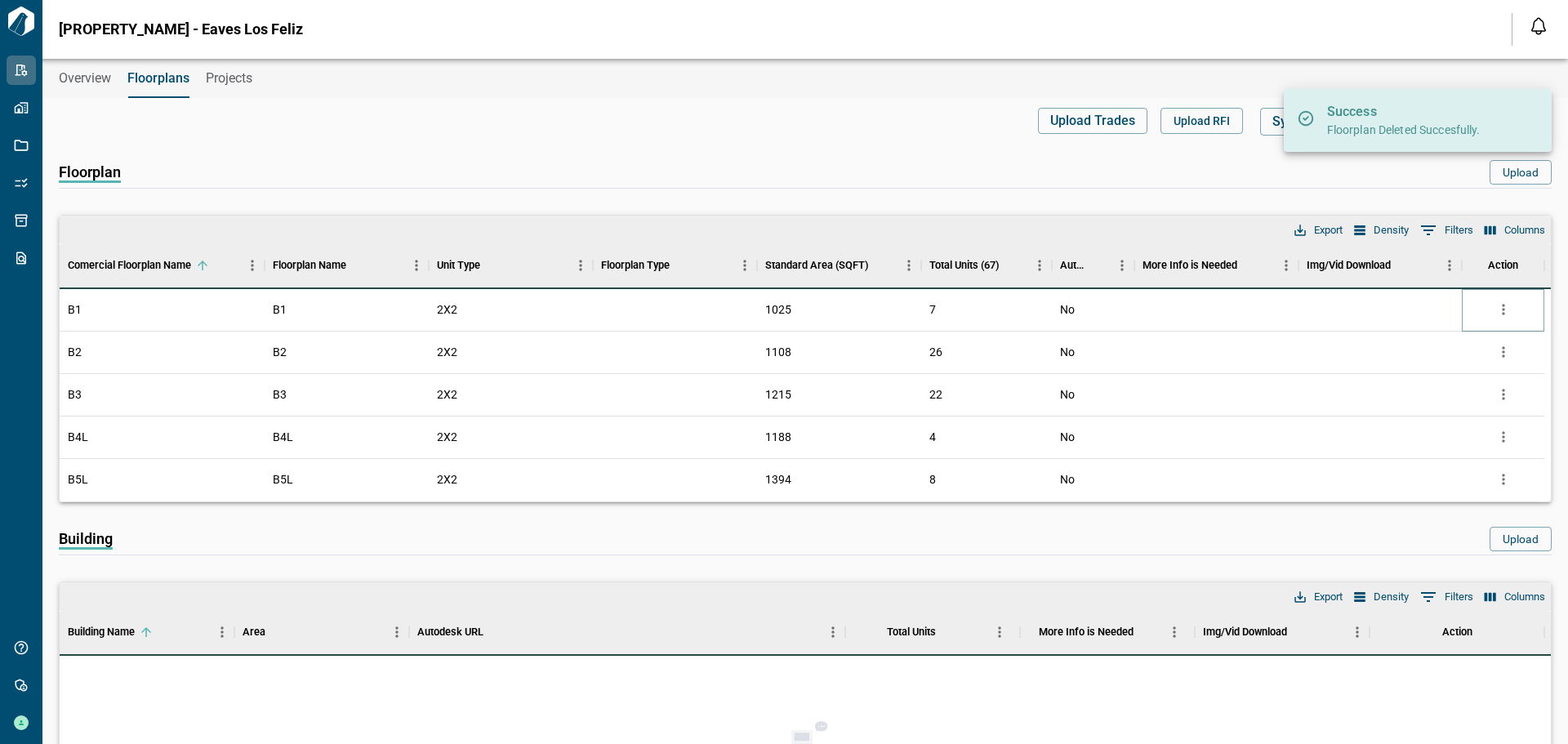 click 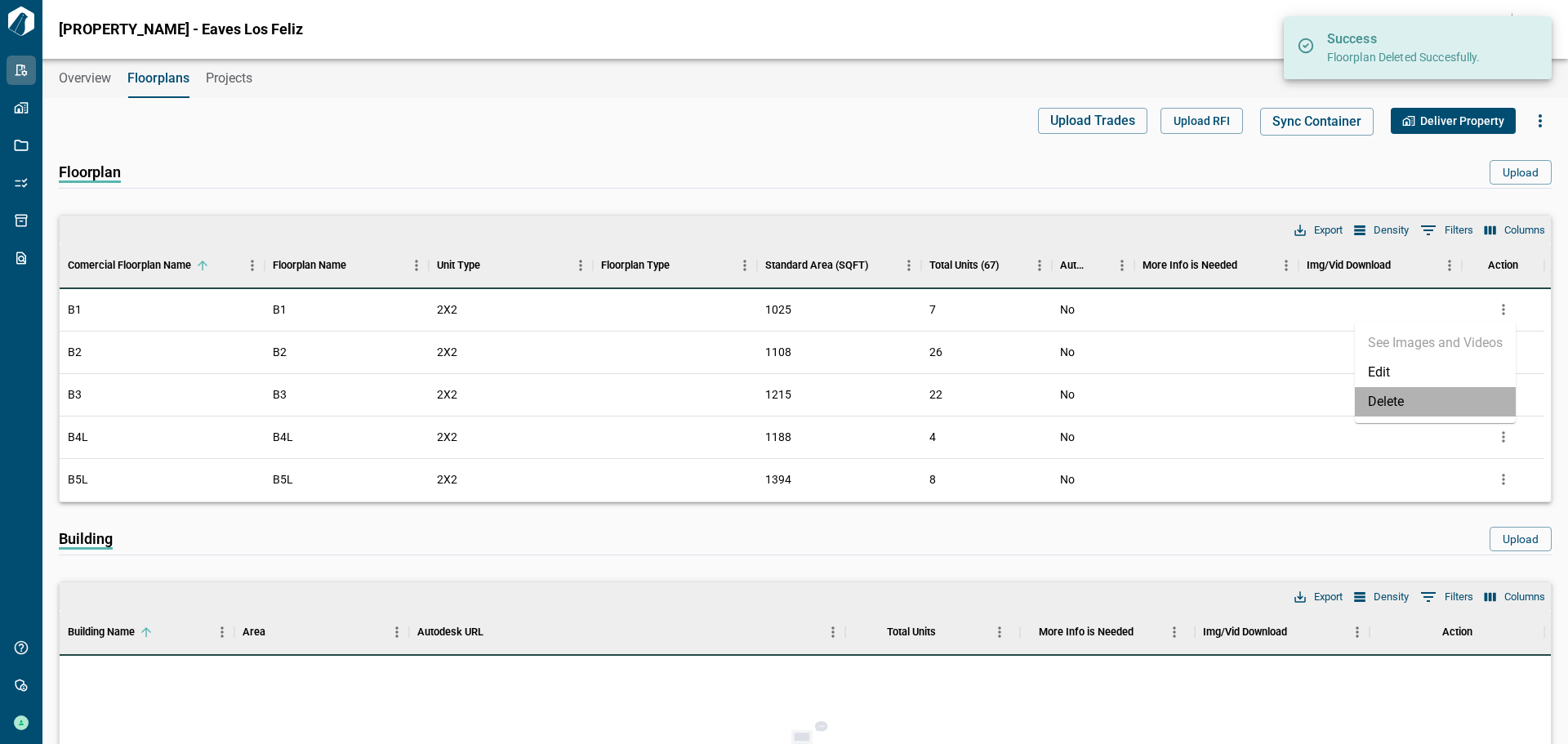 click on "Delete" at bounding box center [1435, 402] 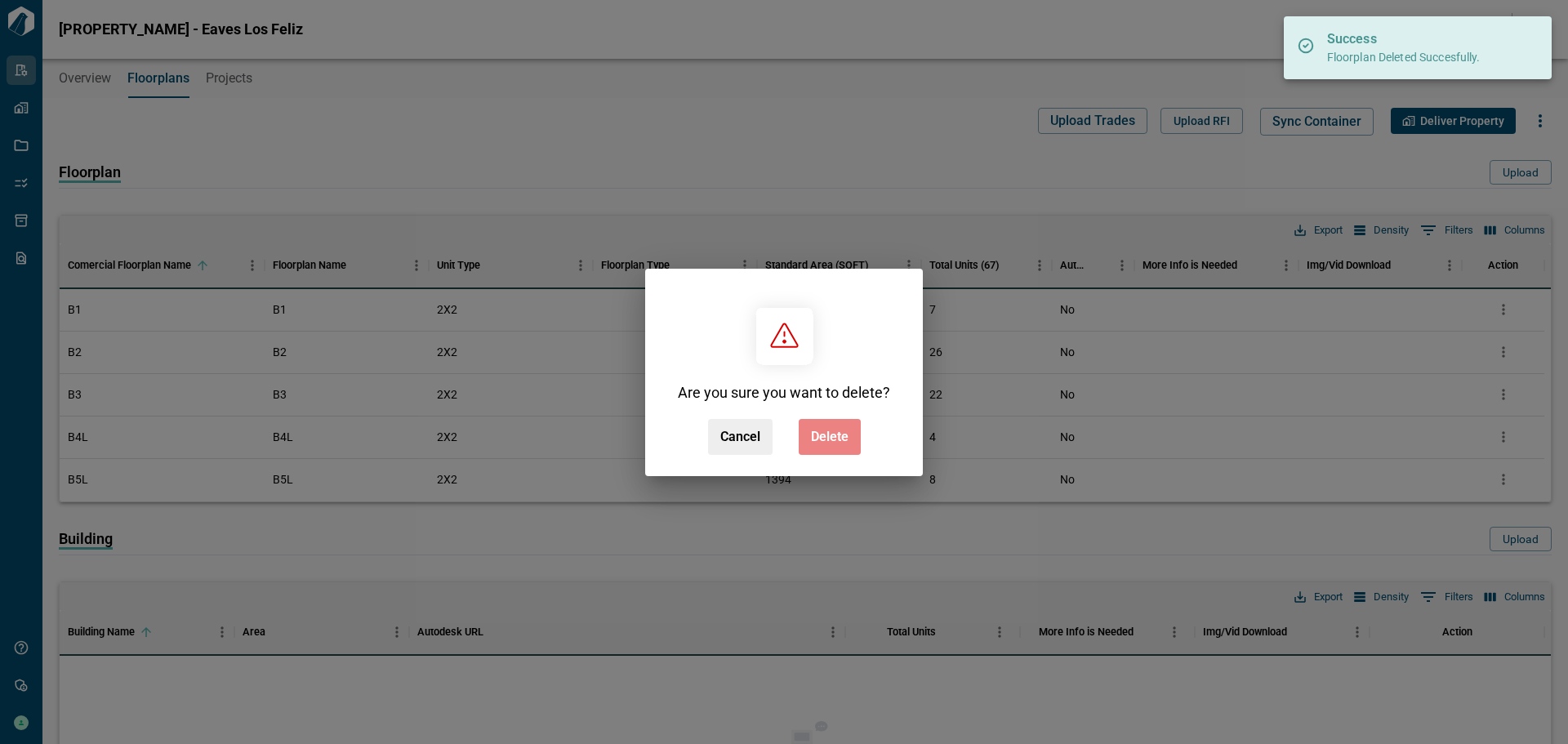 click on "Delete" at bounding box center [830, 437] 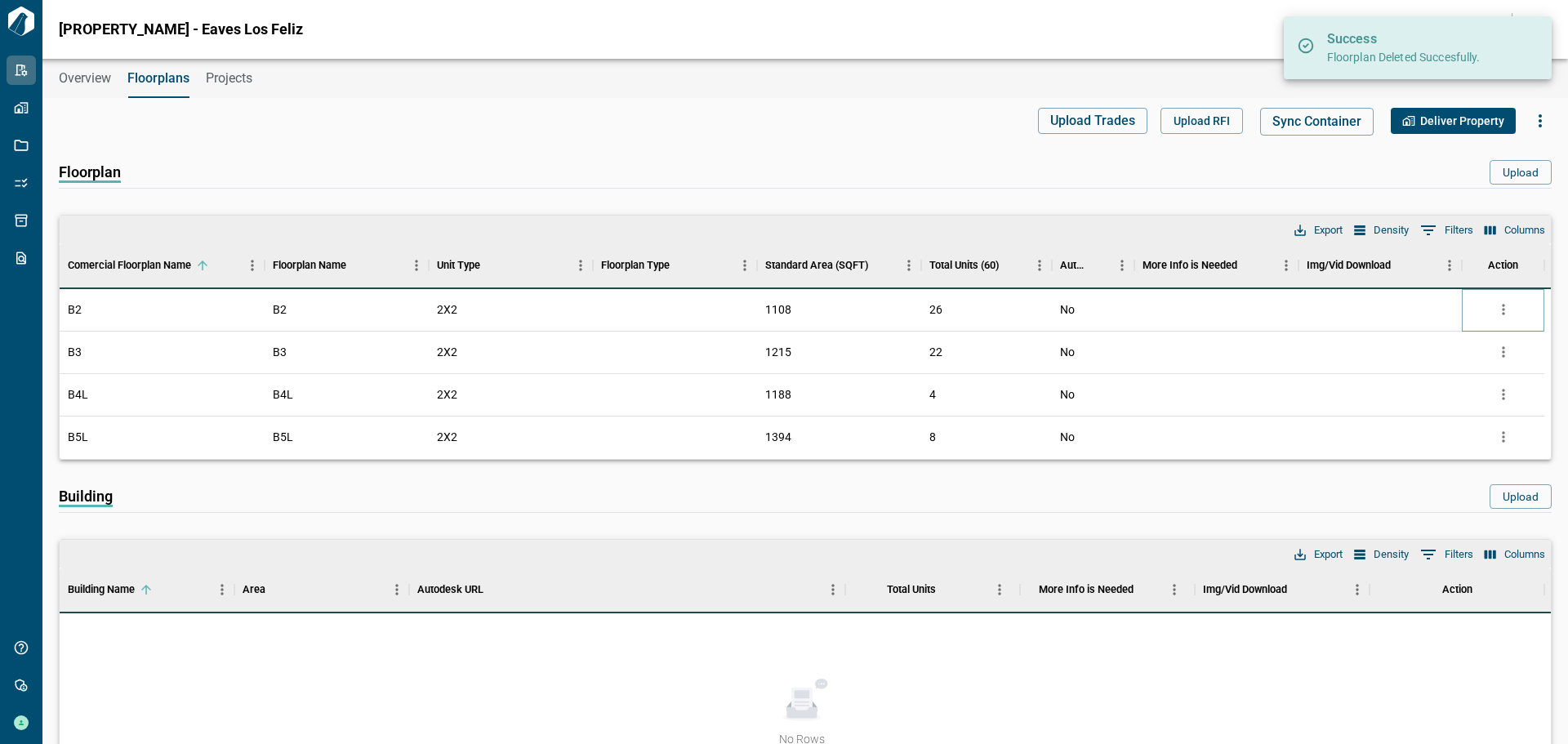 click 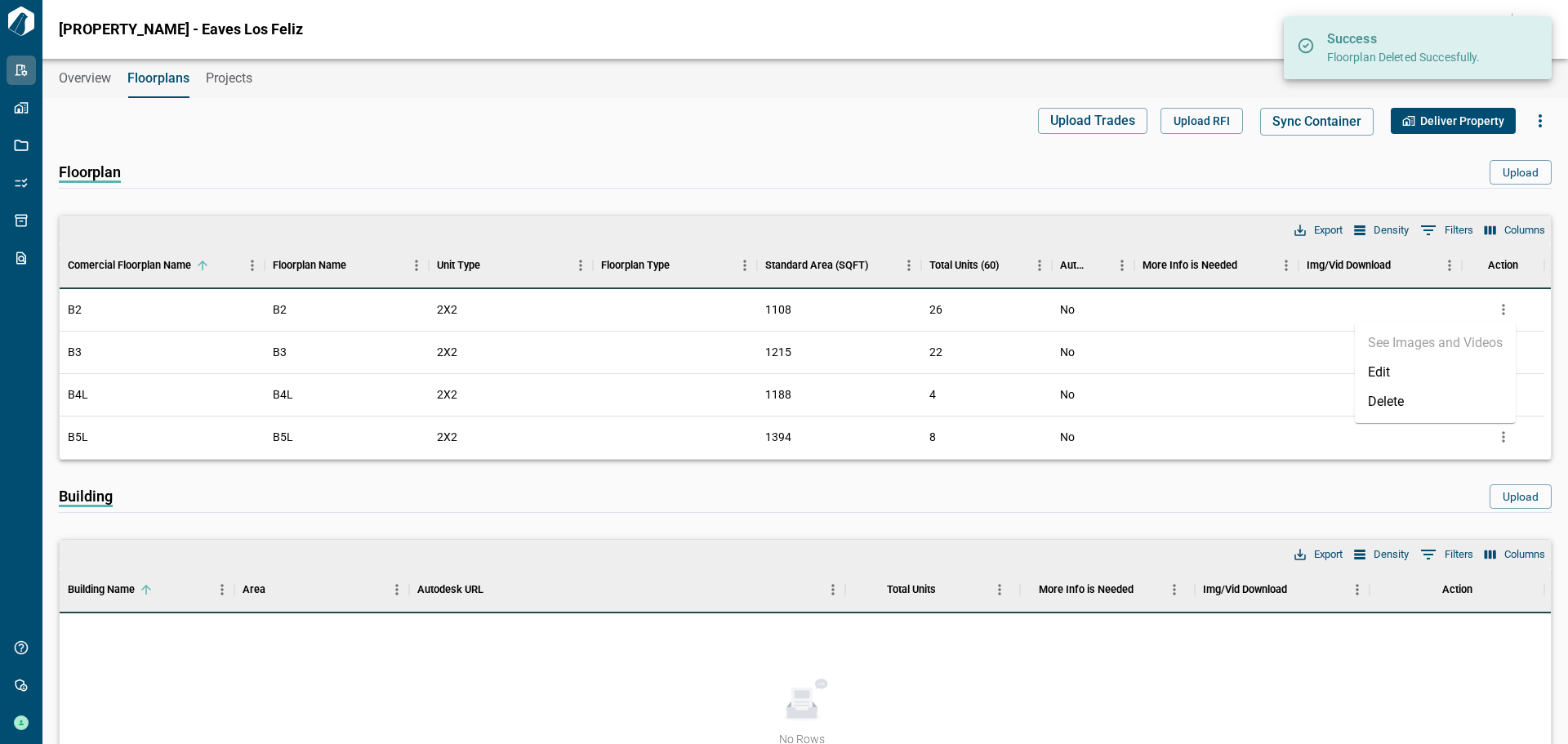 click on "Delete" at bounding box center (1435, 402) 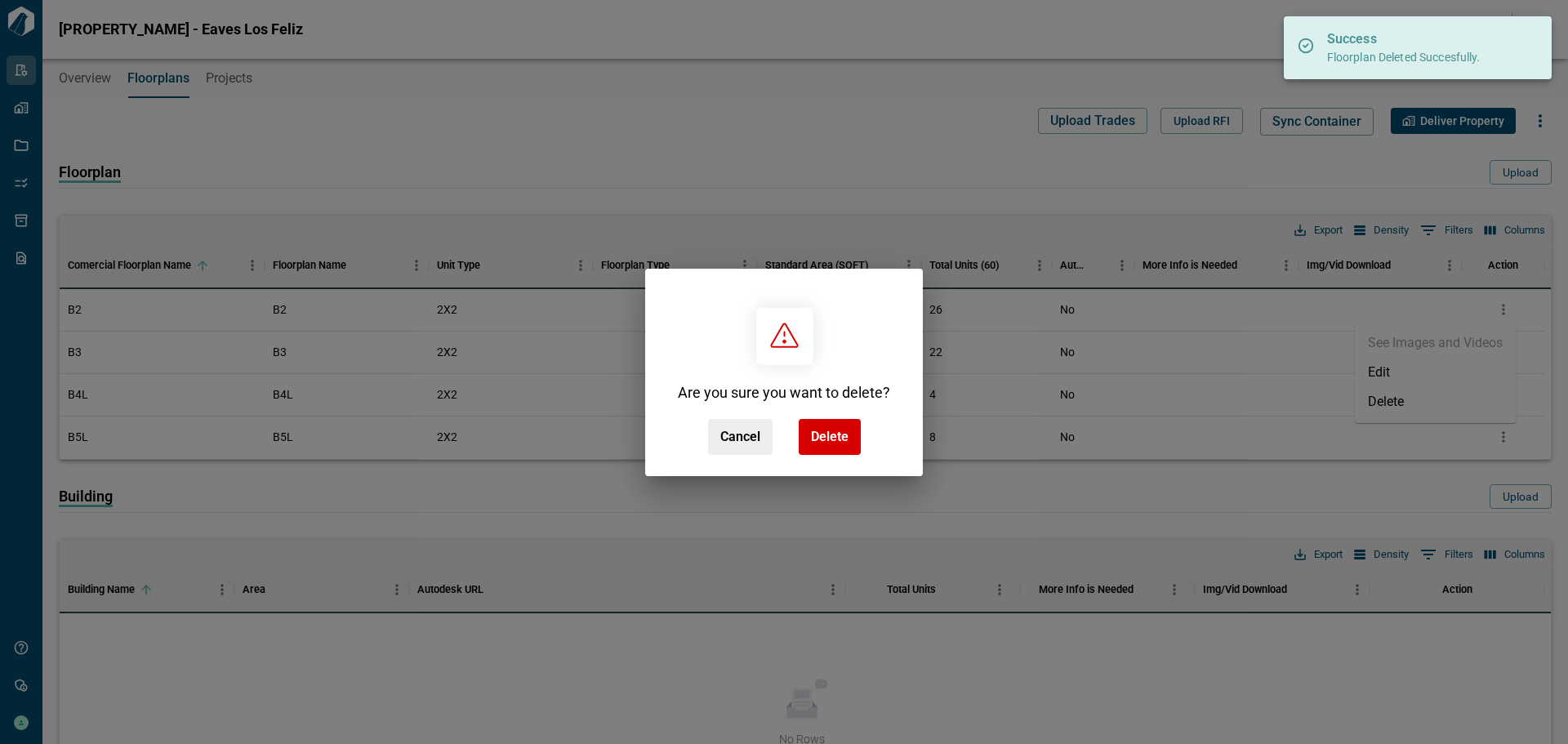 drag, startPoint x: 815, startPoint y: 439, endPoint x: 1149, endPoint y: 386, distance: 338.17895 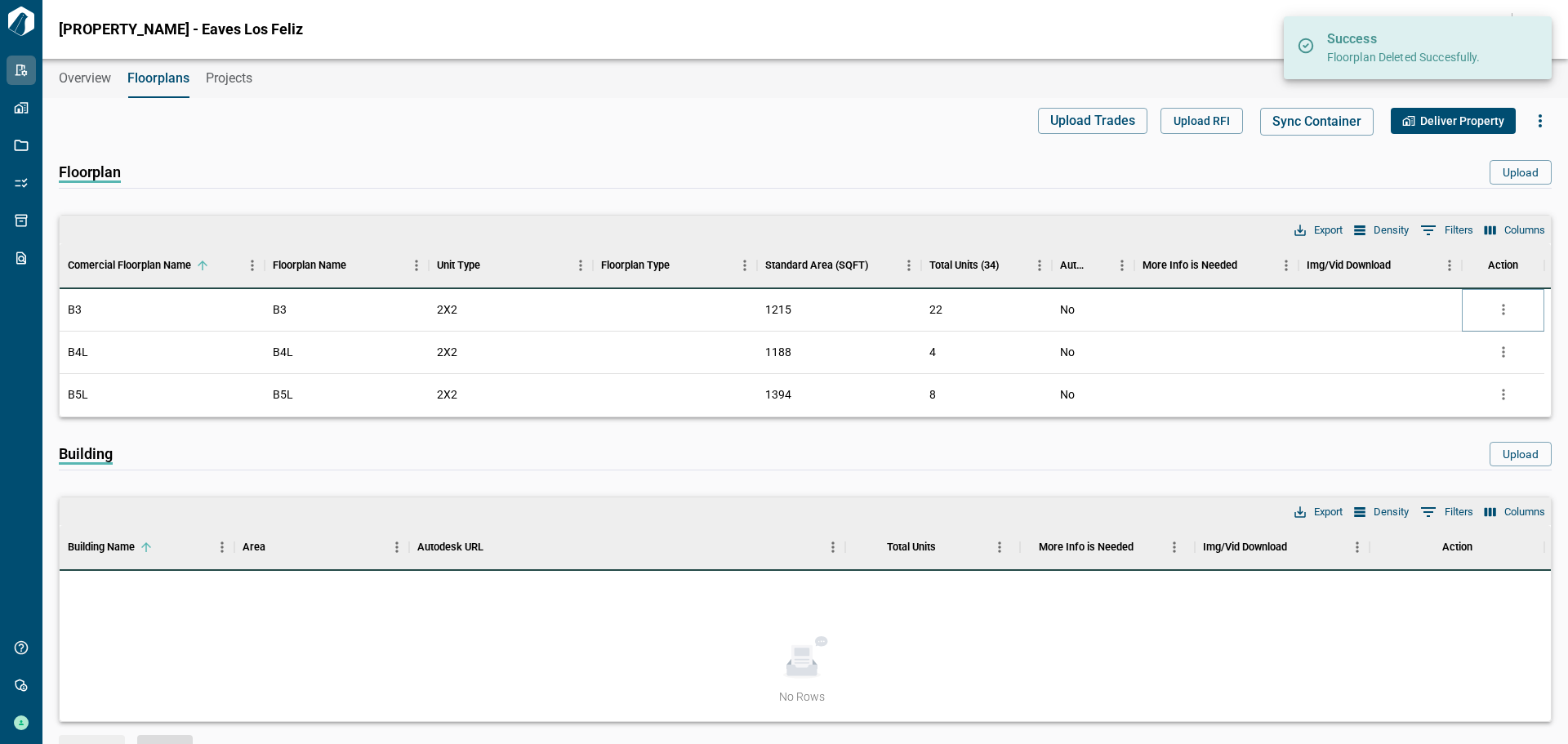click 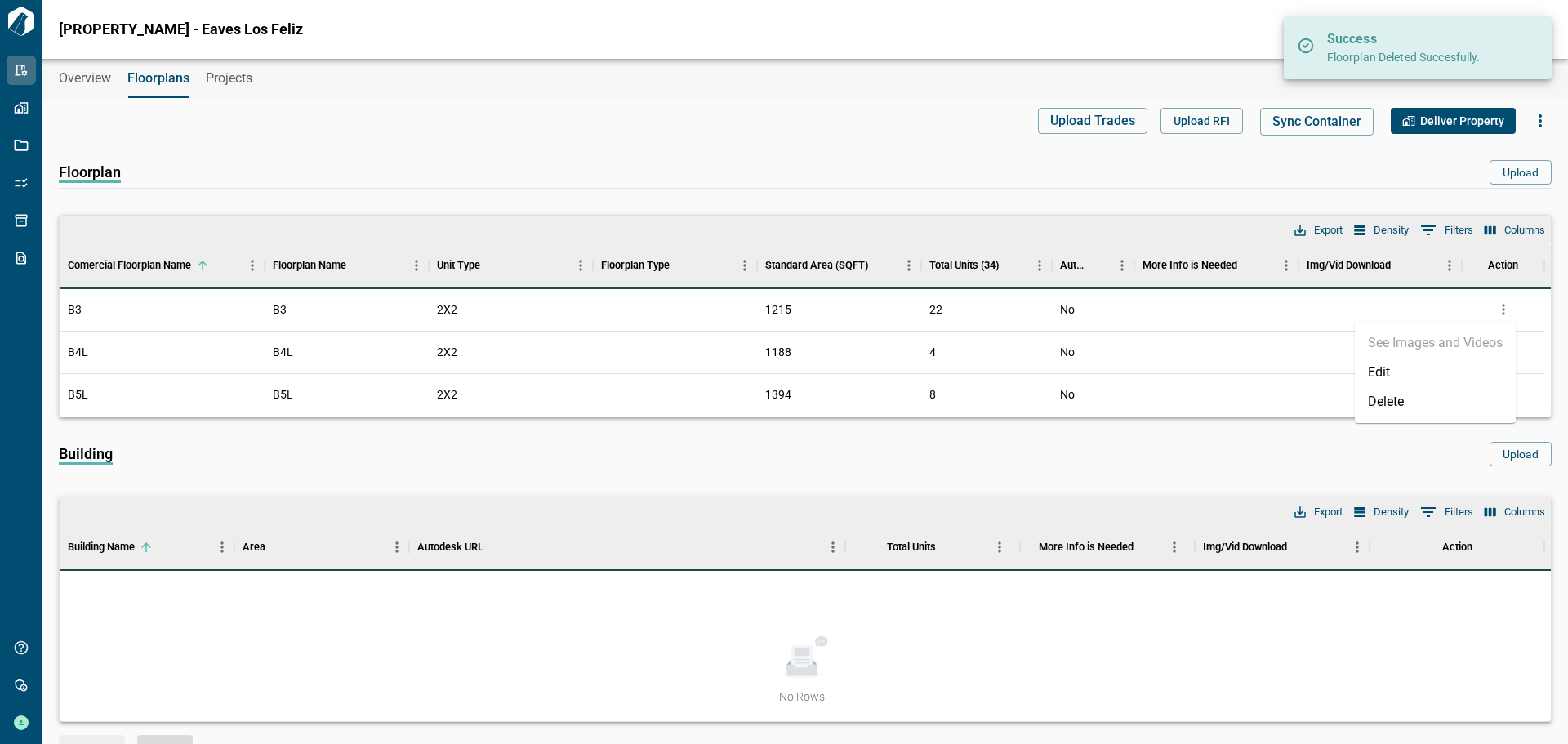 click on "Delete" at bounding box center [1435, 402] 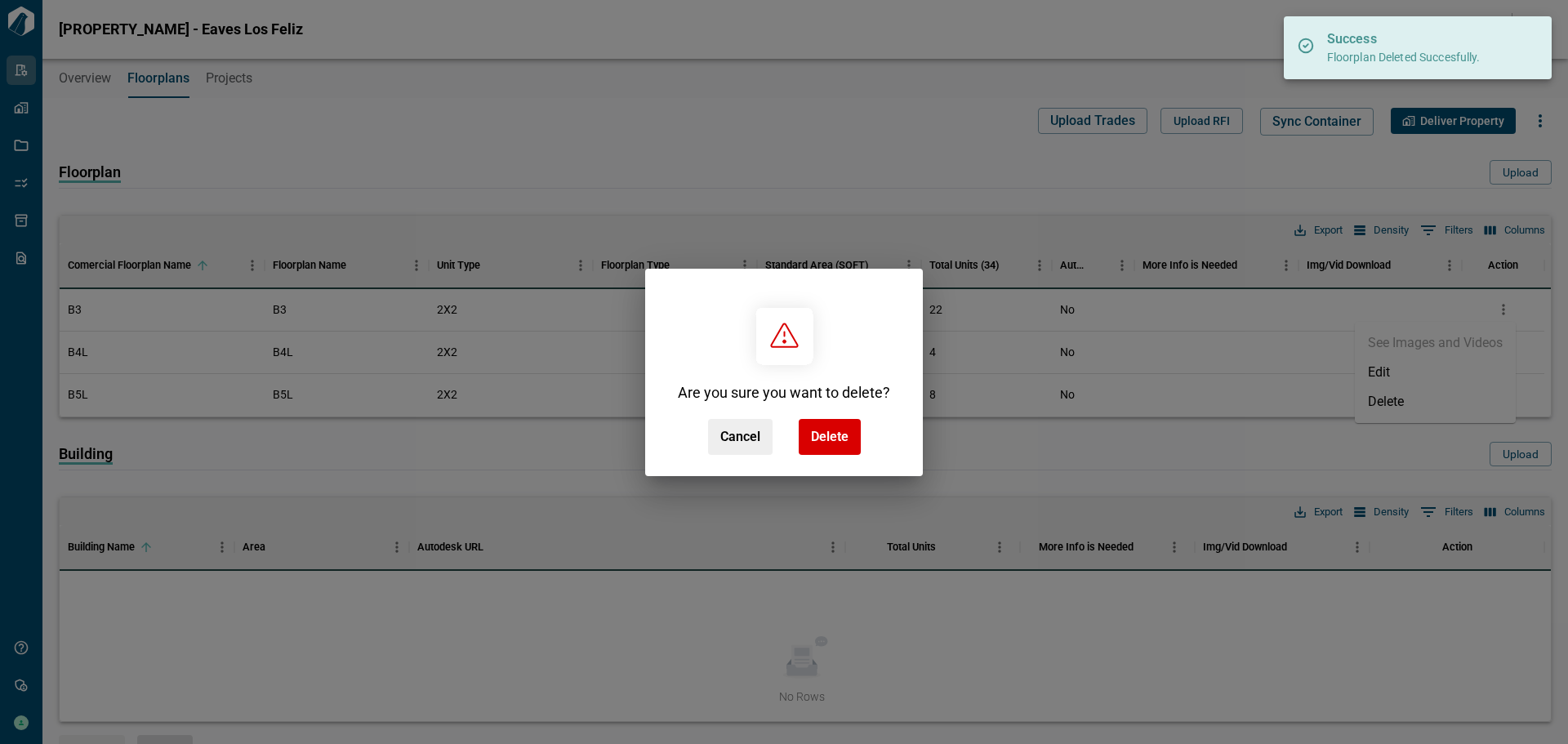 click on "Delete" at bounding box center (830, 437) 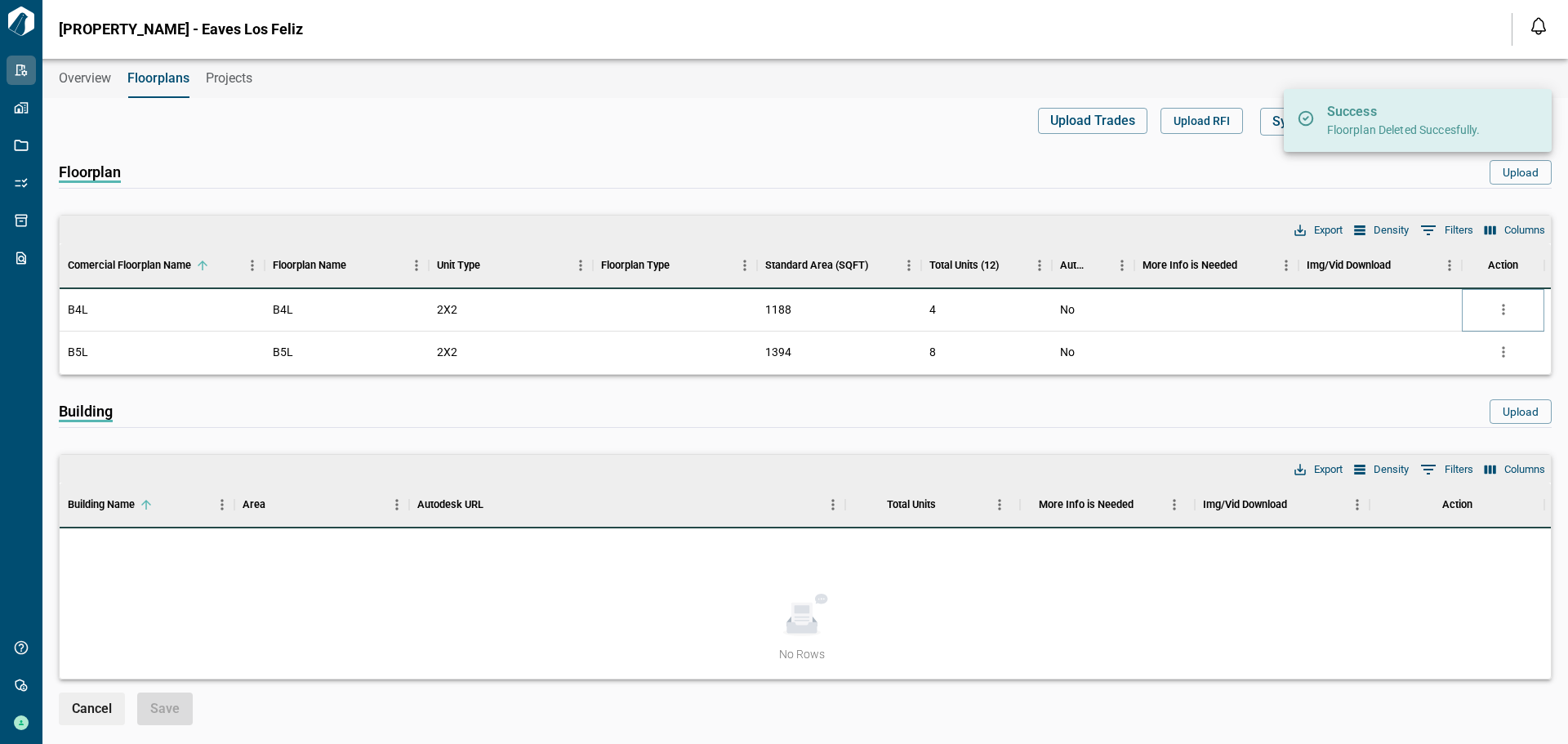 click 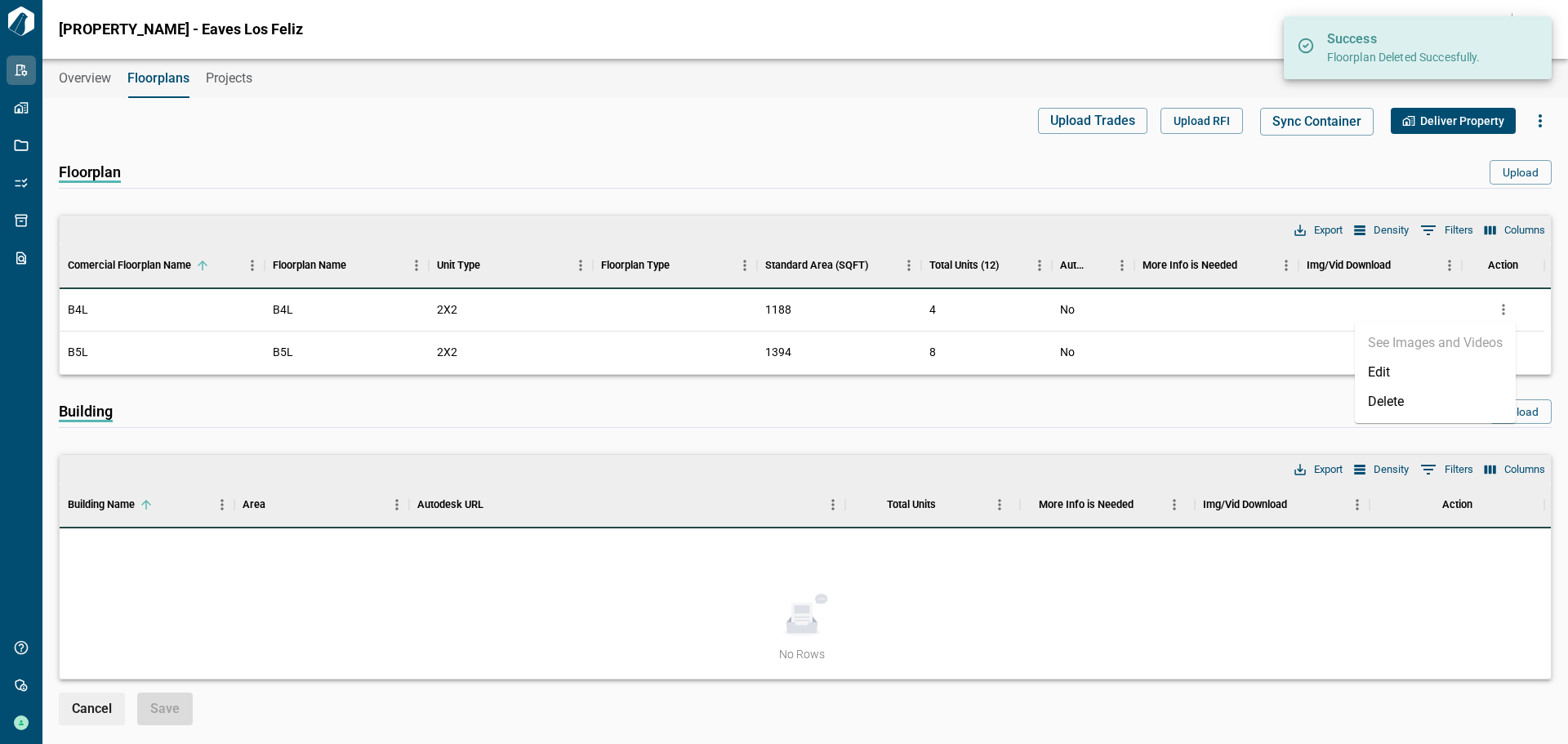 click on "Delete" at bounding box center (1435, 402) 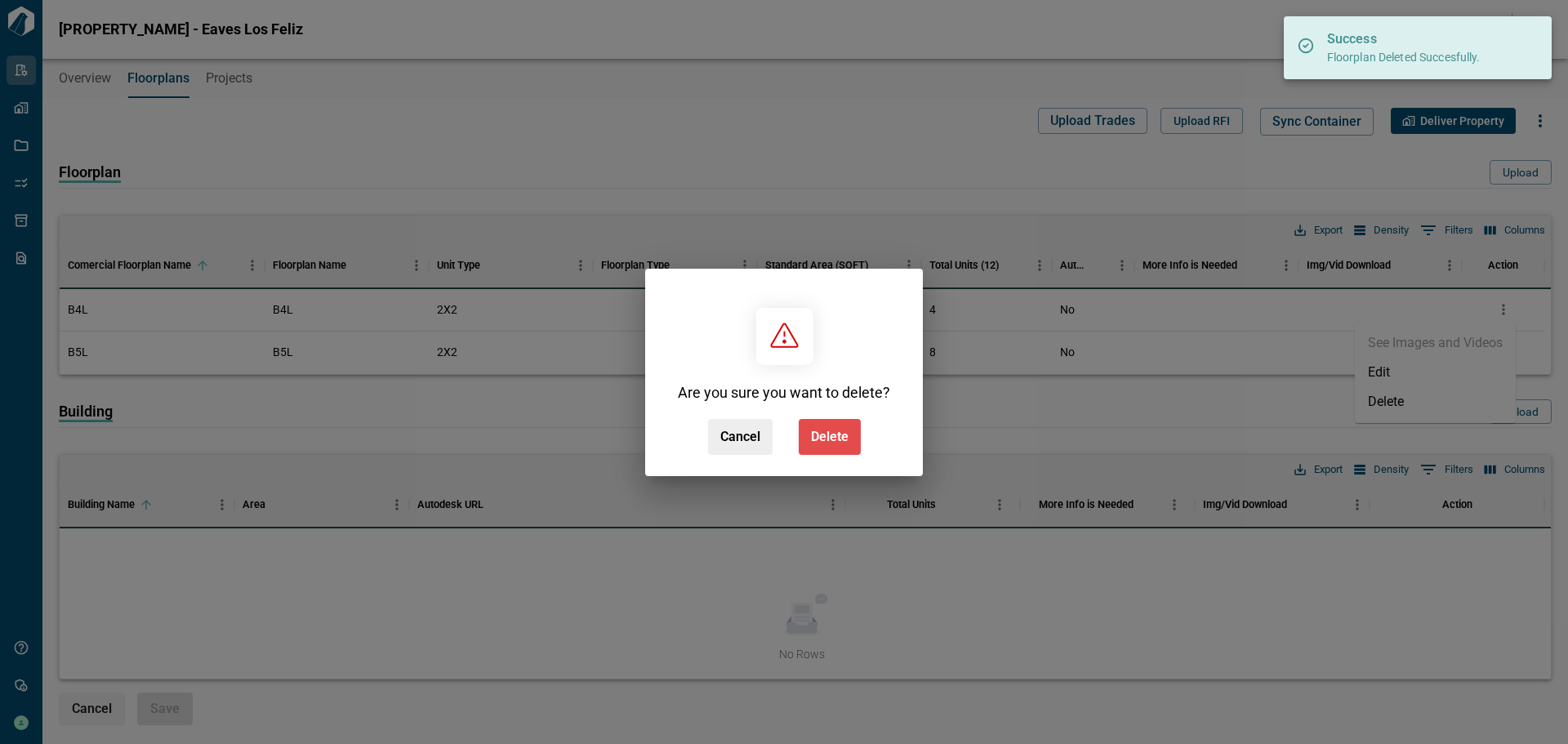 click on "Delete" at bounding box center (830, 437) 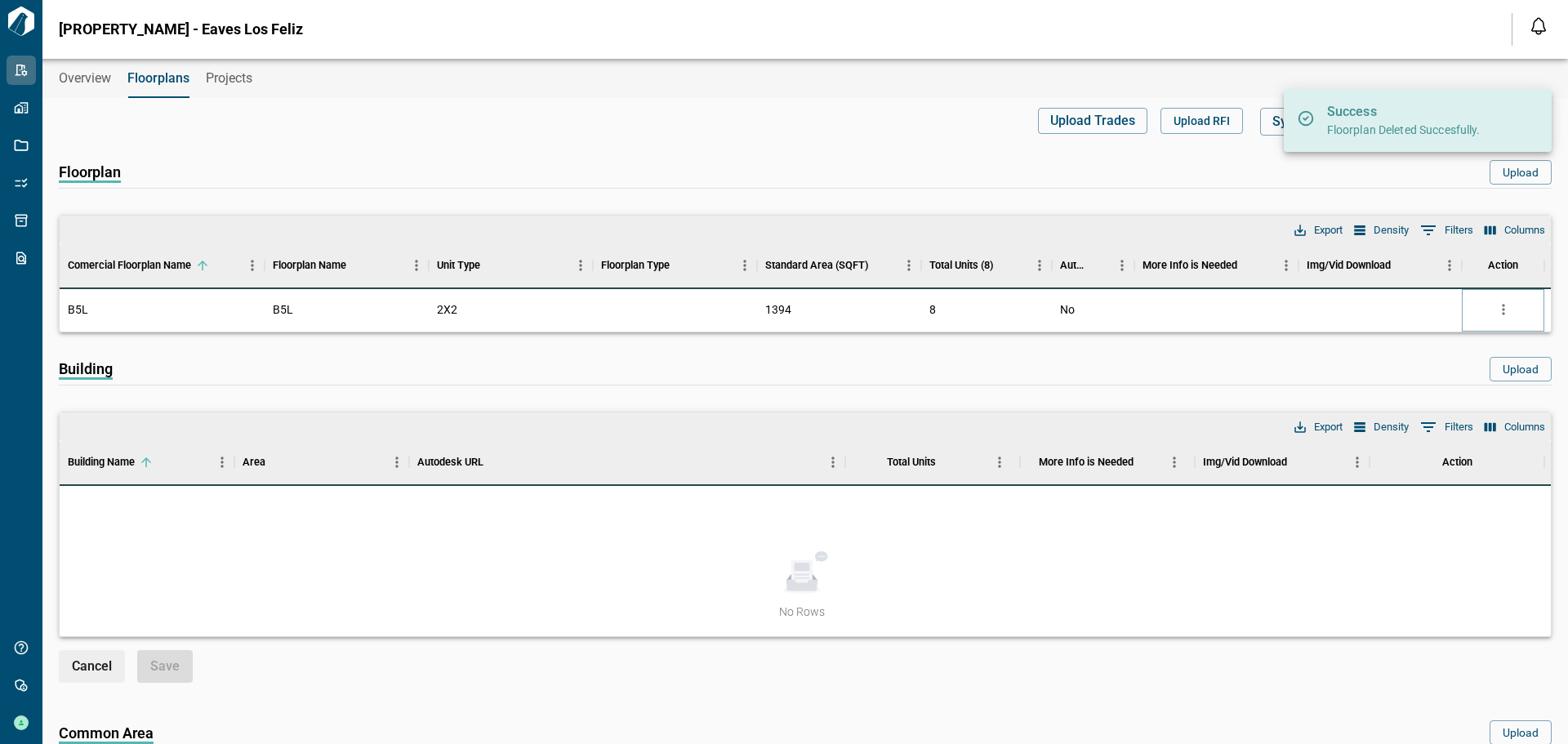 click 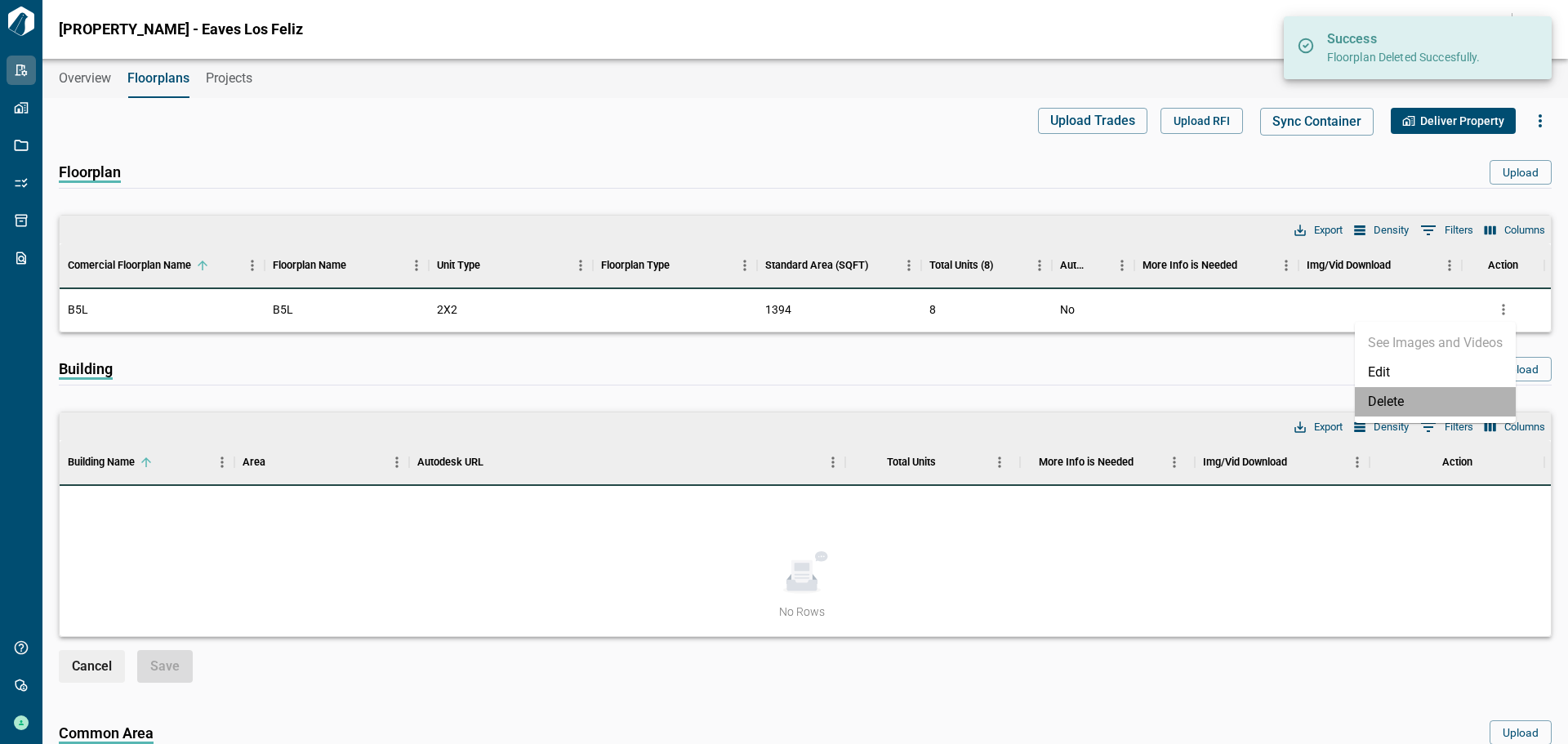 click on "Delete" at bounding box center [1435, 402] 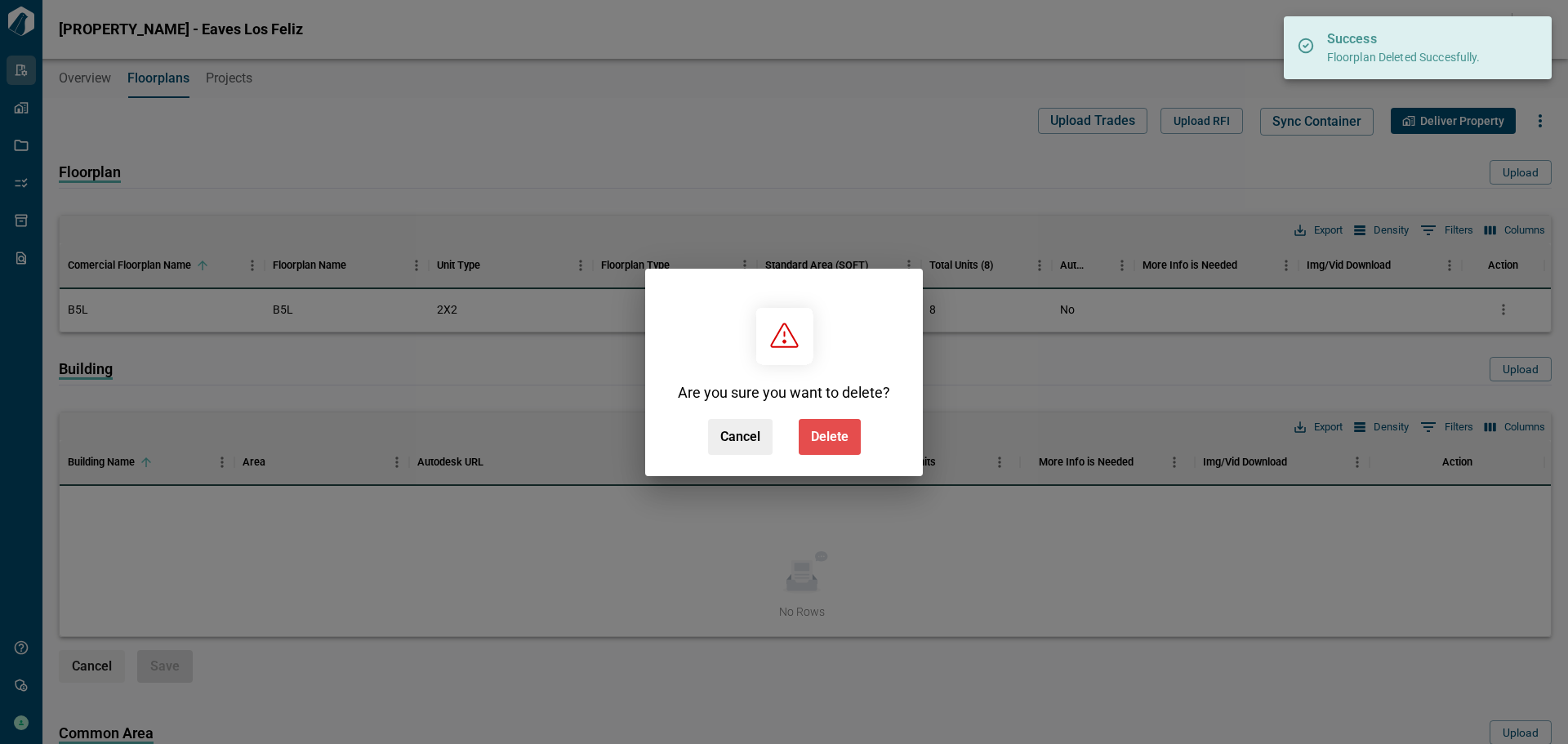 drag, startPoint x: 835, startPoint y: 430, endPoint x: 846, endPoint y: 431, distance: 11.045361 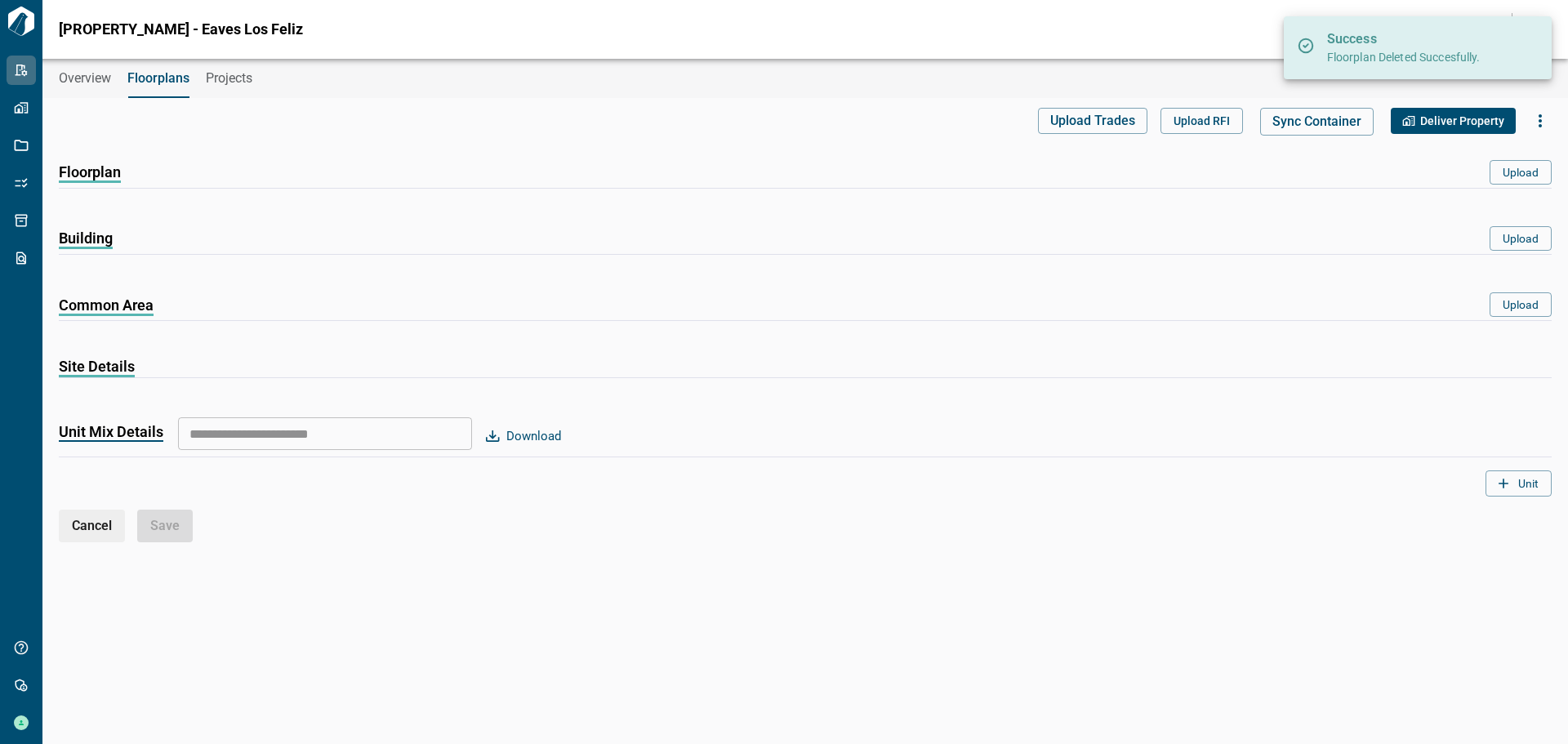 click on "Overview" at bounding box center [85, 78] 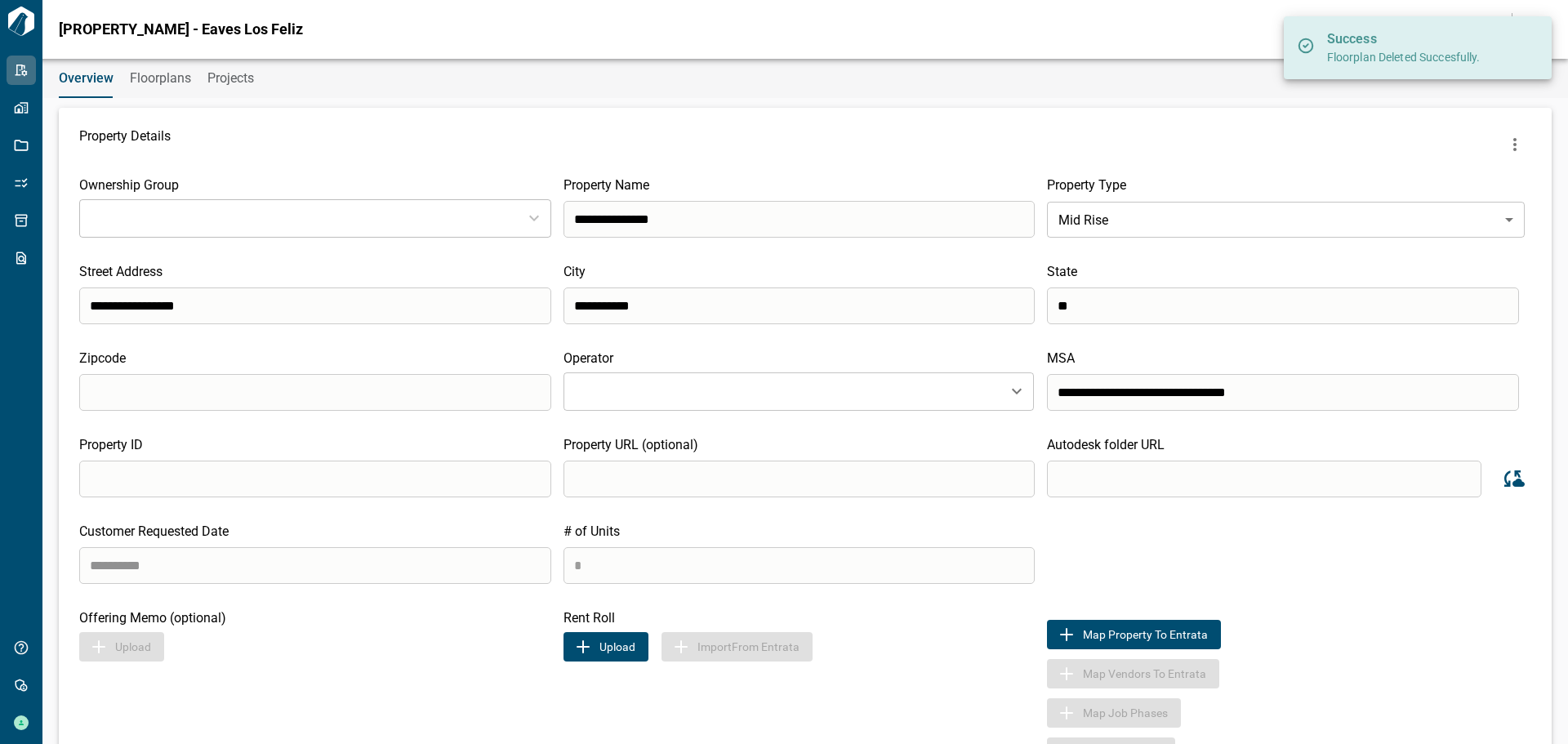 type on "**********" 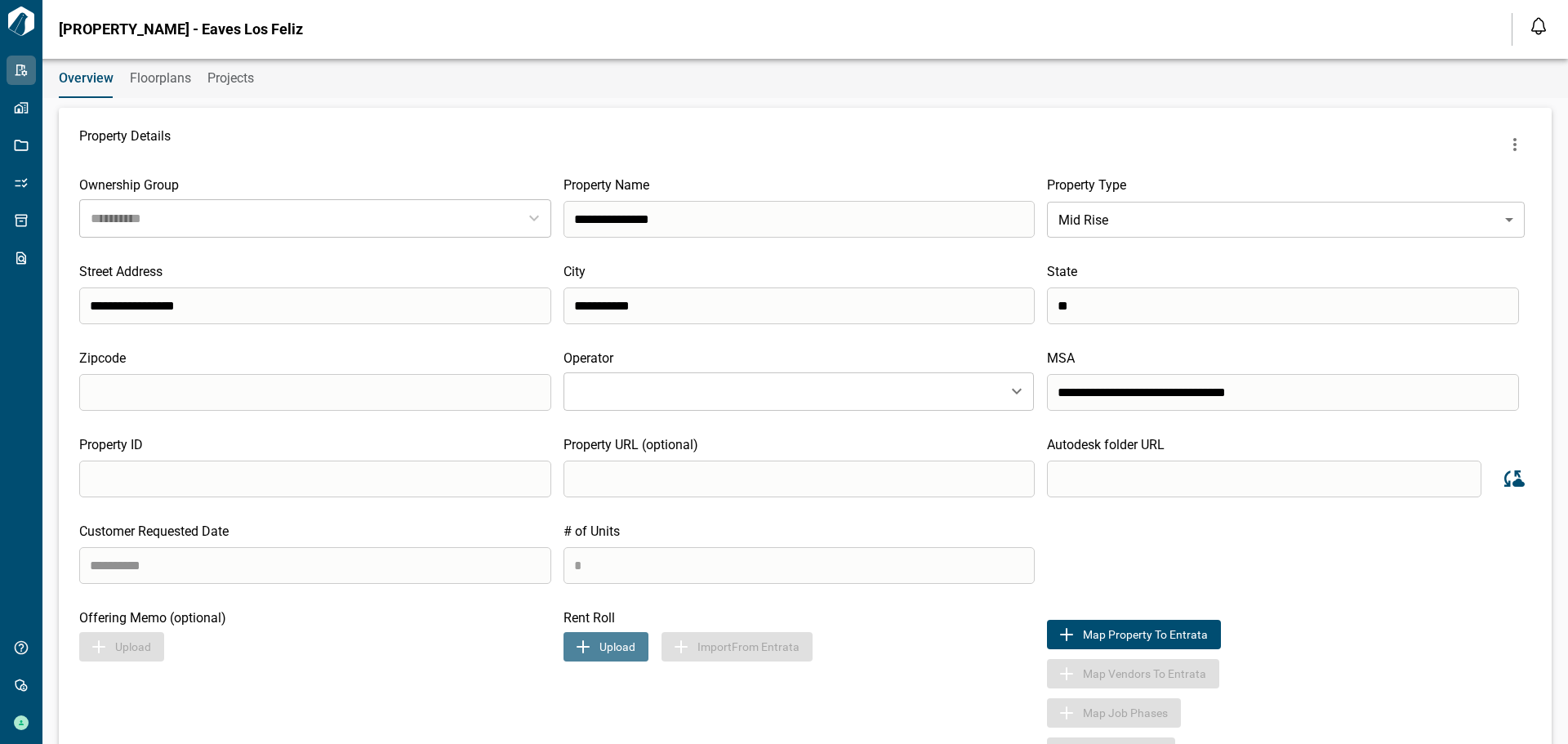 click on "Upload" at bounding box center [606, 647] 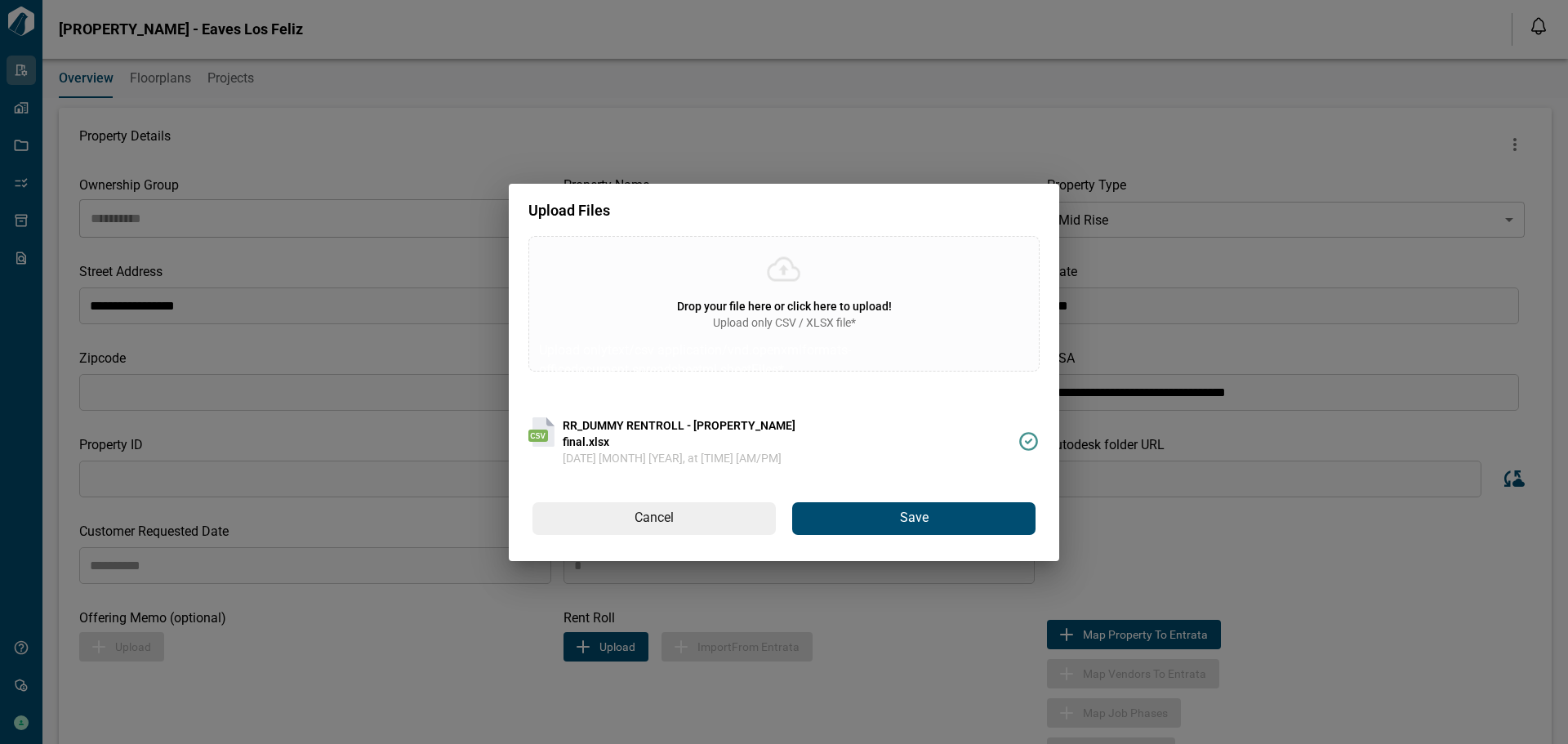 click on "Save" at bounding box center [914, 519] 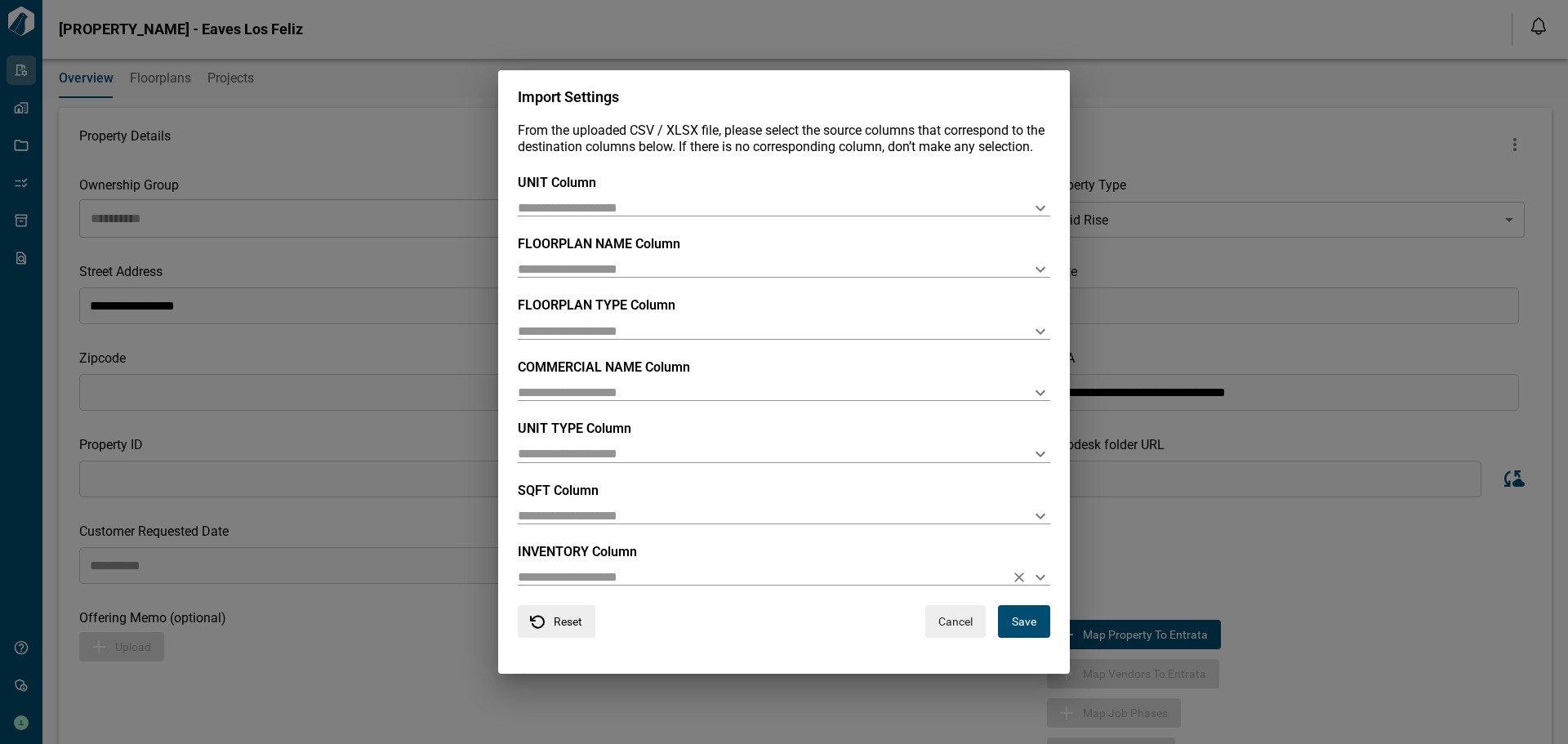 click 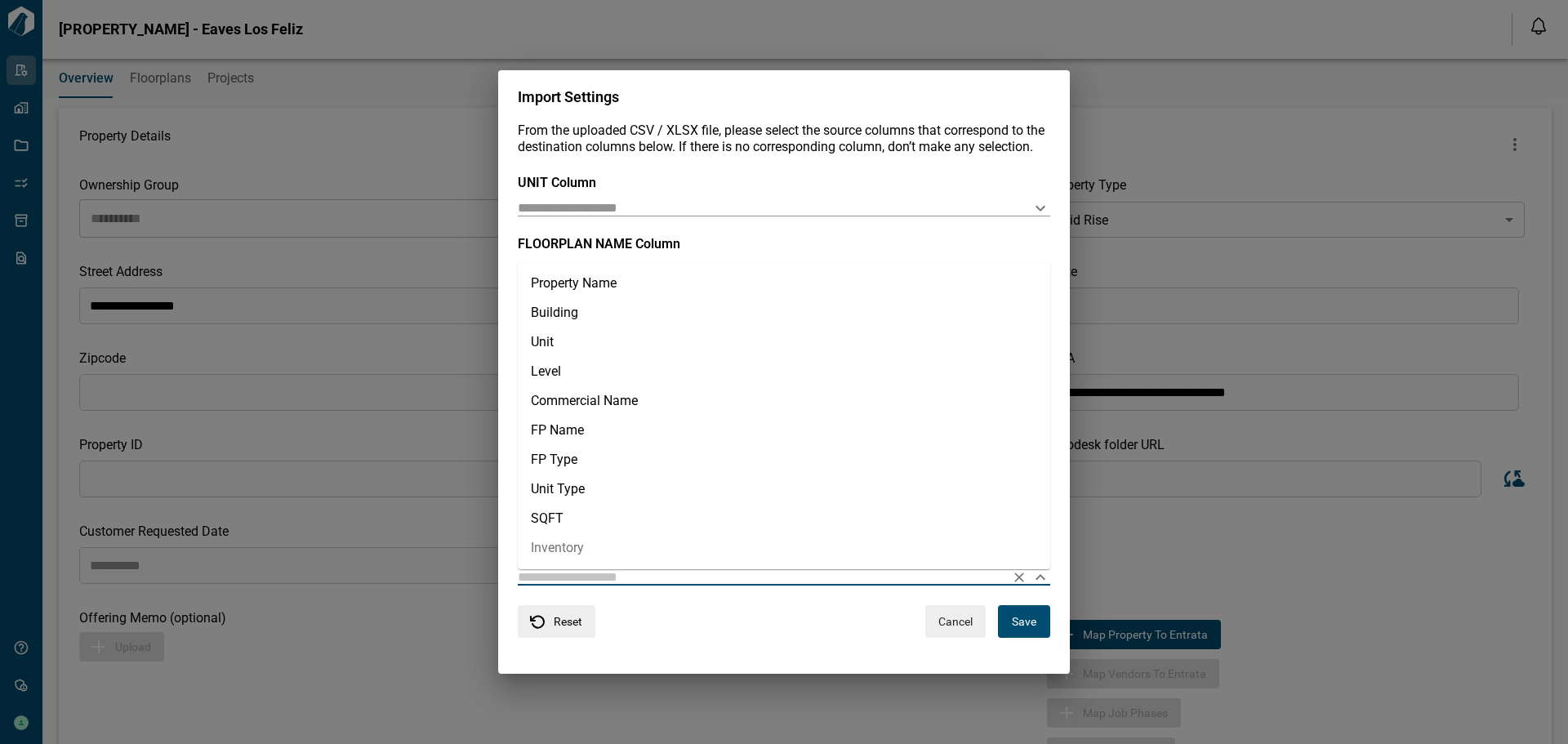 click on "Inventory" at bounding box center (784, 548) 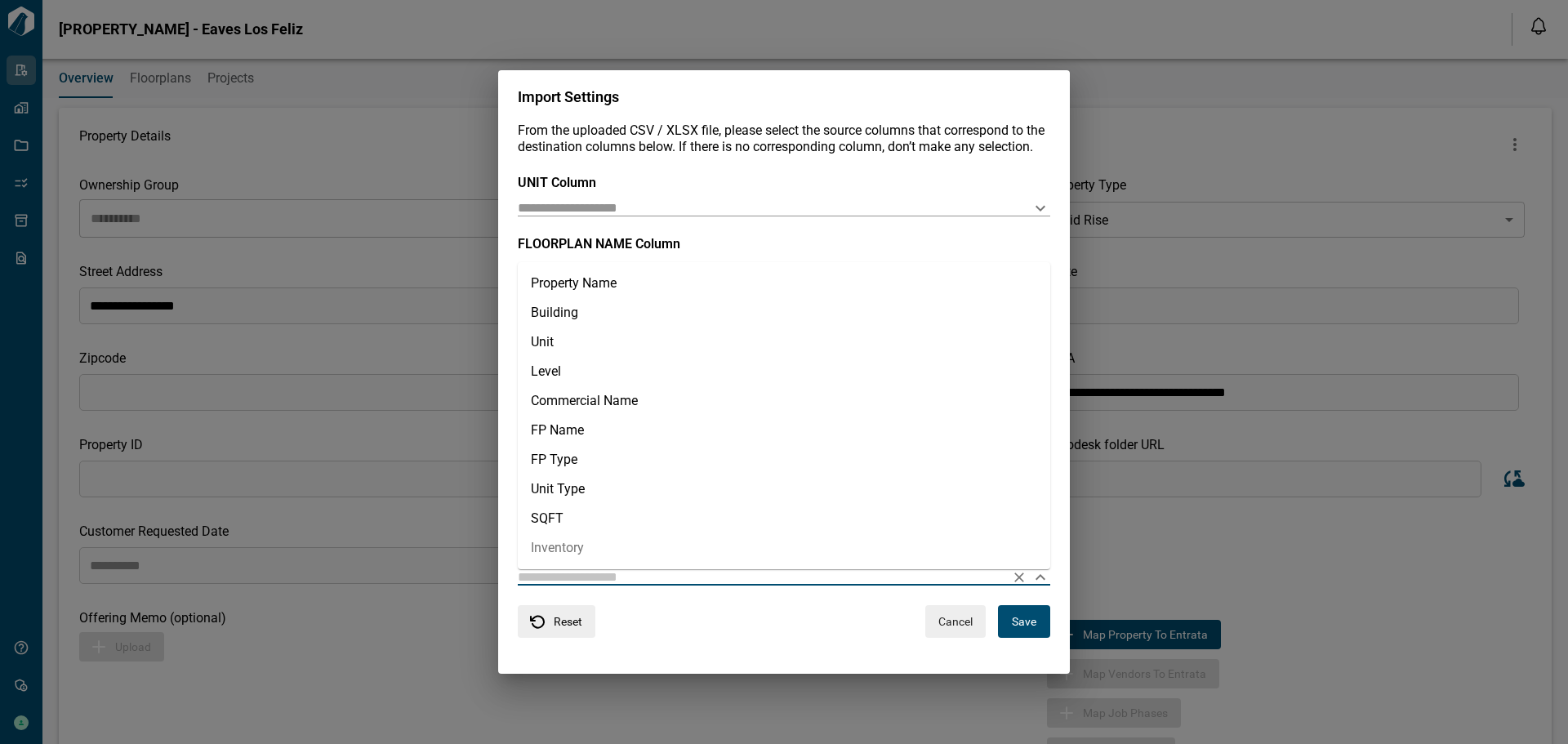 type on "*********" 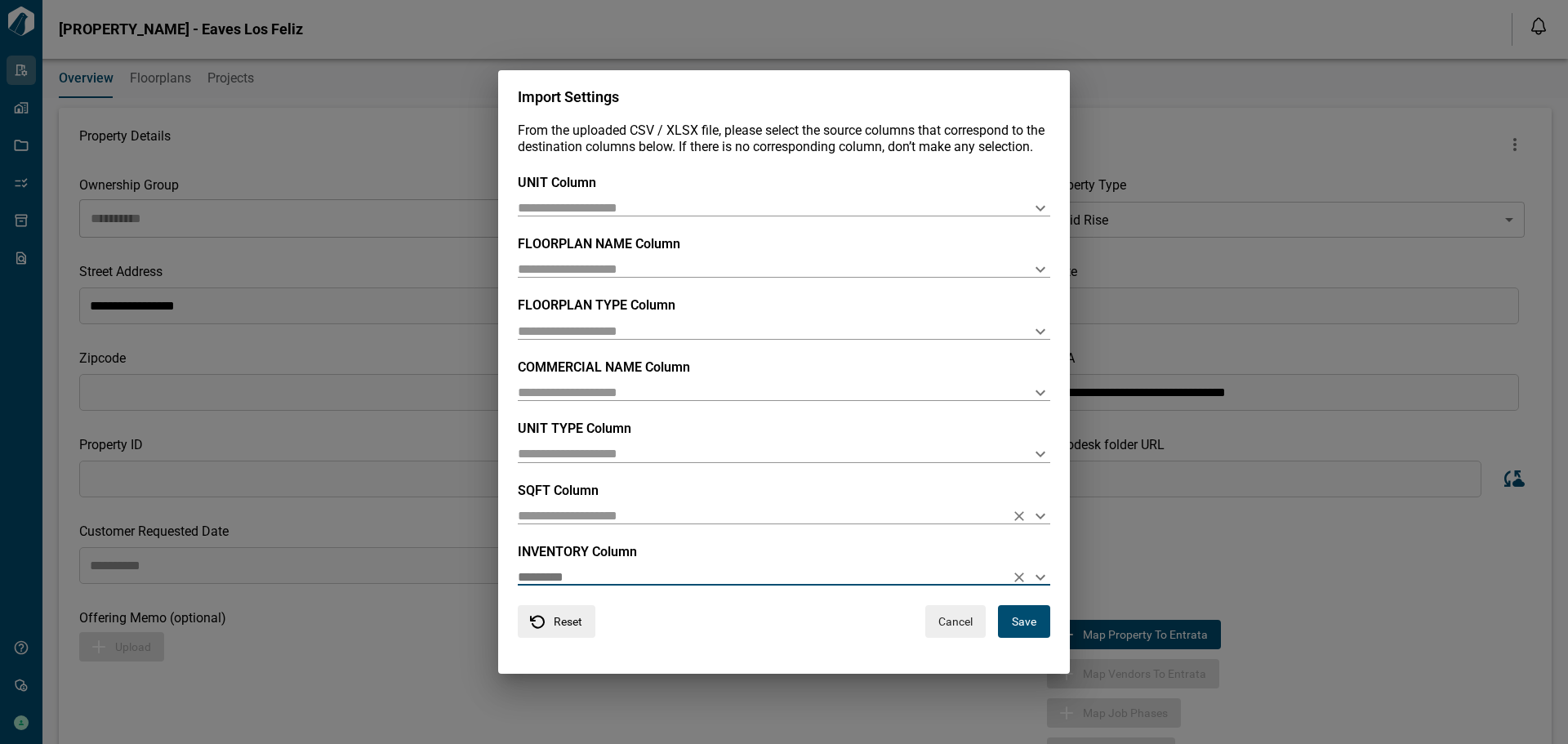 click 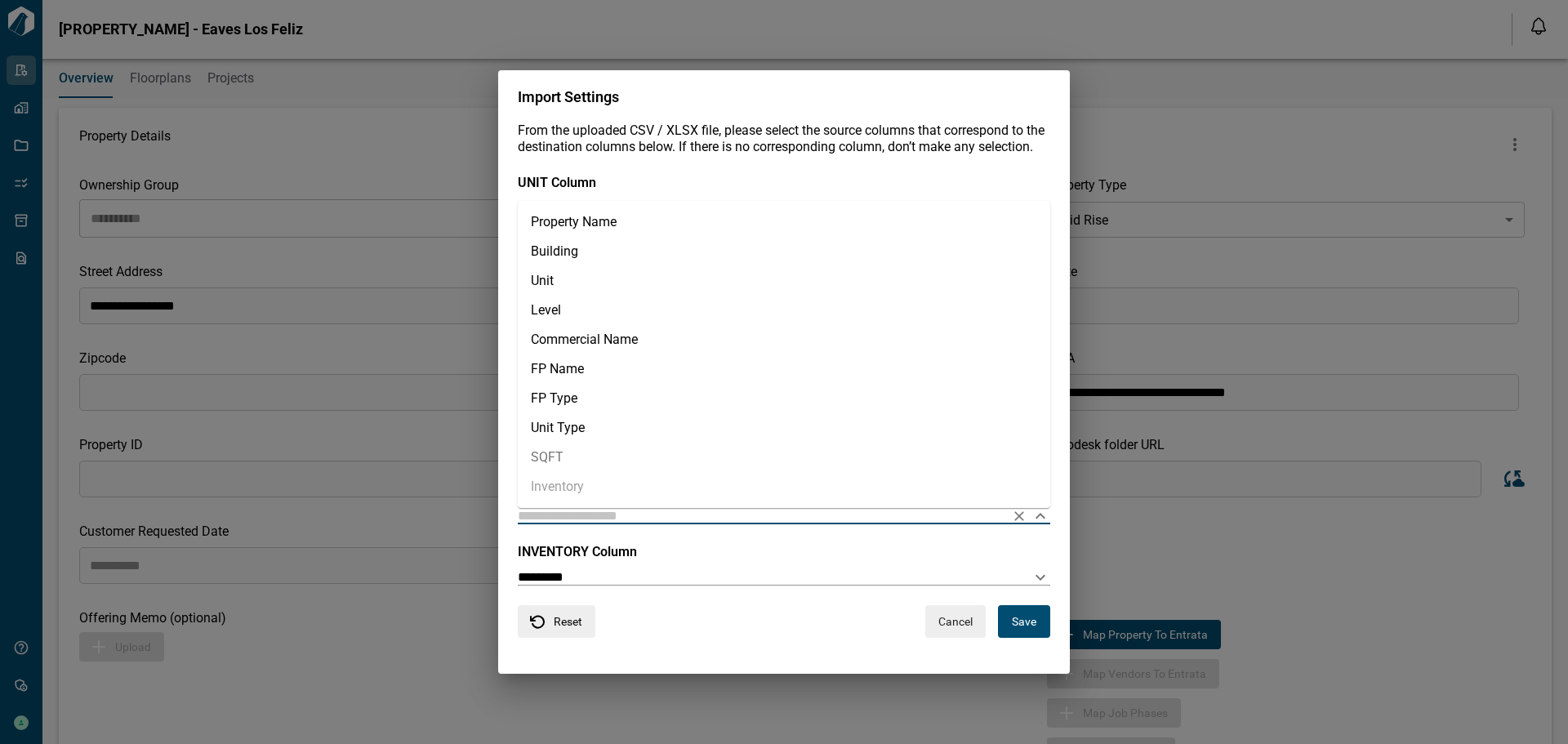 click on "SQFT" at bounding box center (784, 457) 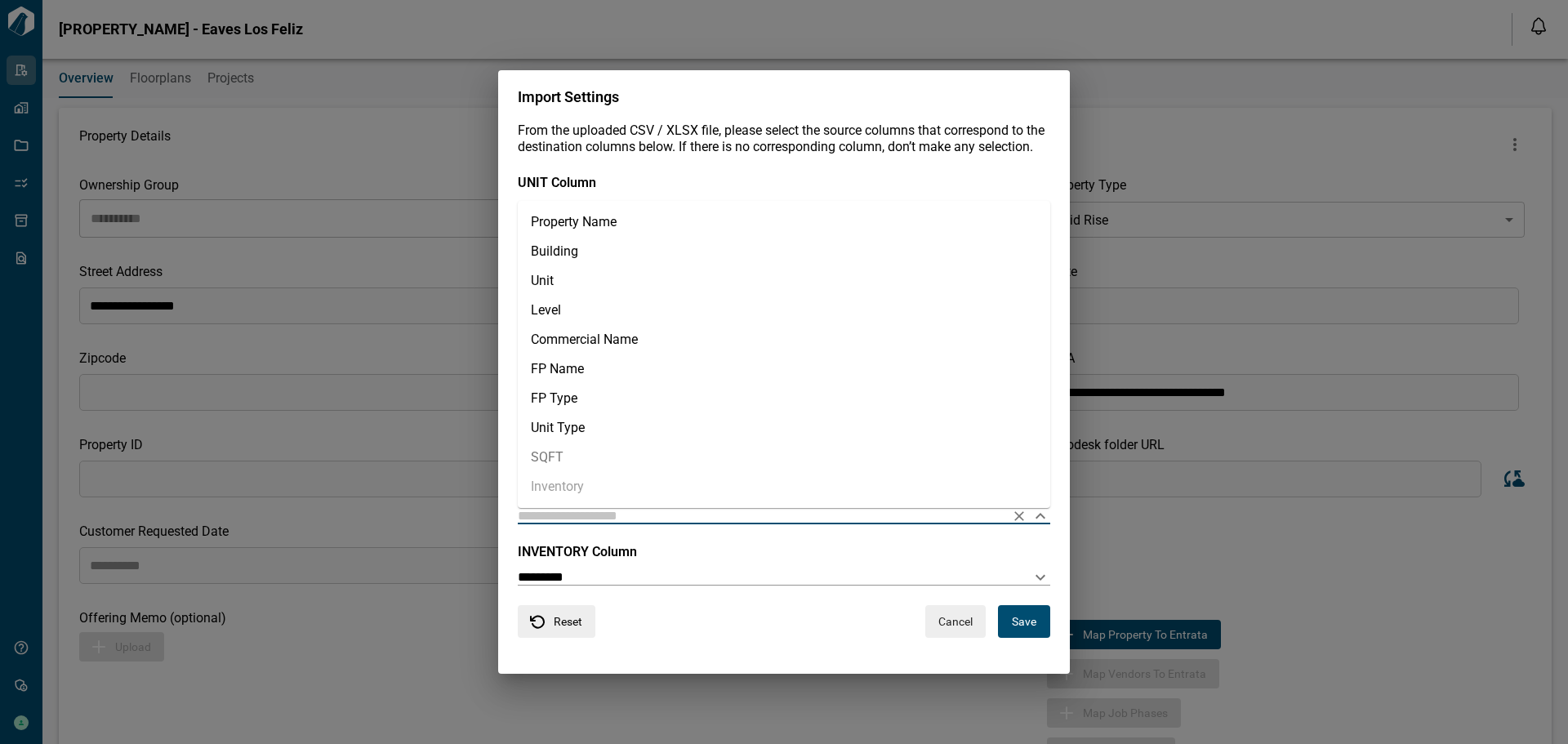 type on "****" 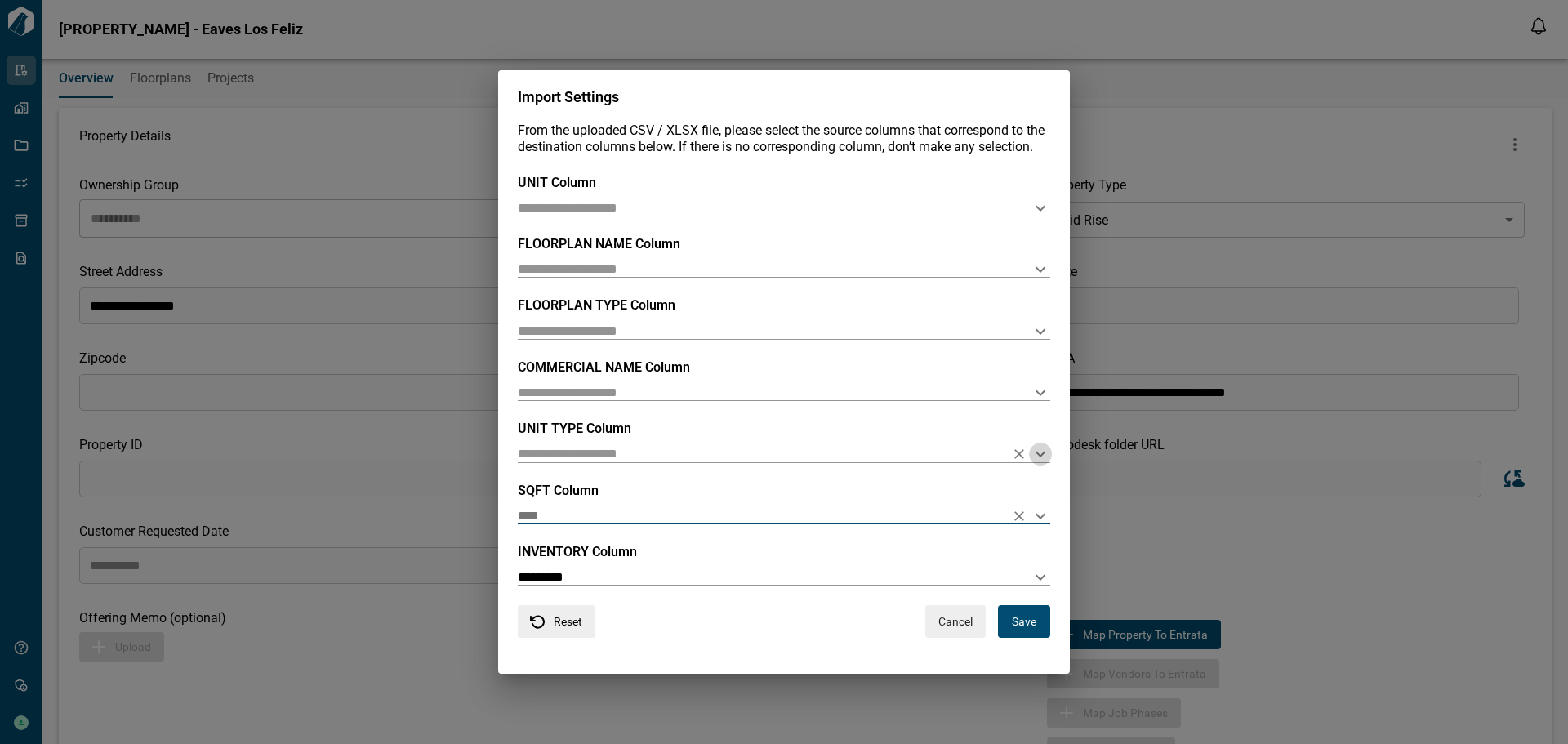 click 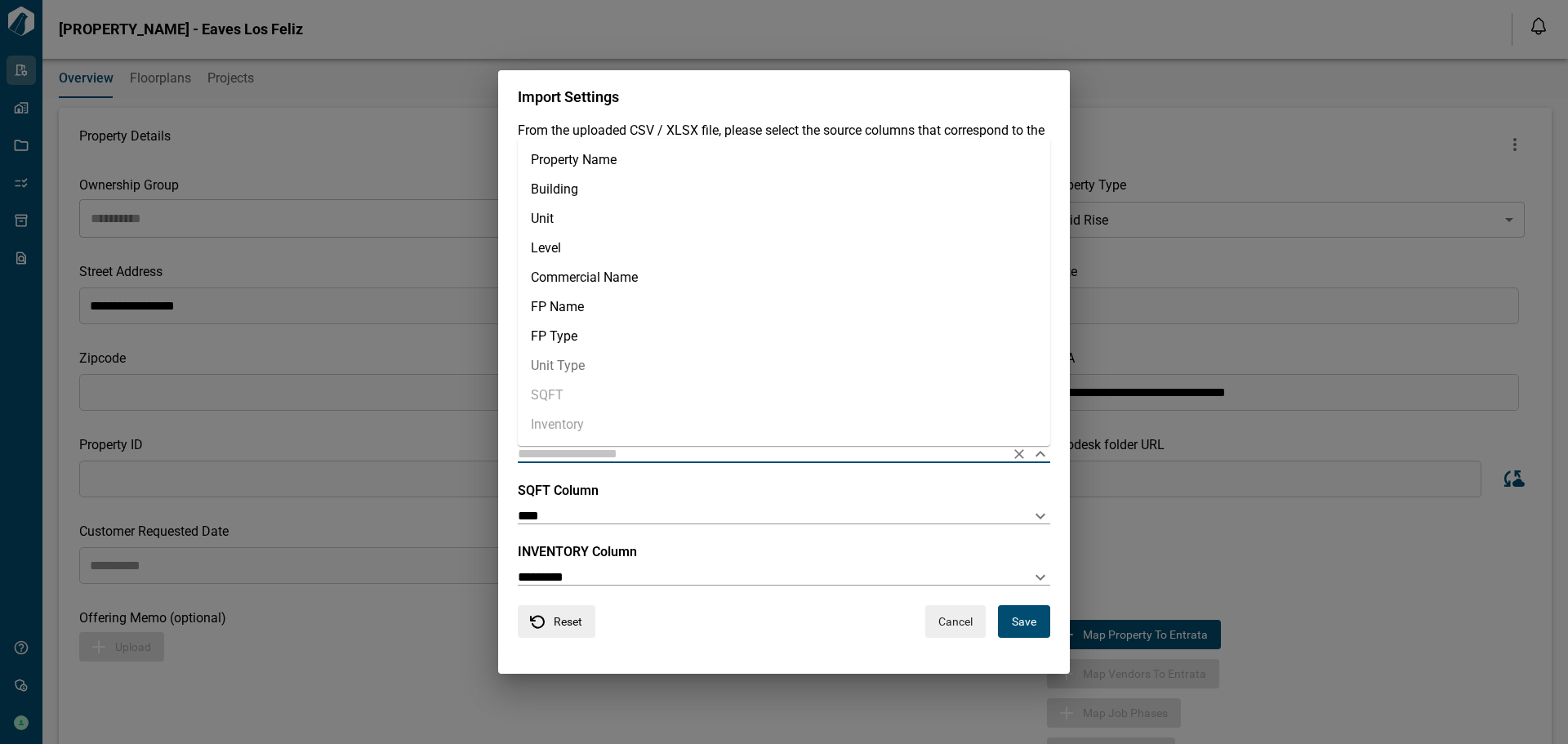 click on "Unit Type" at bounding box center [784, 366] 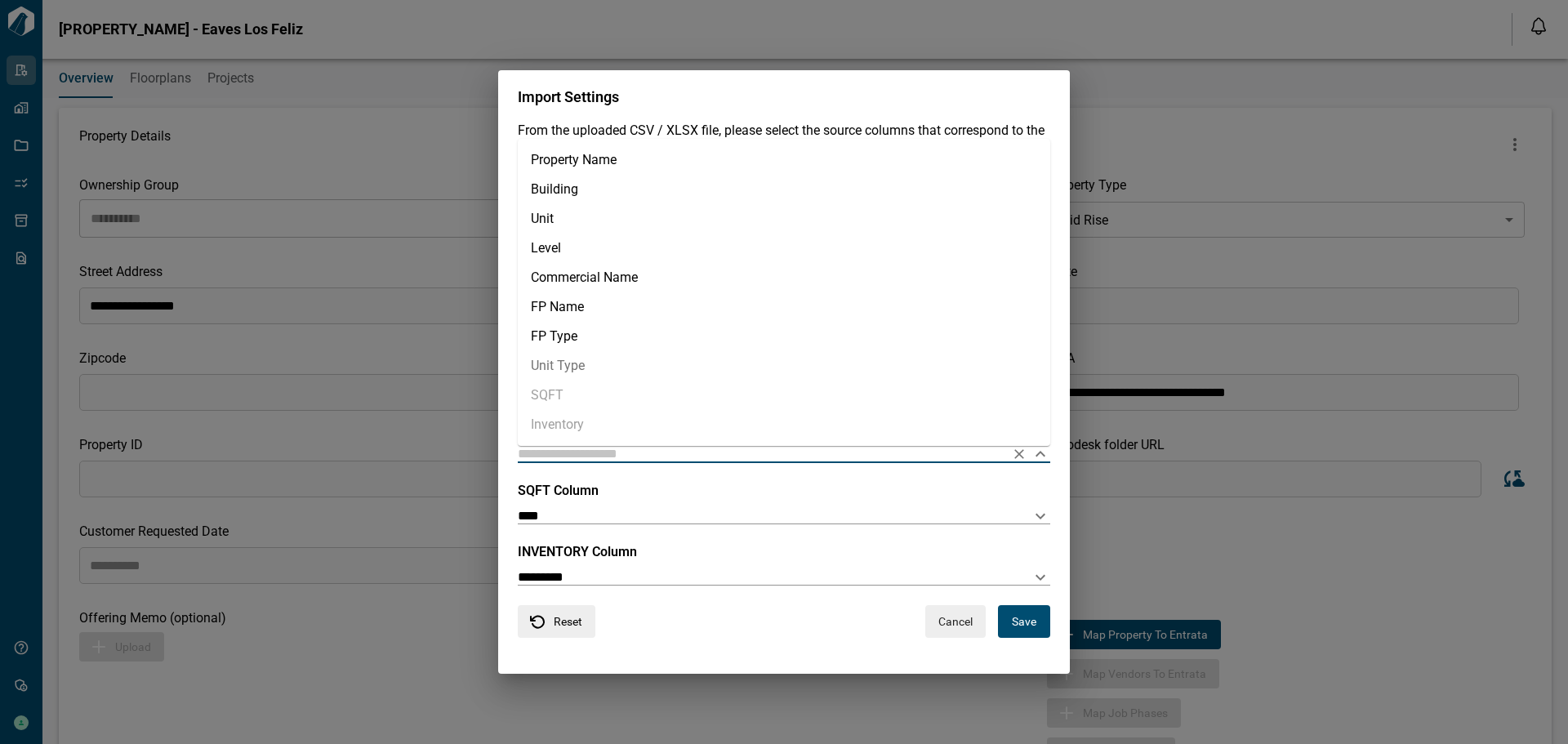 type on "*********" 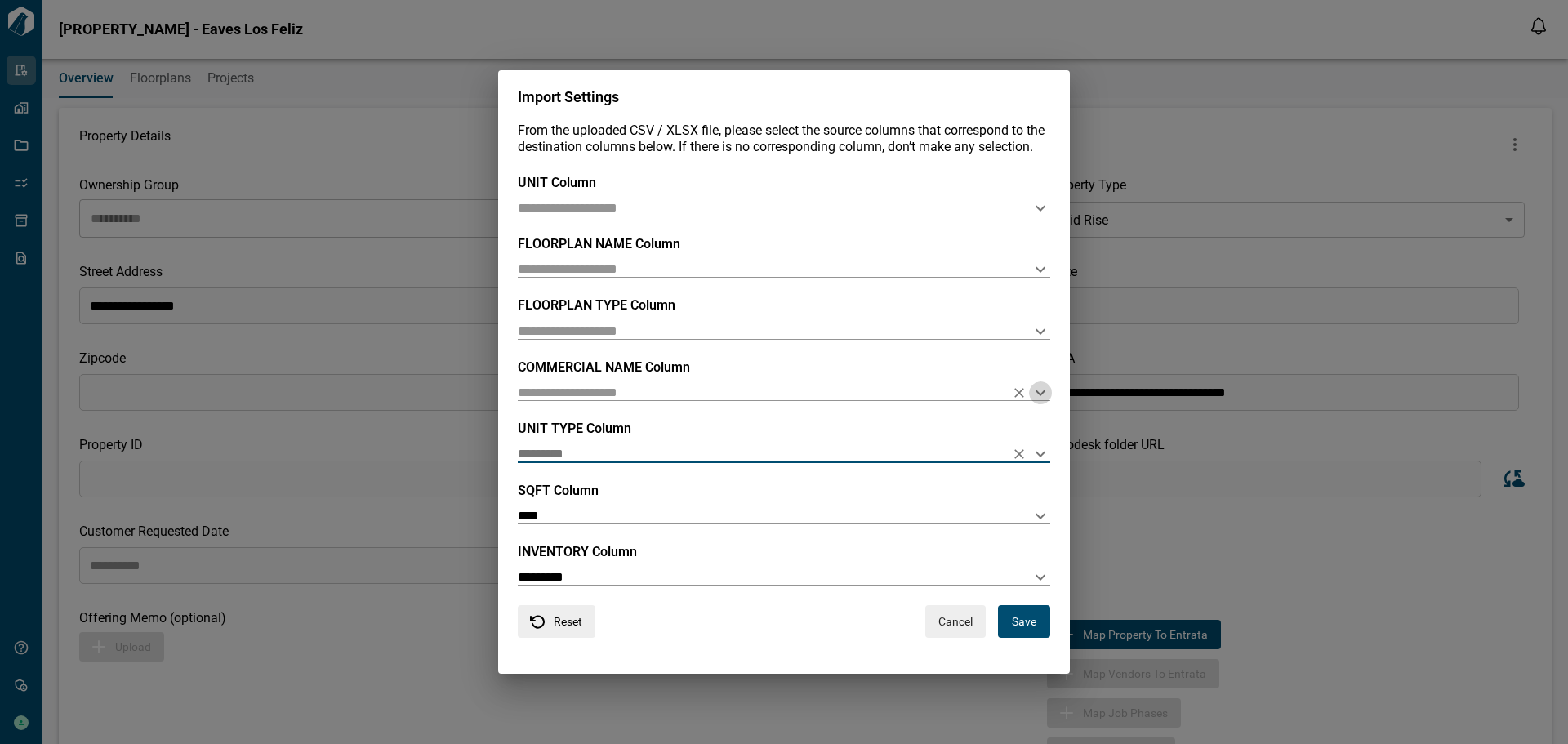 click 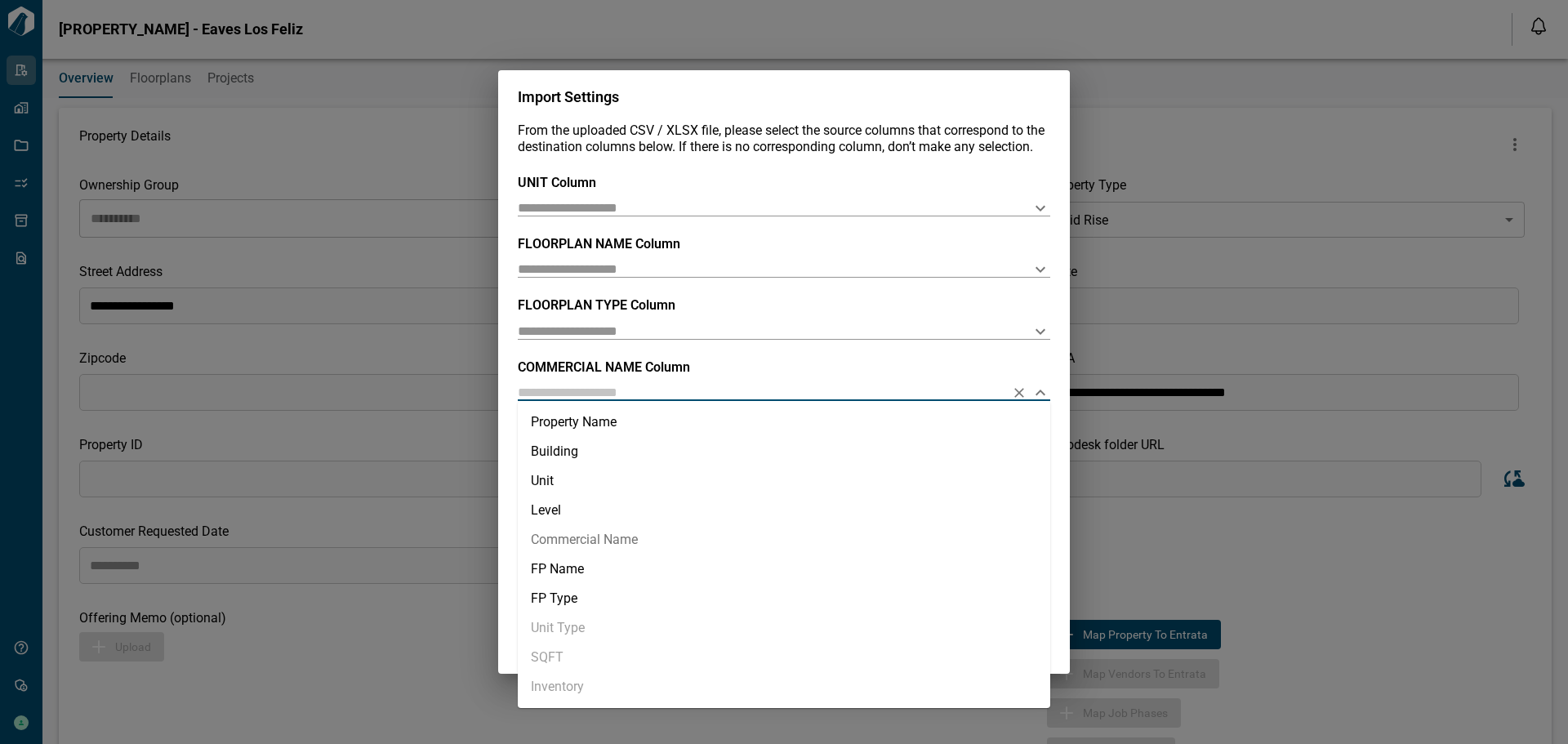 click on "Commercial Name" at bounding box center [784, 540] 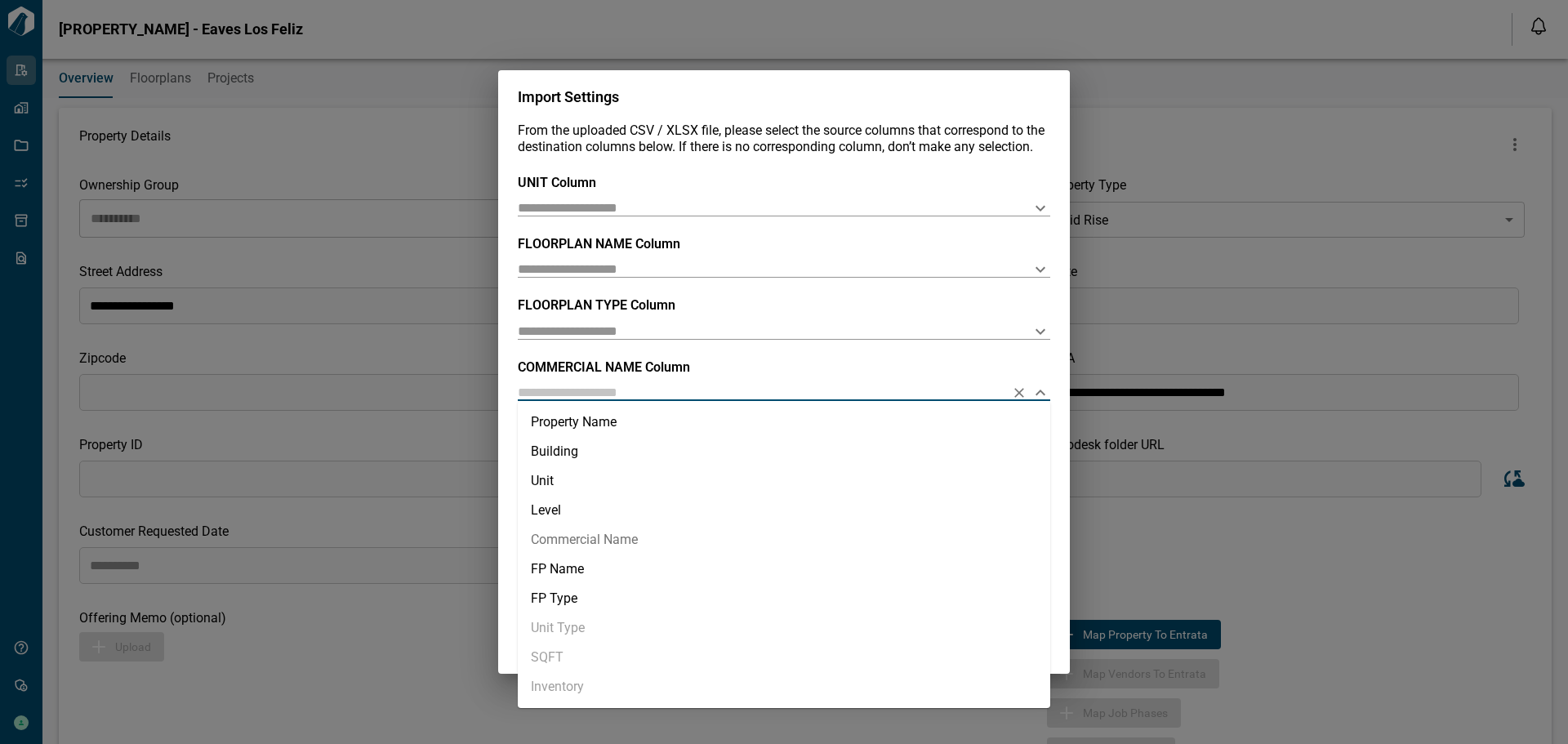 type on "**********" 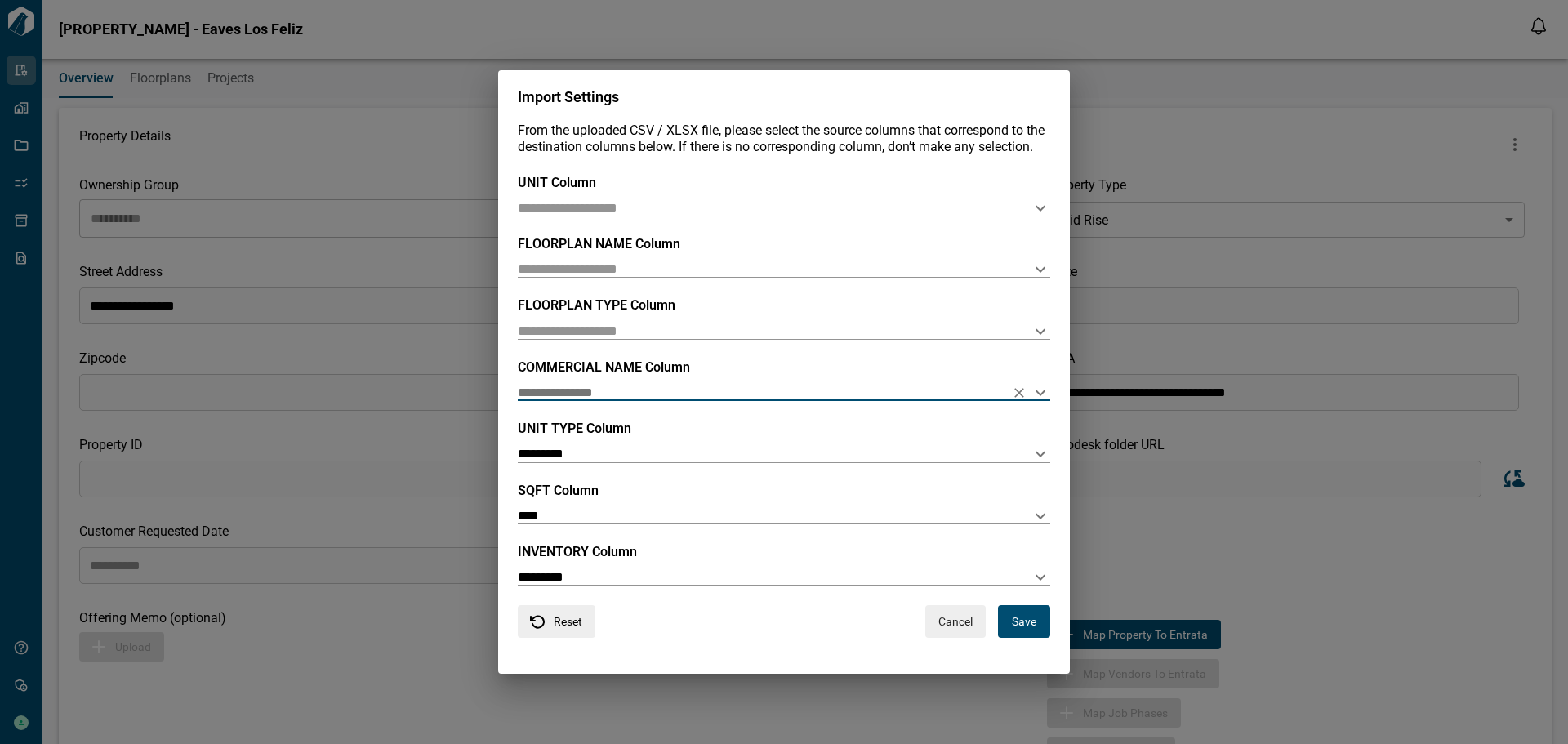 click on "**********" at bounding box center (784, 399) 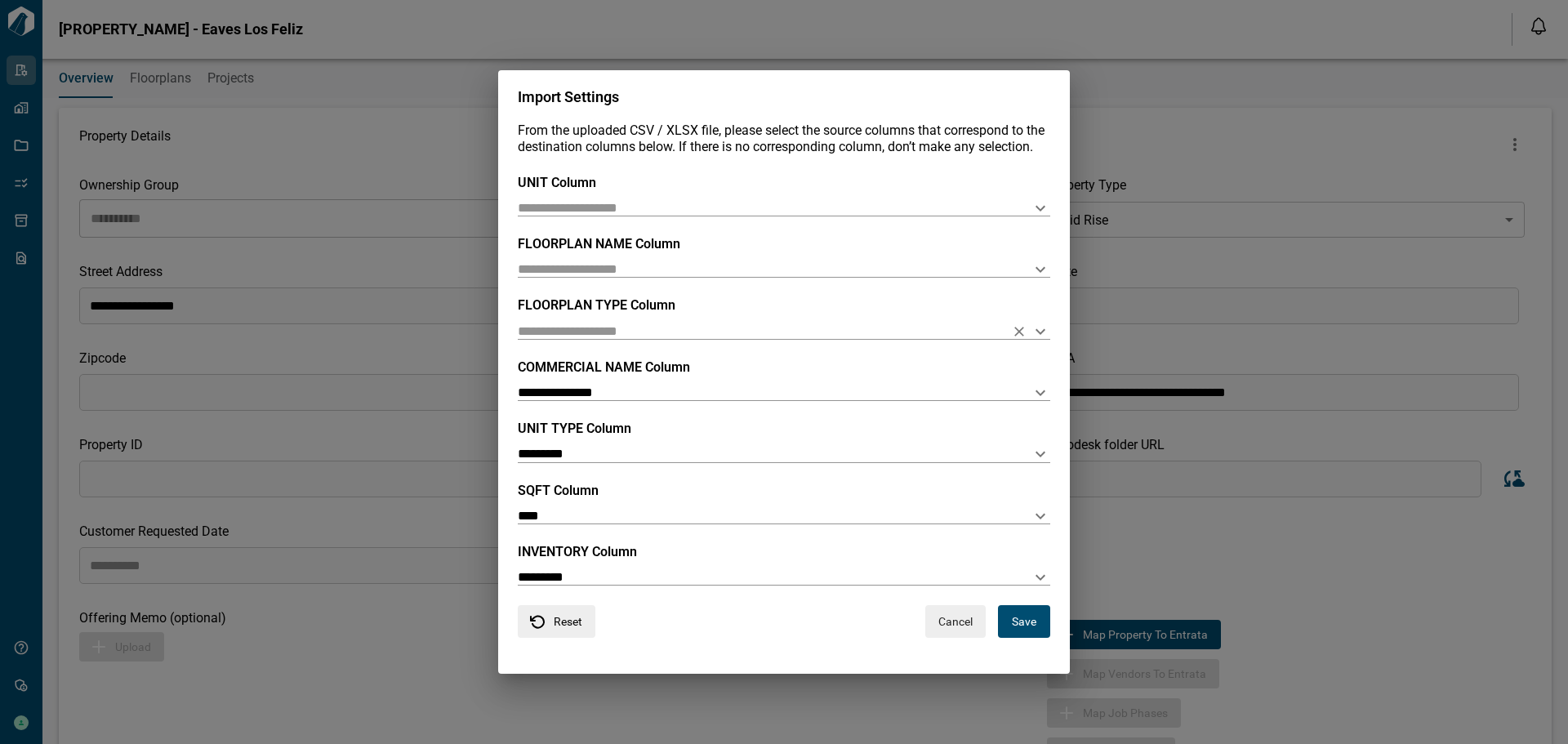 click 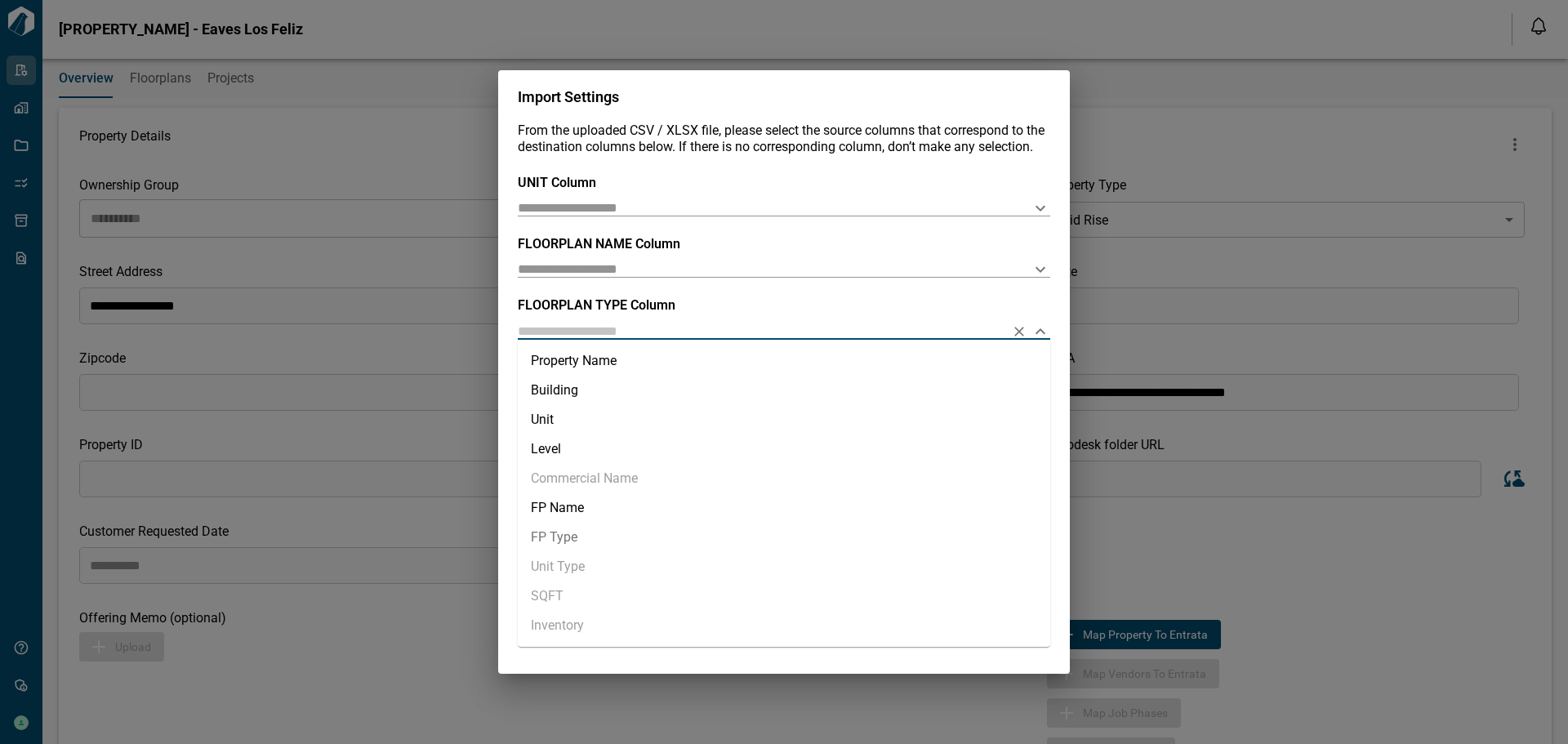 click on "FP Type" at bounding box center [784, 537] 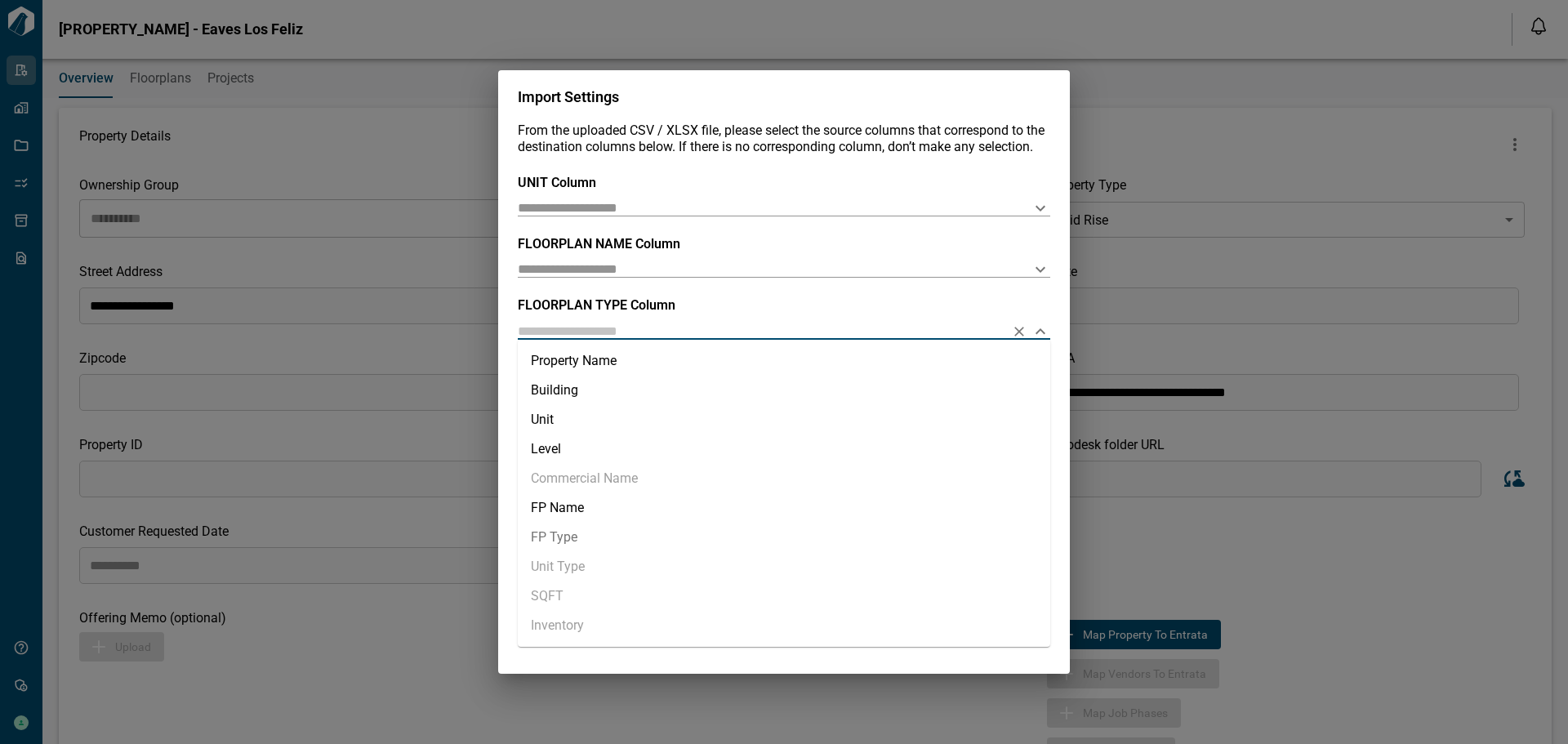 type on "*******" 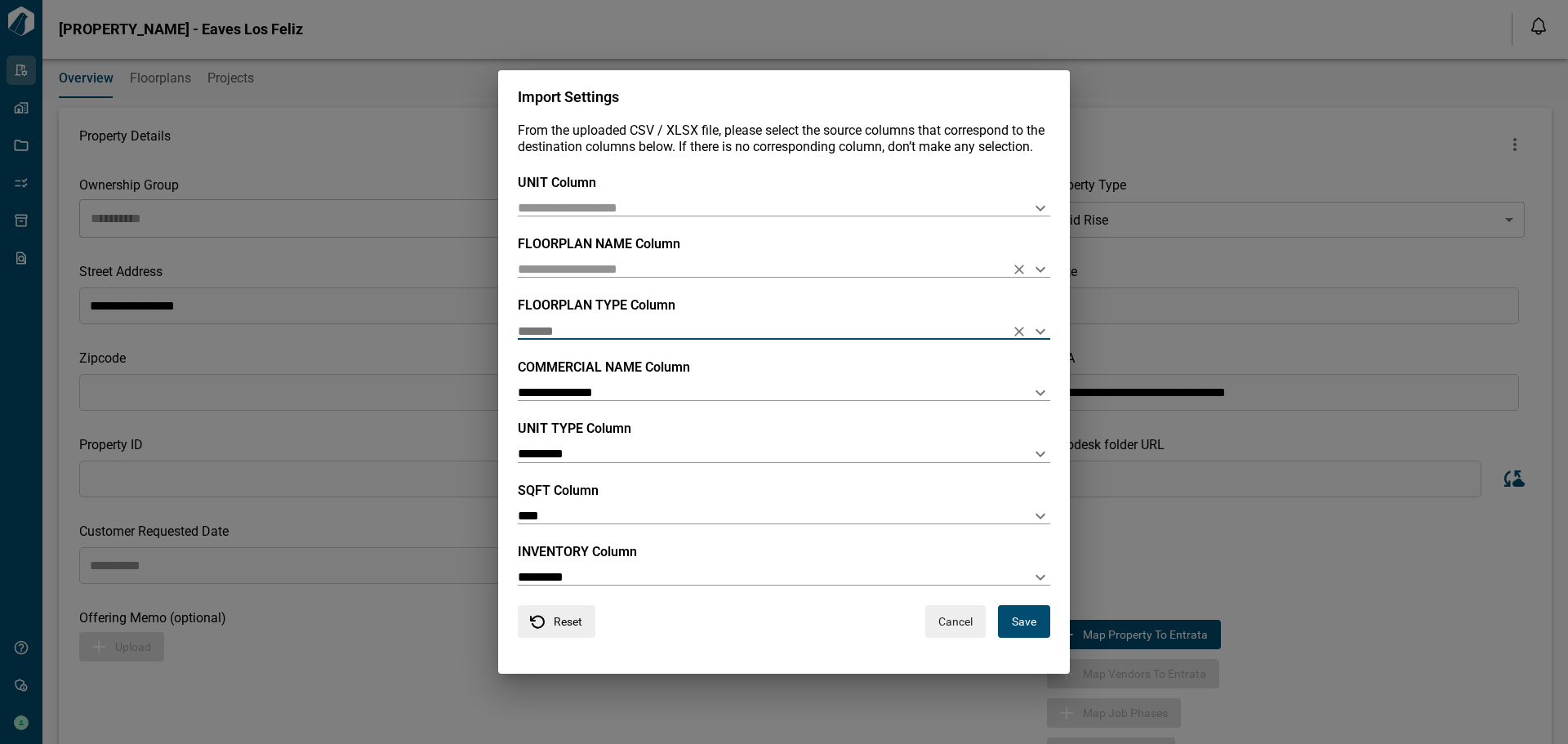 click 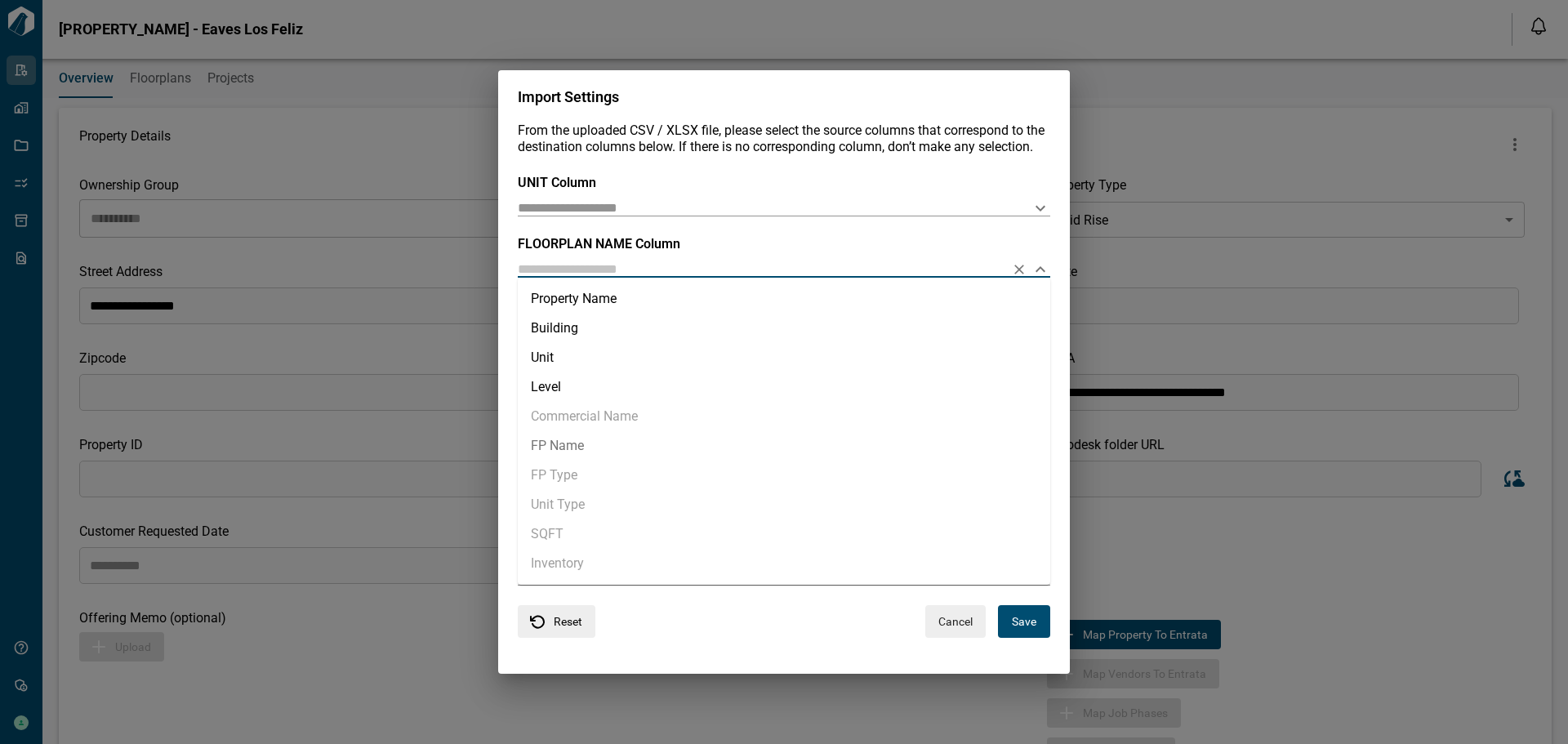 click on "FP Name" at bounding box center (784, 446) 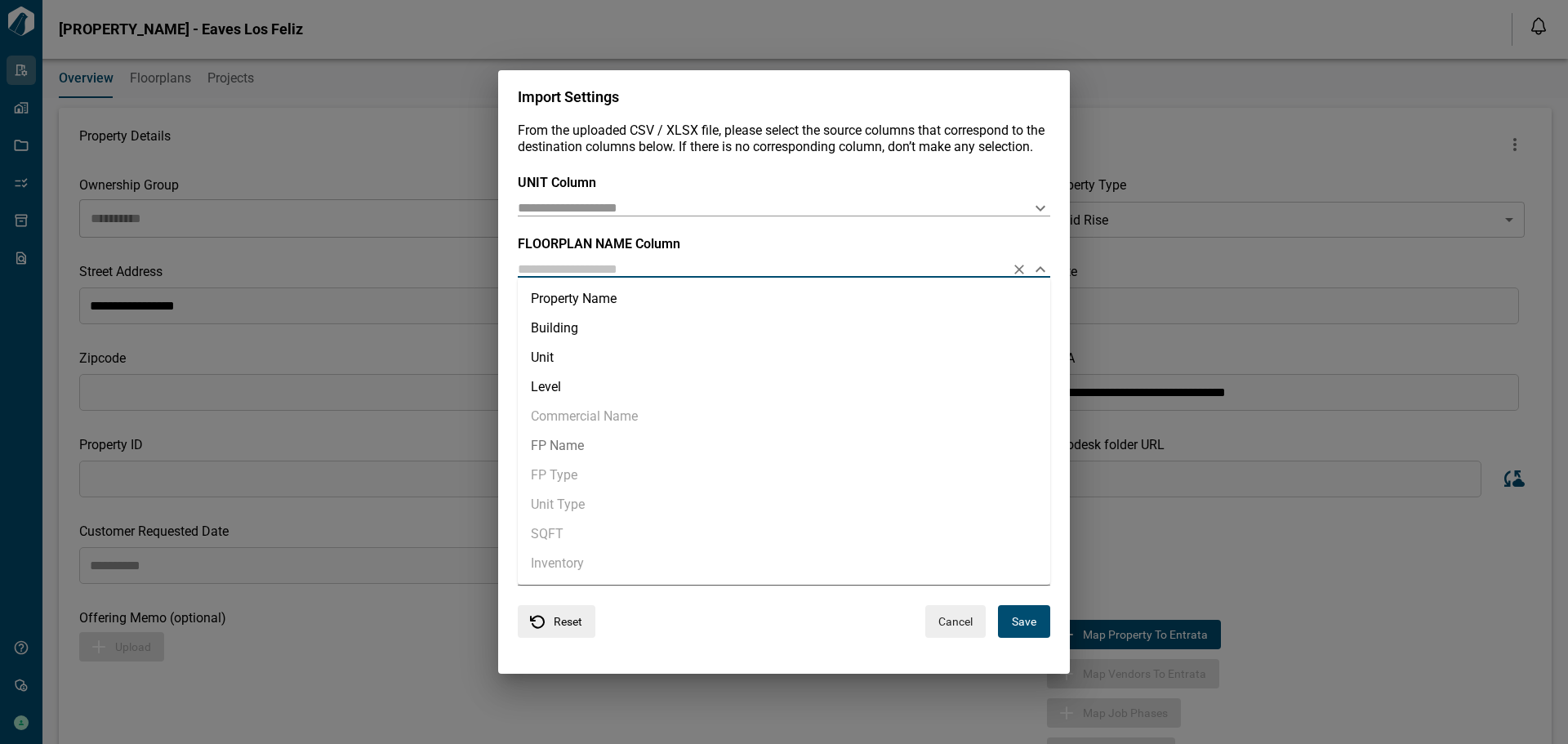 type on "*******" 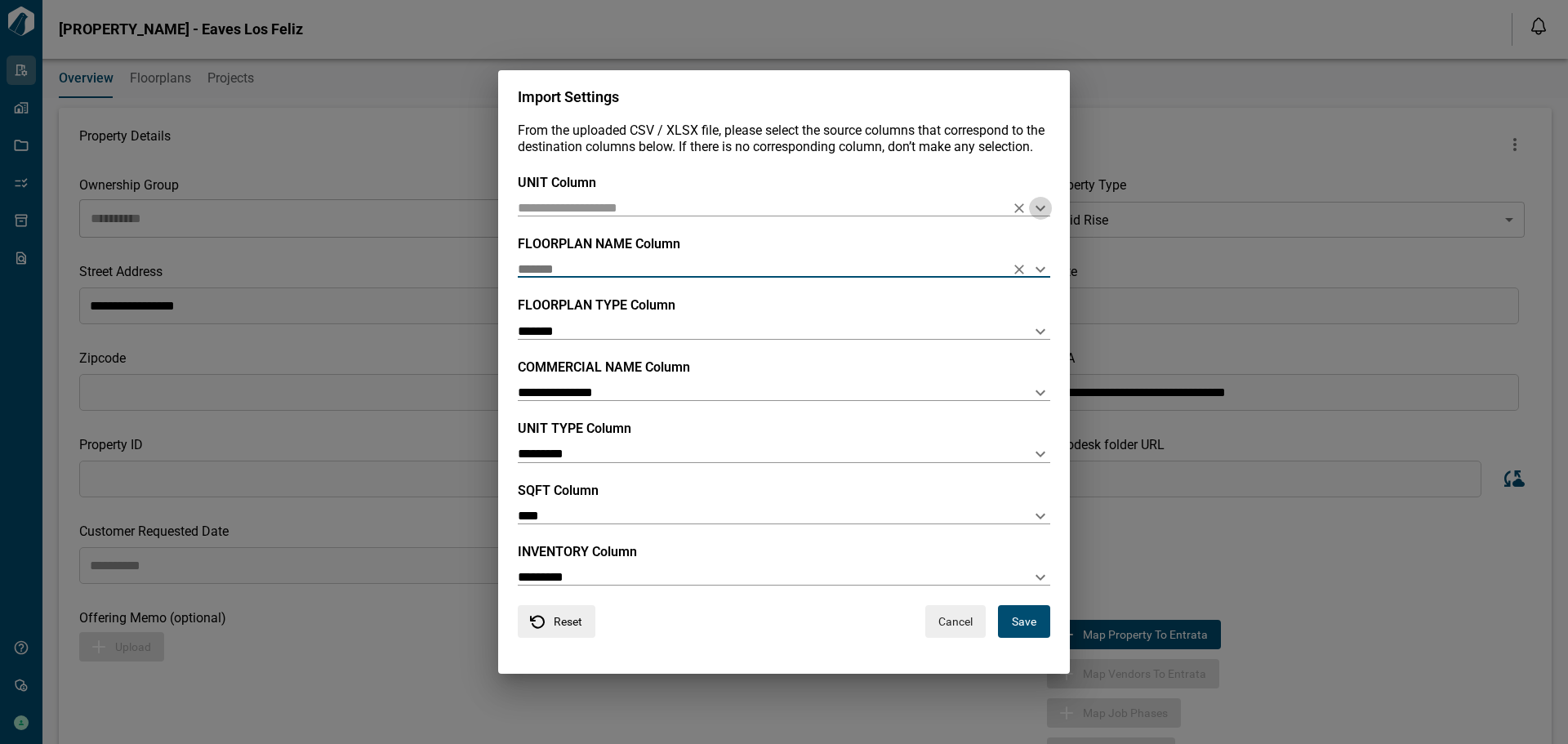 click 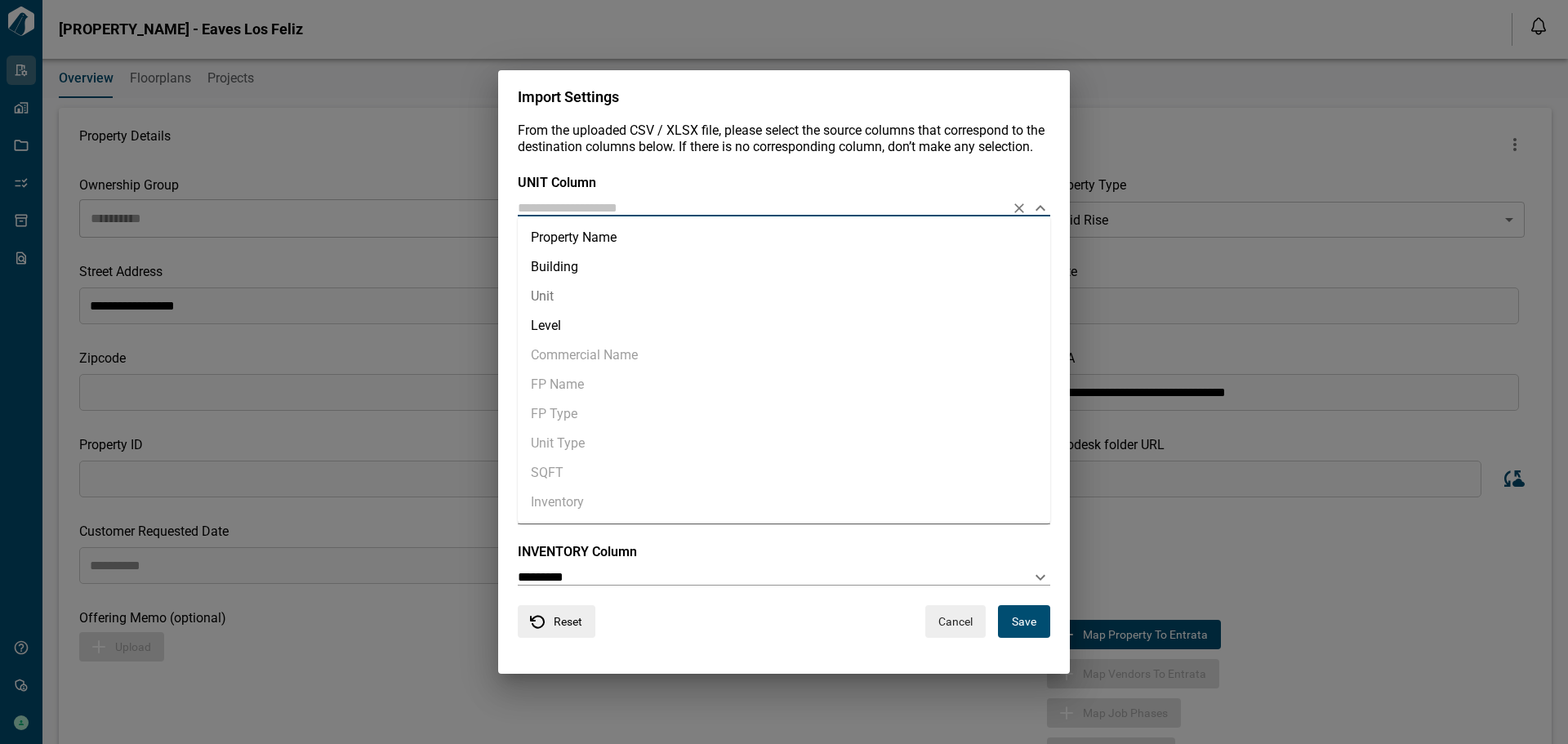 click on "Unit" at bounding box center [784, 296] 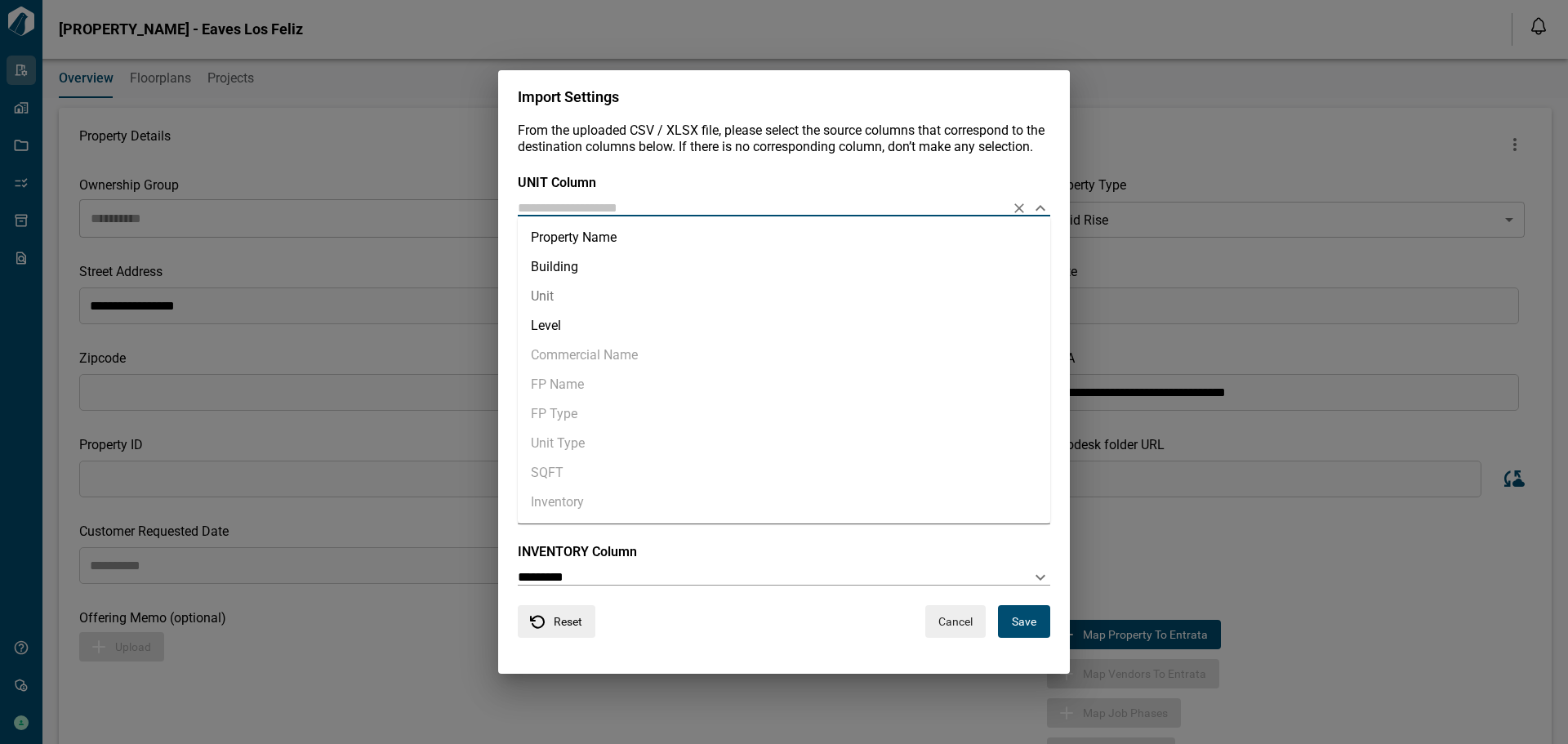 type on "****" 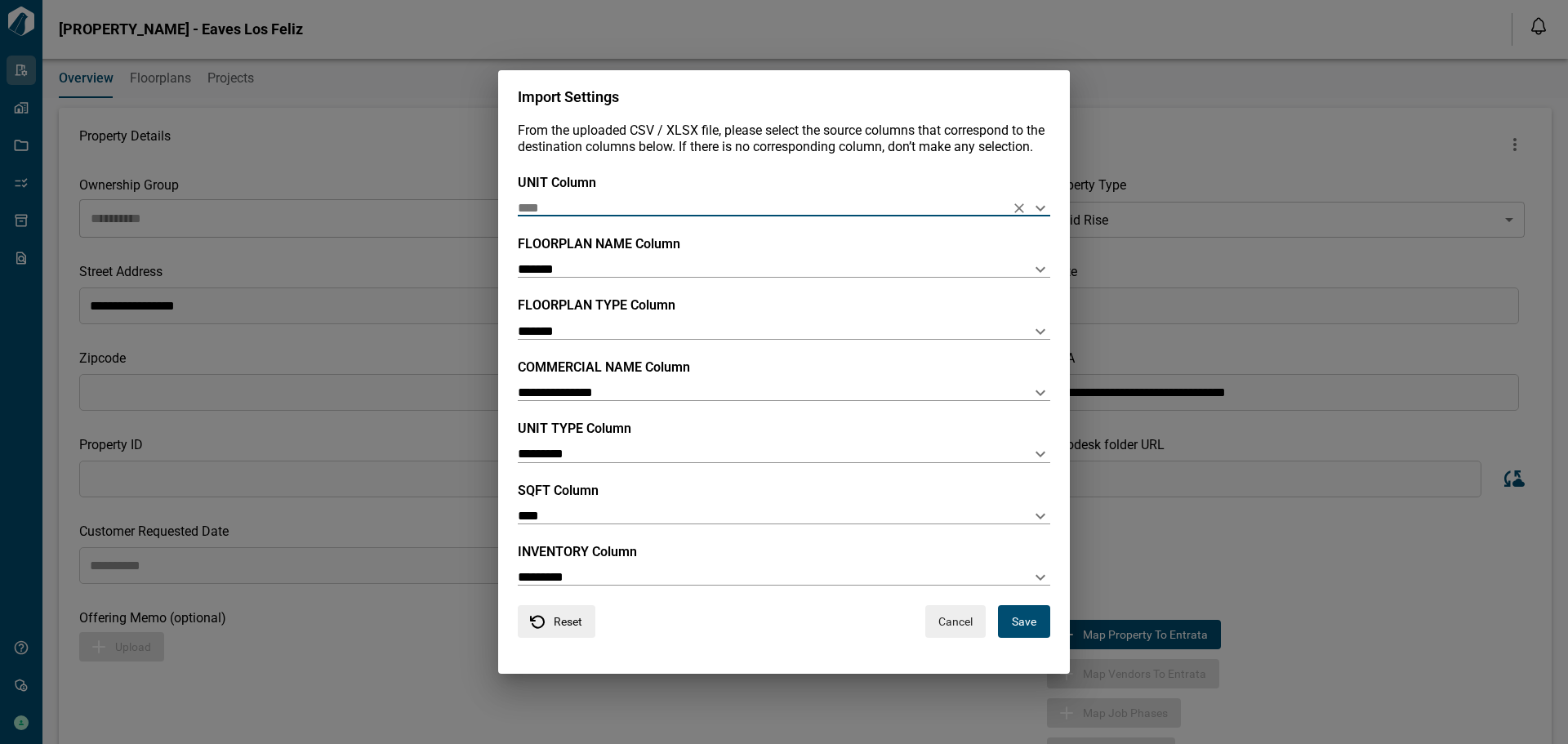 click on "Save" at bounding box center [1024, 621] 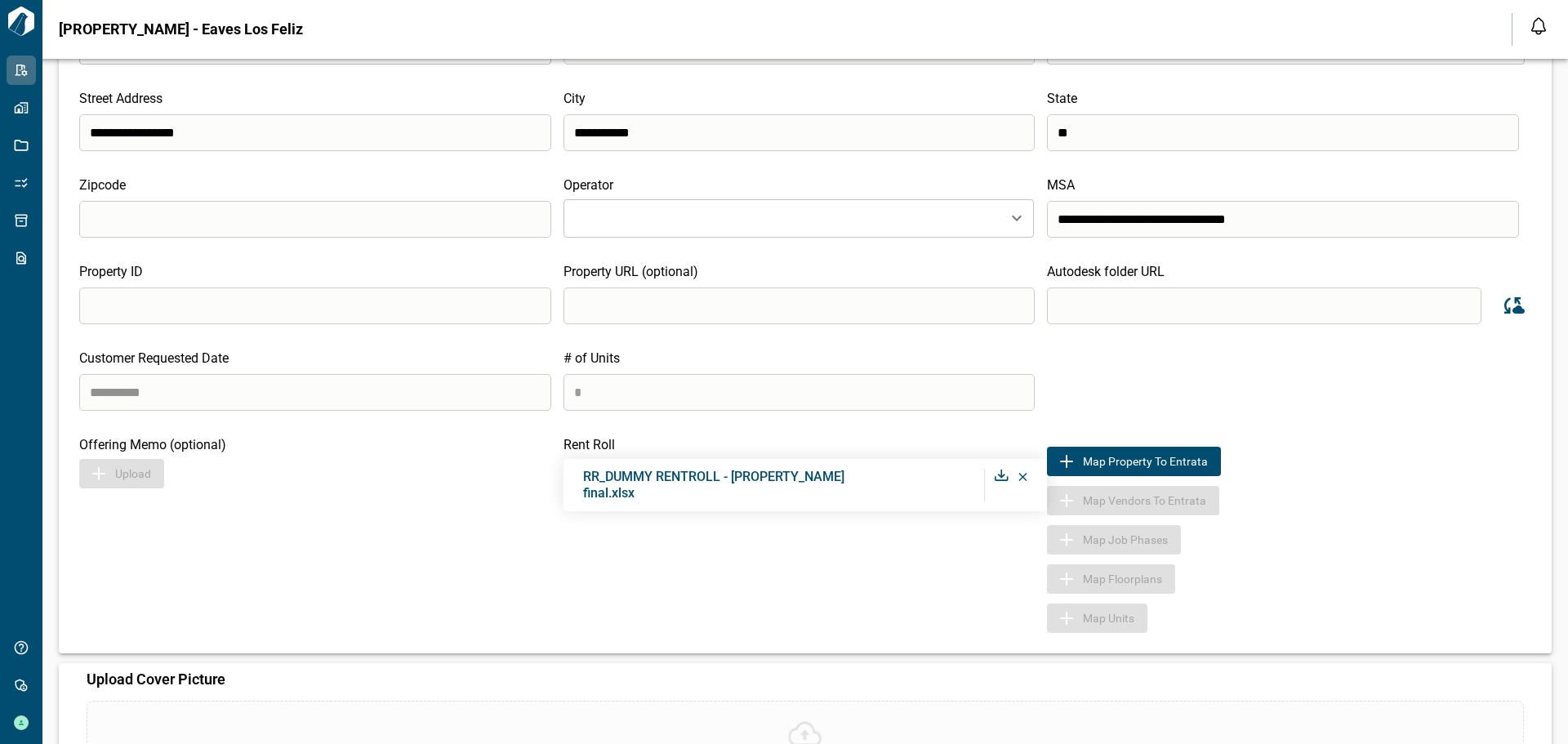 scroll, scrollTop: 0, scrollLeft: 0, axis: both 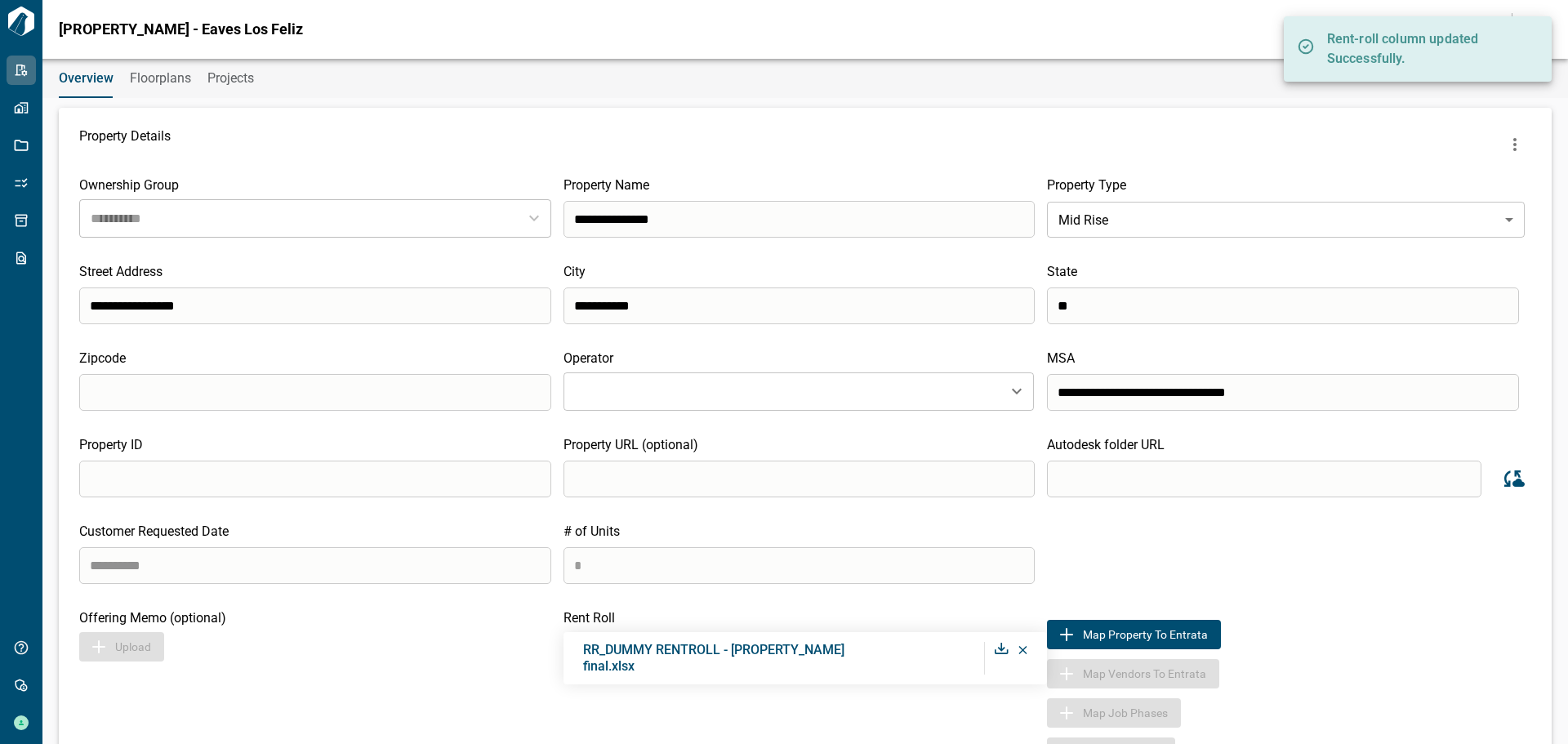 click on "Floorplans" at bounding box center [160, 78] 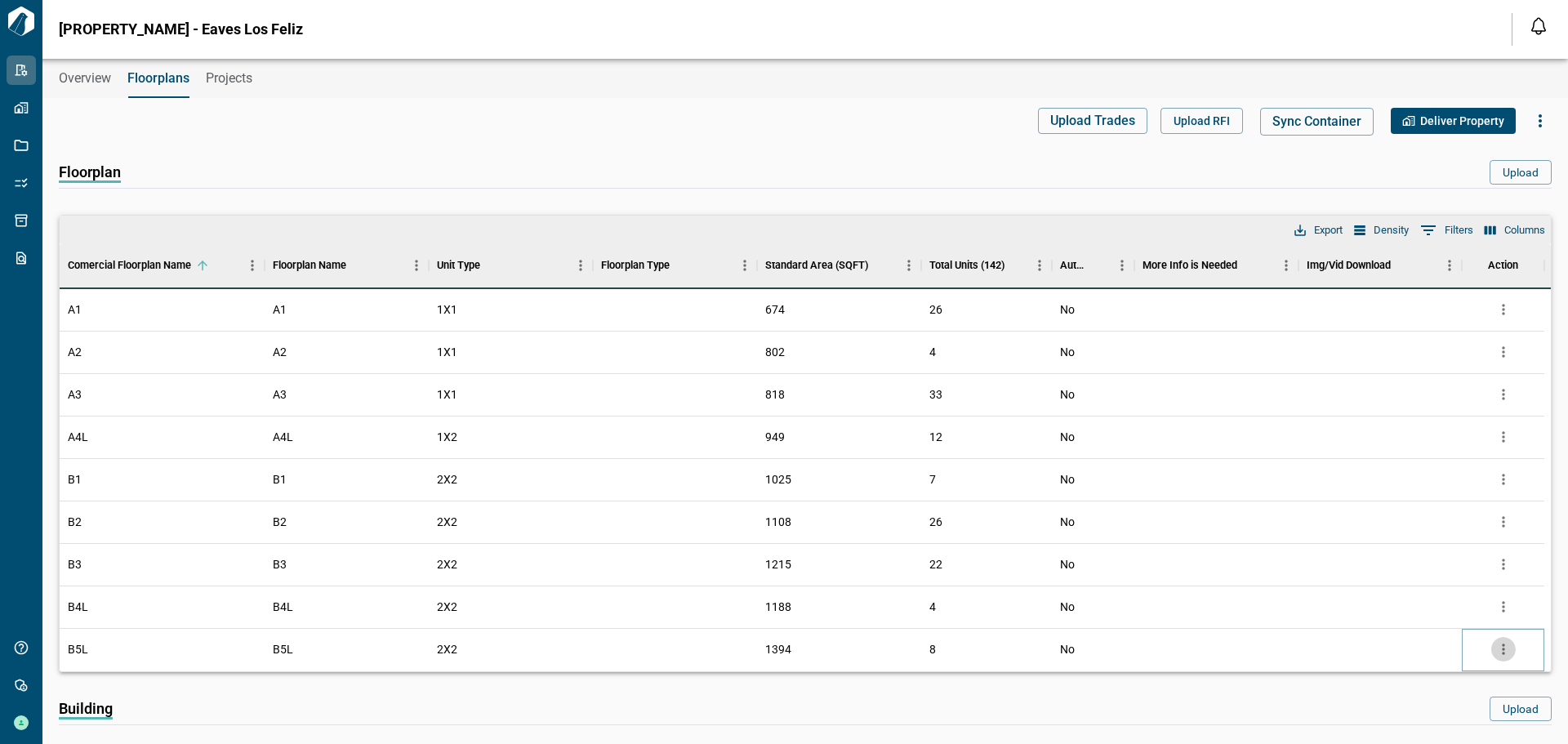 click 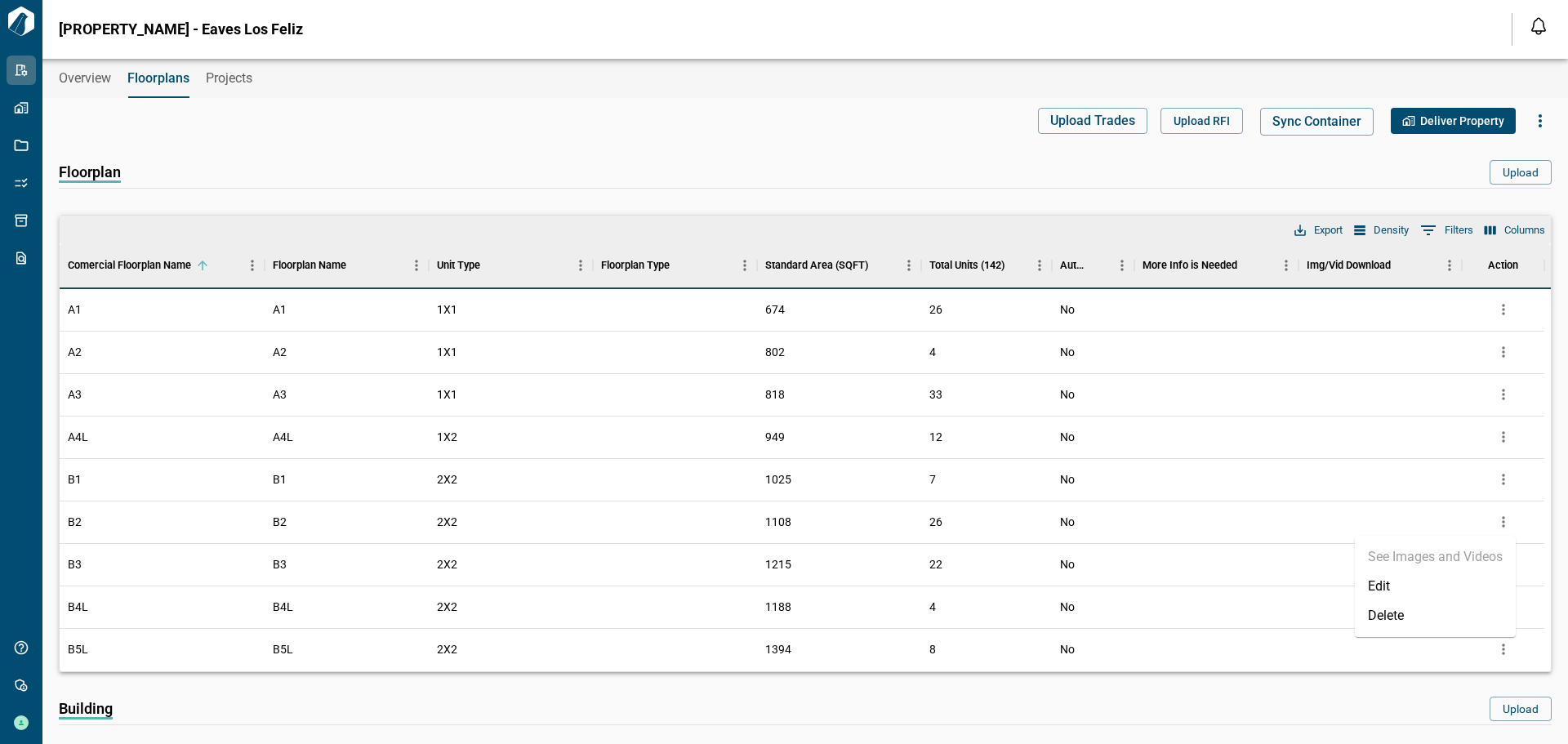 click on "Delete" at bounding box center (1435, 616) 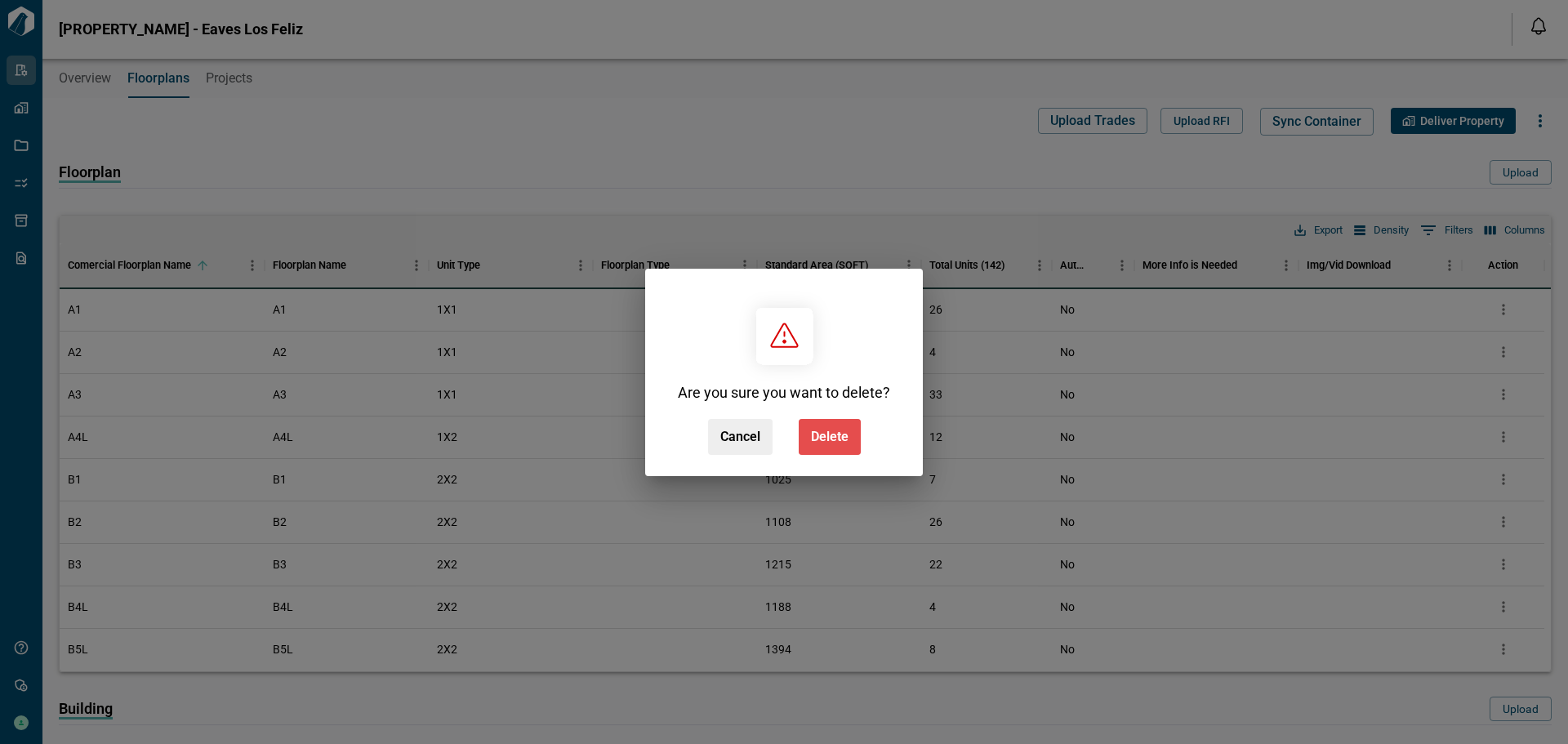 drag, startPoint x: 810, startPoint y: 429, endPoint x: 1495, endPoint y: 718, distance: 743.4689 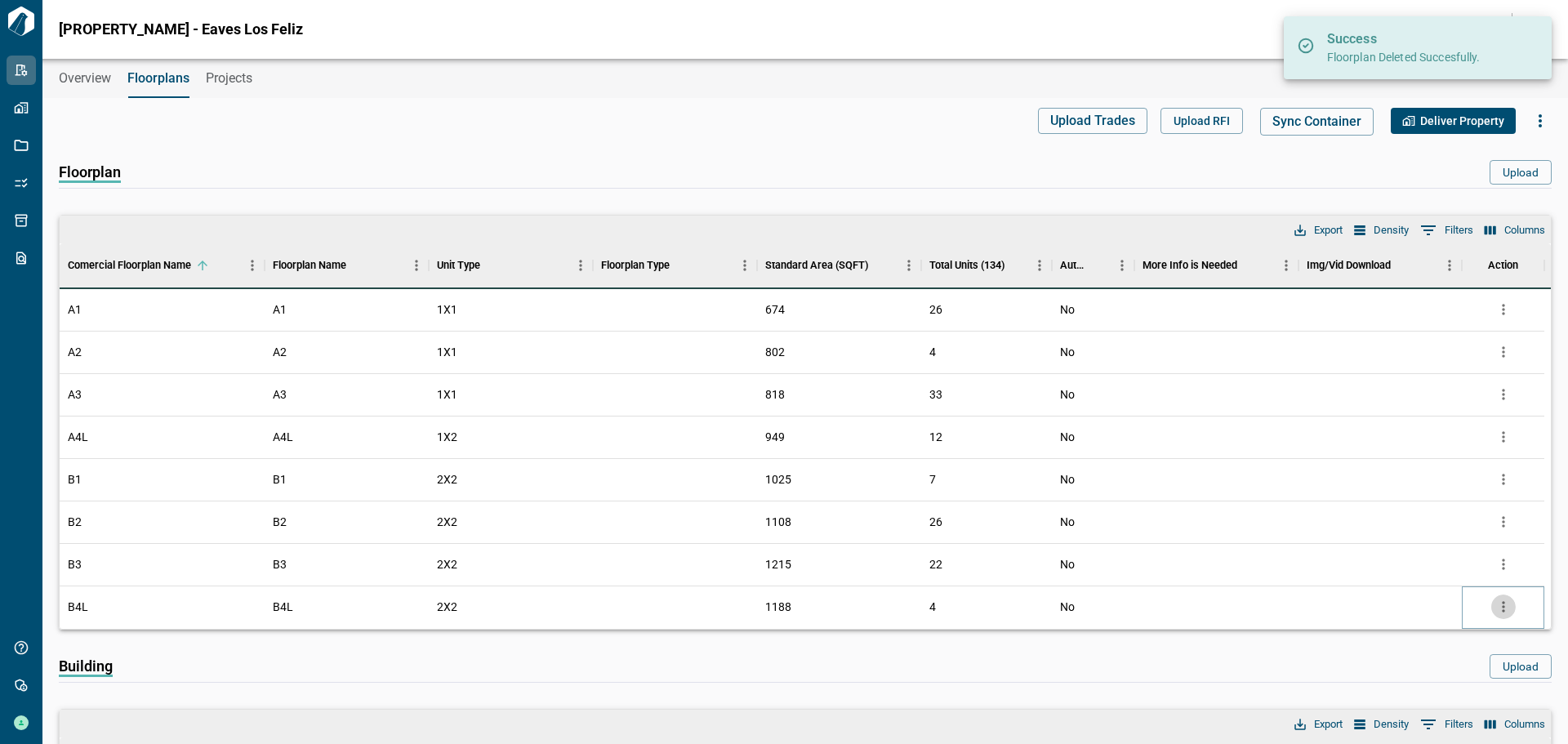 drag, startPoint x: 1513, startPoint y: 605, endPoint x: 1505, endPoint y: 607, distance: 8.246211 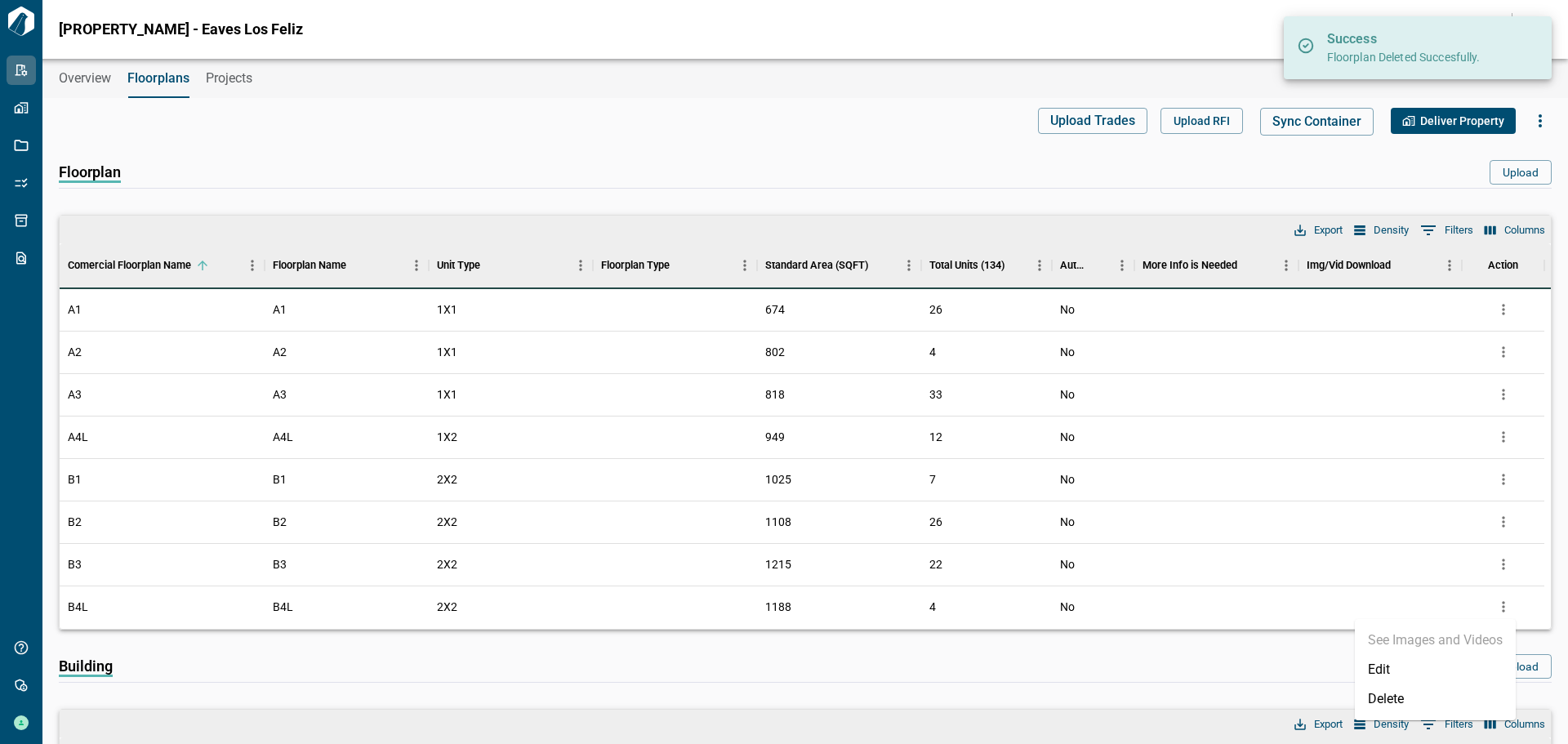 click on "Delete" at bounding box center (1435, 699) 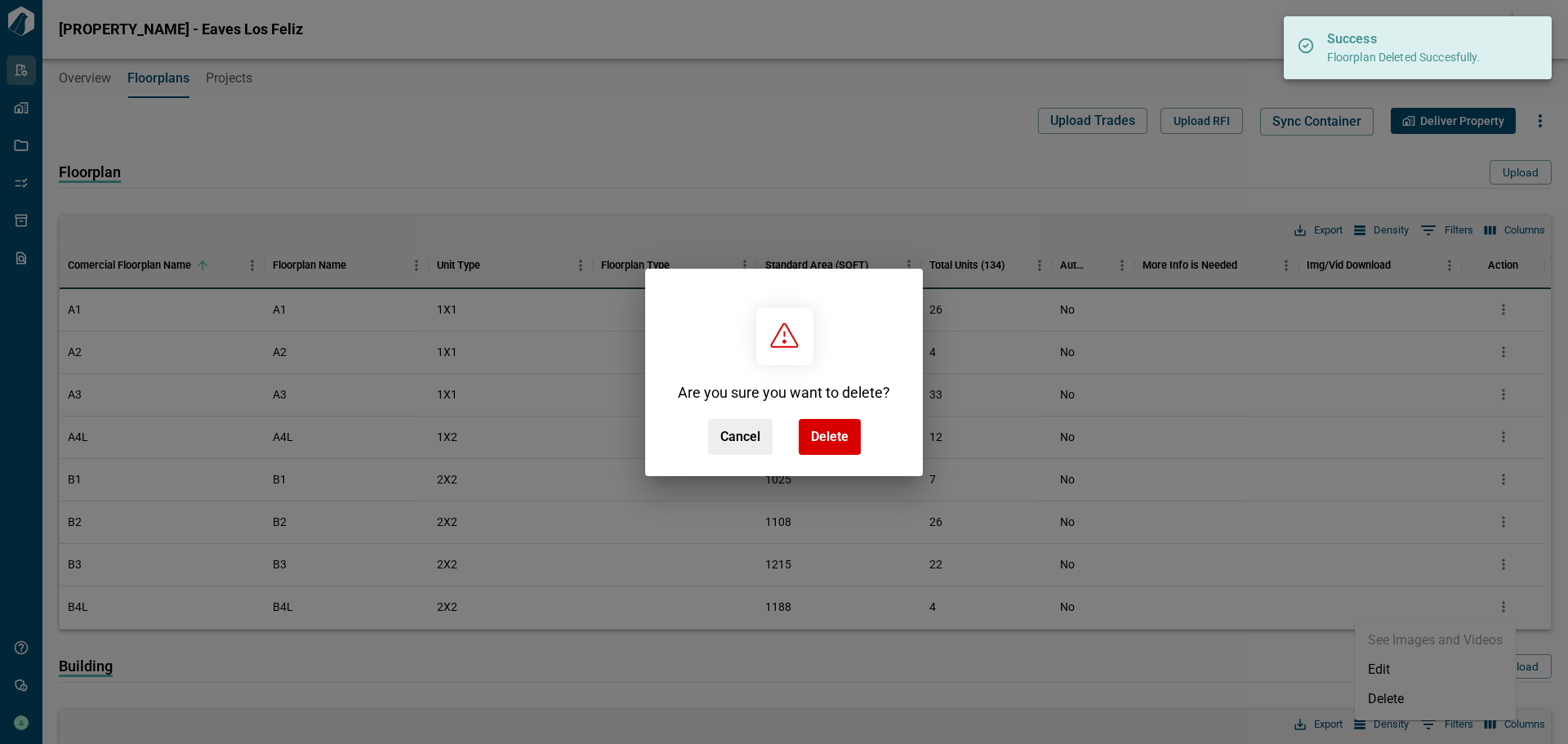 click on "Delete" at bounding box center [830, 437] 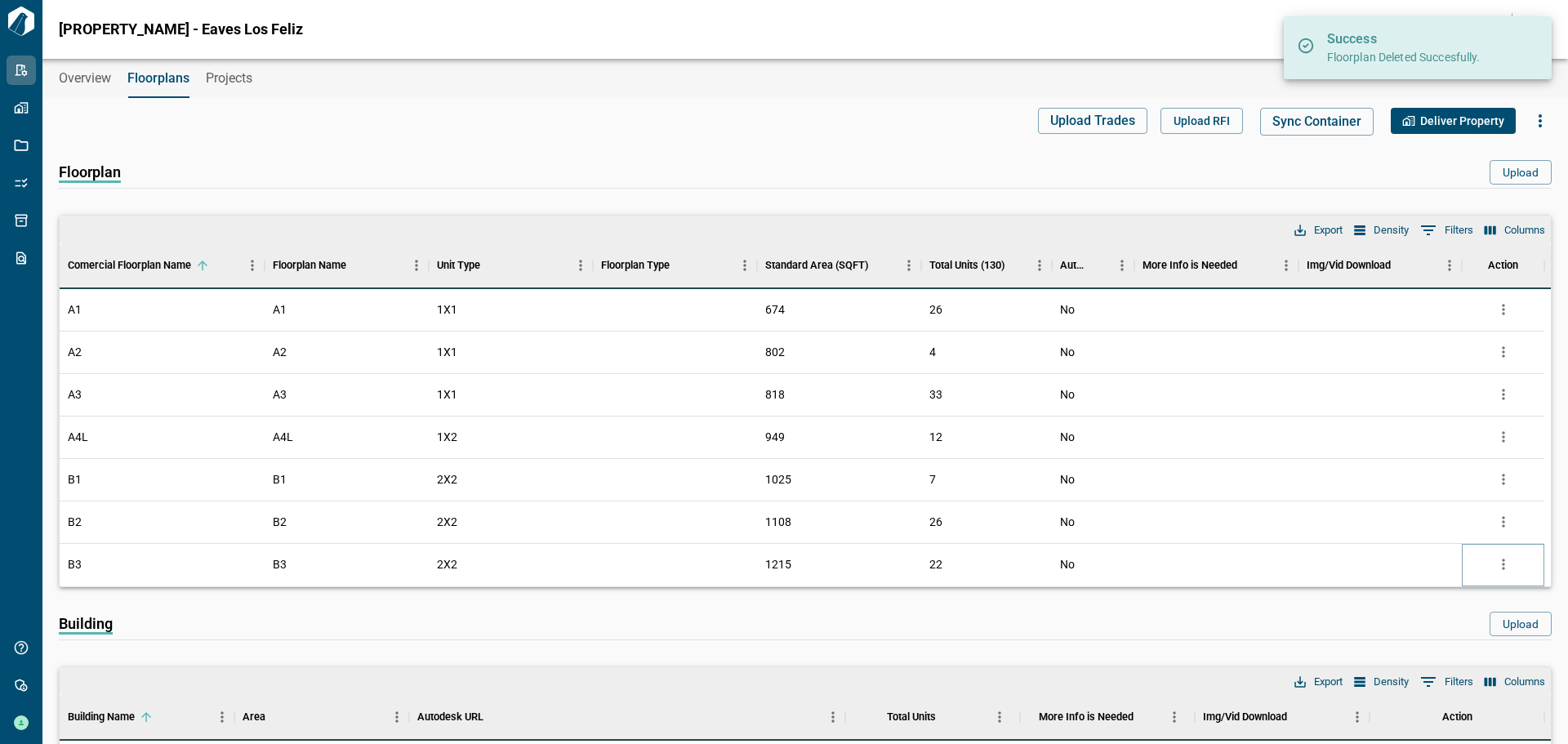 click 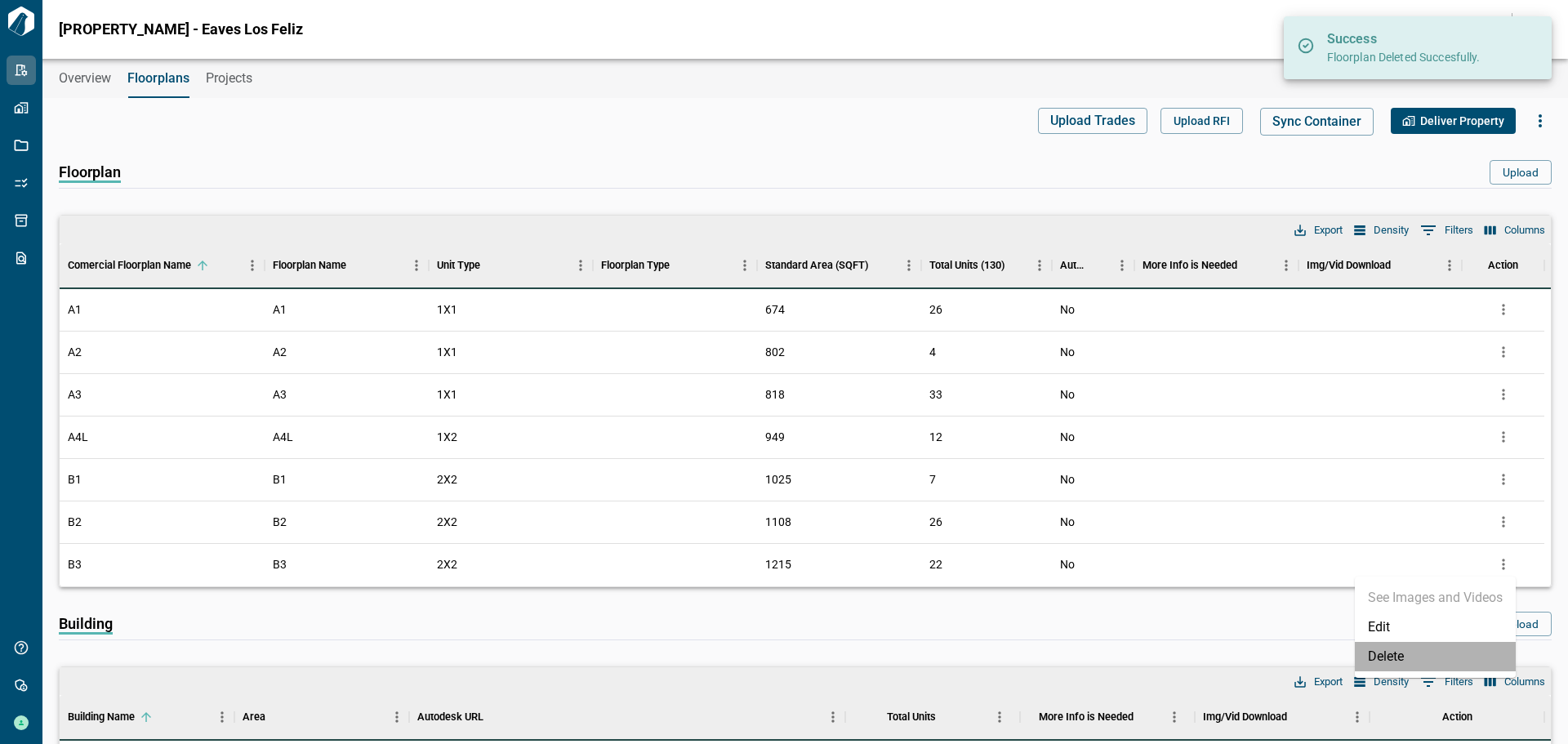 click on "Delete" at bounding box center (1435, 657) 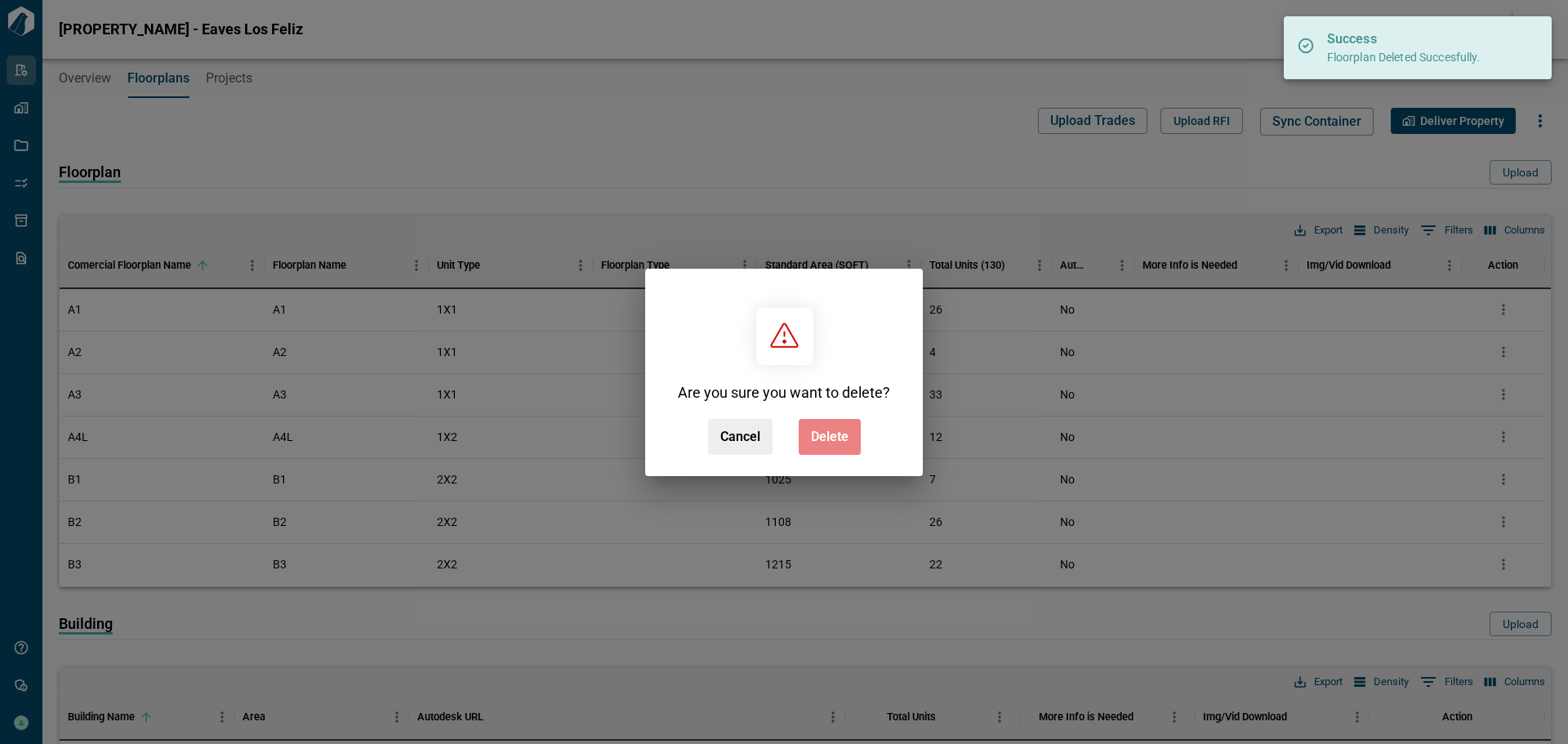 click on "Delete" at bounding box center [830, 437] 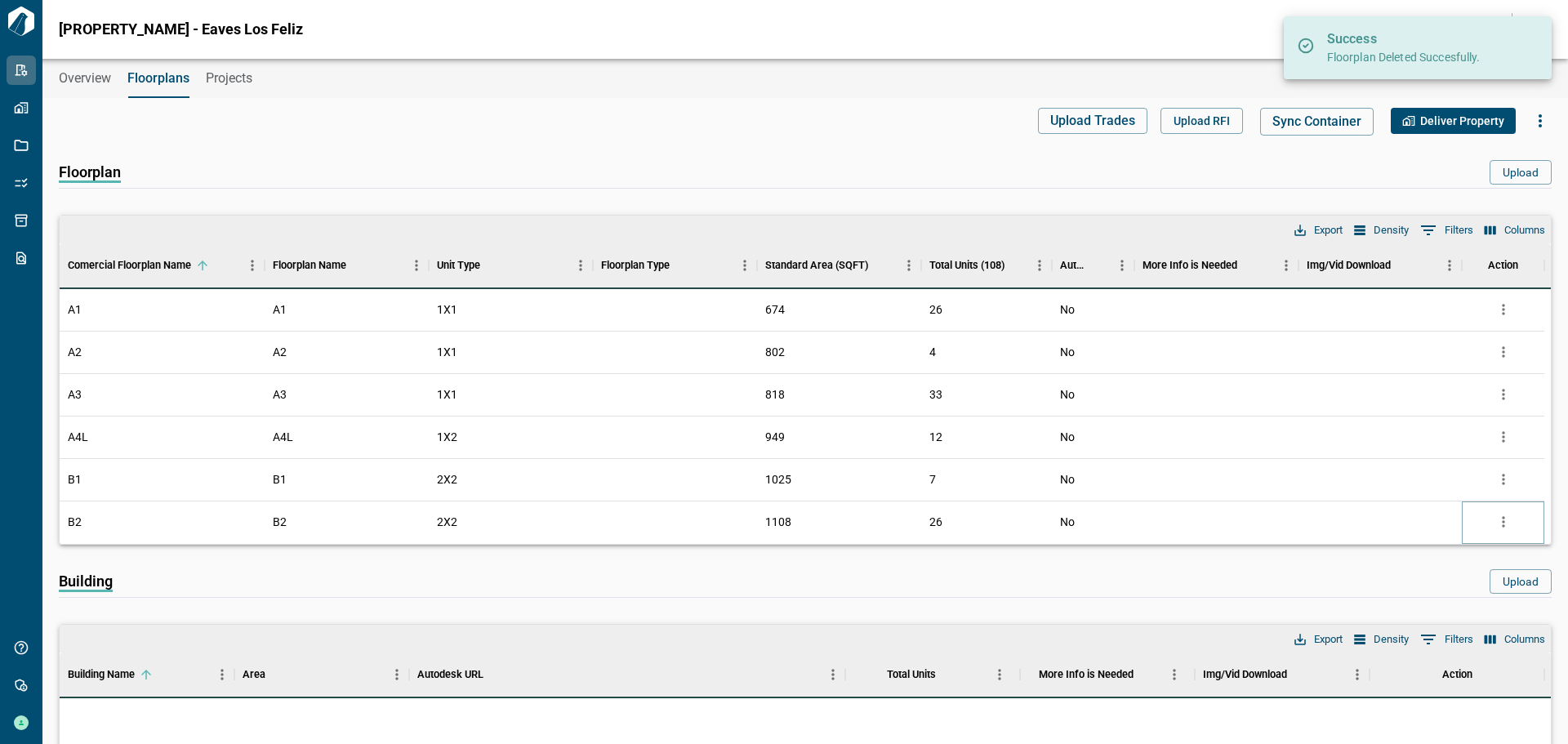 click 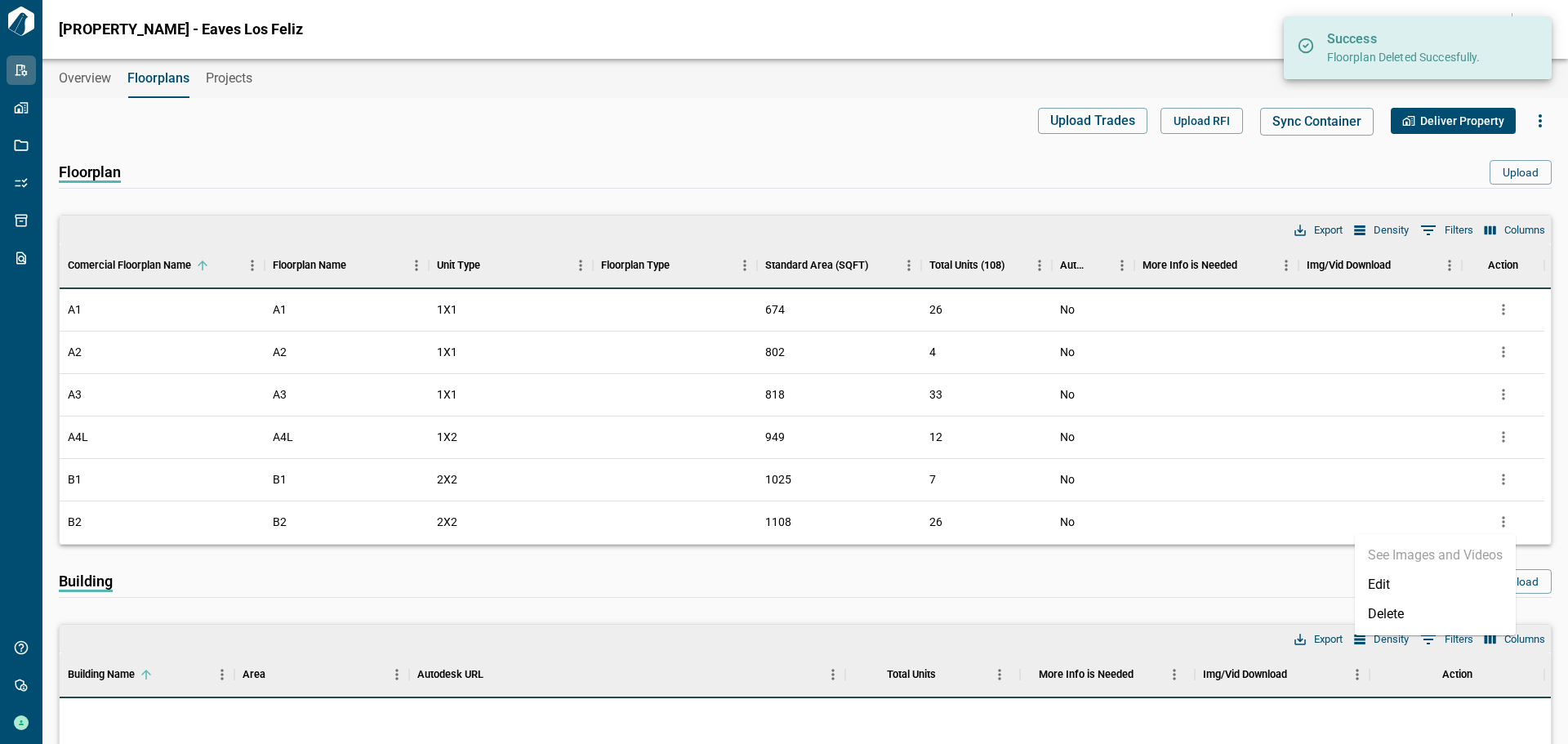 click on "Delete" at bounding box center (1435, 614) 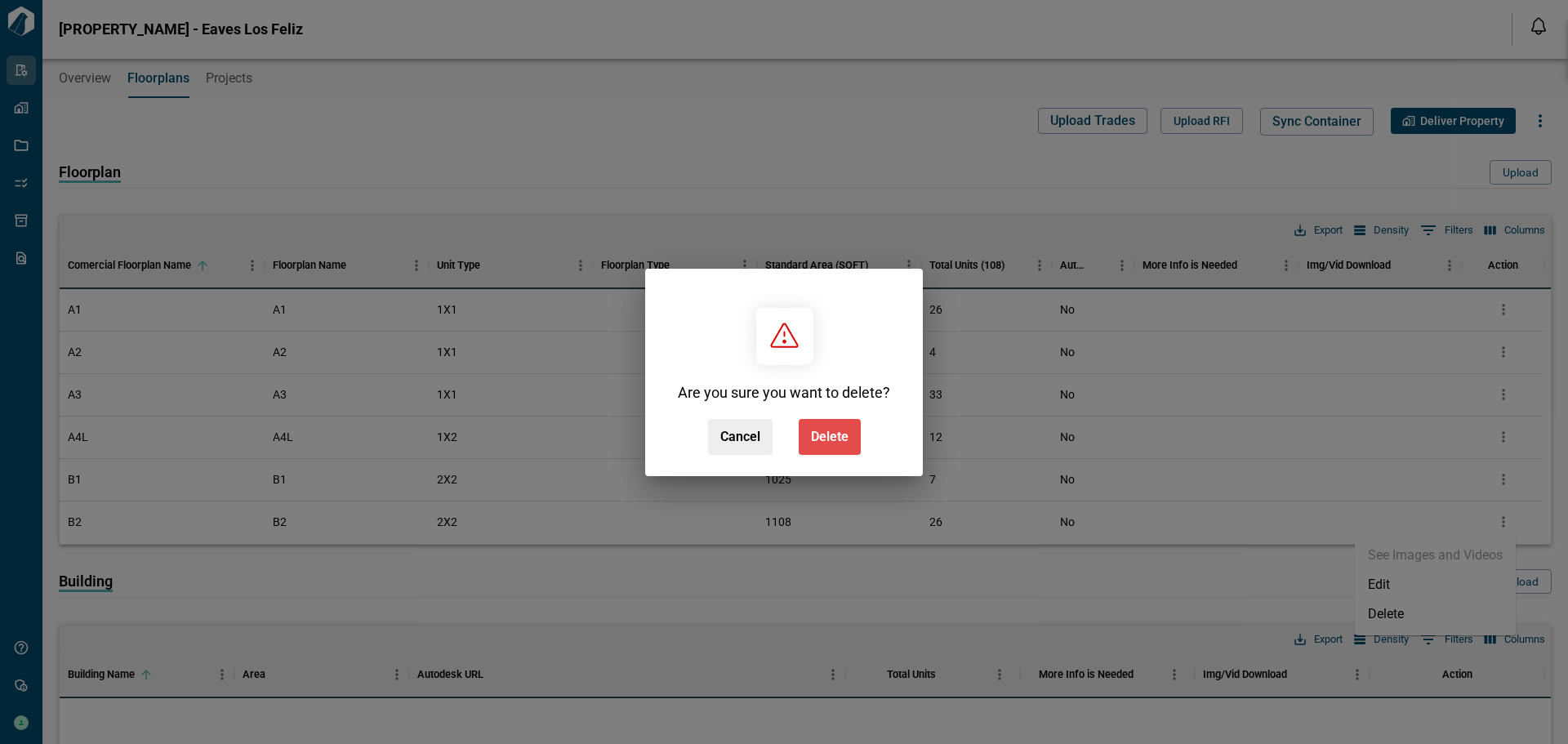 click on "Delete" at bounding box center [830, 437] 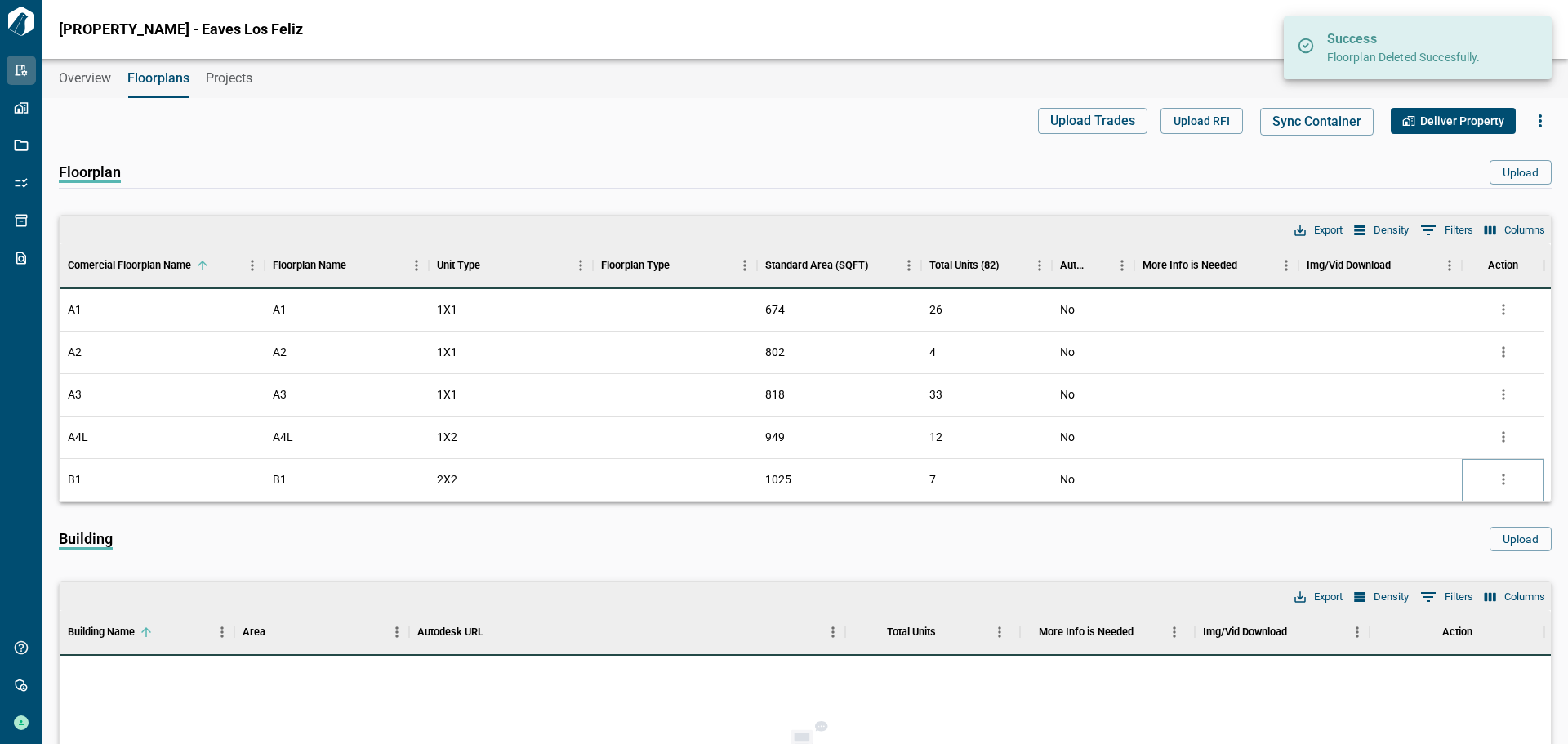 click 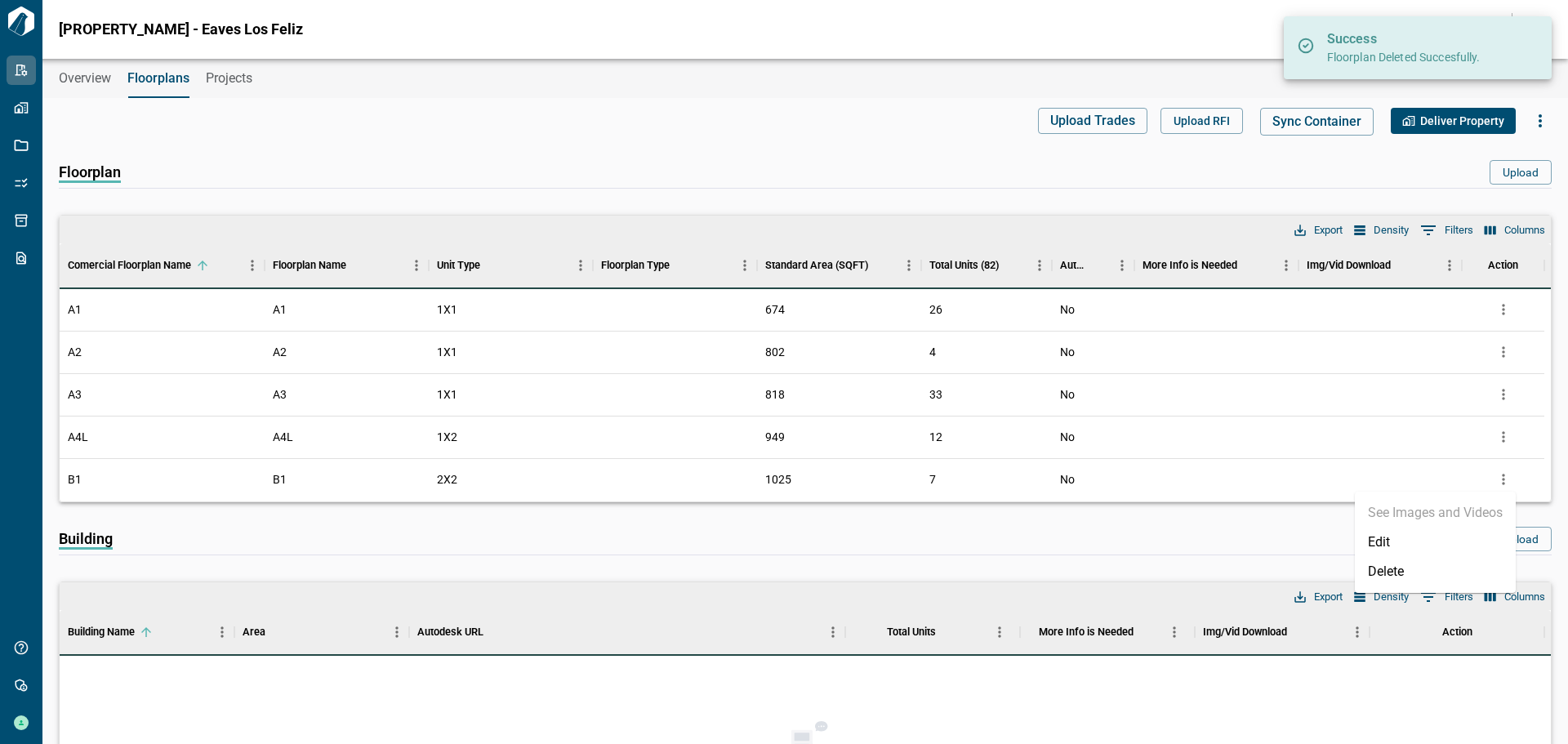 click on "Delete" at bounding box center (1435, 572) 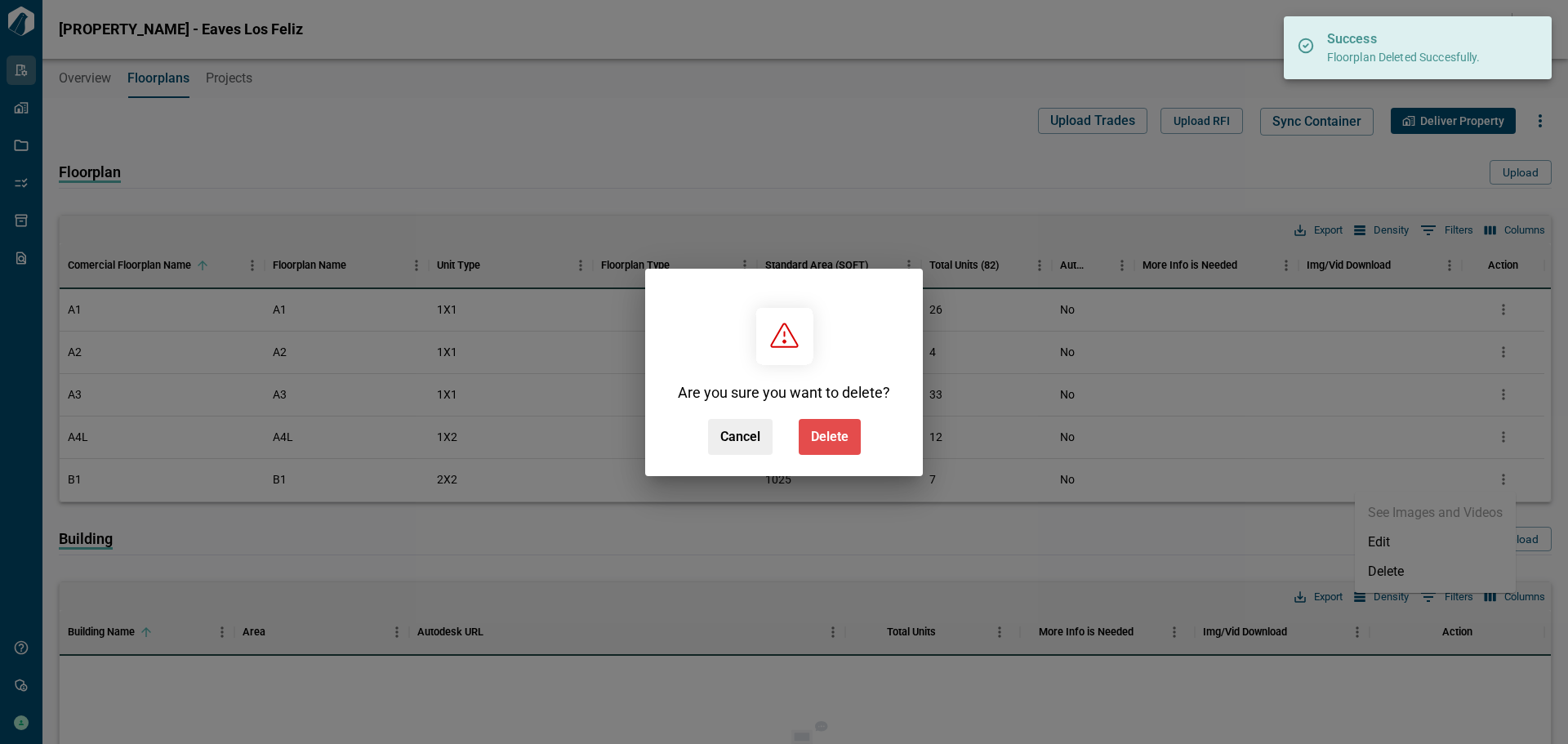 click on "Delete" at bounding box center [830, 437] 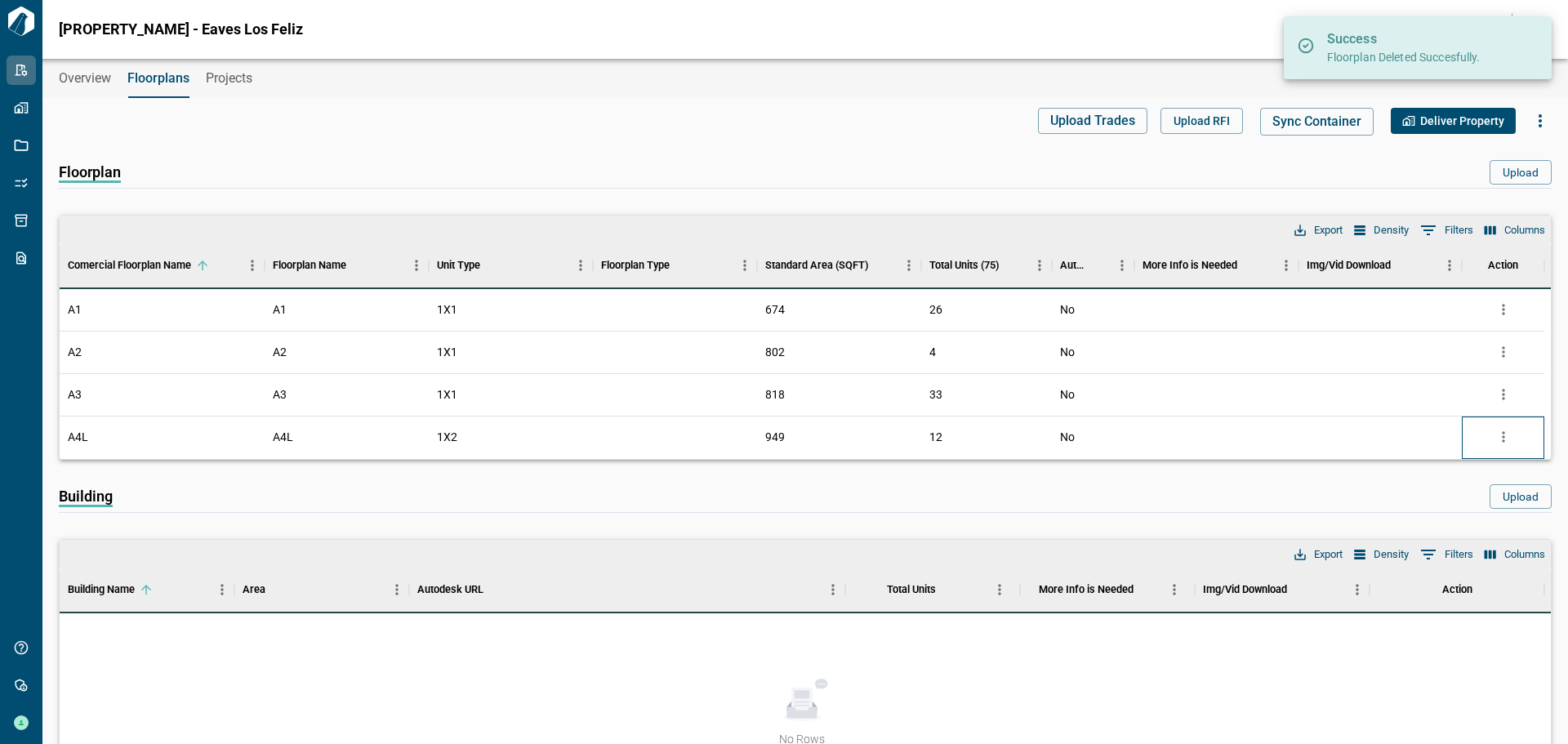 click at bounding box center (1503, 438) 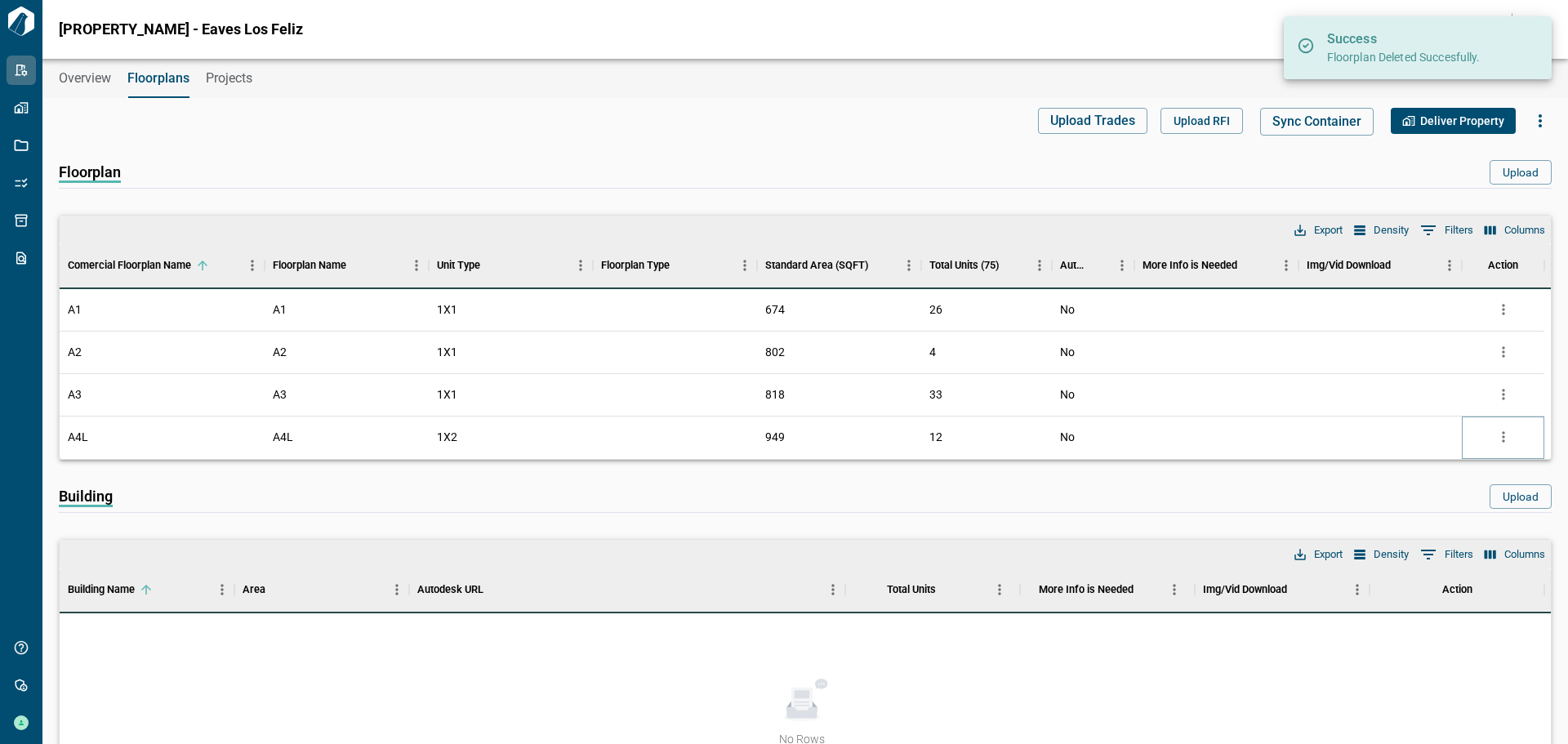 click 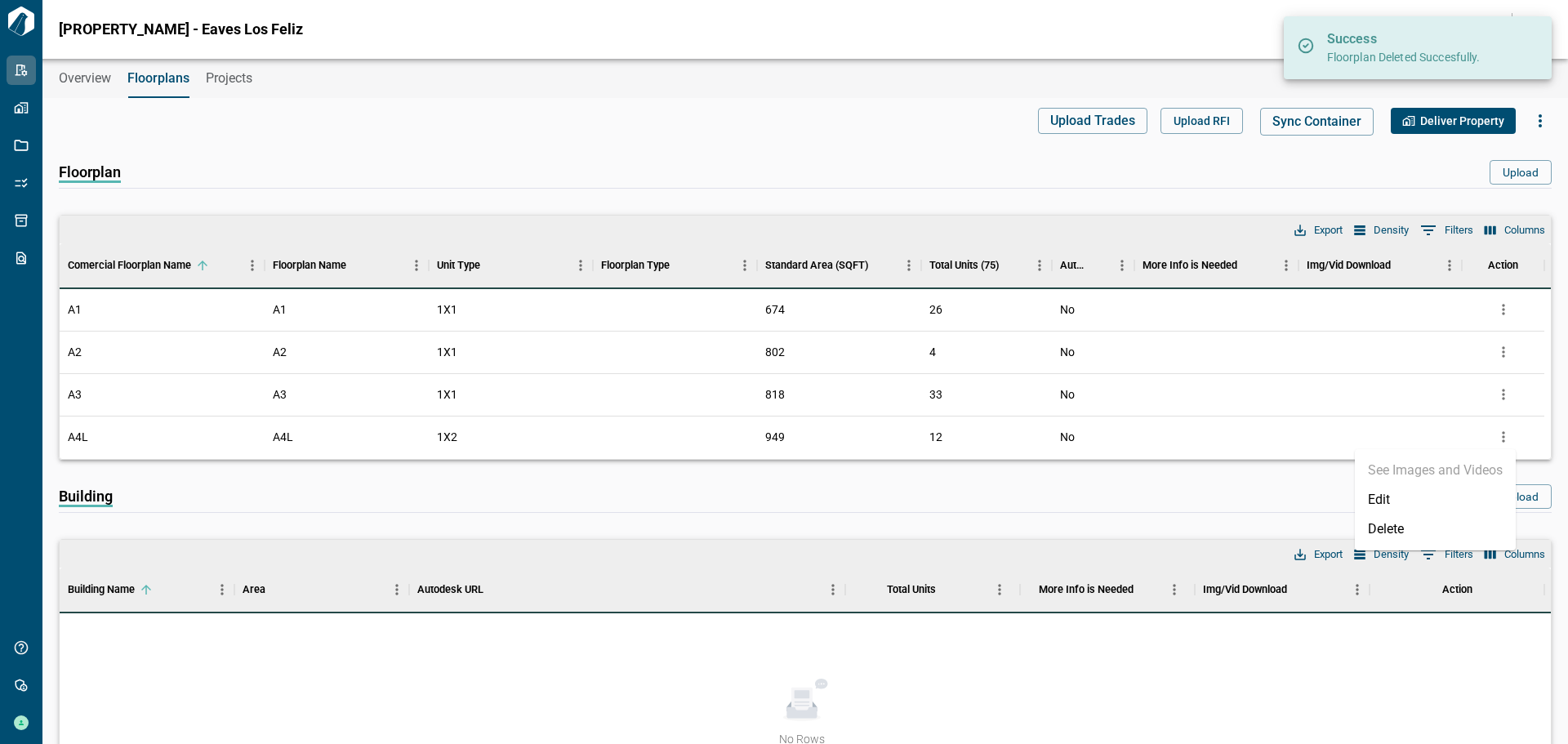 click on "Delete" at bounding box center (1435, 529) 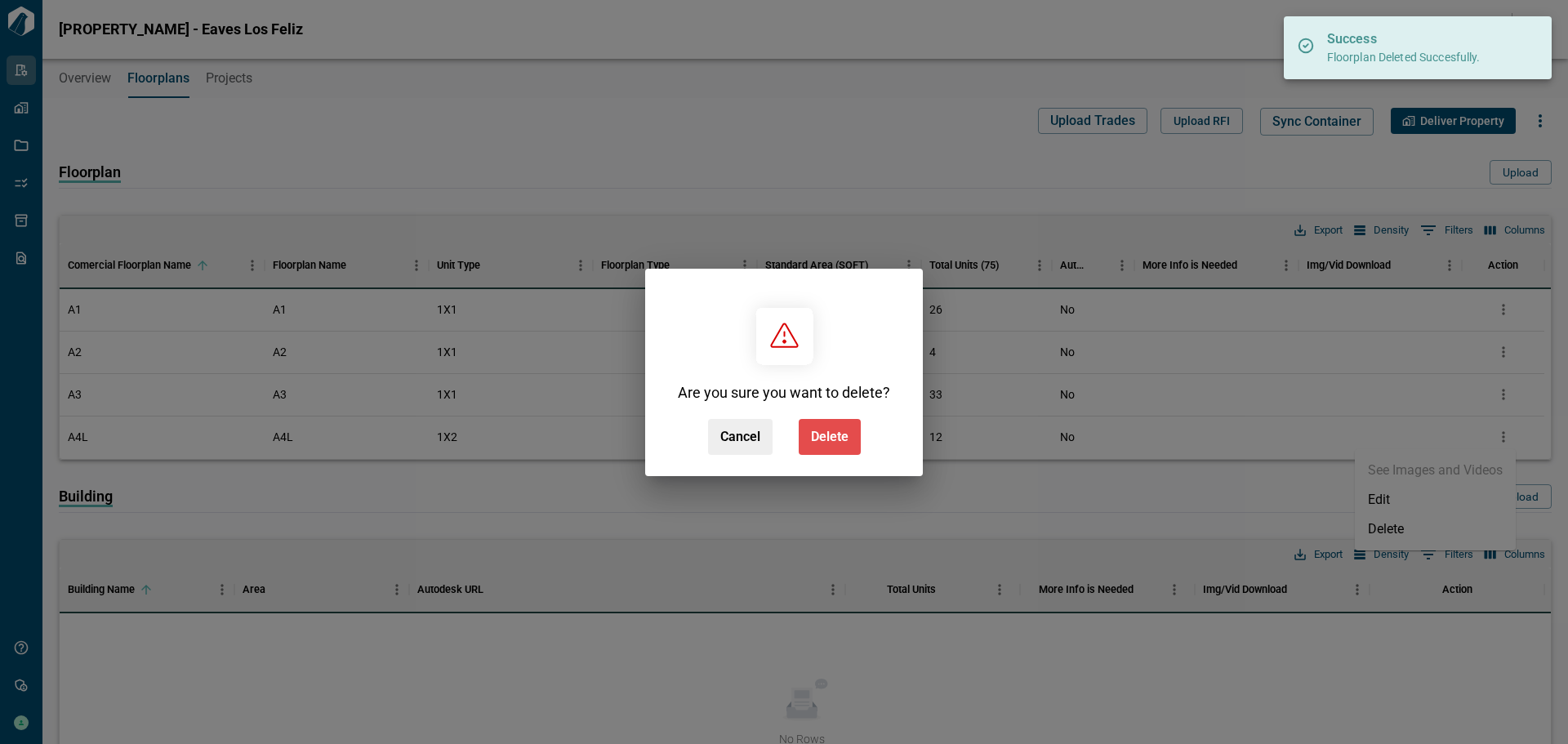 click on "Delete" at bounding box center (830, 437) 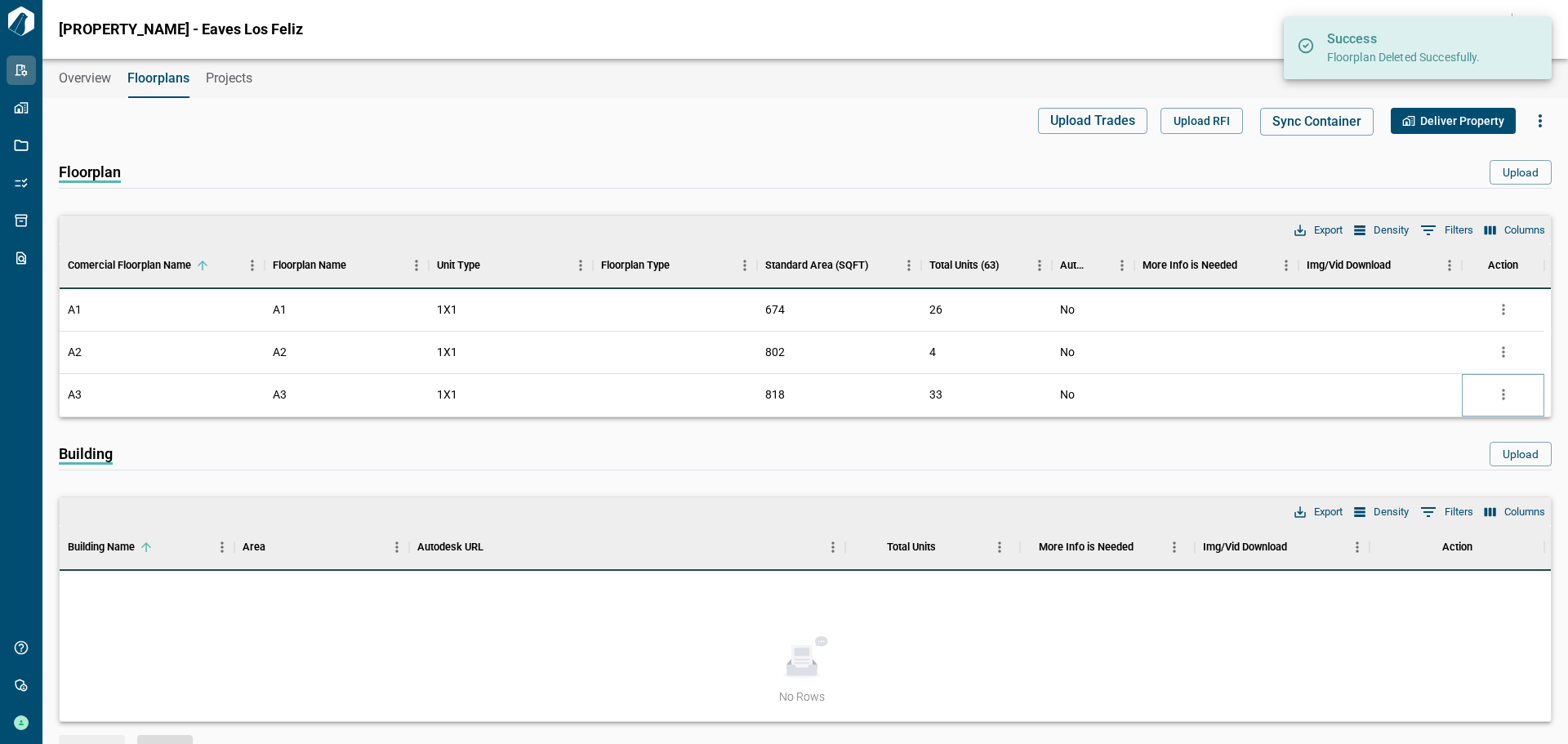 click at bounding box center [1503, 394] 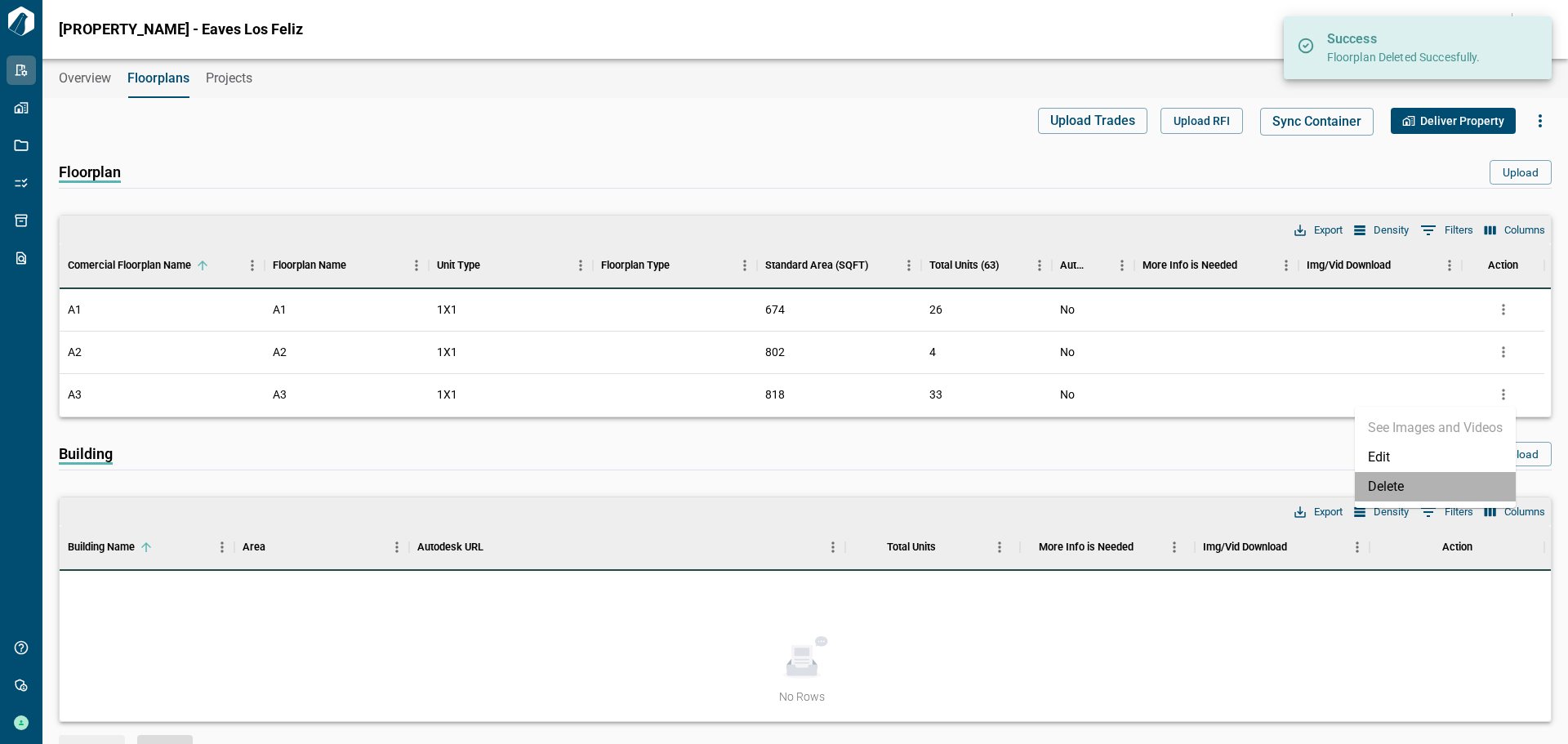 click on "Delete" at bounding box center [1435, 487] 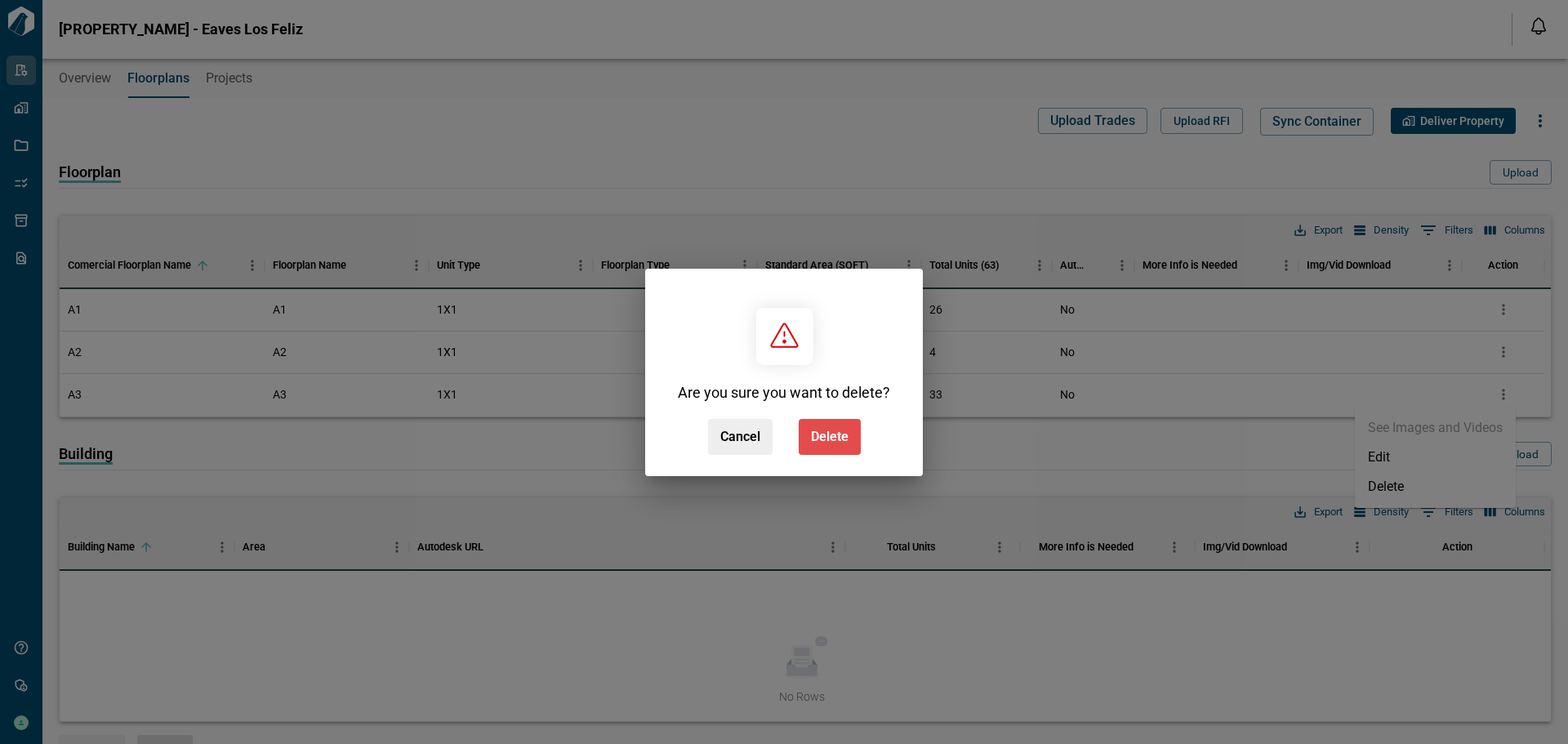 click on "Delete" at bounding box center [830, 437] 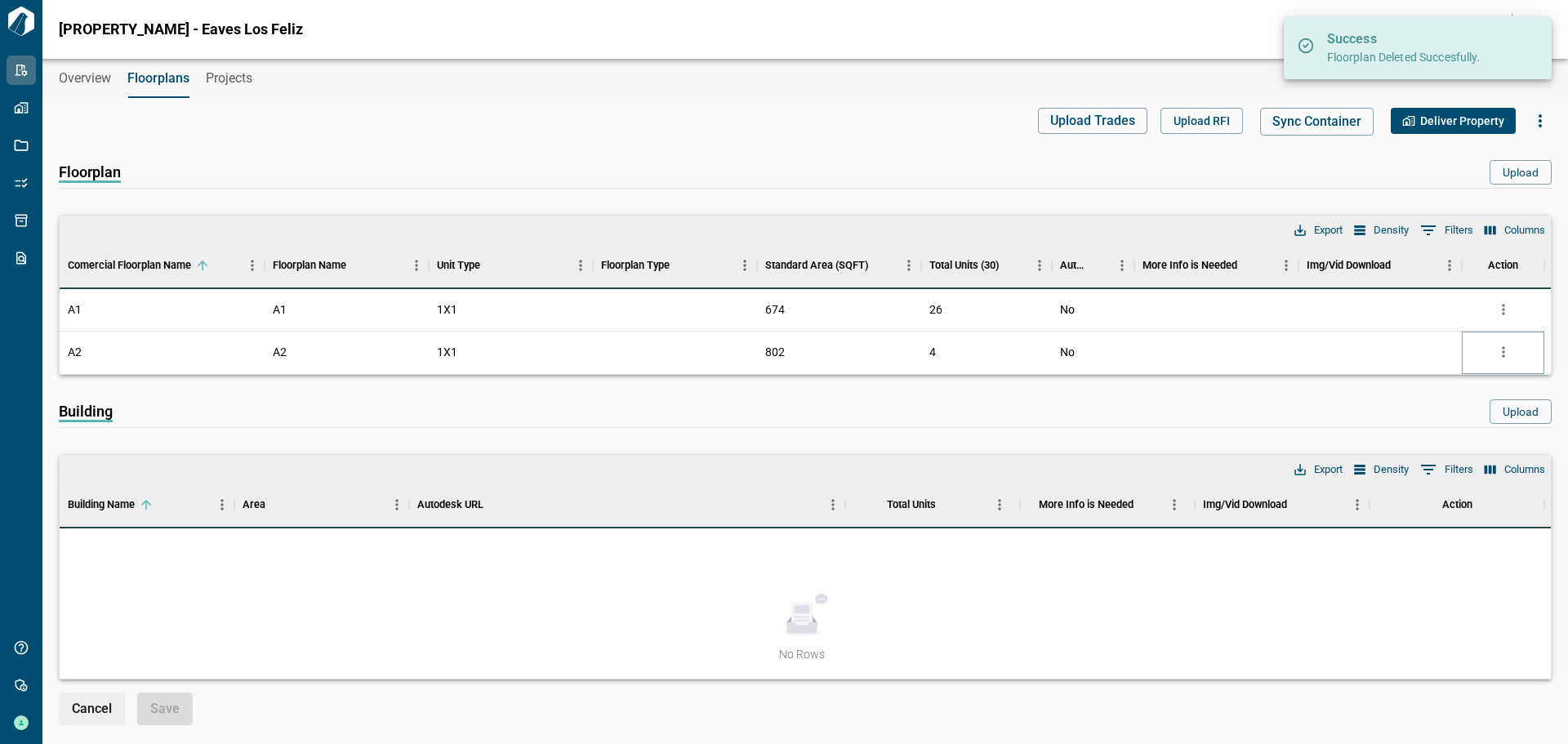 click 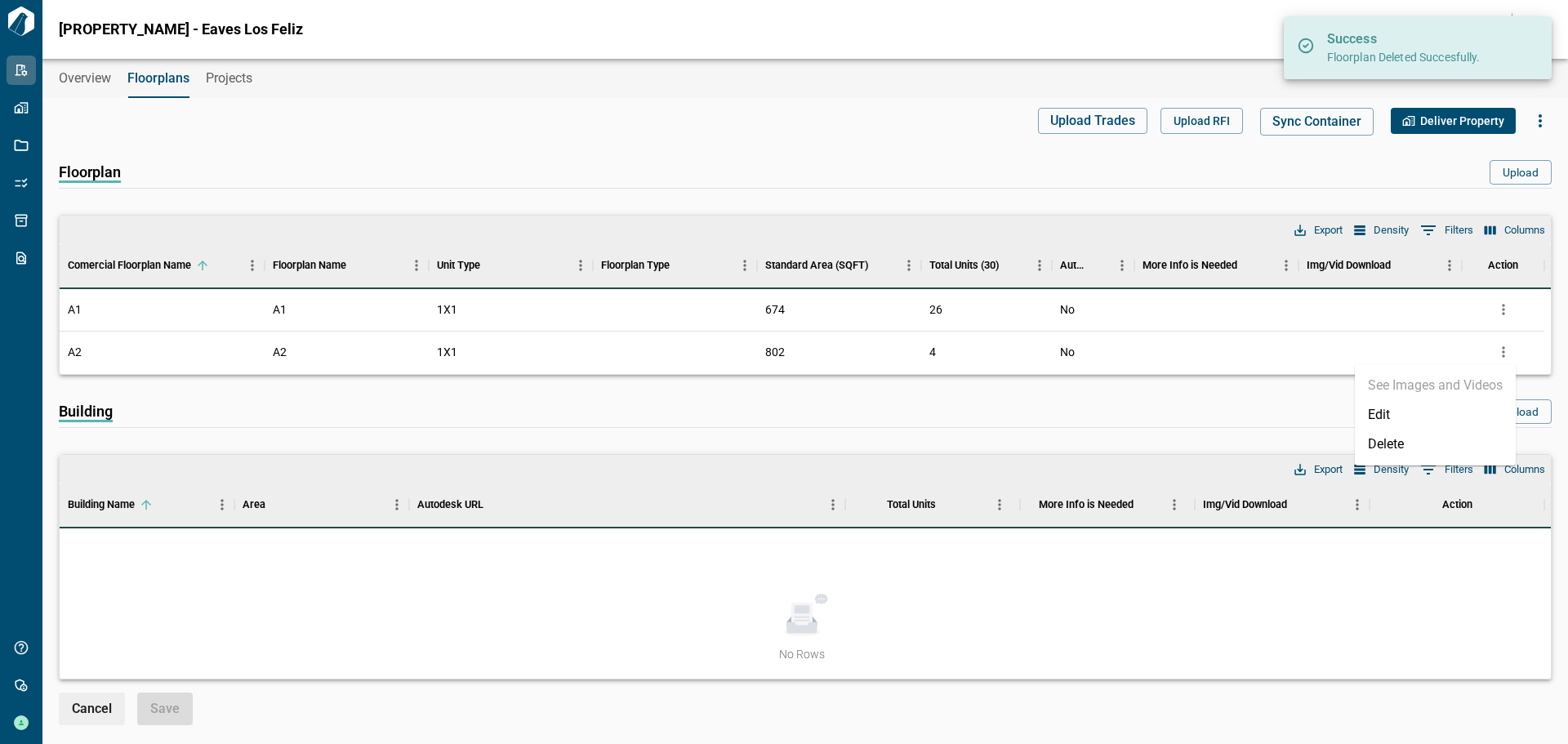 click on "Delete" at bounding box center [1435, 444] 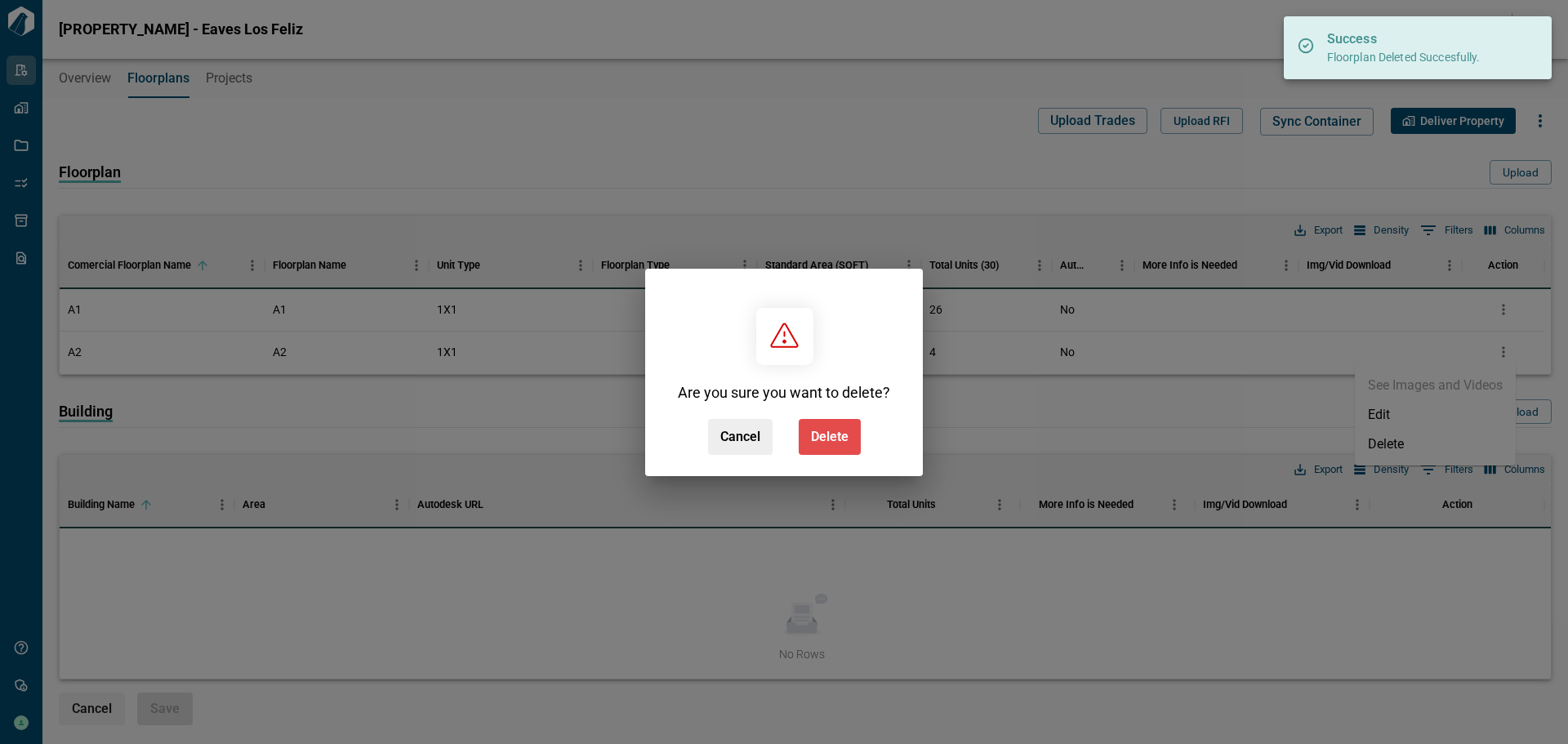 click on "Delete" at bounding box center [830, 437] 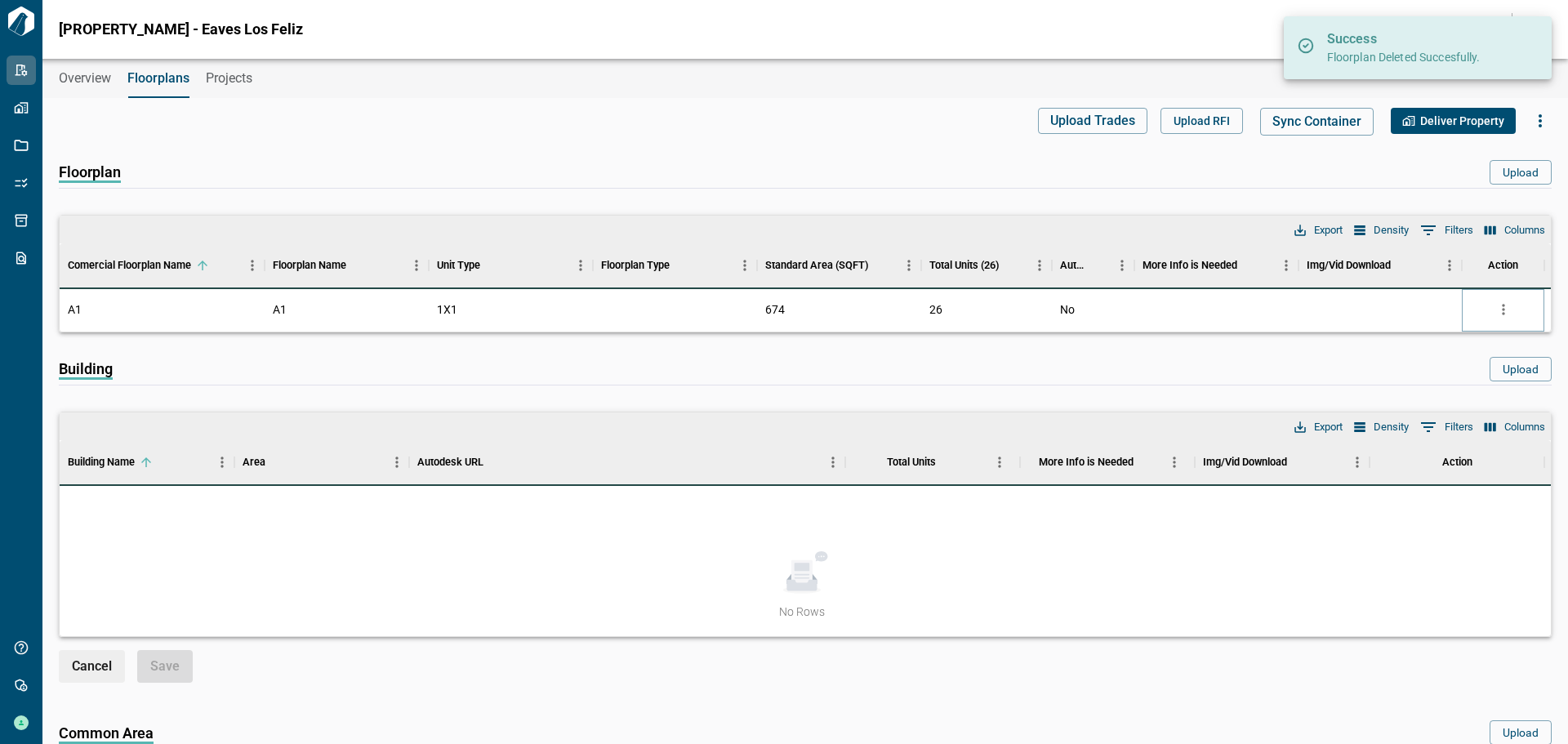 click 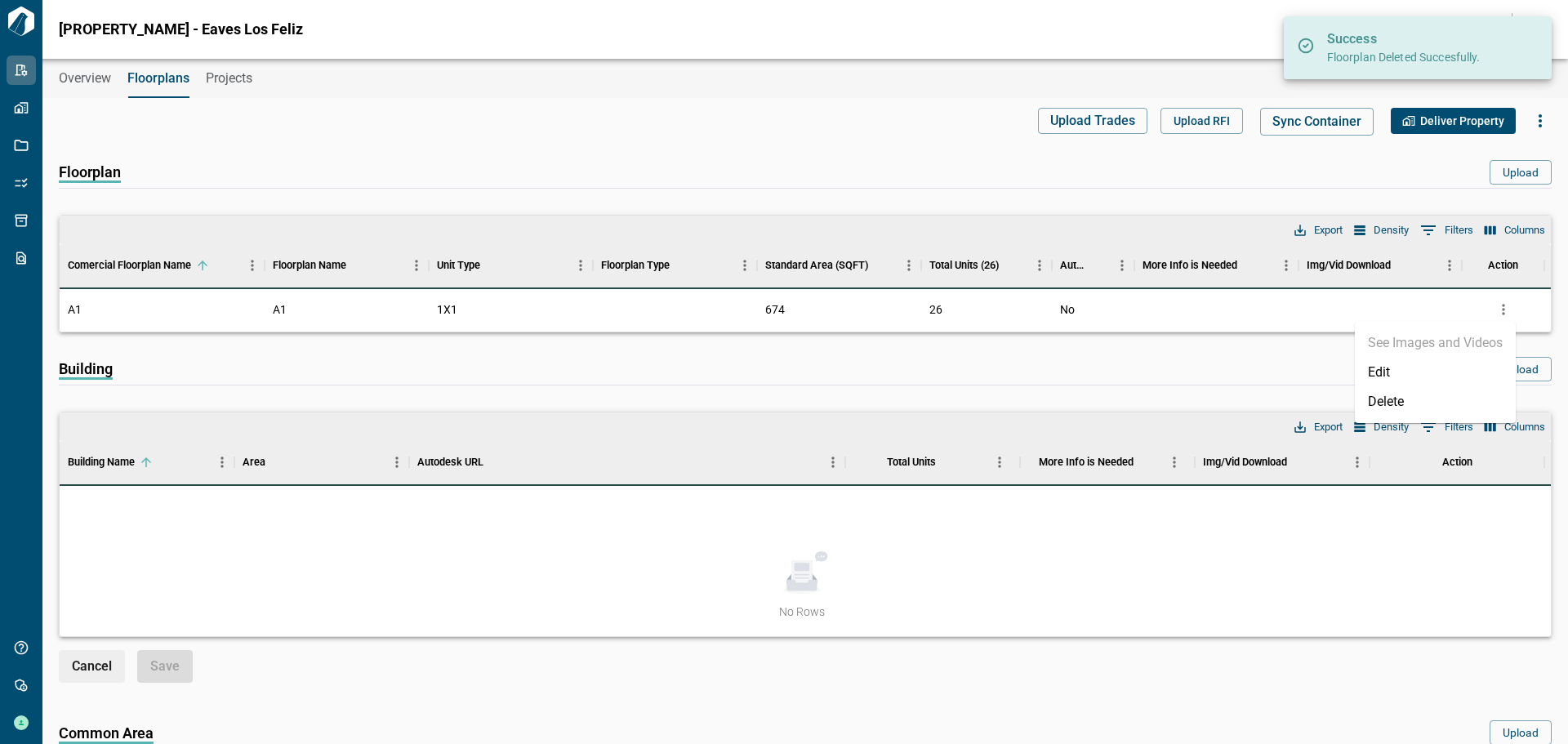 click on "Delete" at bounding box center [1435, 402] 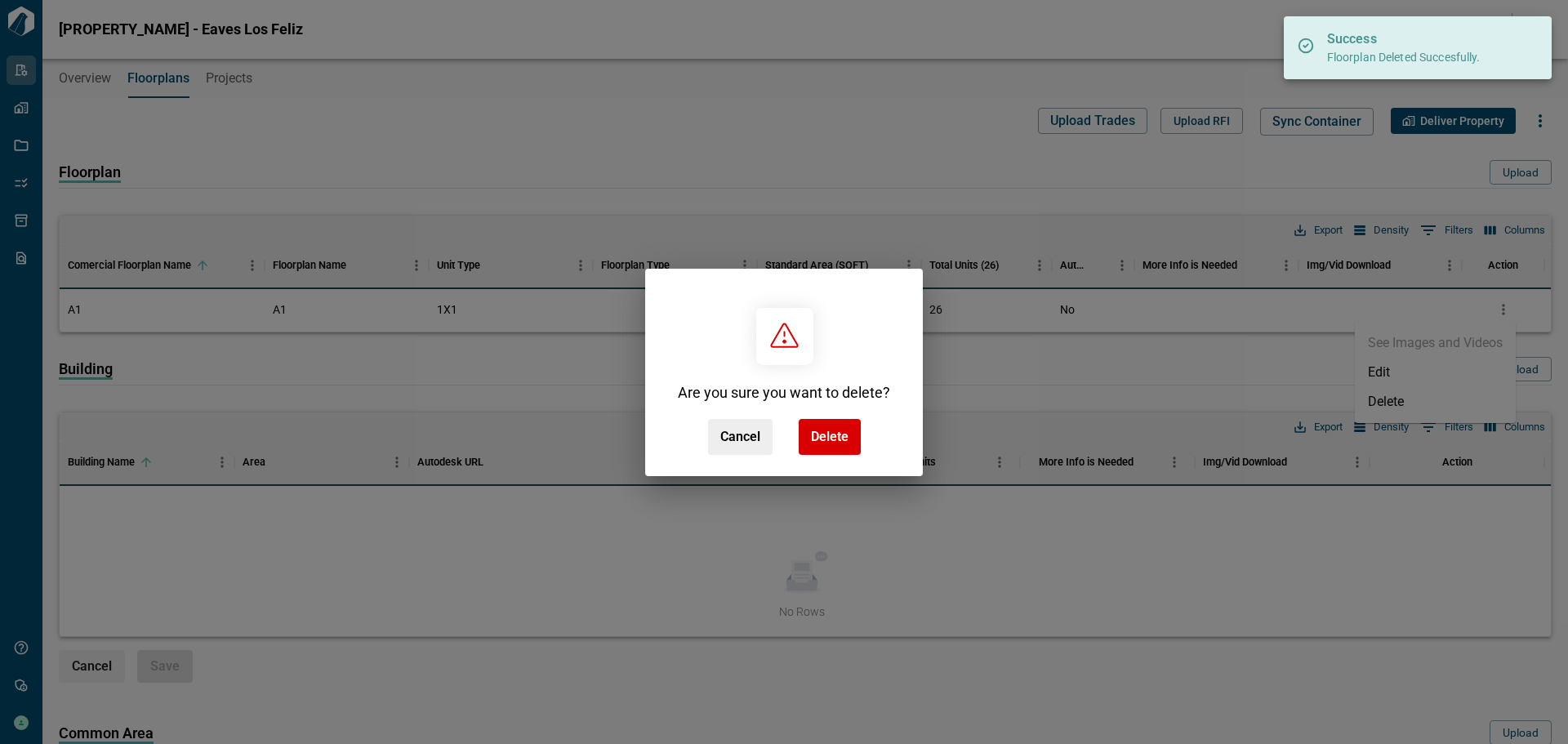 drag, startPoint x: 820, startPoint y: 439, endPoint x: 770, endPoint y: 368, distance: 86.83893 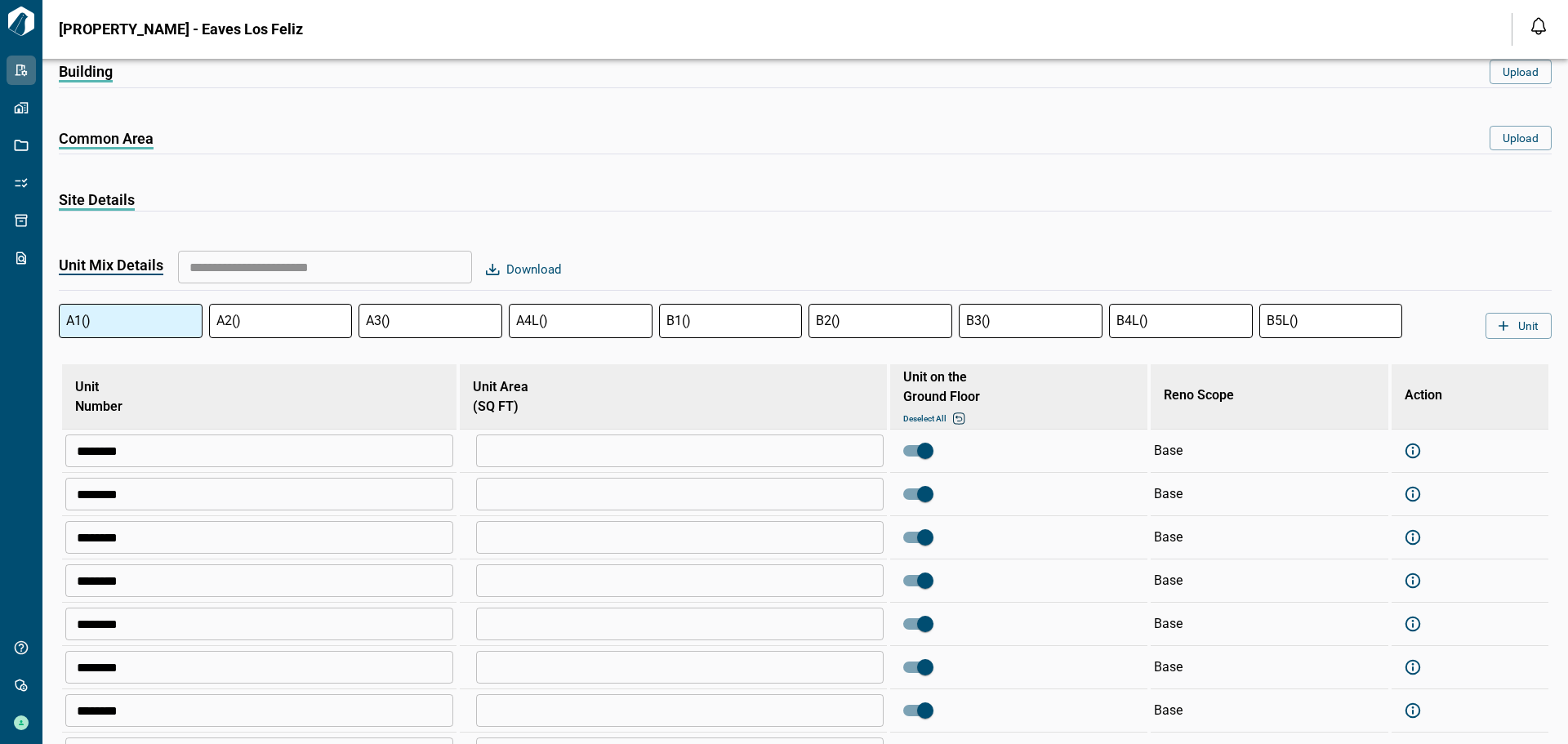 scroll, scrollTop: 165, scrollLeft: 0, axis: vertical 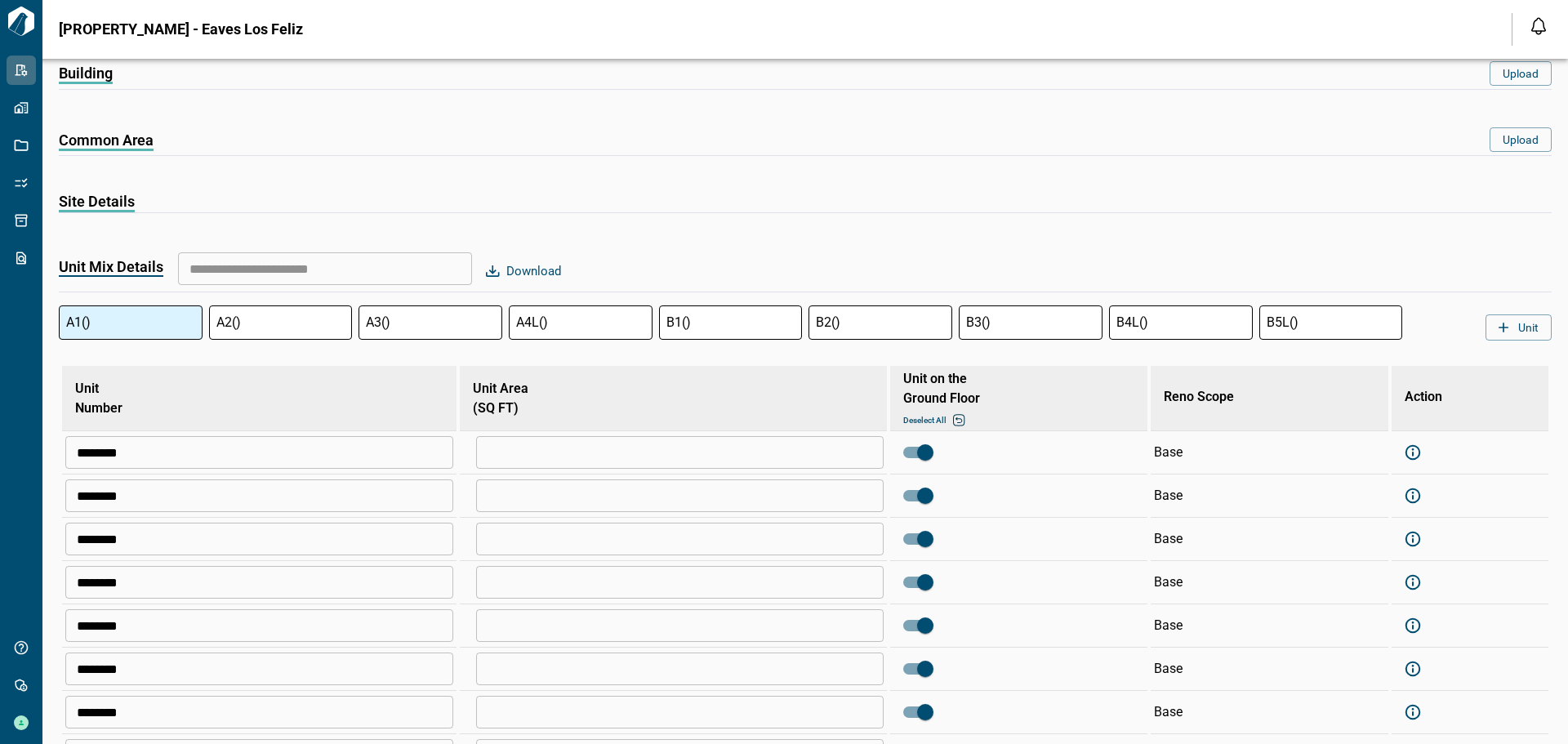 drag, startPoint x: 168, startPoint y: 319, endPoint x: 160, endPoint y: 321, distance: 8.246211 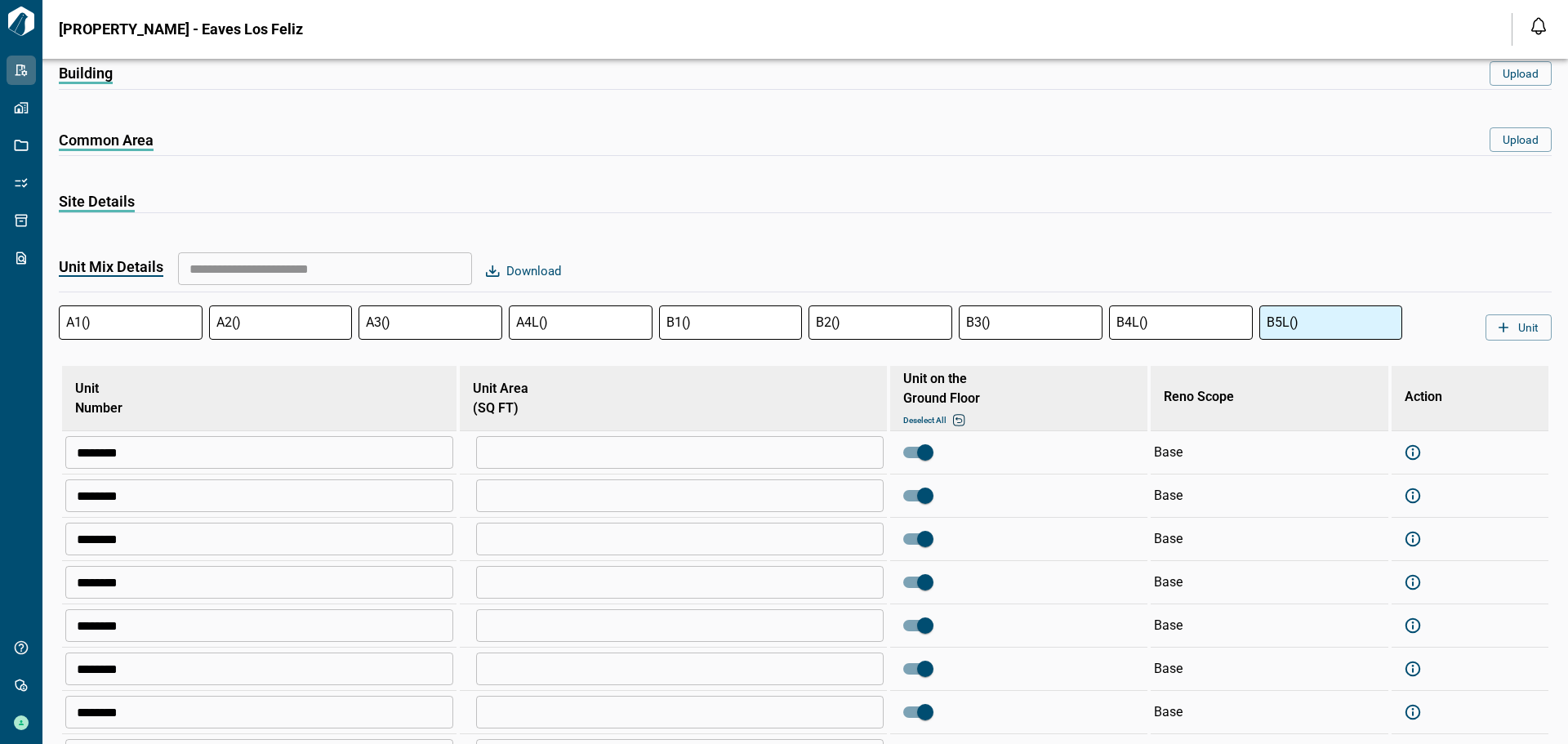 type on "********" 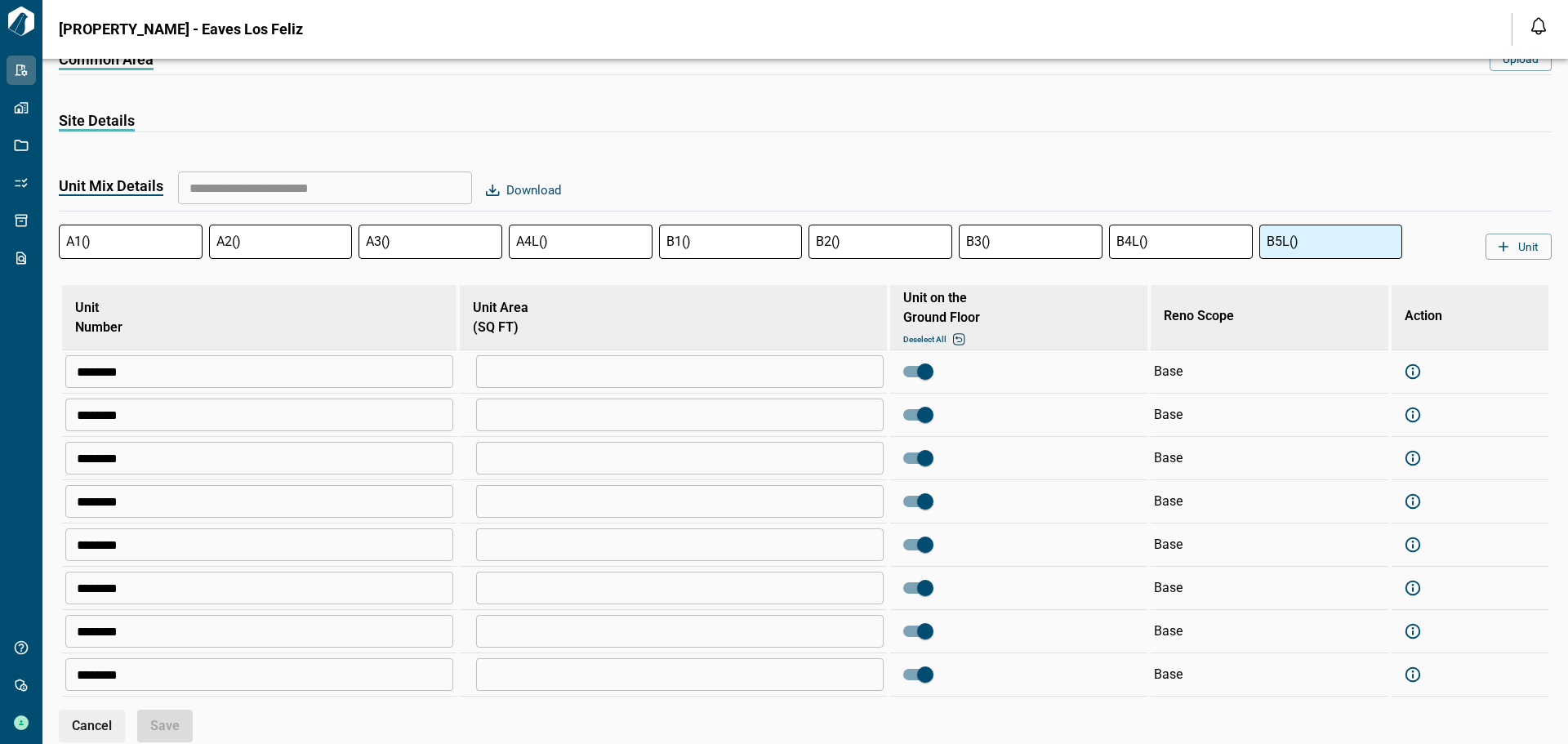 scroll, scrollTop: 257, scrollLeft: 0, axis: vertical 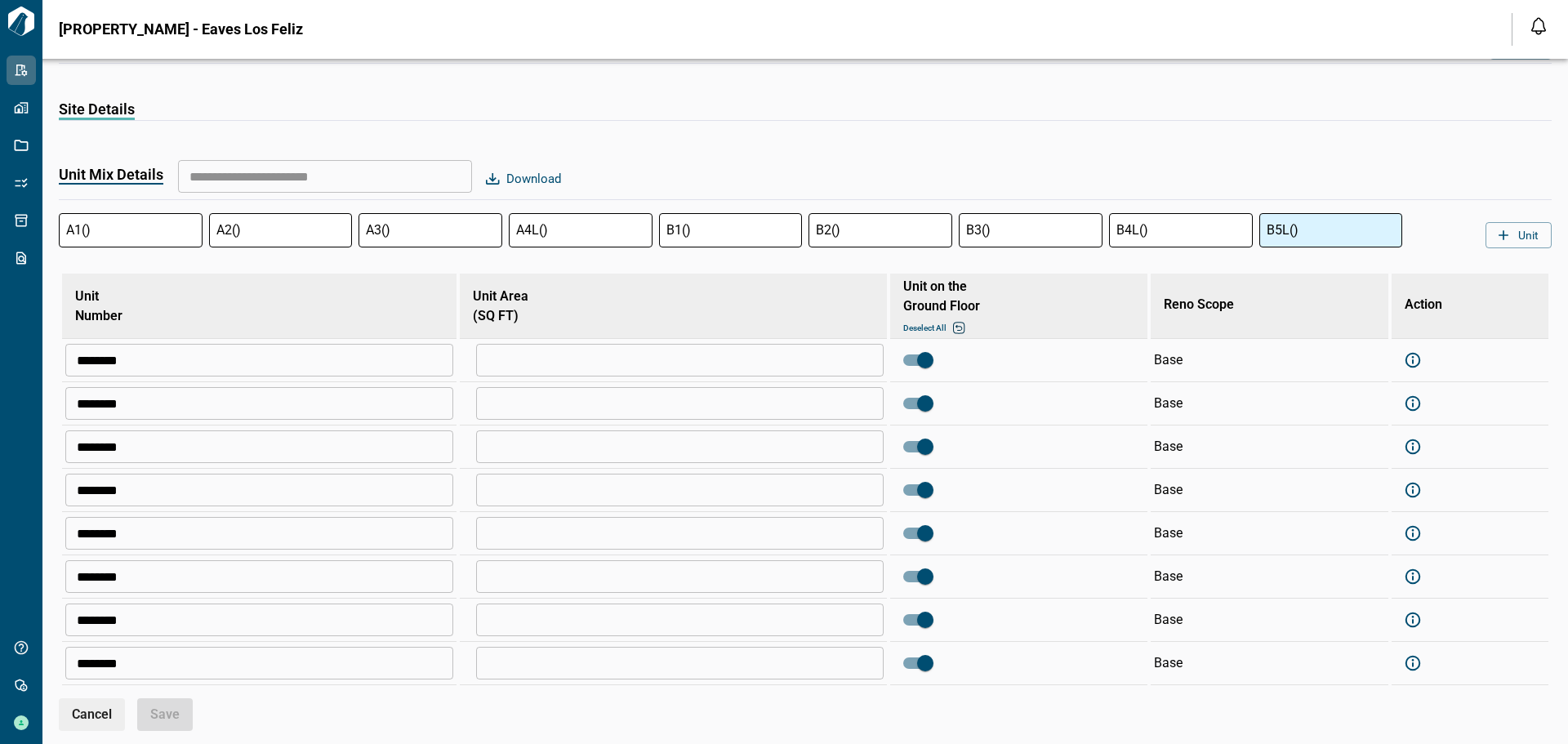 click on "A1  ( )" at bounding box center (131, 230) 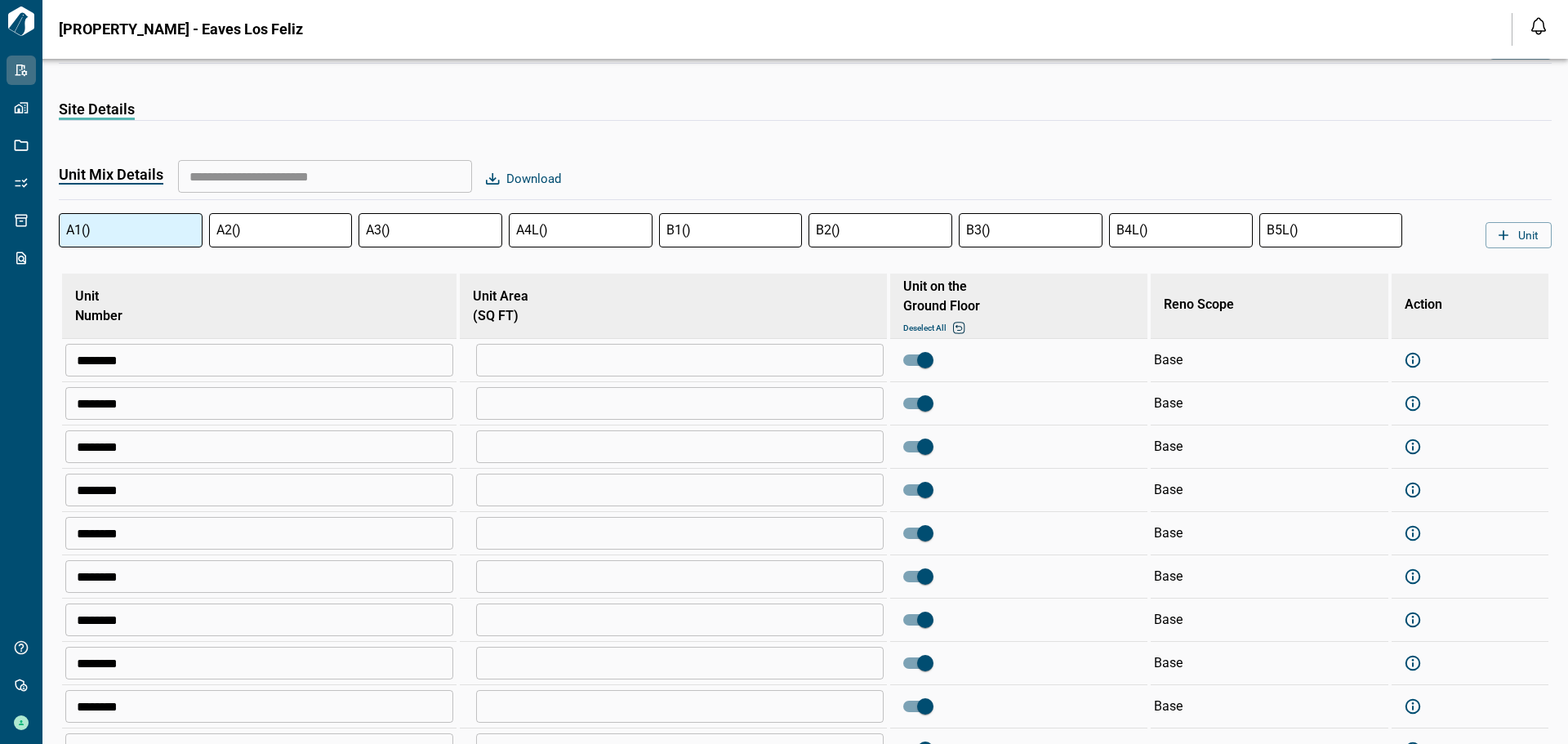 click on "A2  ( )" at bounding box center (281, 230) 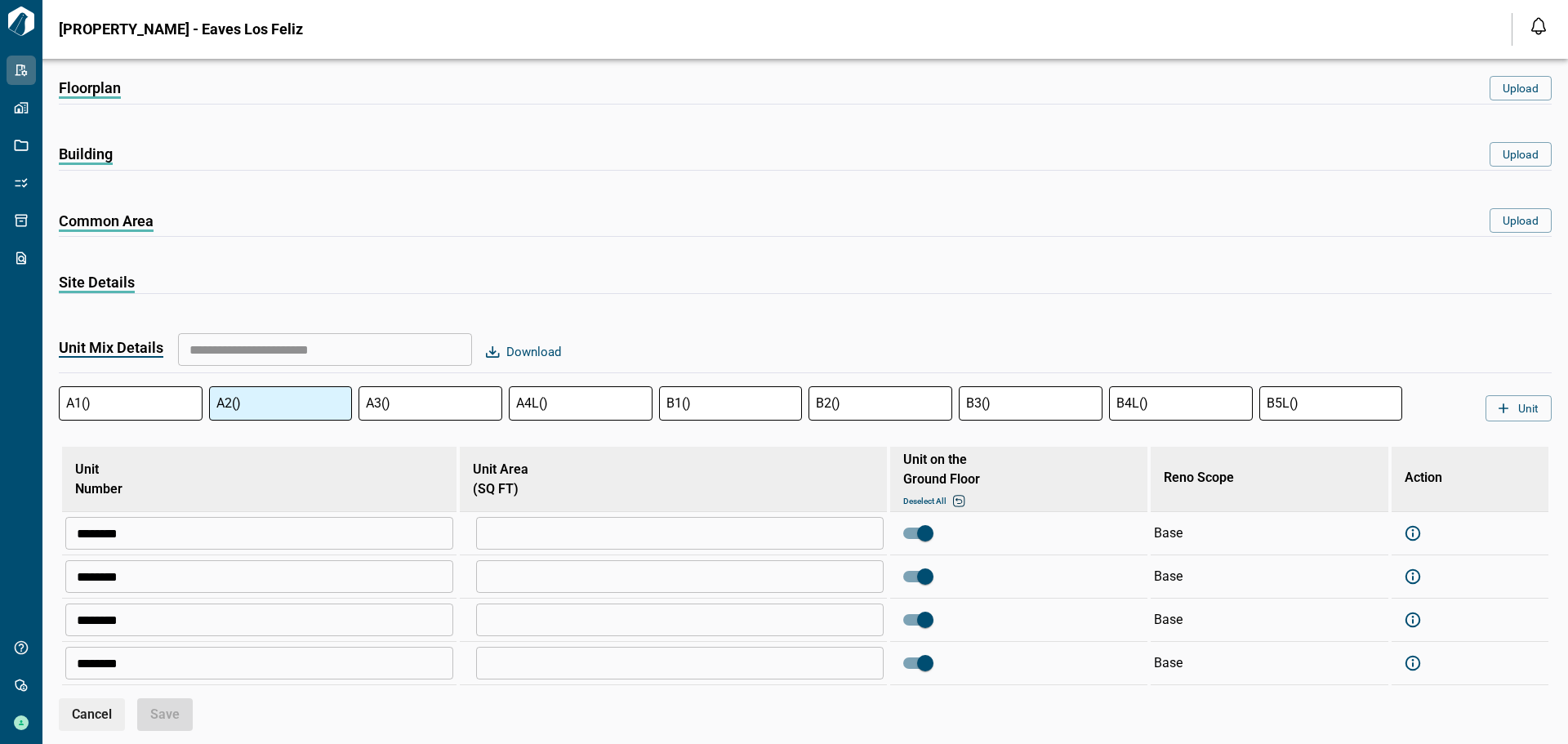 scroll, scrollTop: 84, scrollLeft: 0, axis: vertical 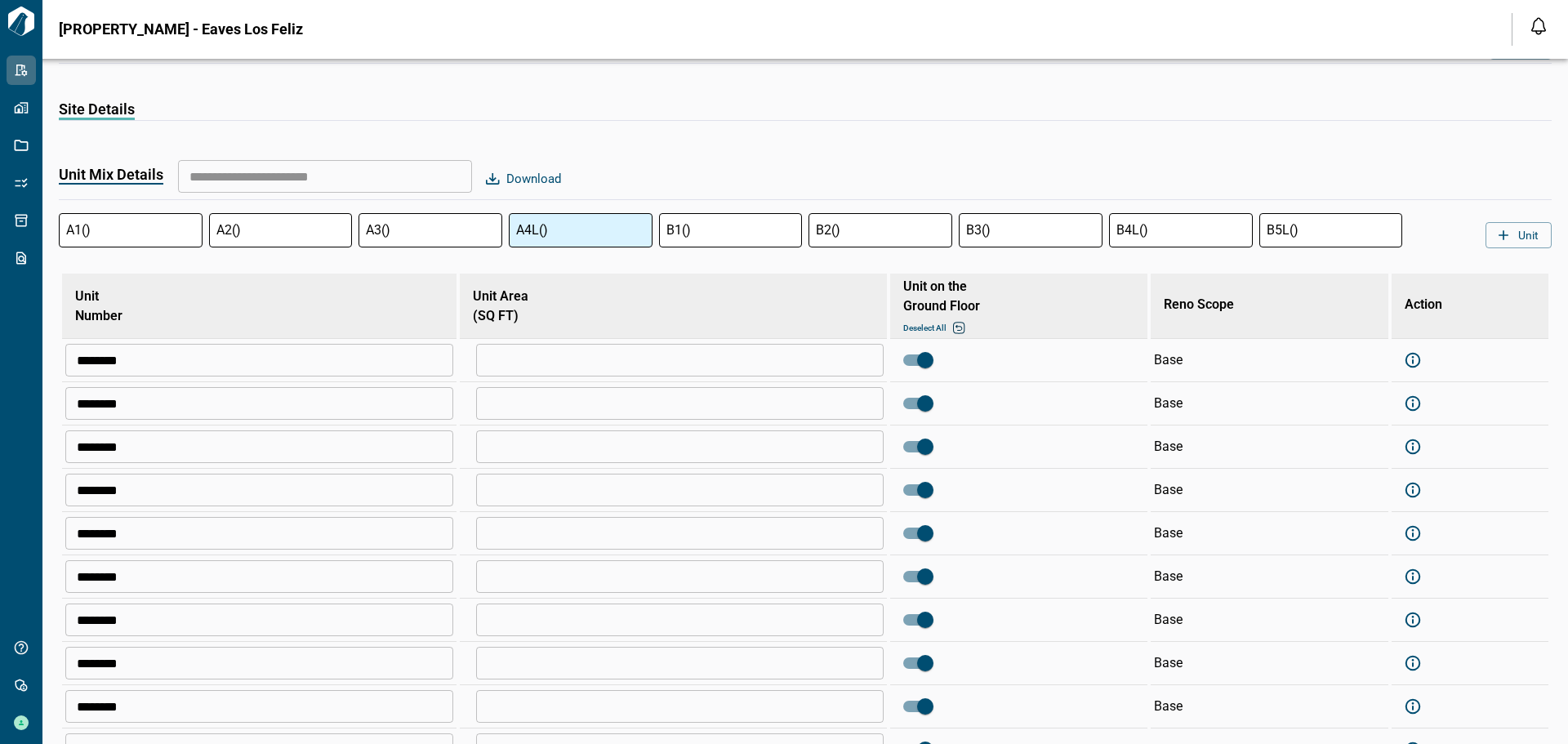 click on "A4L  ( )" at bounding box center (581, 230) 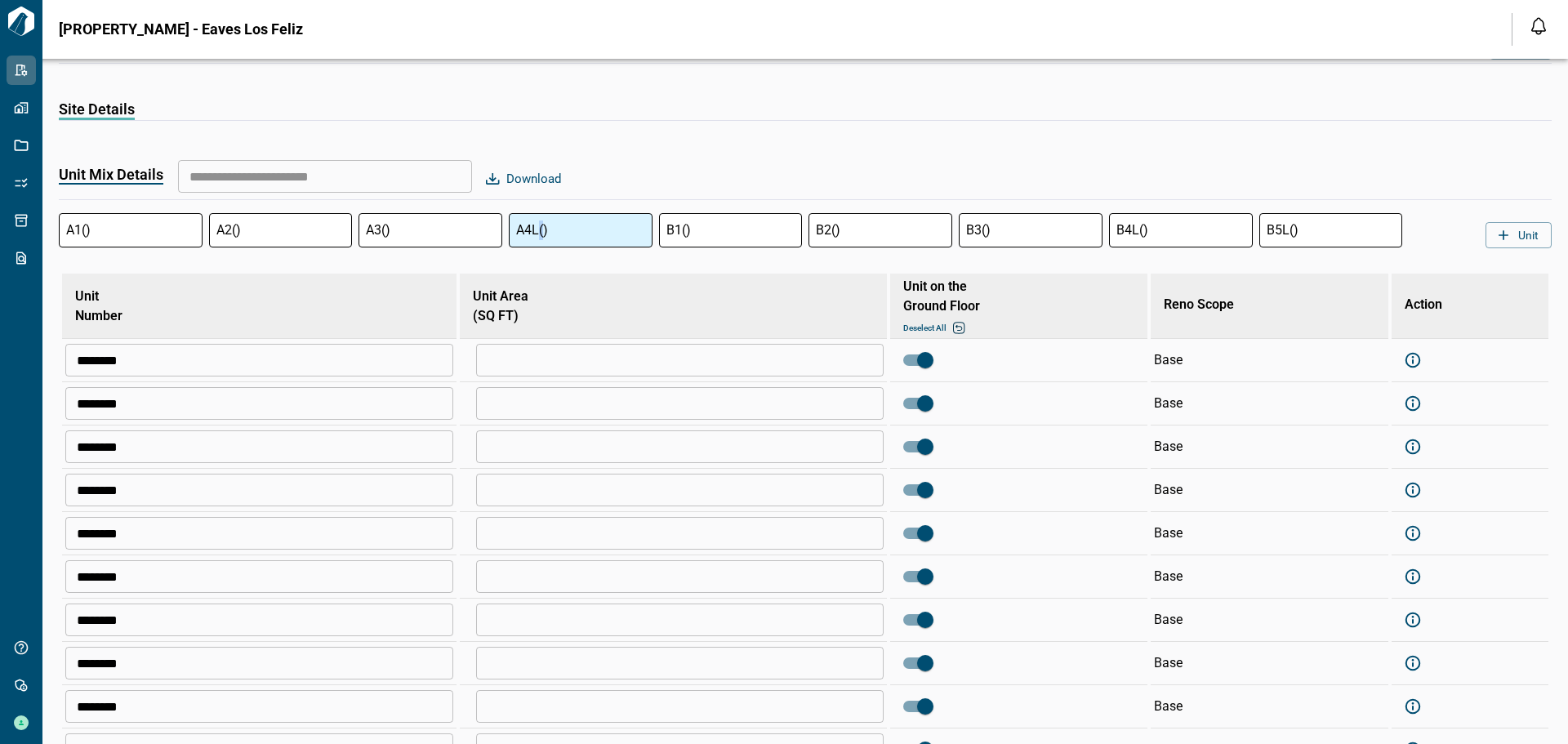 click on "A4L  ( )" at bounding box center (581, 230) 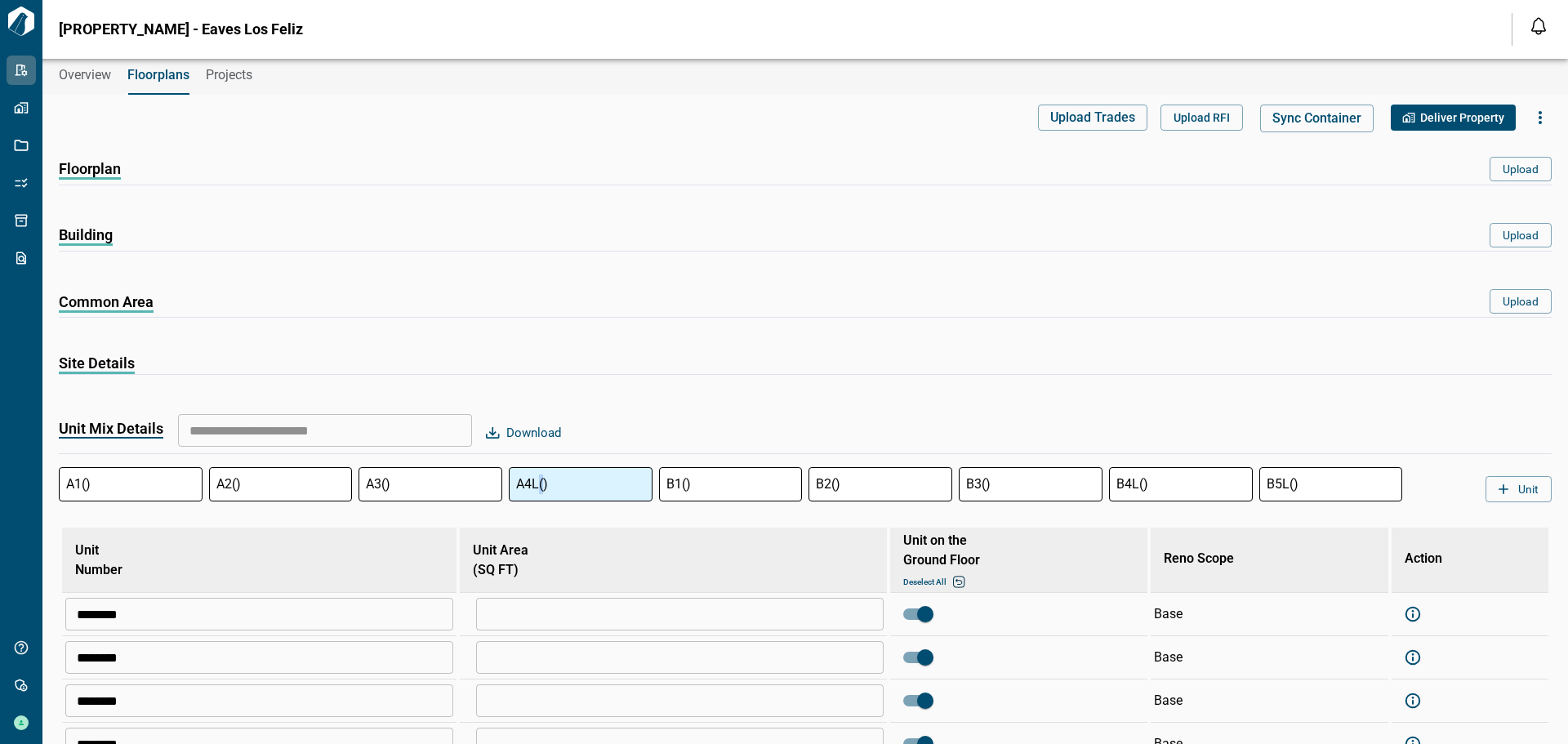 scroll, scrollTop: 0, scrollLeft: 0, axis: both 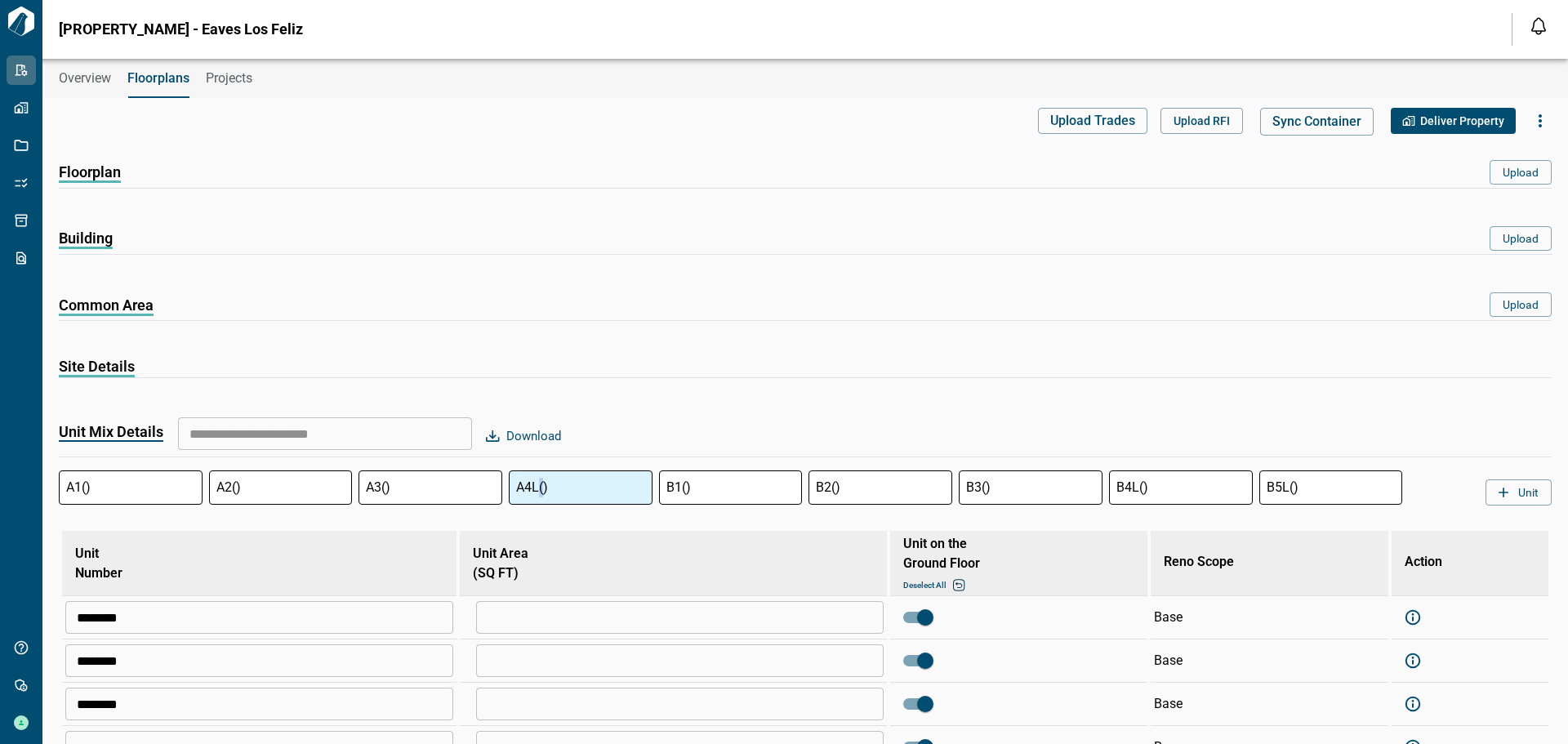 click on "Overview" at bounding box center [85, 78] 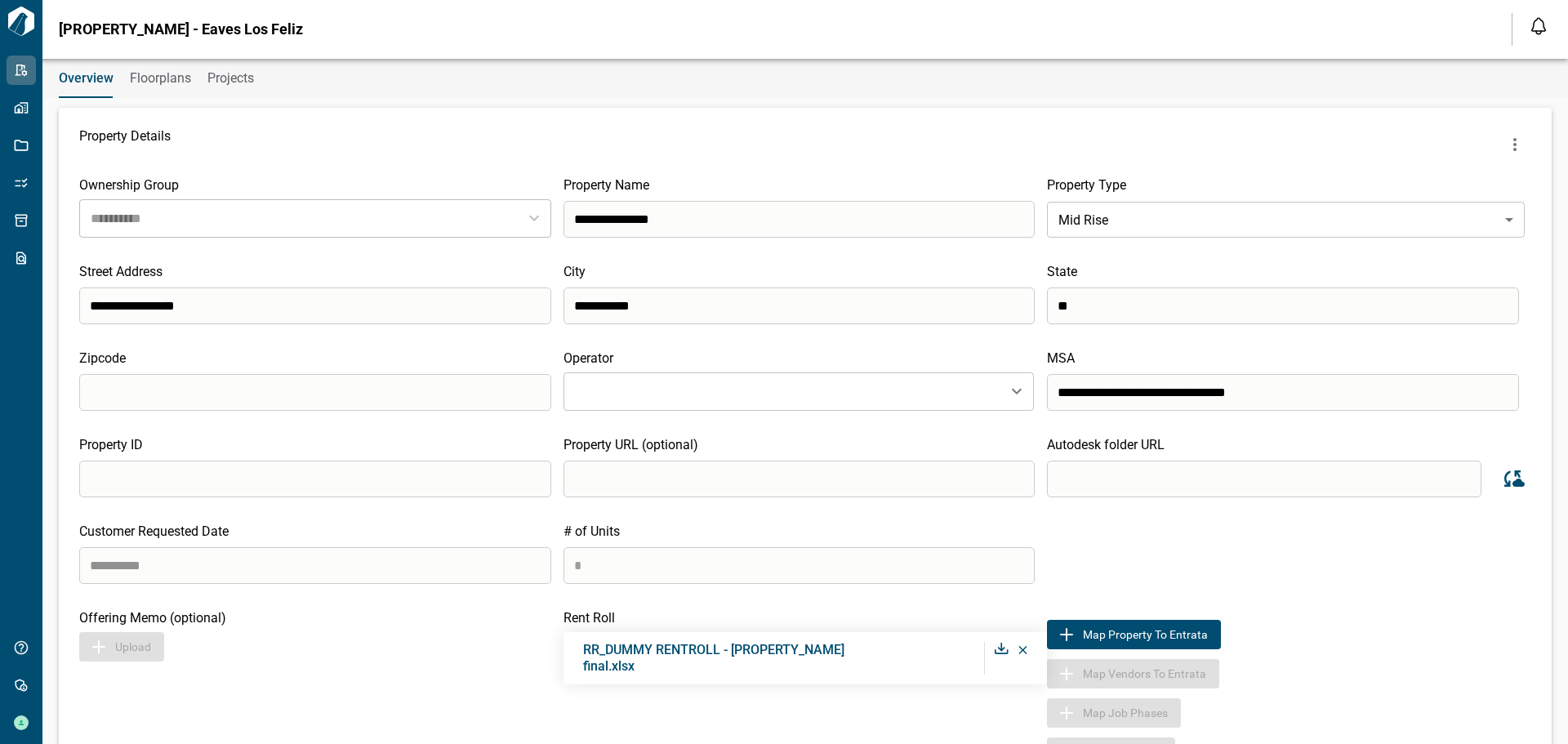 click at bounding box center (1022, 658) 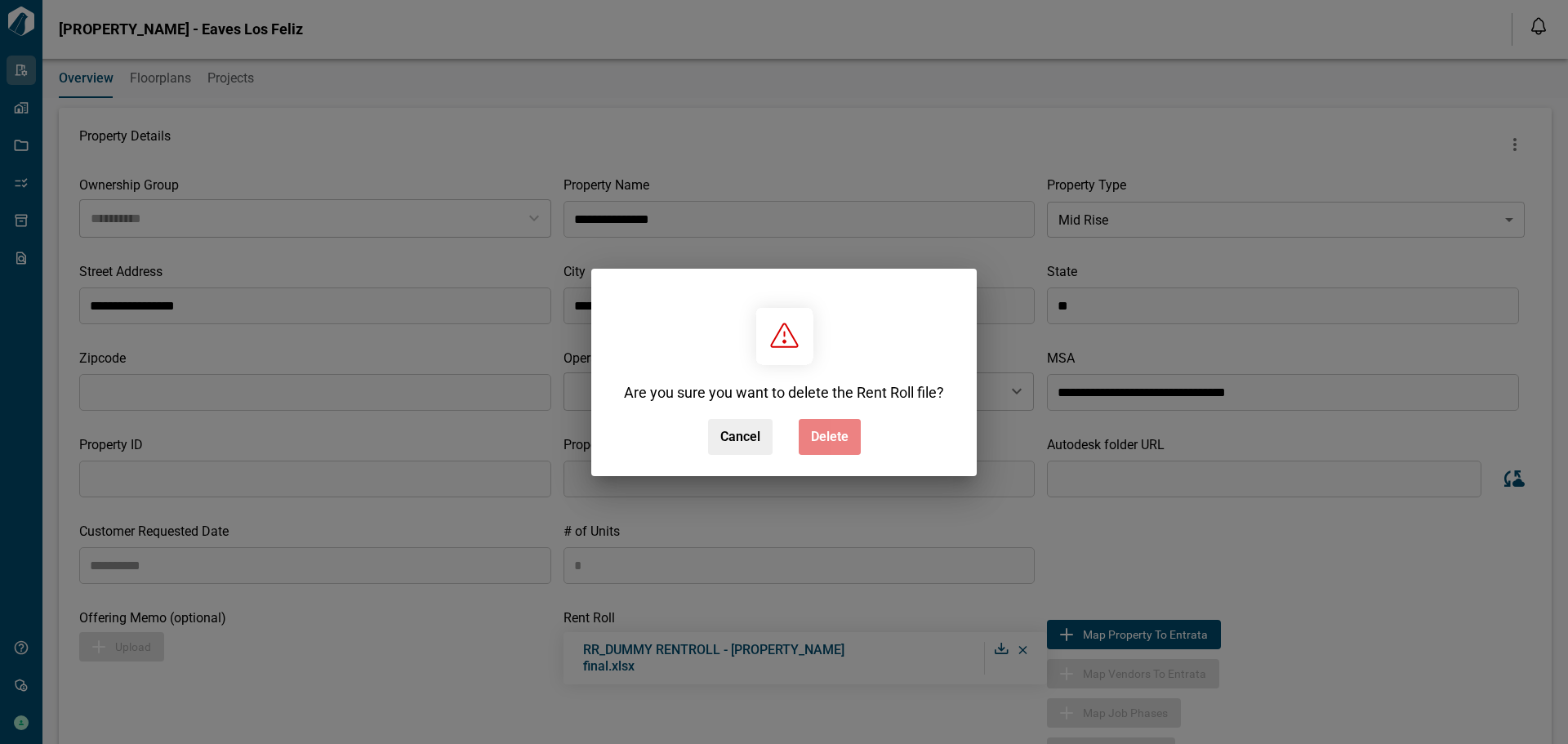 click on "Delete" at bounding box center [830, 437] 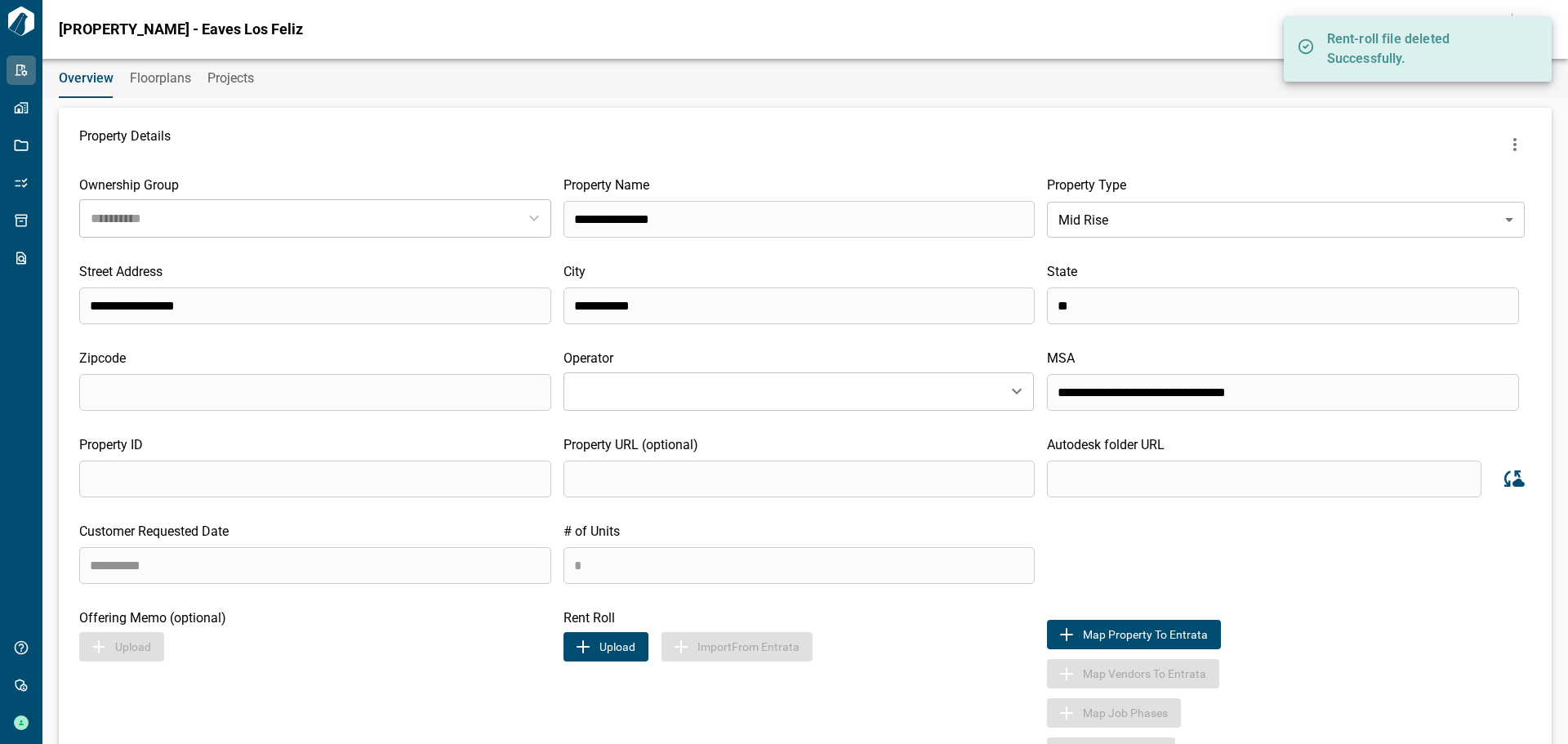 click on "Upload" at bounding box center [606, 647] 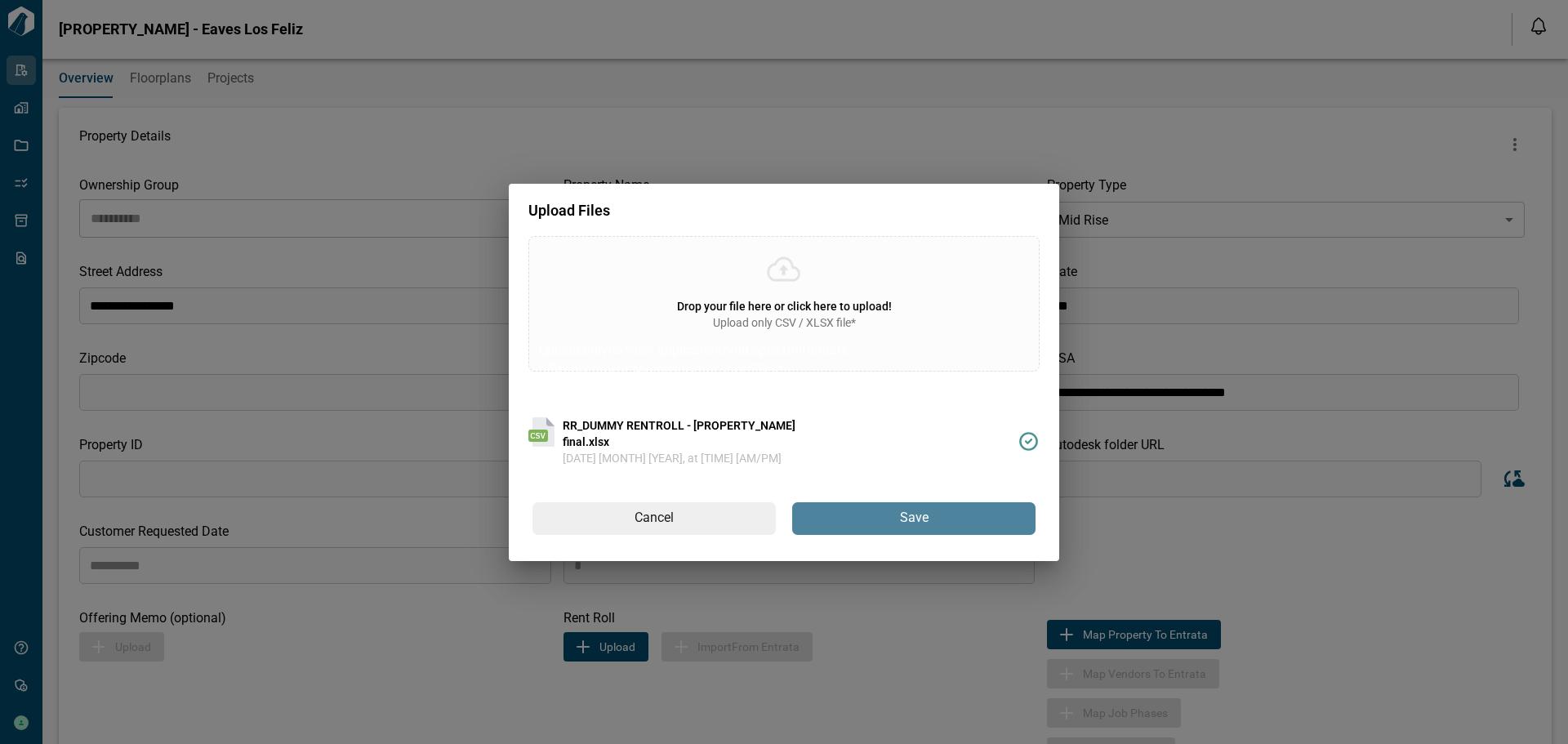 click on "Save" at bounding box center [914, 519] 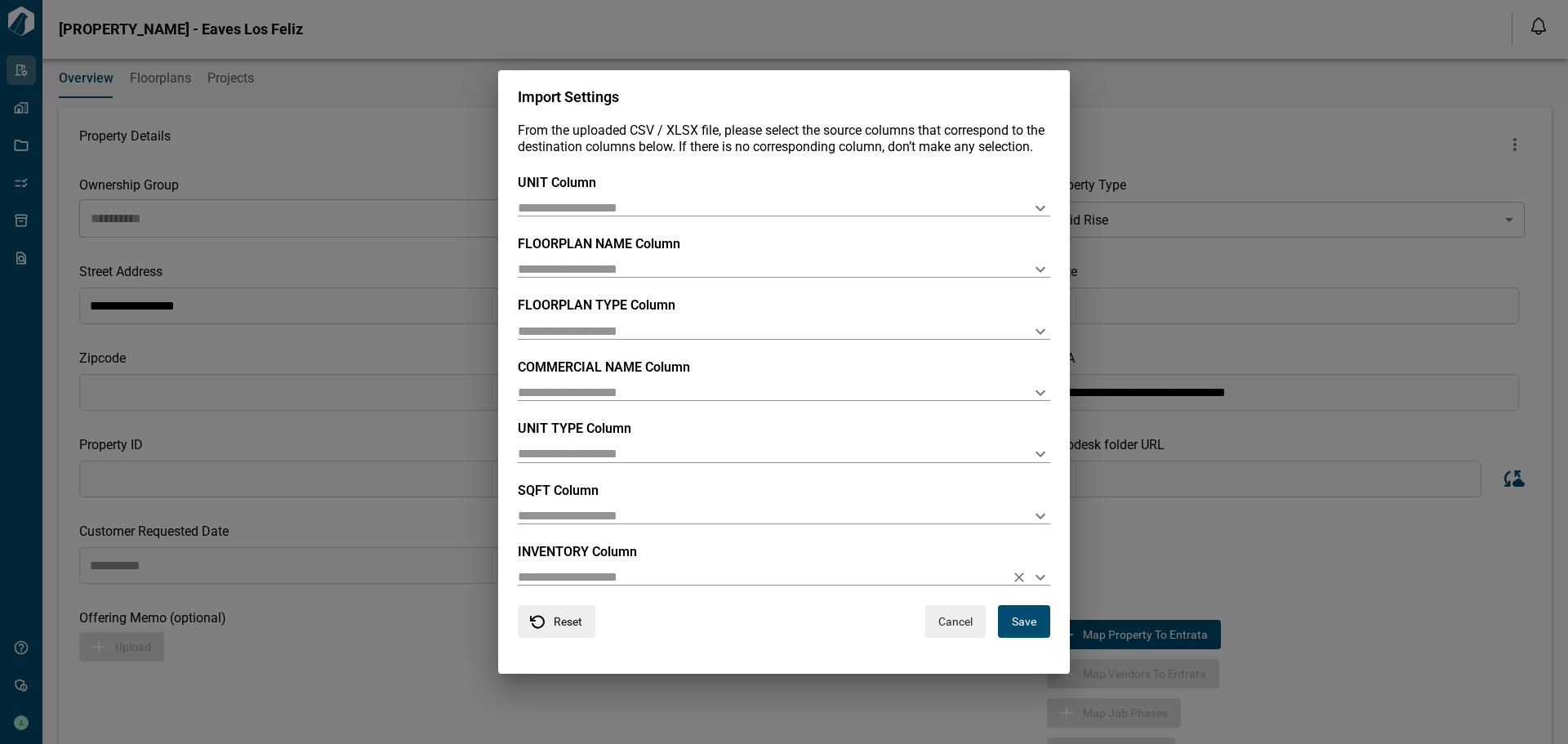click 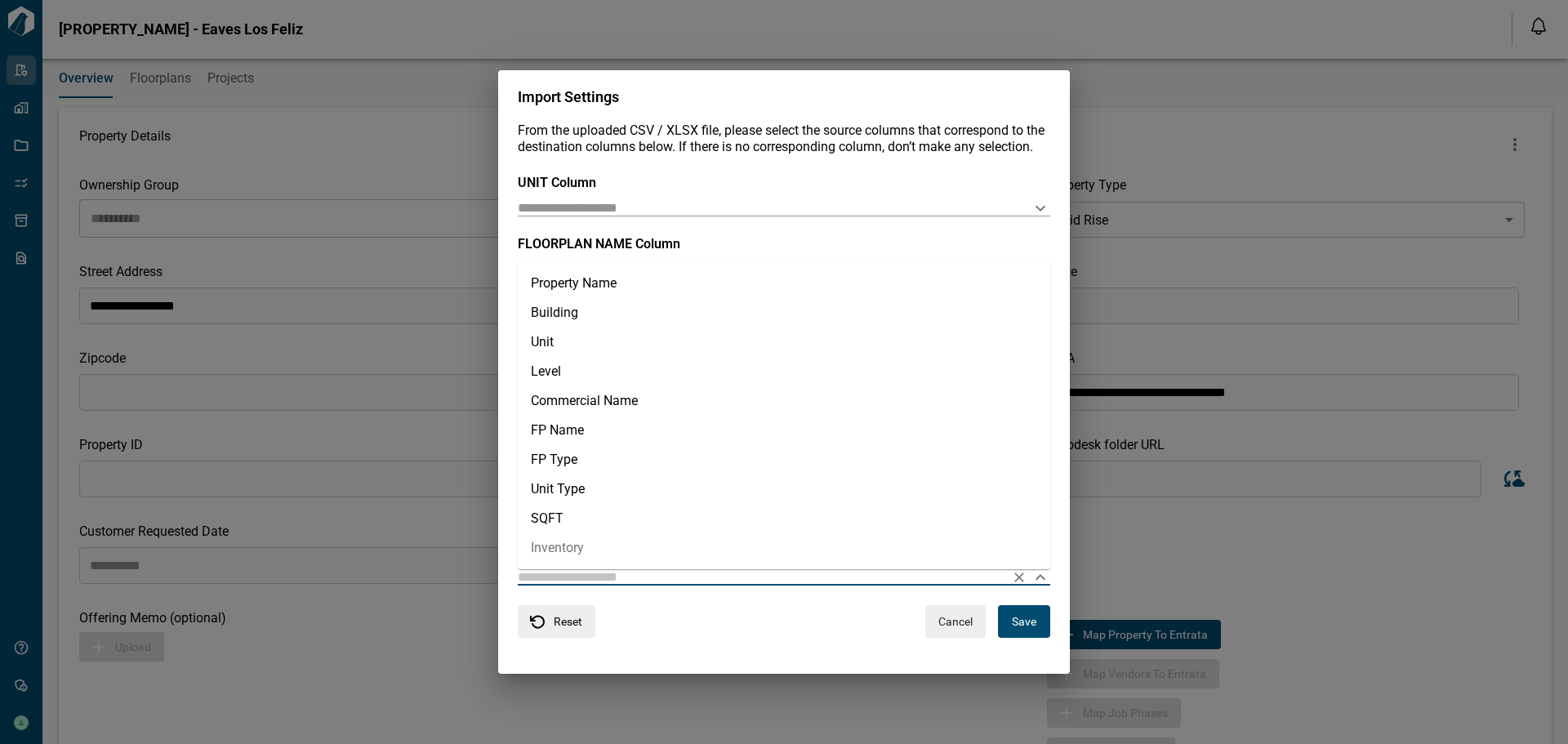 click on "Inventory" at bounding box center [784, 548] 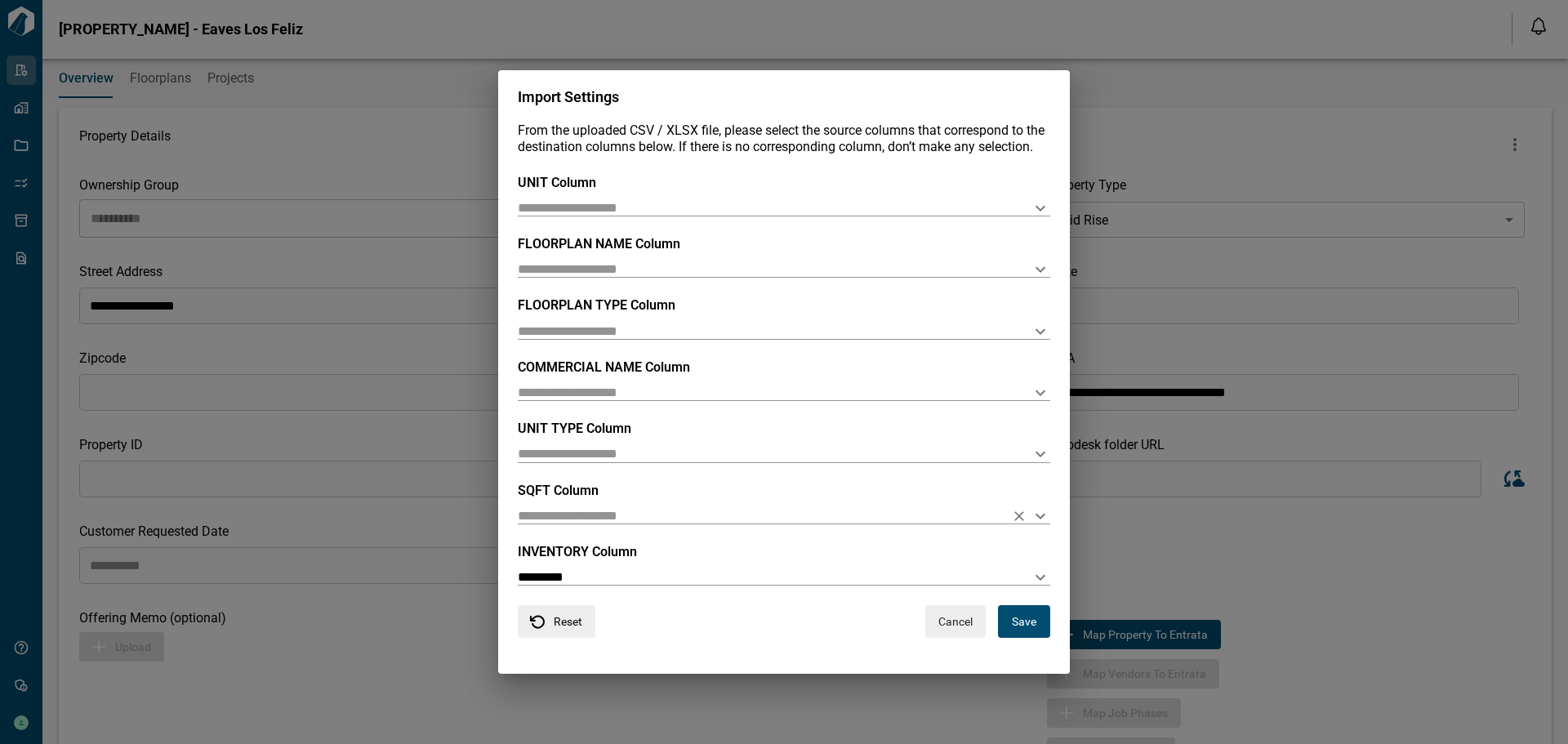 click on "From the uploaded CSV / XLSX file, please select the source columns that correspond to the destination columns below. If there is no corresponding column, don’t make any selection. UNIT Column FLOORPLAN NAME Column FLOORPLAN TYPE Column COMMERCIAL NAME Column UNIT TYPE Column SQFT Column INVENTORY Column ********* Reset Cancel Save" at bounding box center (784, 399) 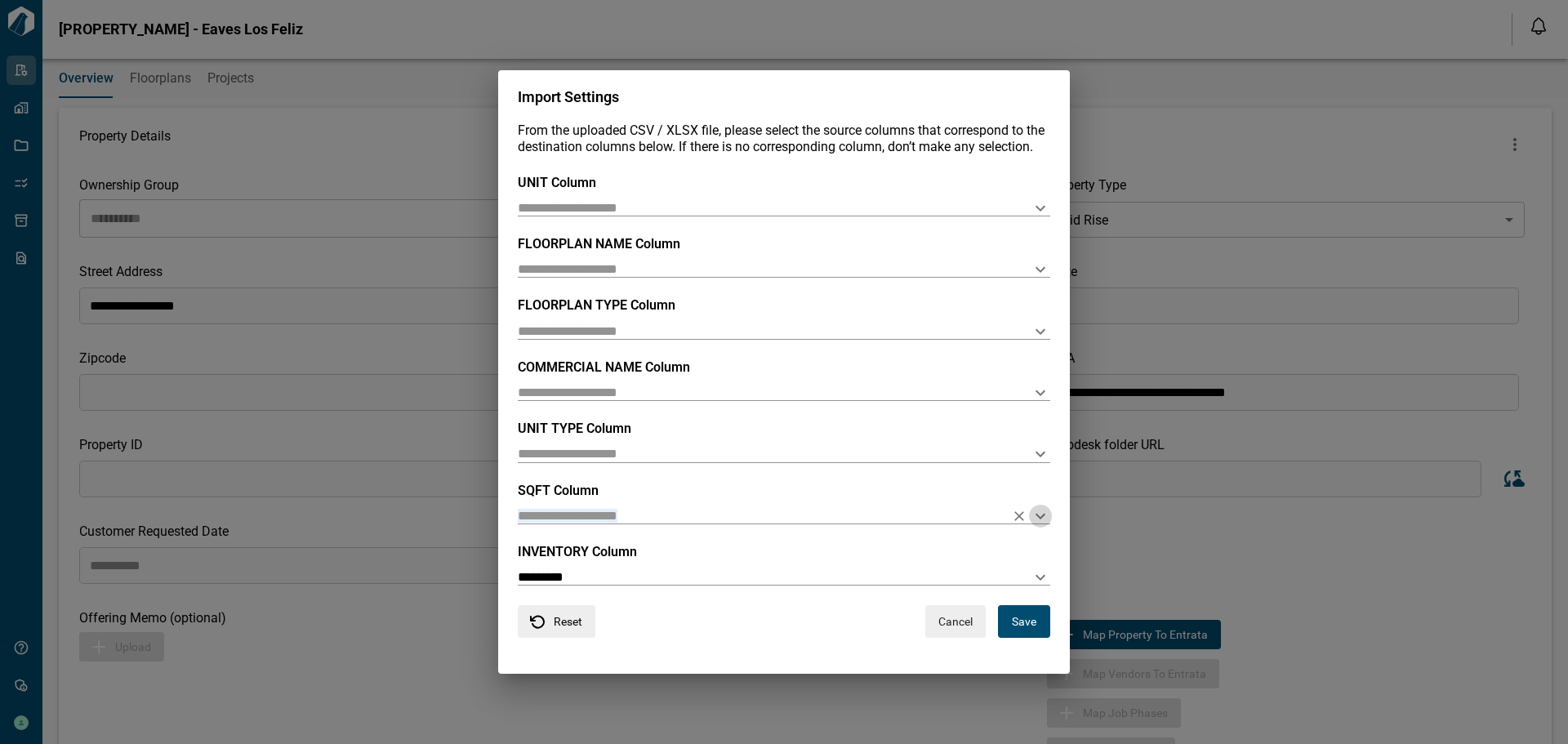 click 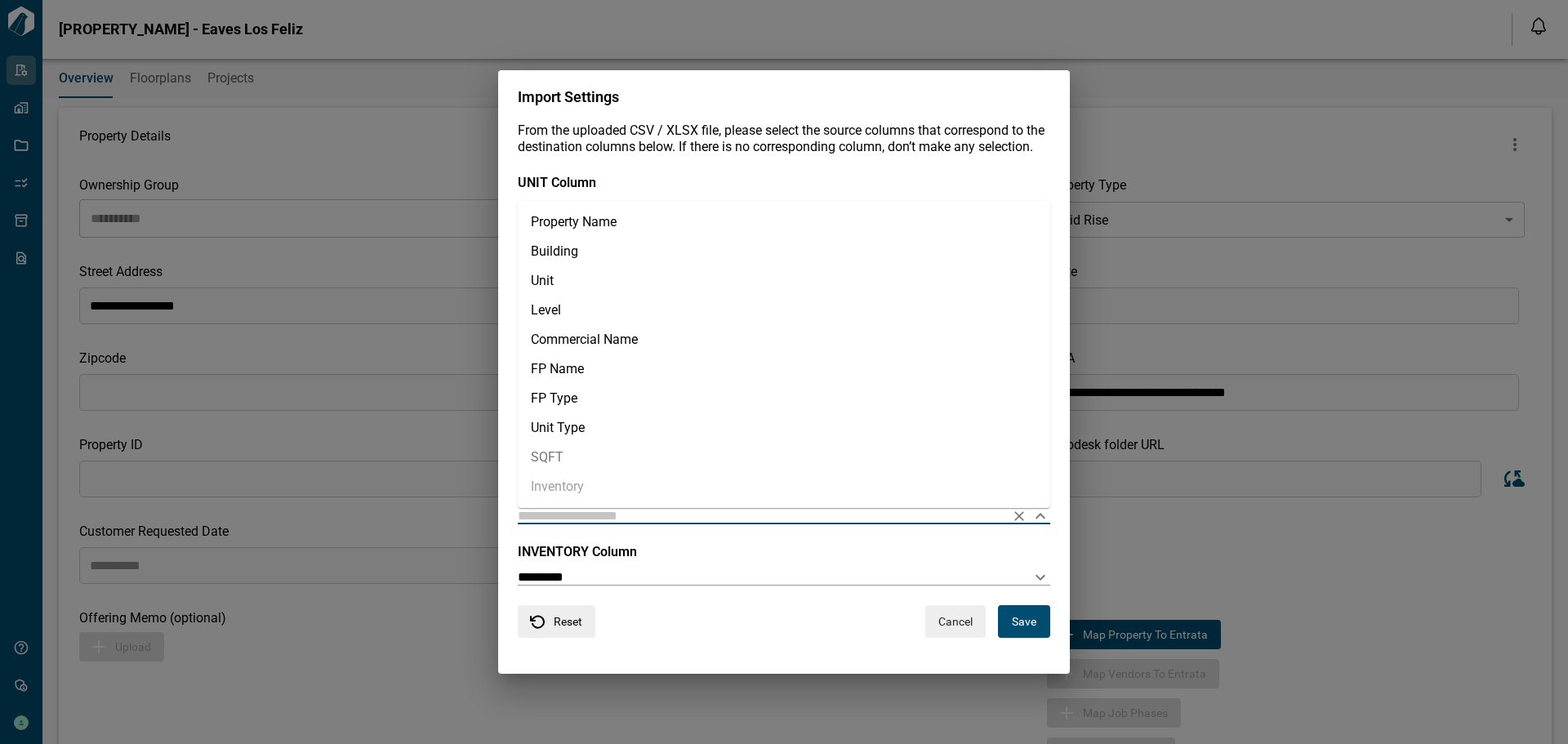 click on "SQFT" at bounding box center [784, 457] 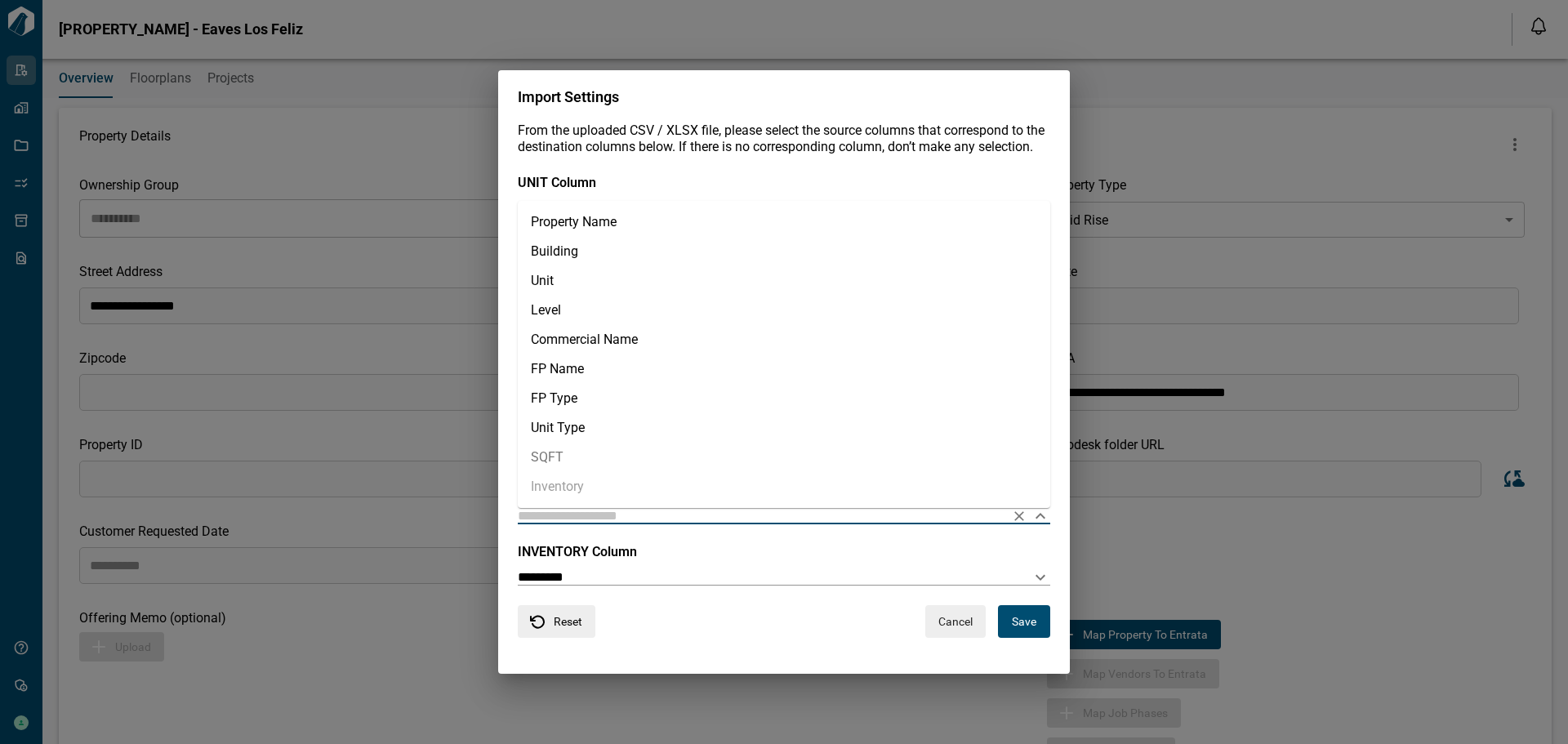 type on "****" 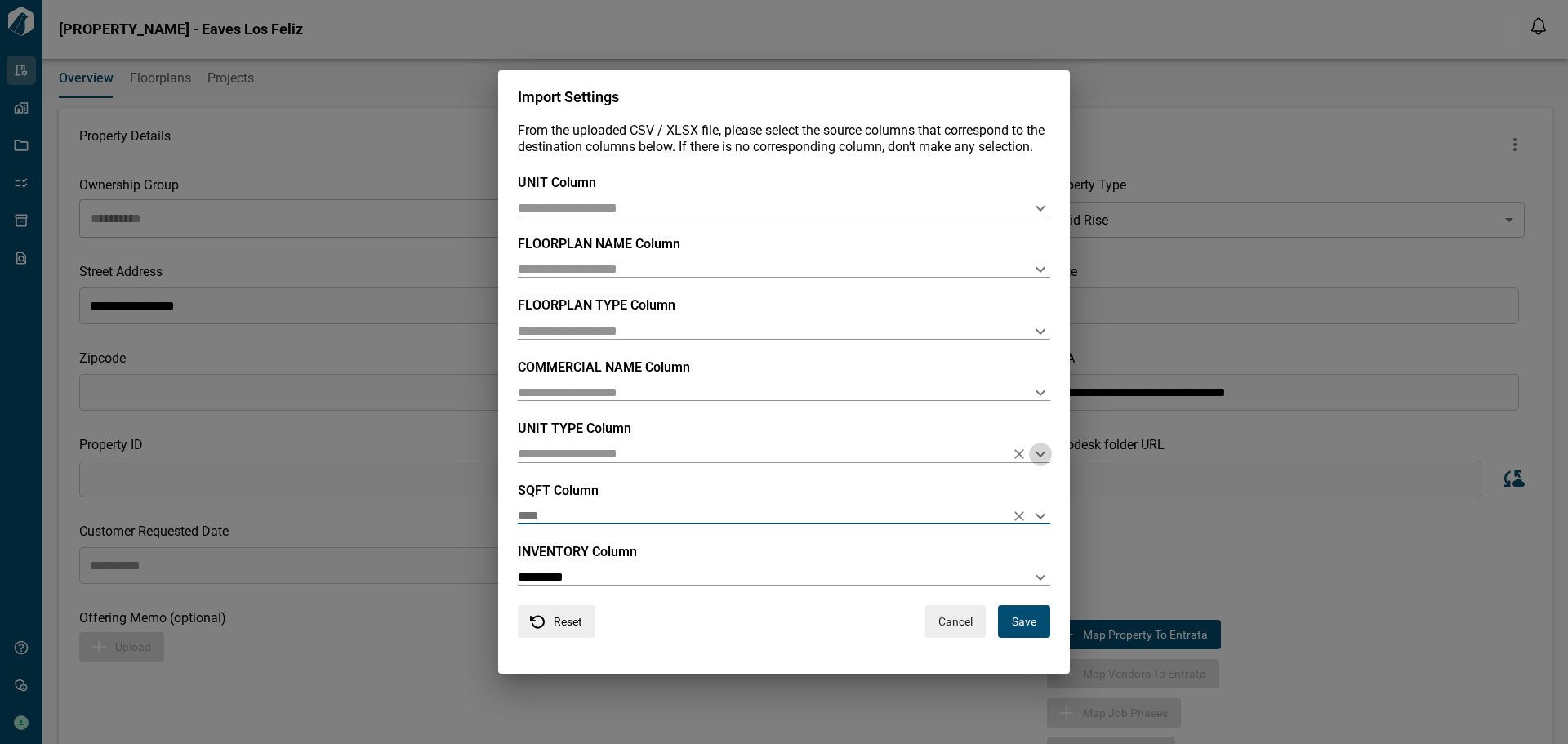 click 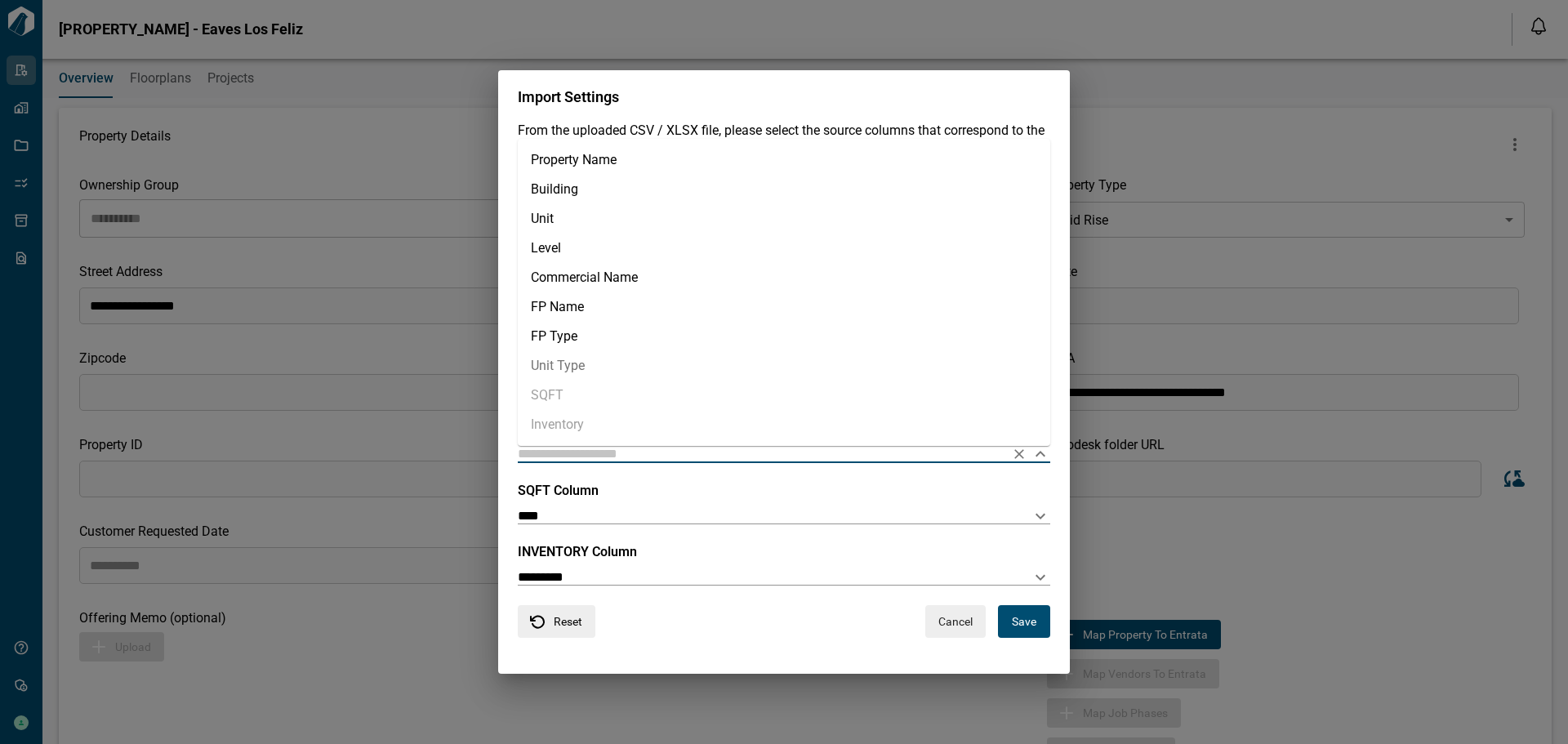 click on "Unit Type" at bounding box center (784, 366) 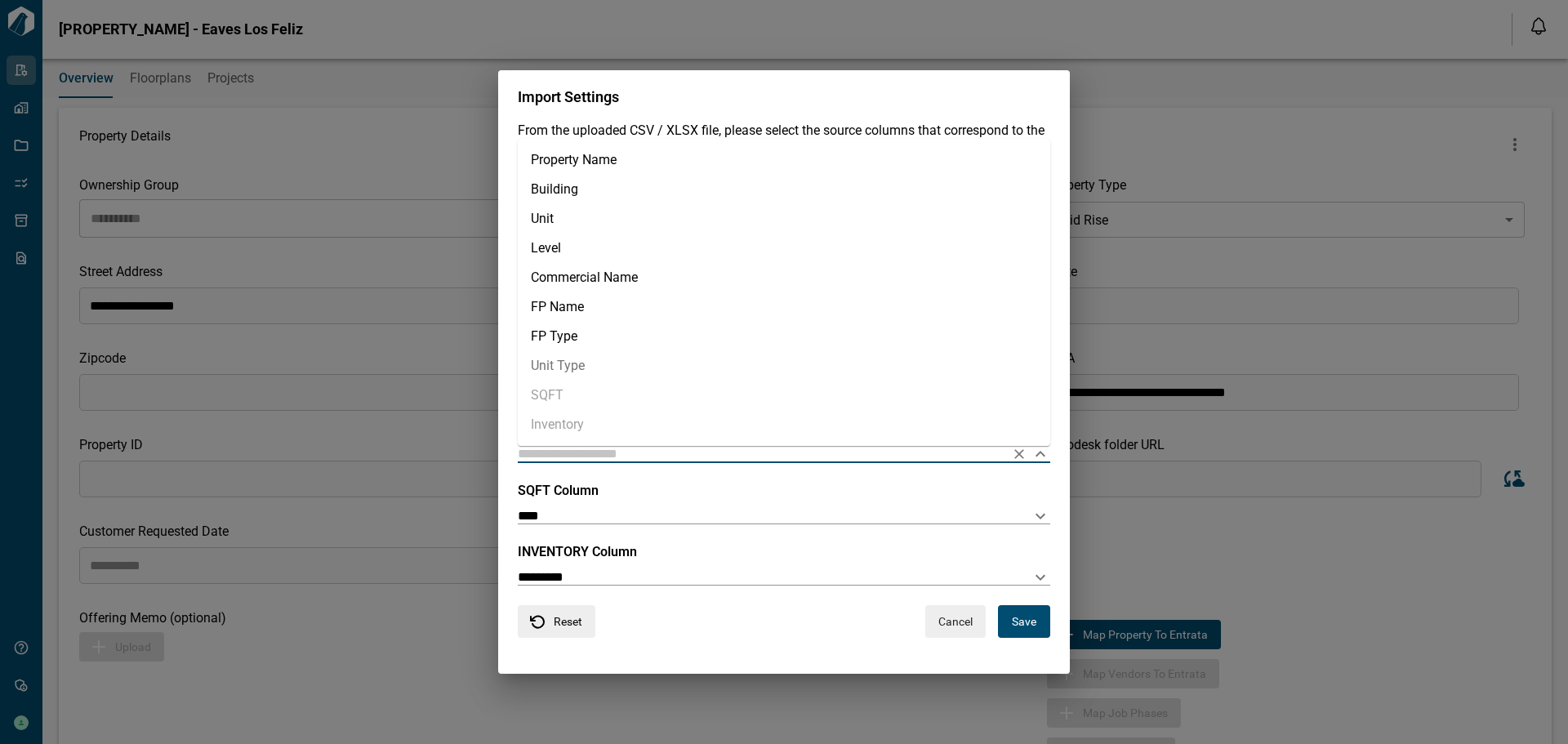 type on "*********" 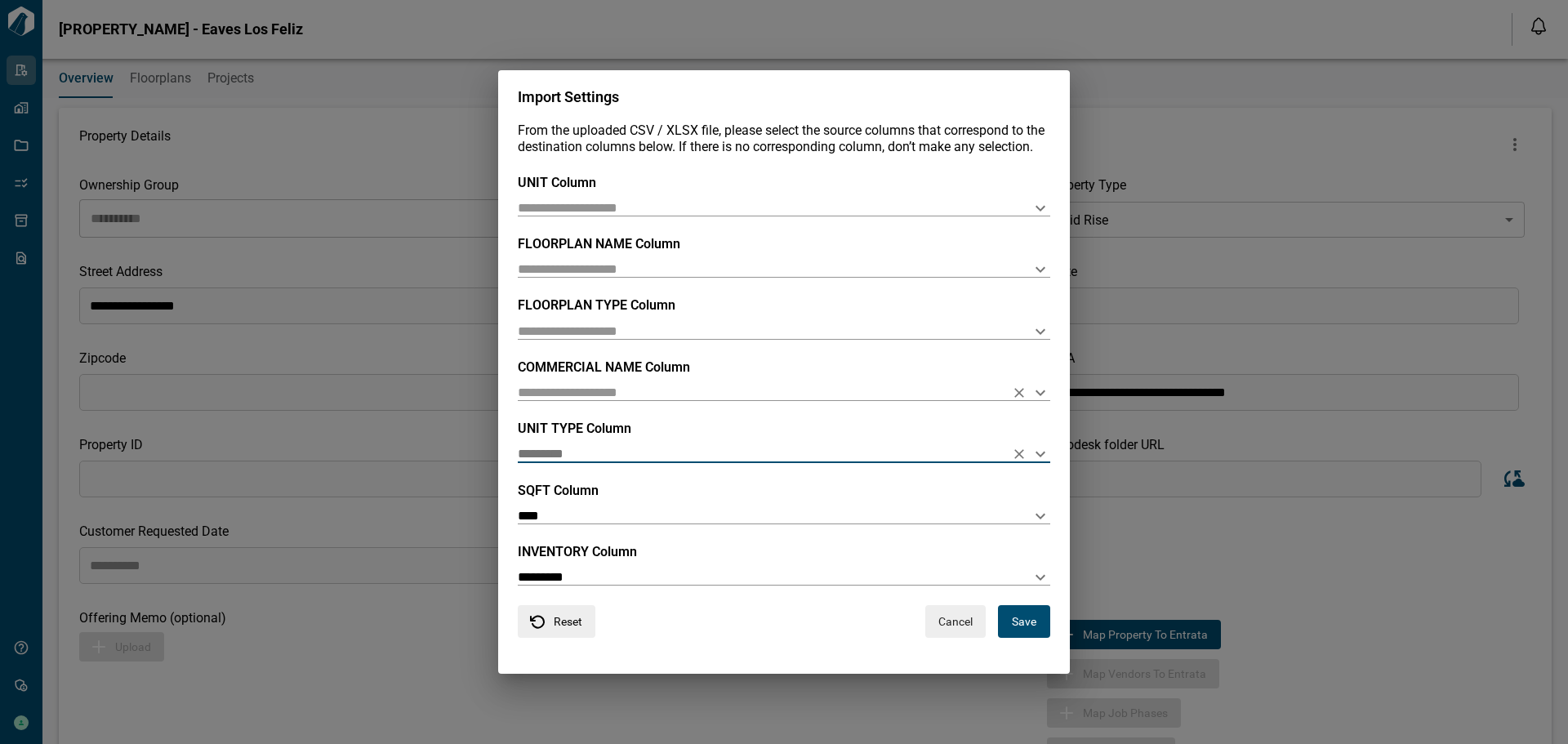 click 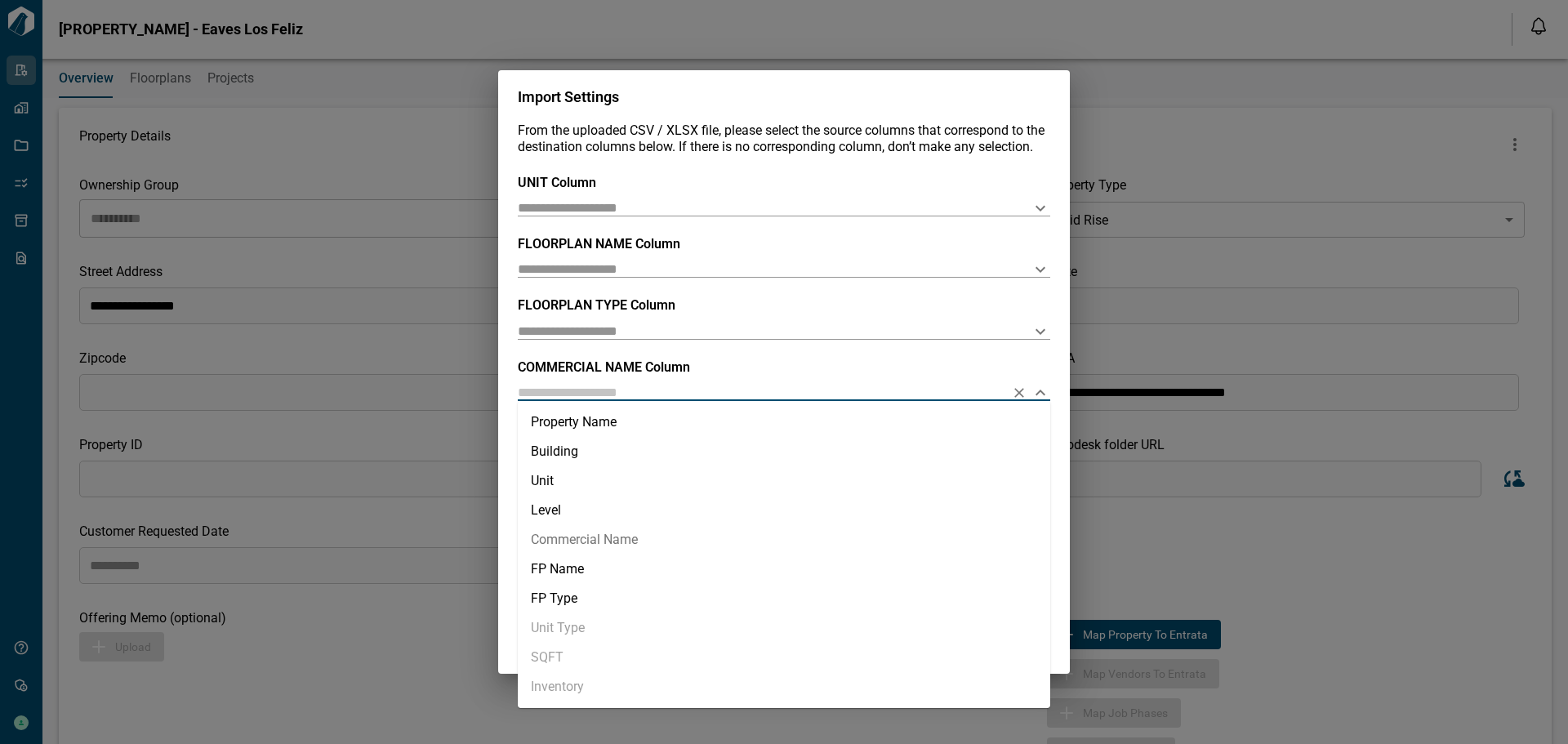 click on "Commercial Name" at bounding box center [784, 540] 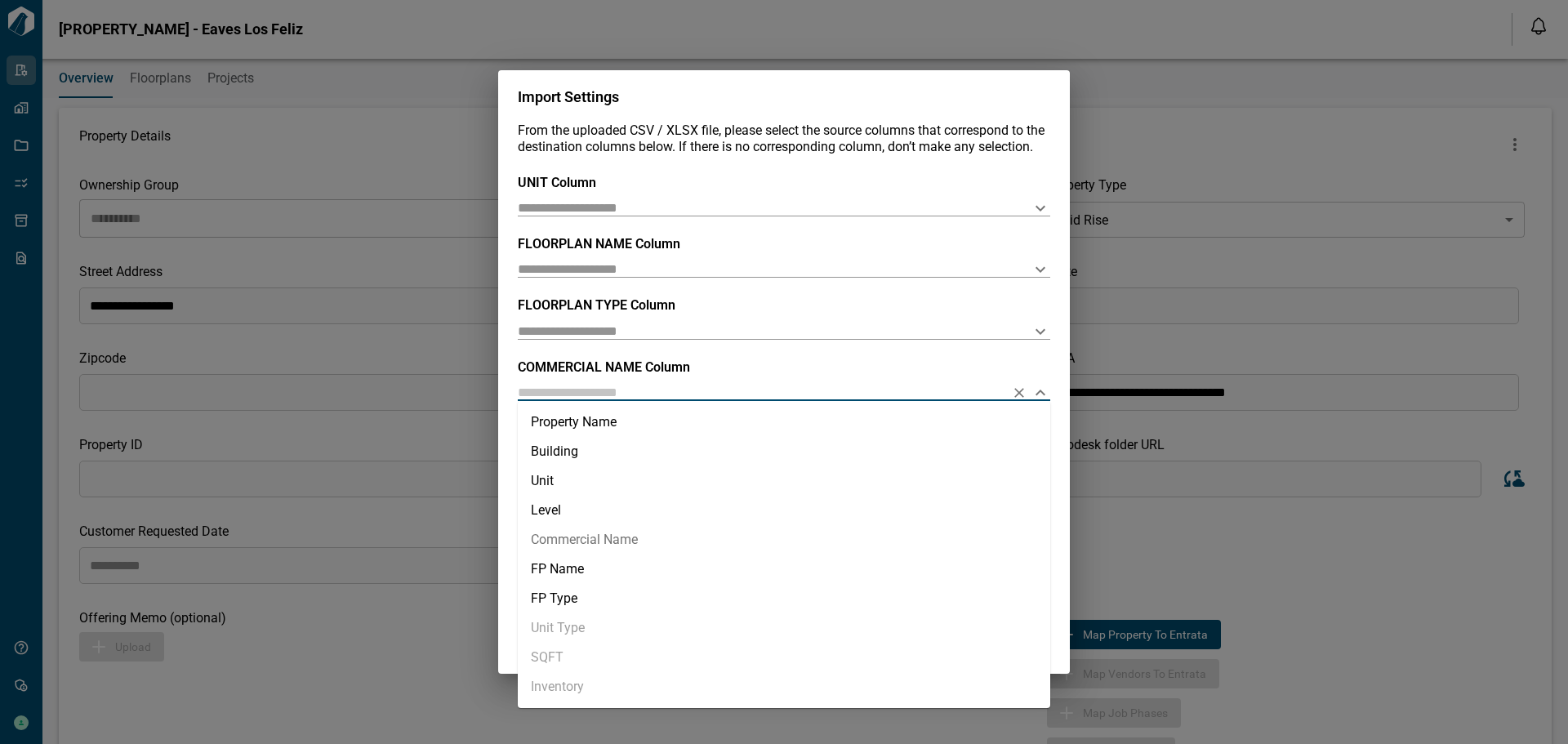 type on "**********" 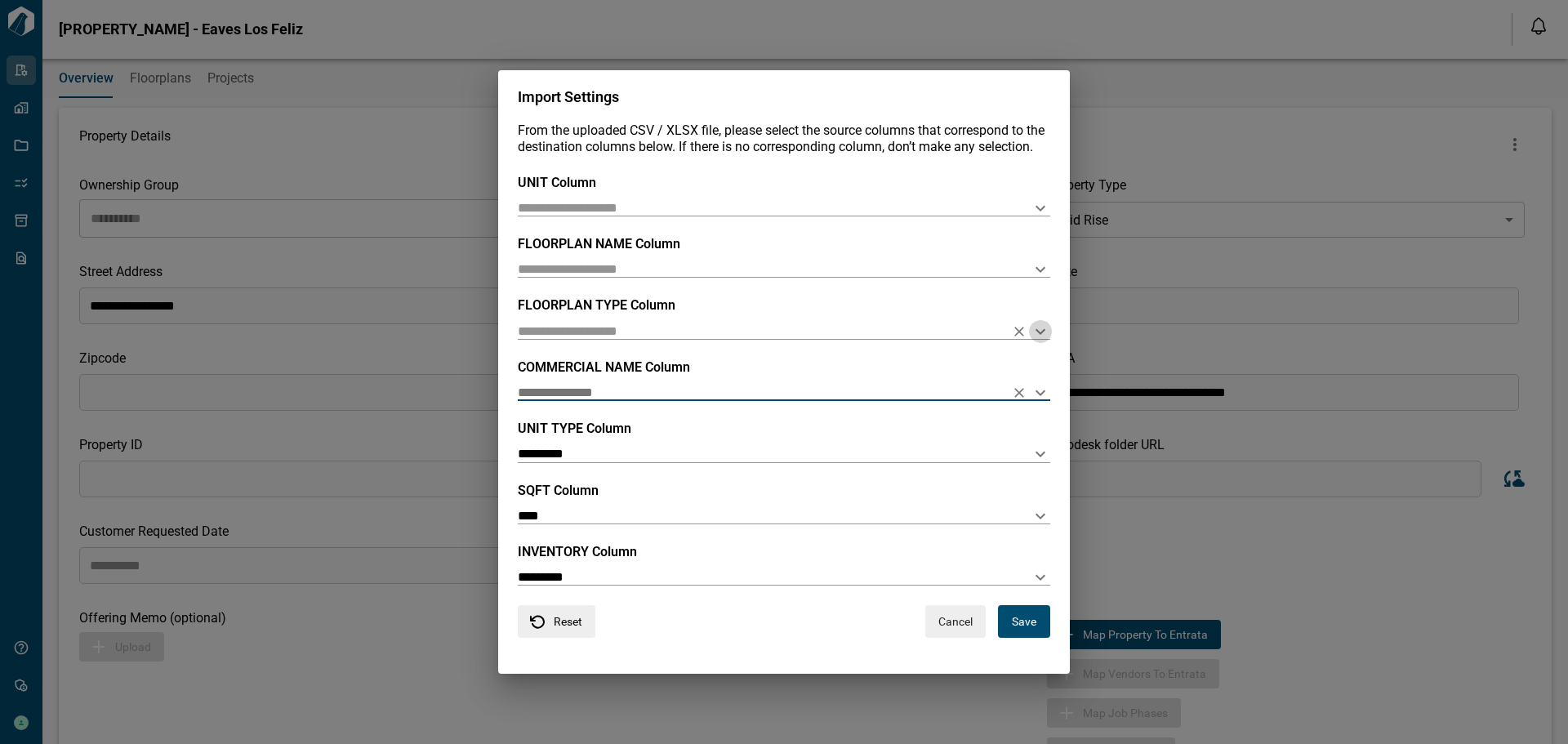 click 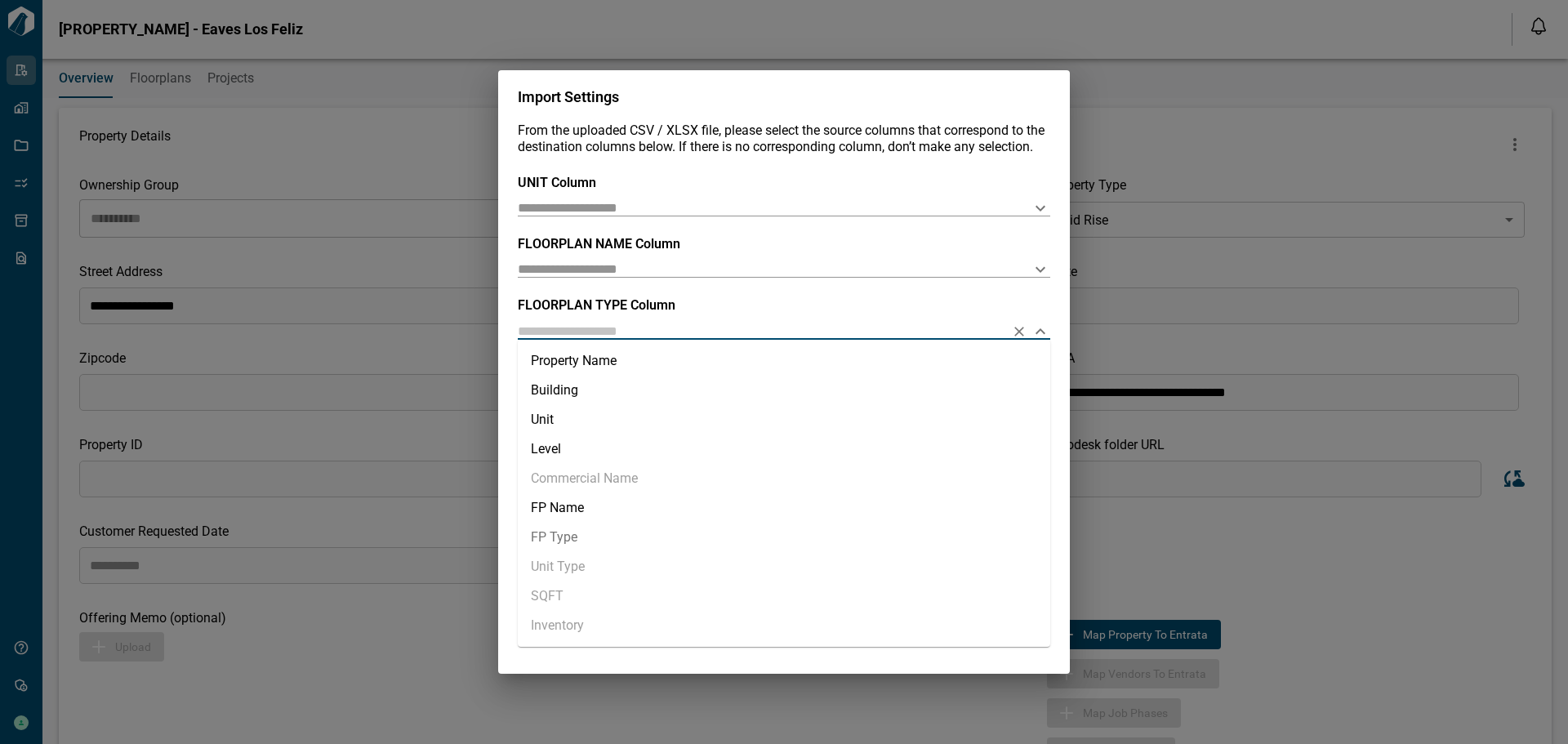 click on "FP Type" at bounding box center (784, 537) 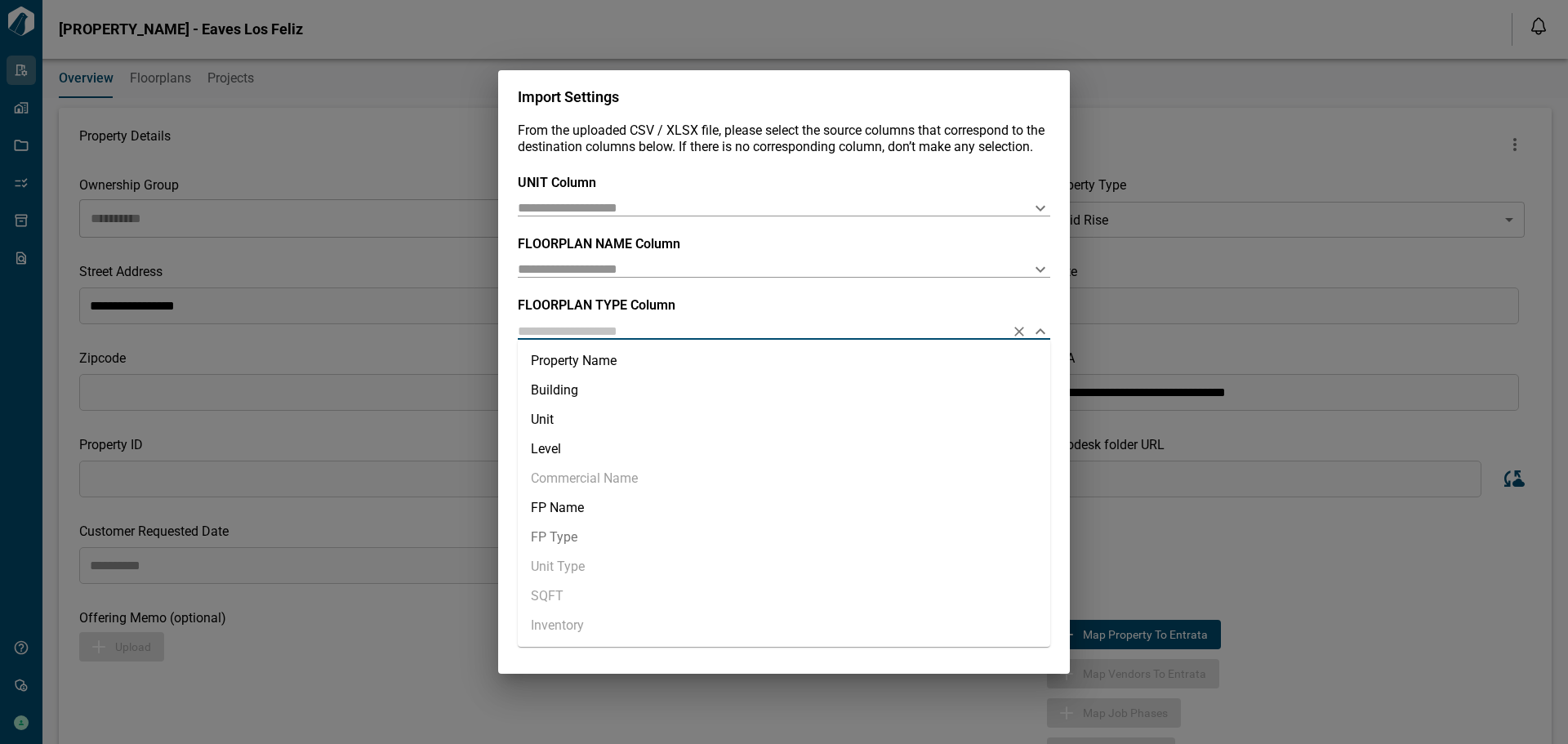 type on "*******" 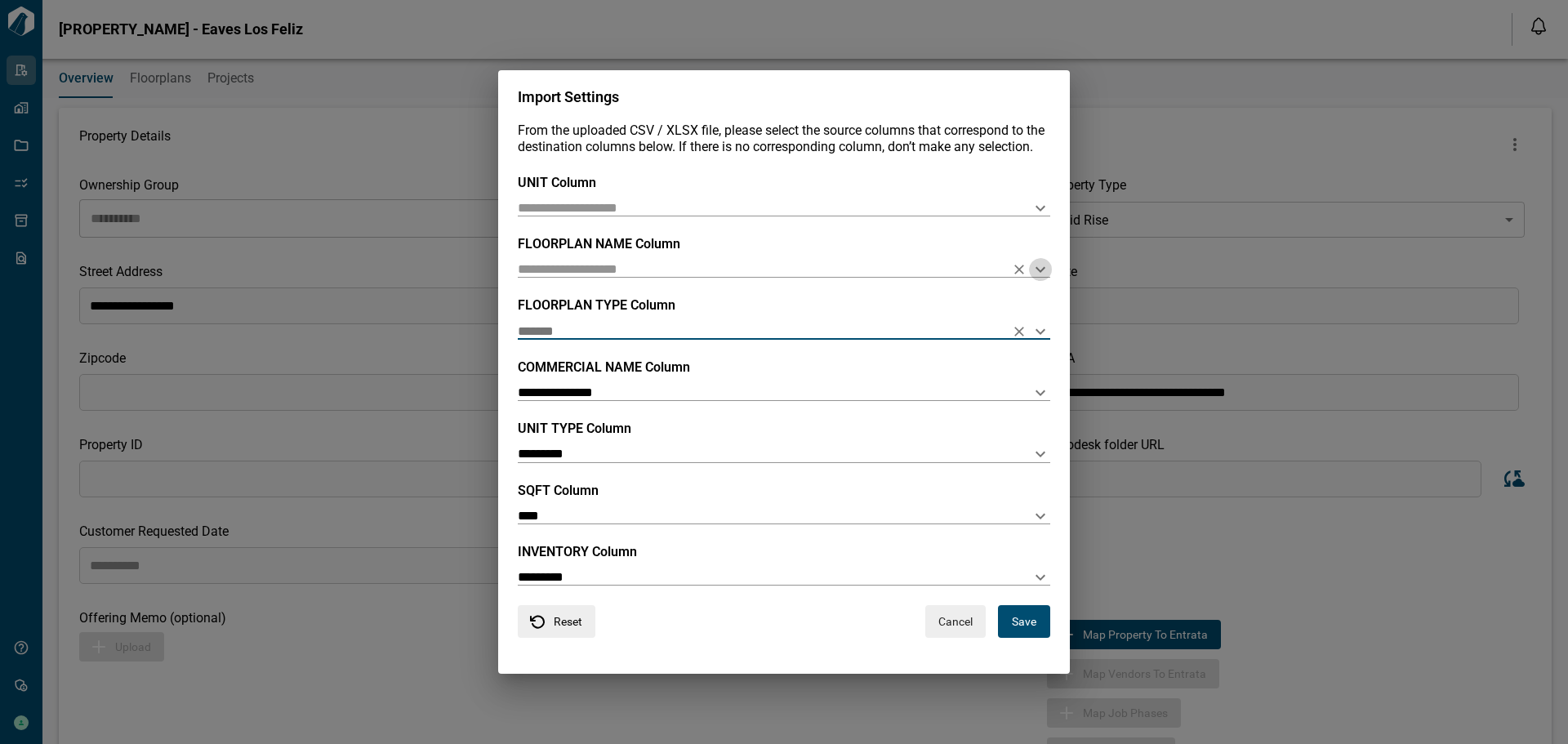 click 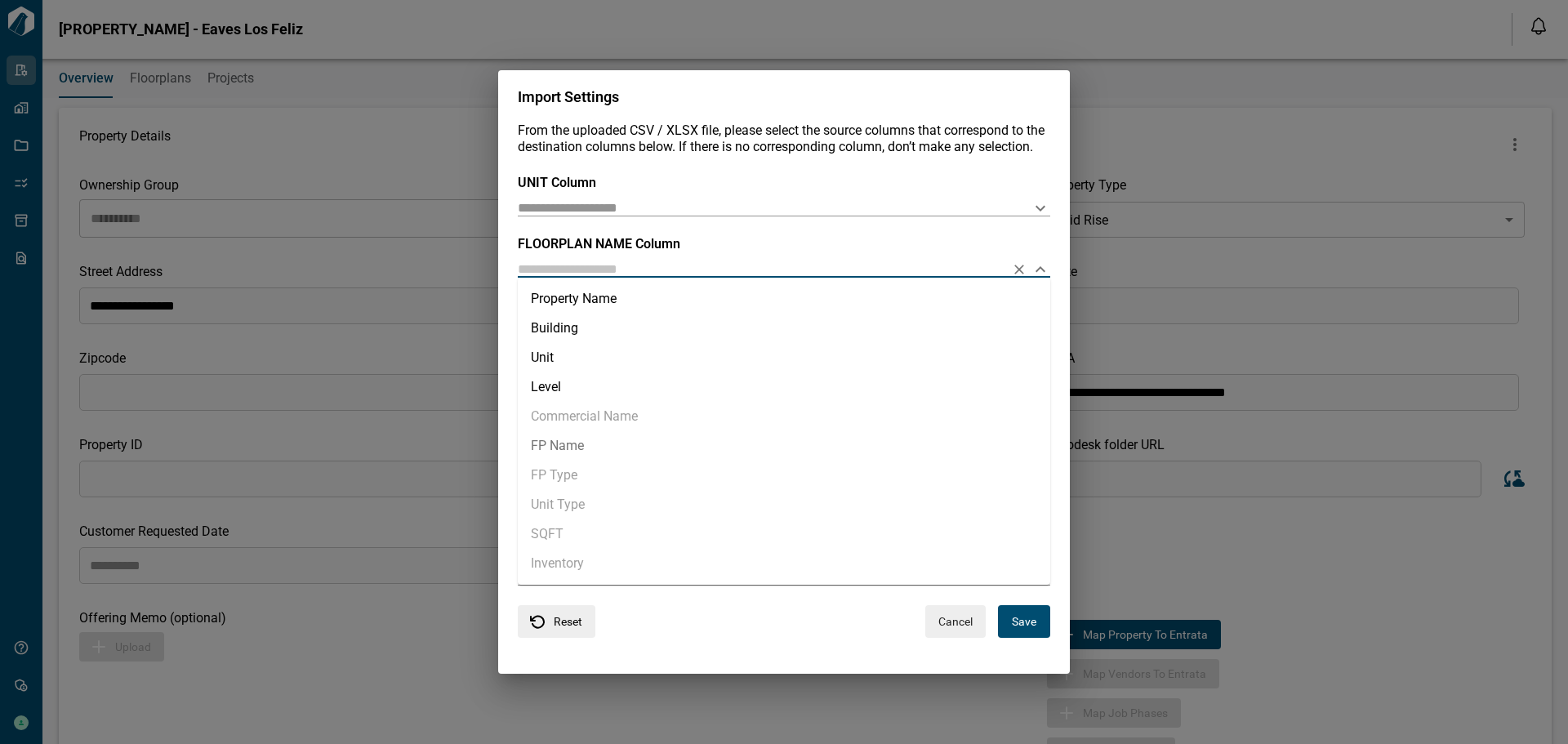 click on "FP Name" at bounding box center (784, 446) 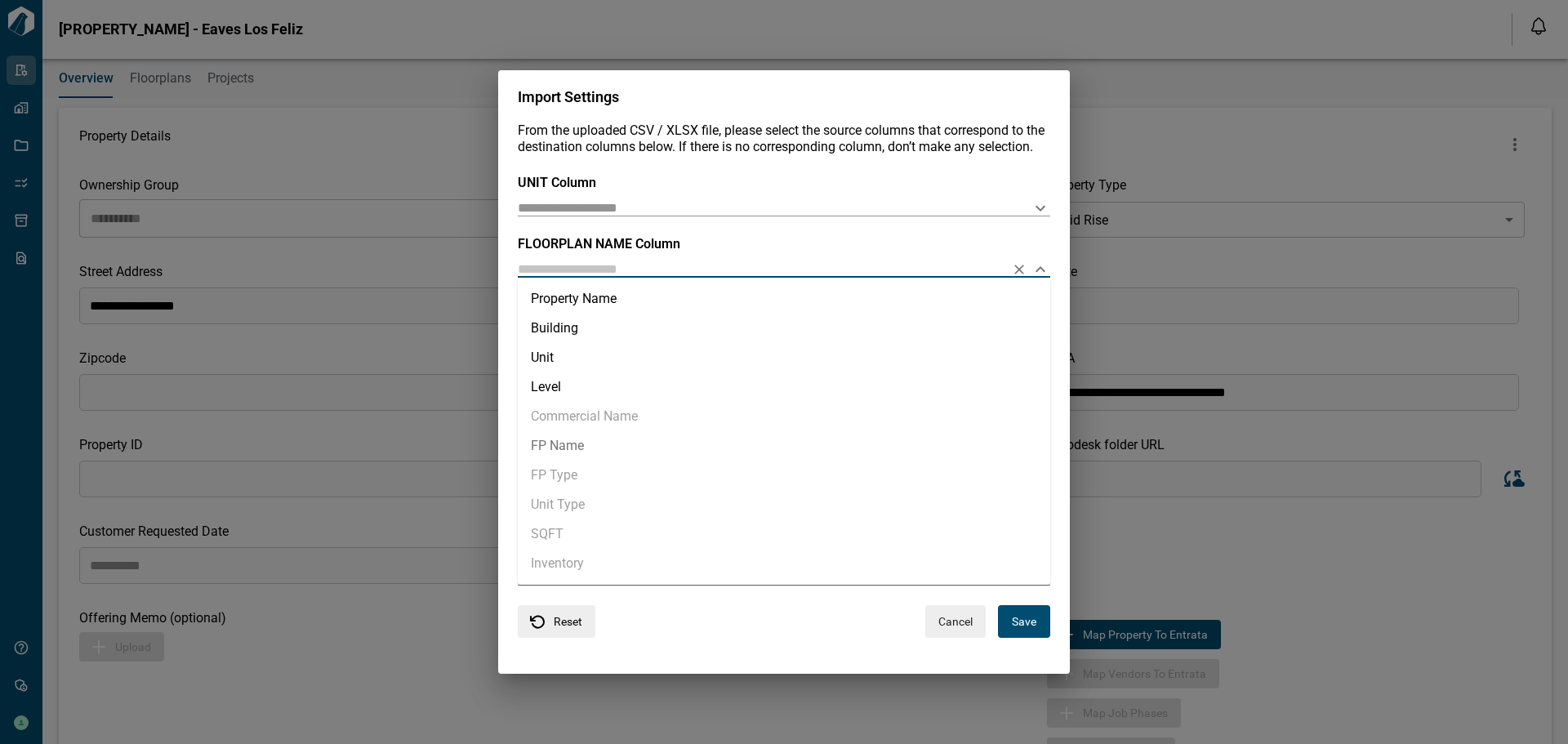 type on "*******" 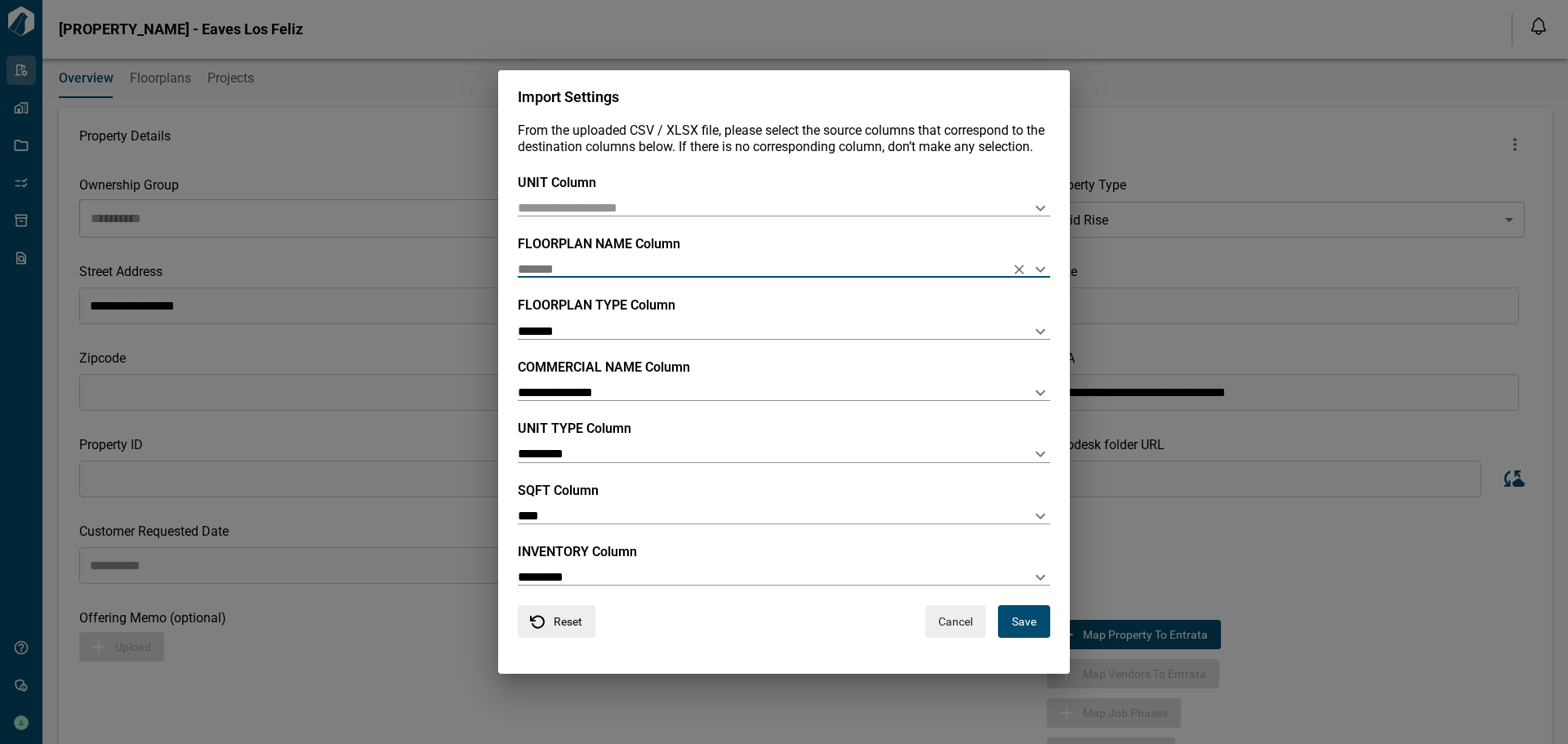 click on "**********" at bounding box center (784, 390) 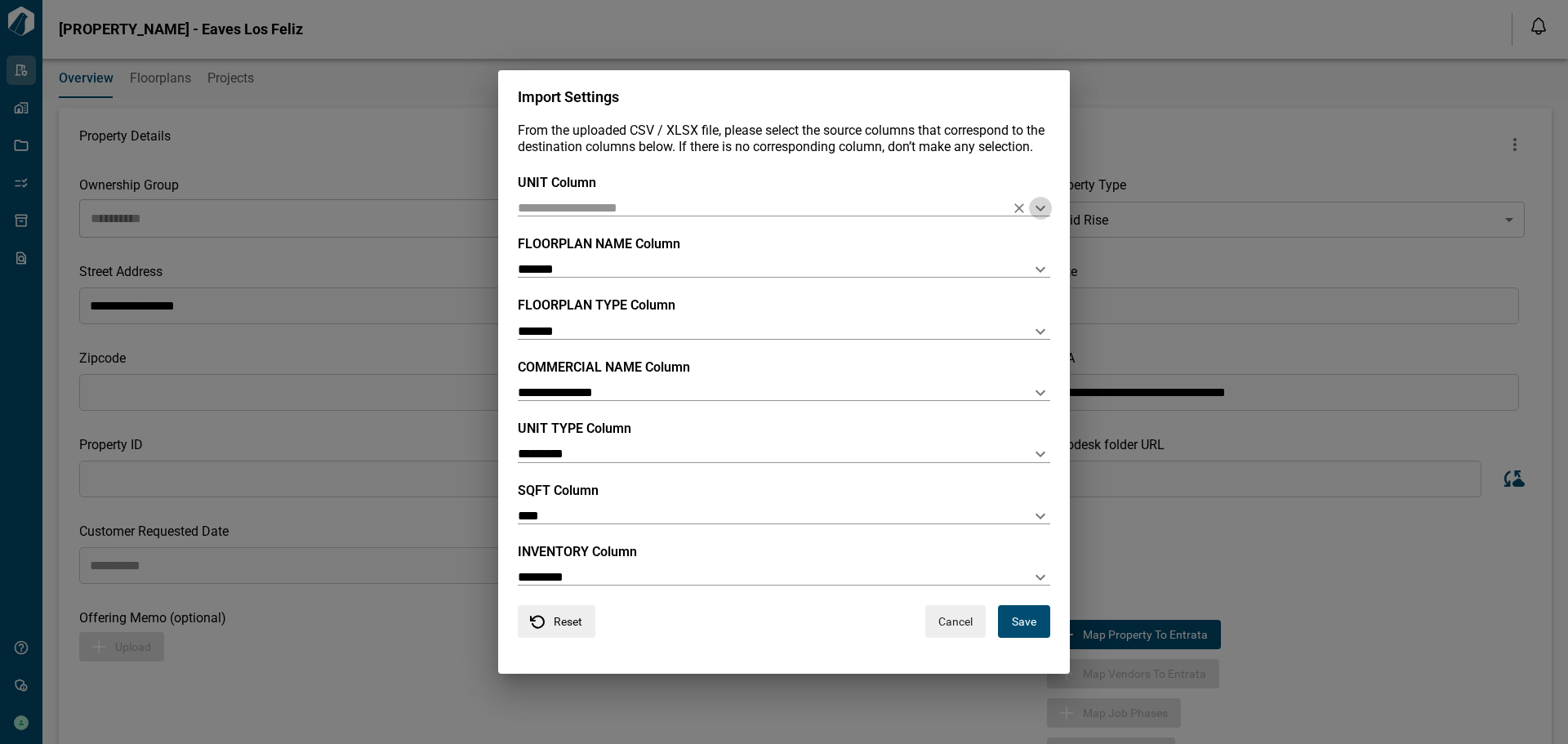drag, startPoint x: 1044, startPoint y: 210, endPoint x: 1028, endPoint y: 214, distance: 16.492423 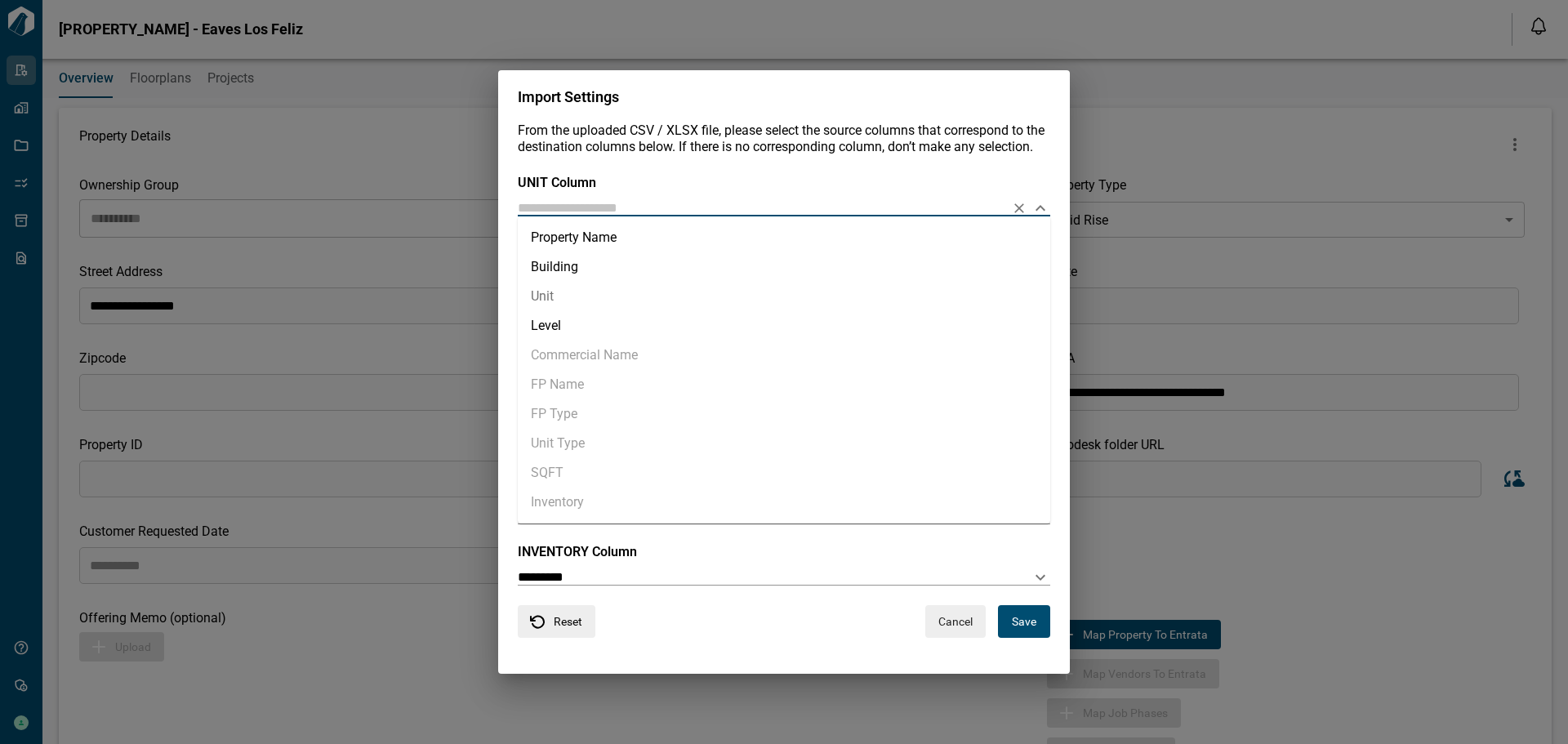 click on "Unit" at bounding box center (784, 296) 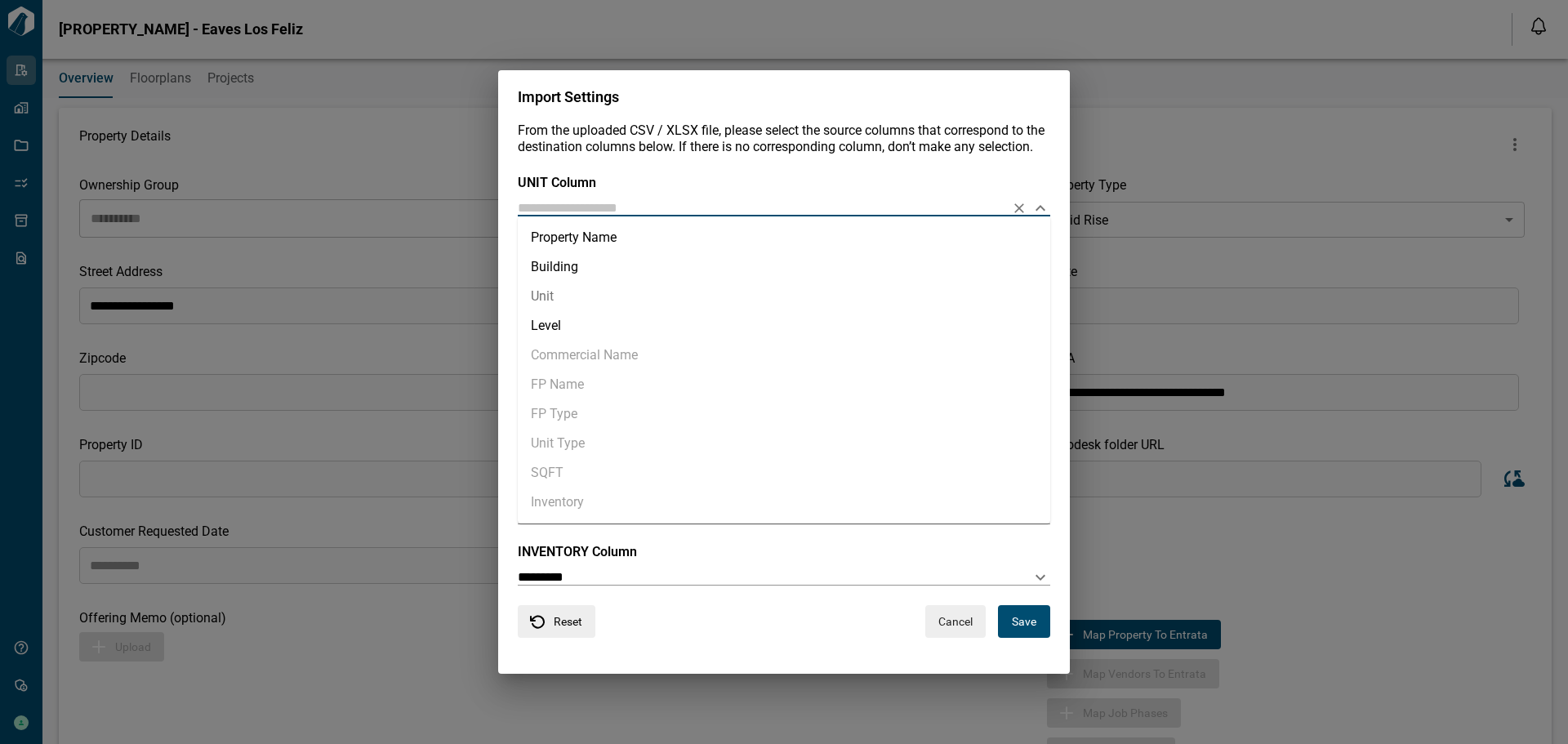 type on "****" 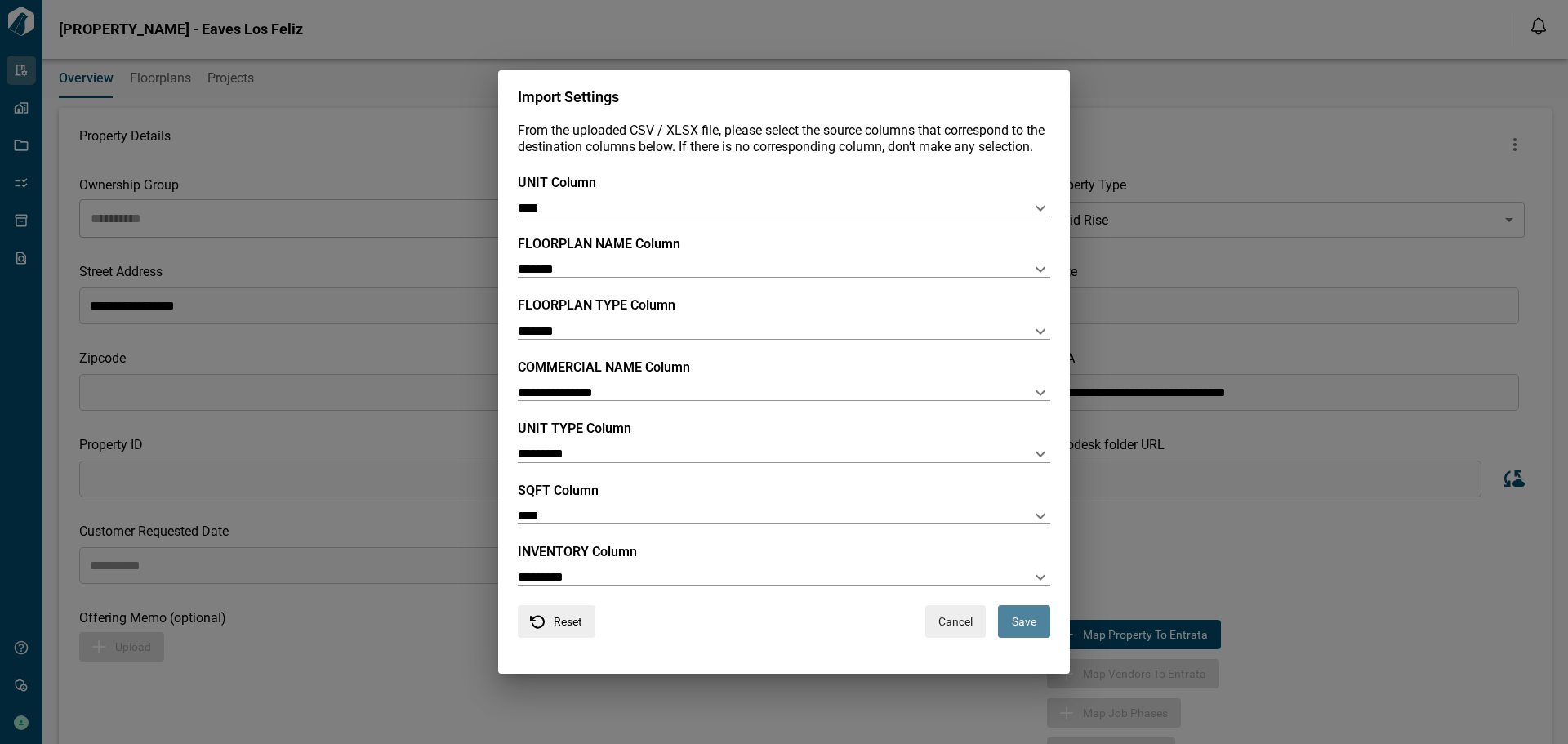 click on "Save" at bounding box center (1024, 621) 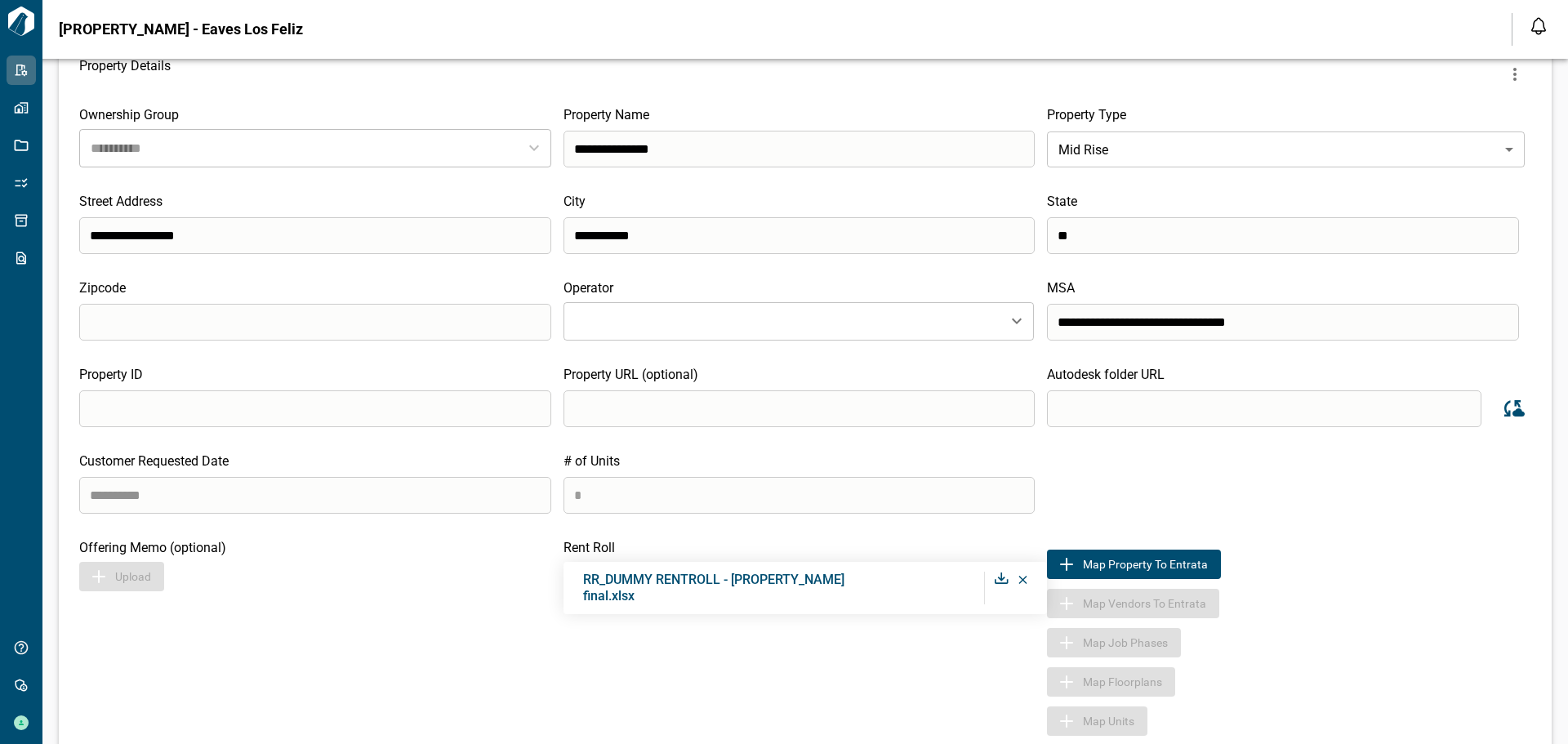 scroll, scrollTop: 0, scrollLeft: 0, axis: both 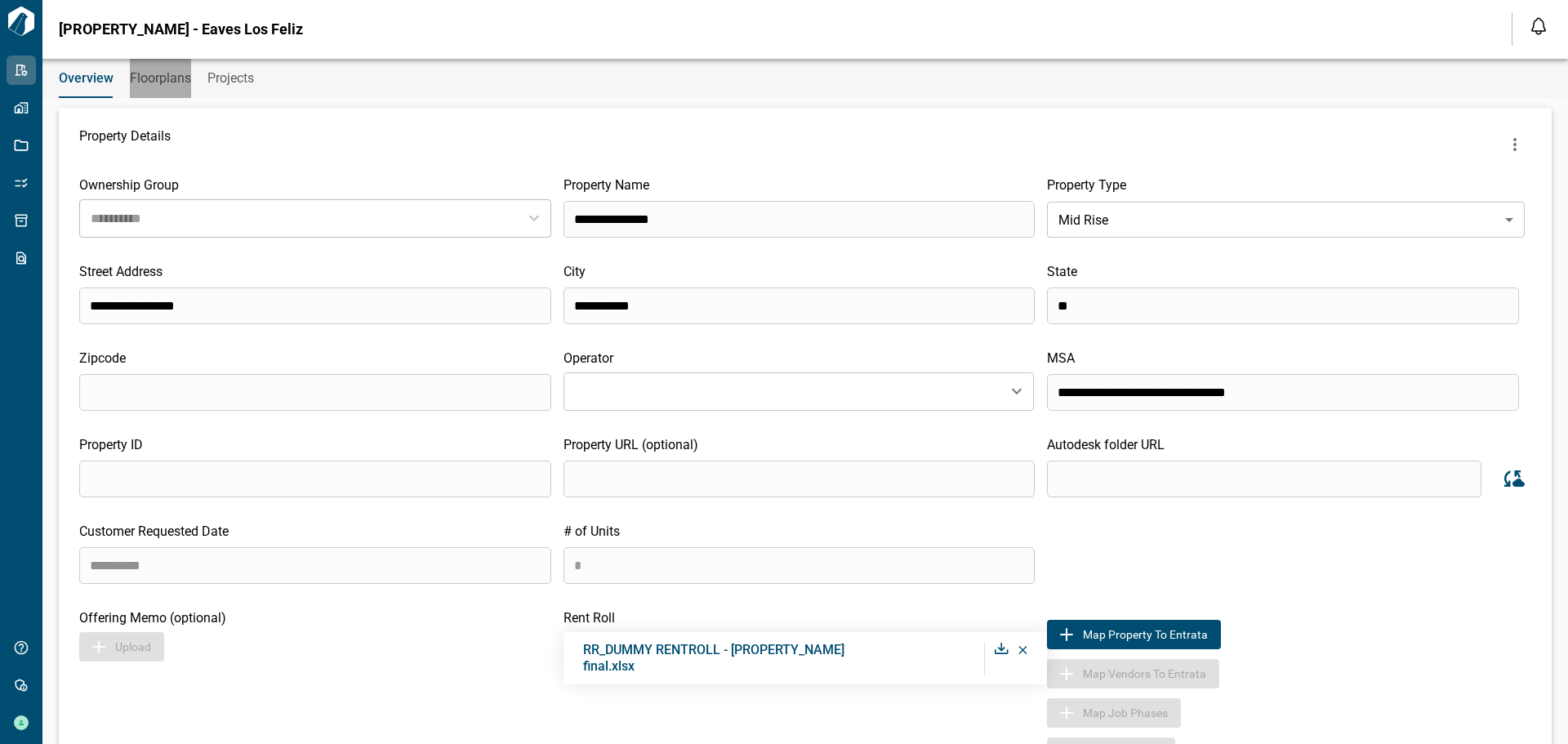 click on "Floorplans" at bounding box center (160, 78) 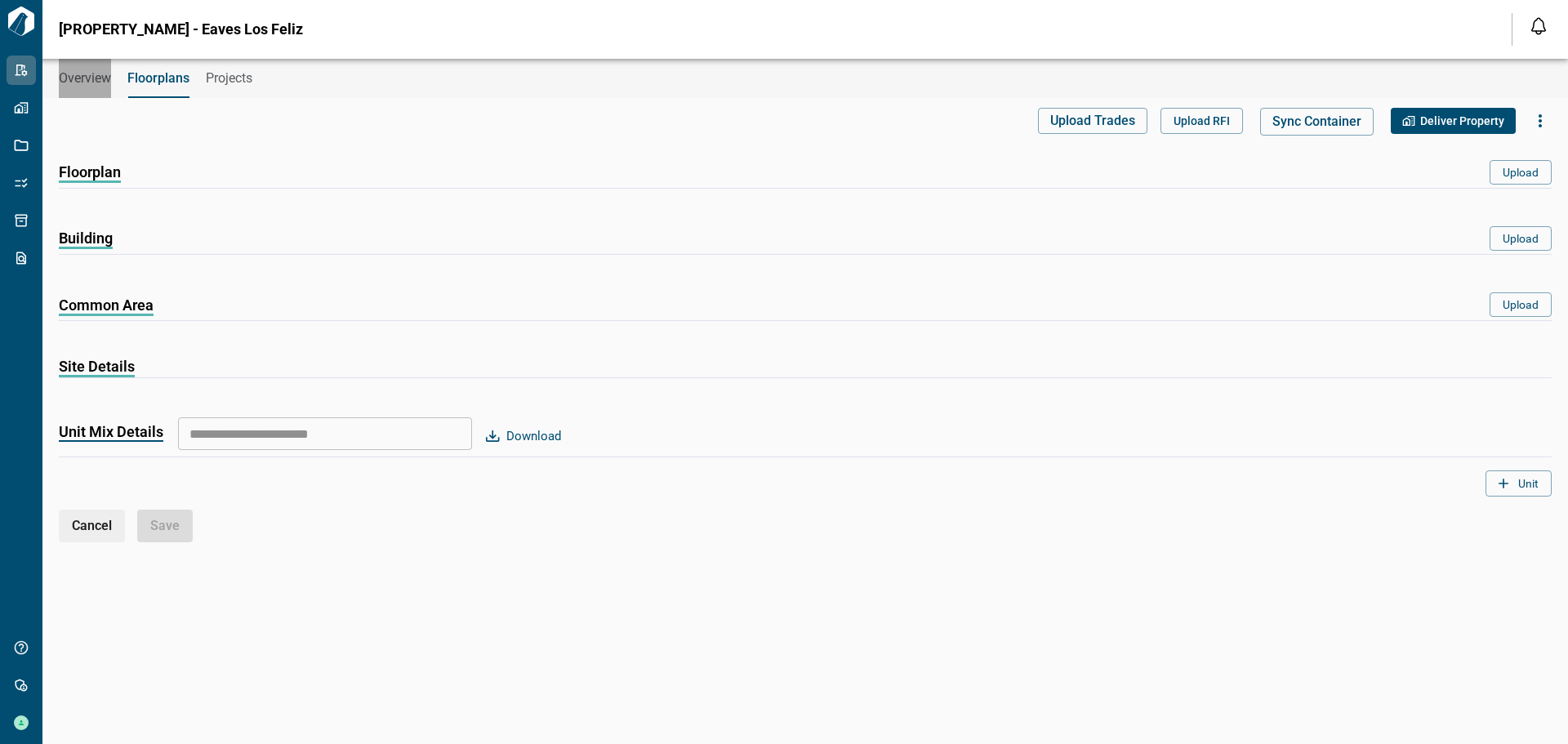 click on "Overview" at bounding box center [85, 78] 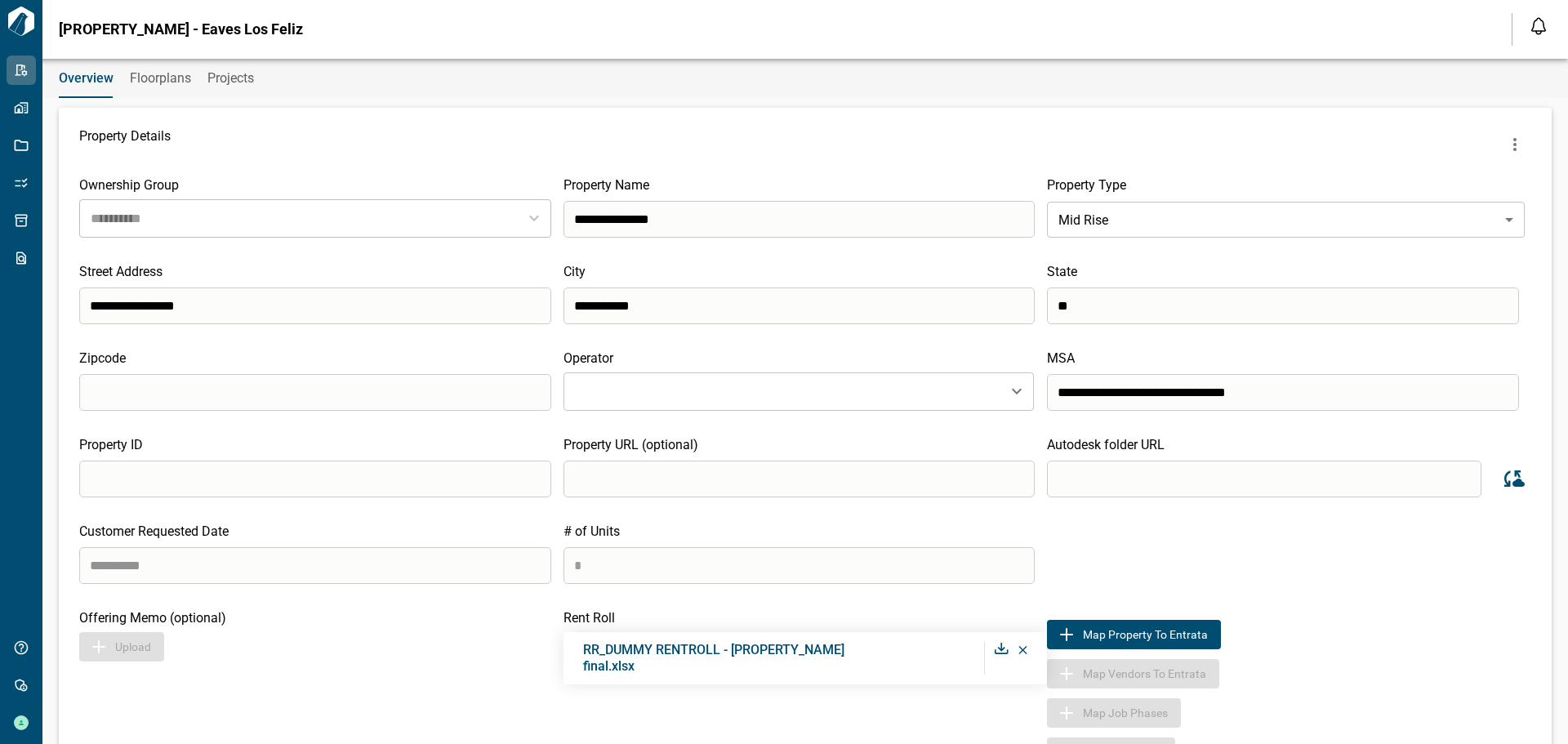 click on "Floorplans" at bounding box center [160, 78] 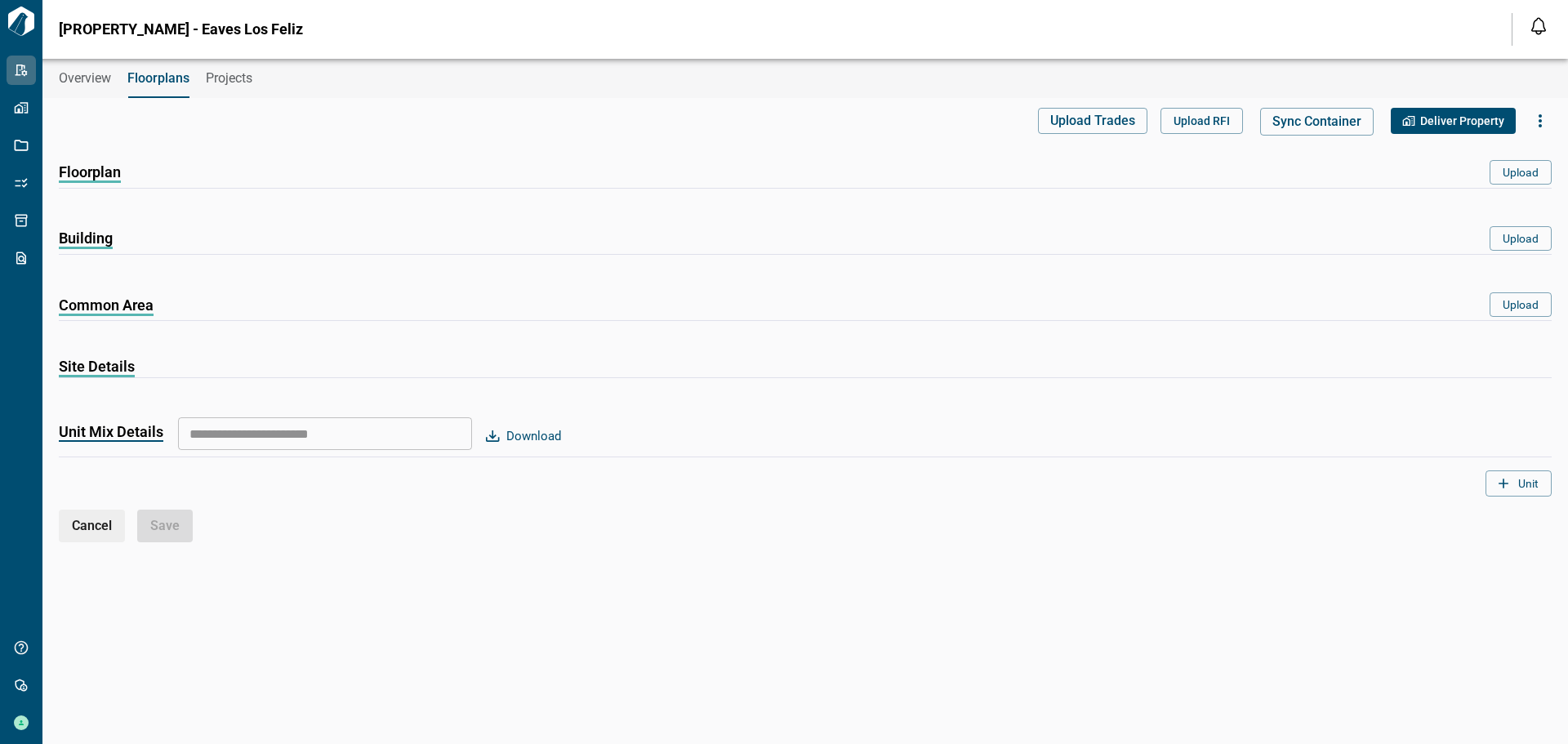 click on "Building Upload" at bounding box center (805, 240) 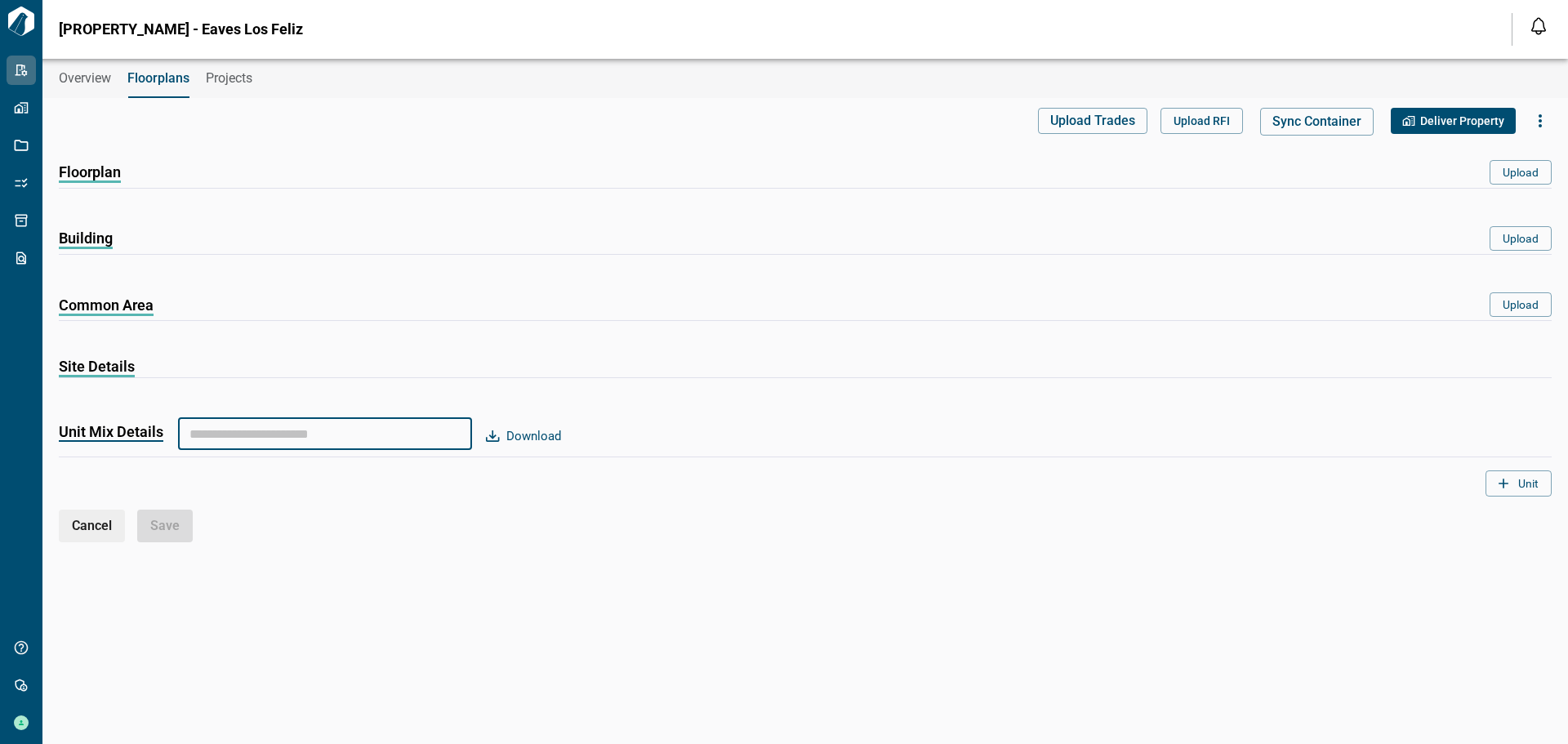 click at bounding box center [325, 434] 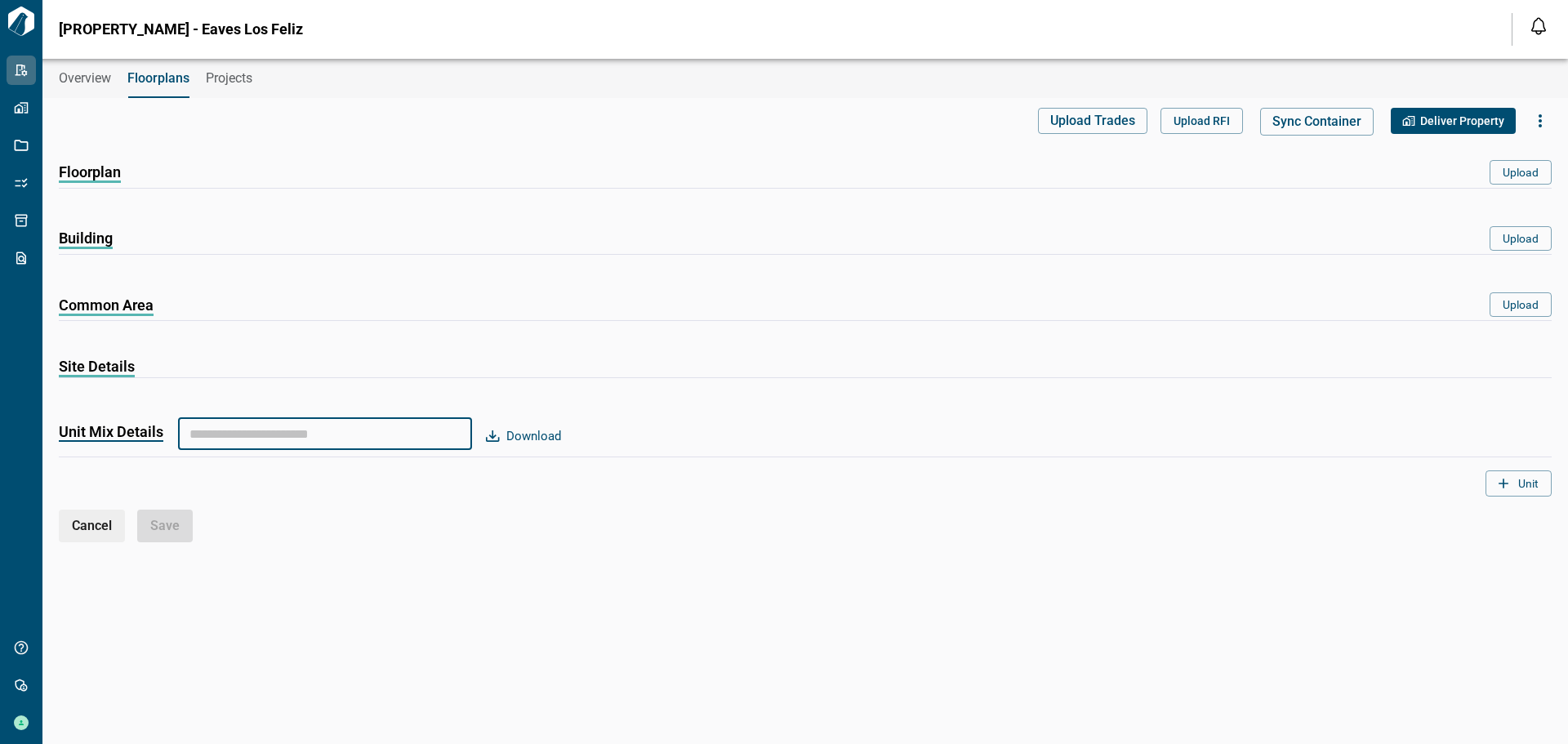 click on "Unit Mix Details ​ Download Unit  Cancel  Save" at bounding box center [805, 479] 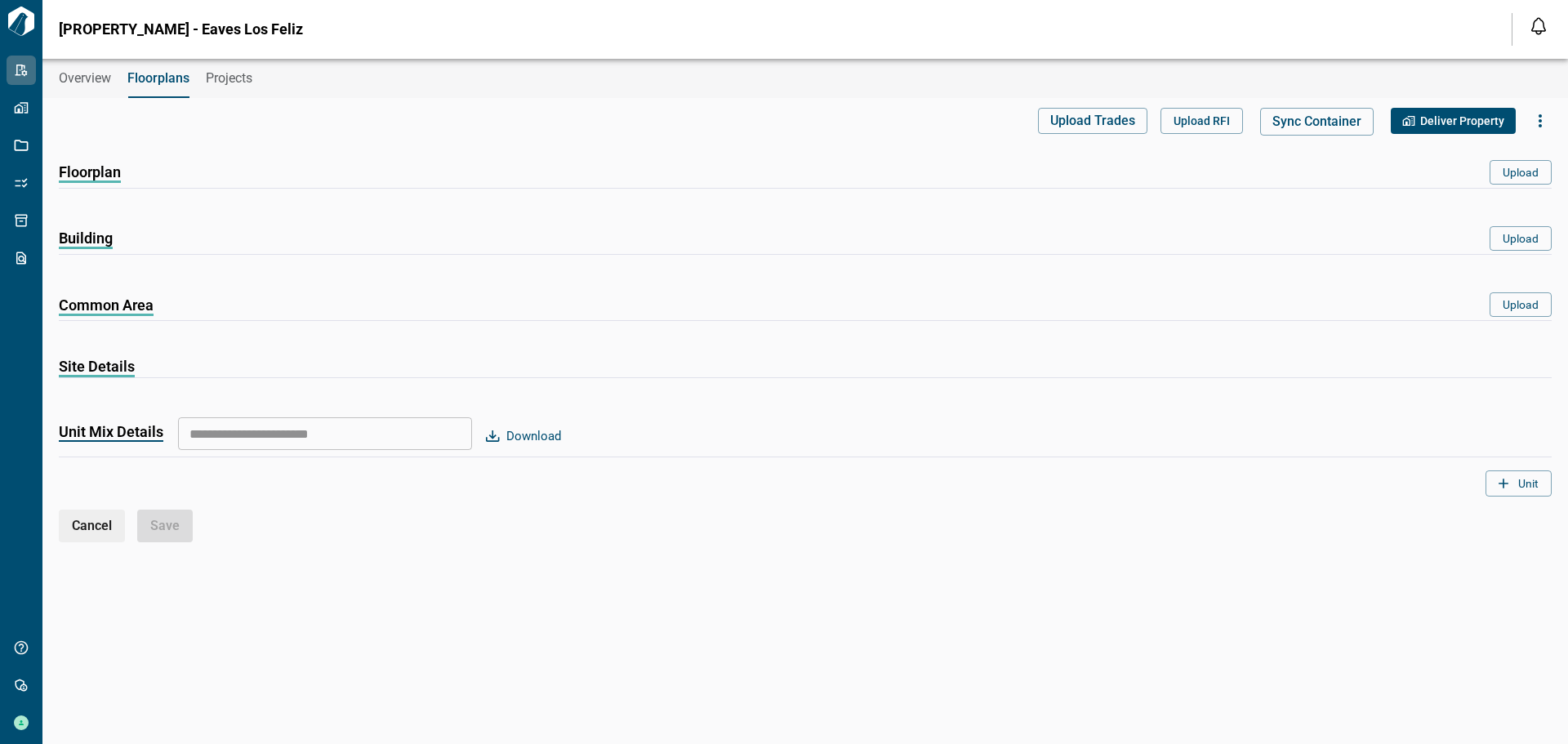 click on "Floorplan" at bounding box center [90, 173] 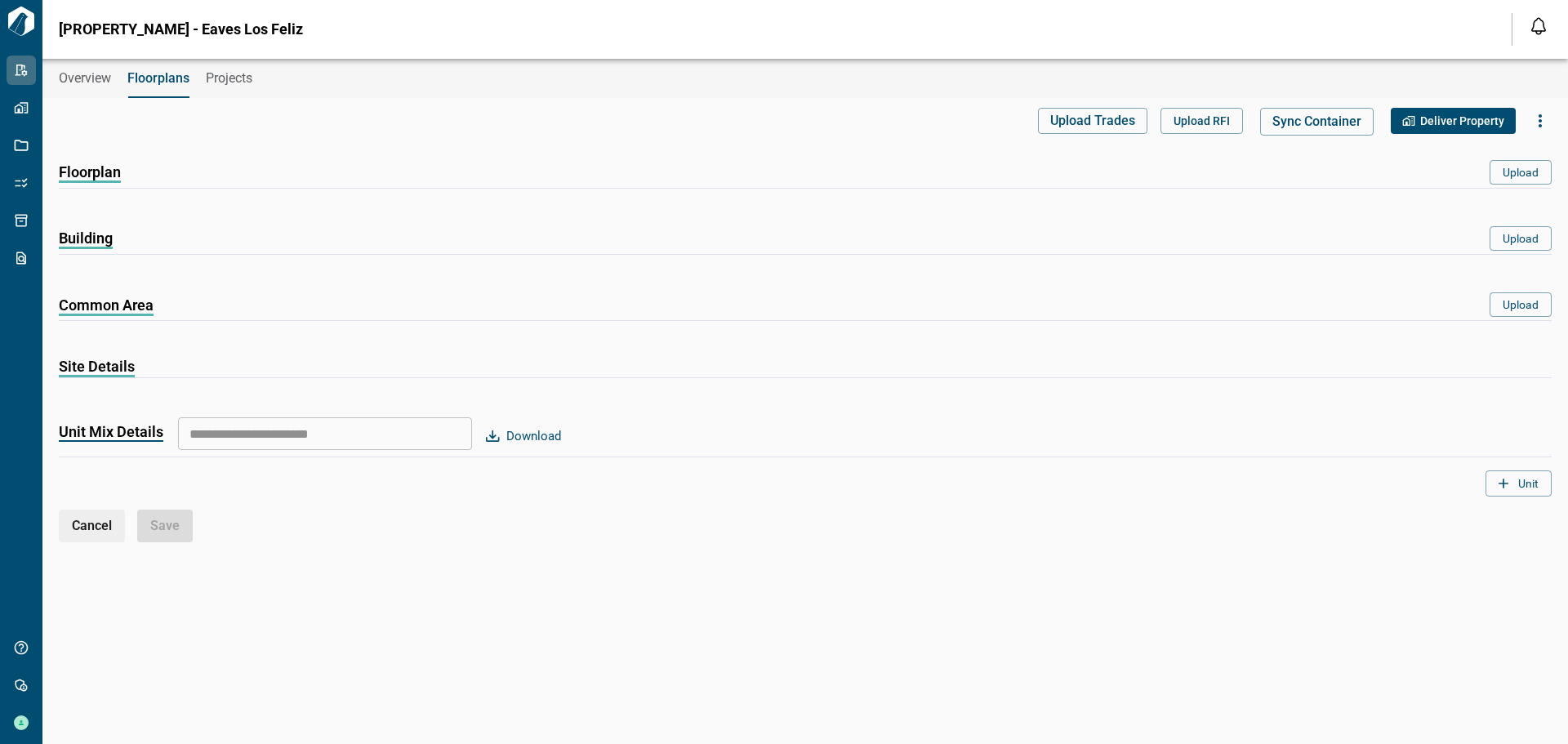 click on "Overview" at bounding box center [85, 78] 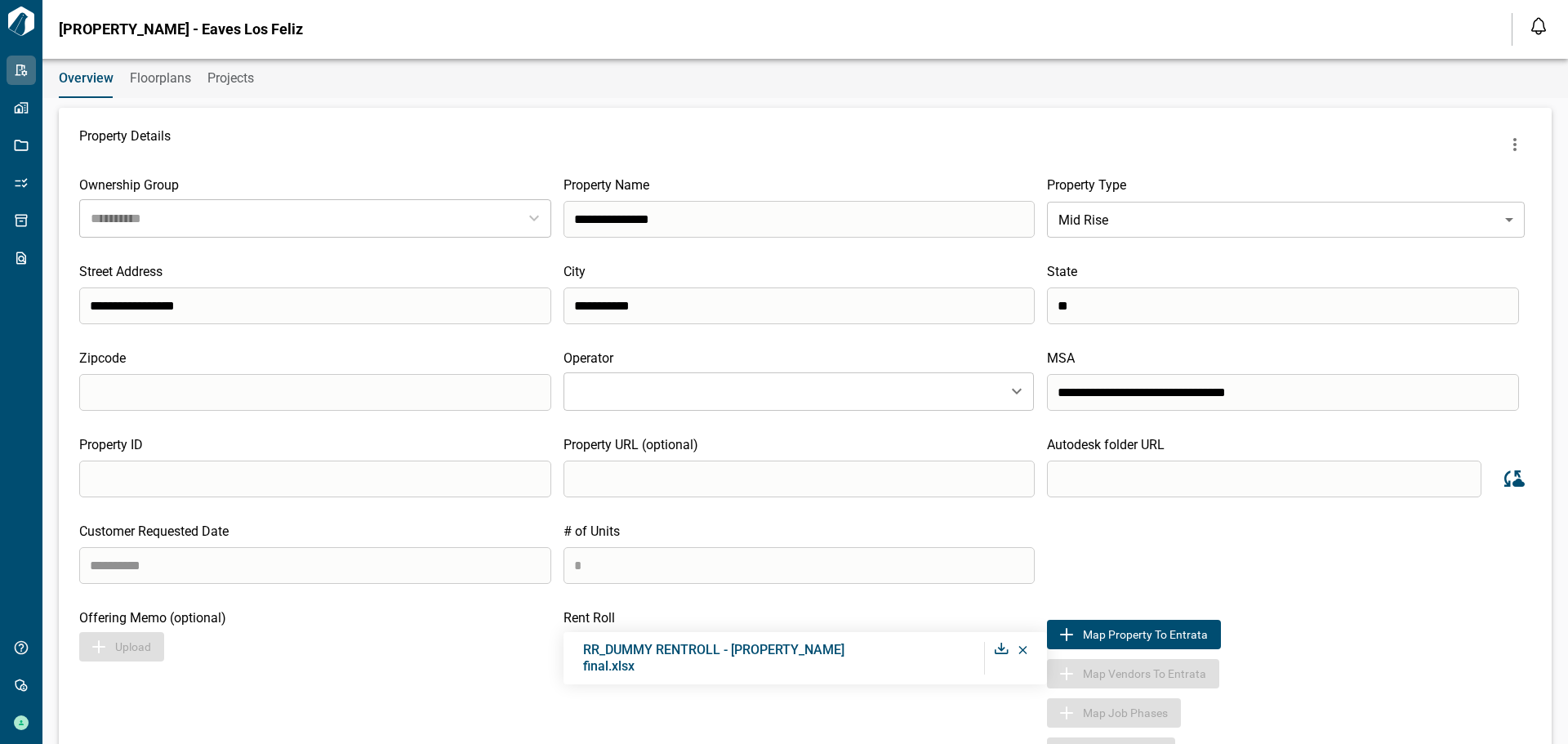 drag, startPoint x: 426, startPoint y: 657, endPoint x: 389, endPoint y: 634, distance: 43.566042 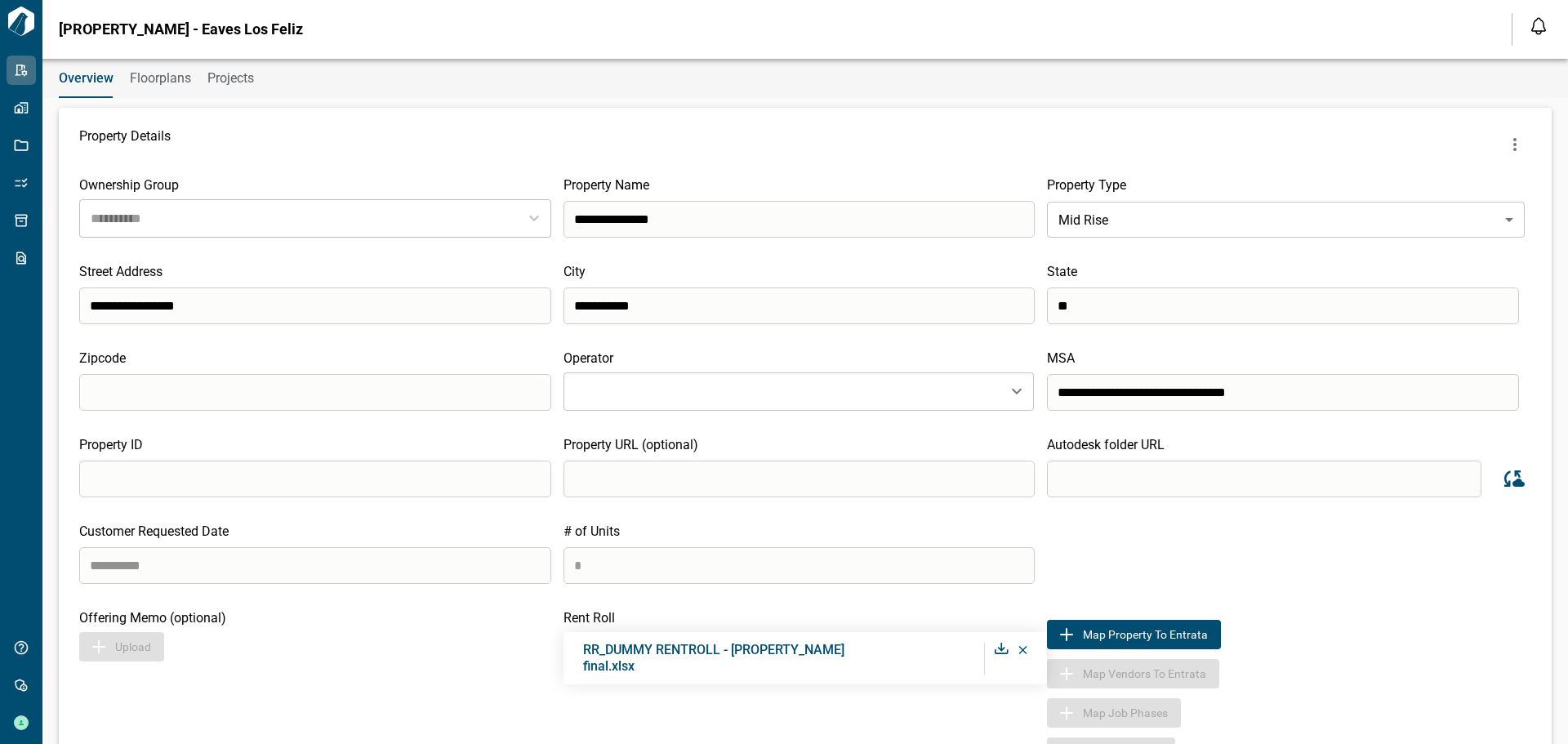 click on "Upload" at bounding box center [321, 647] 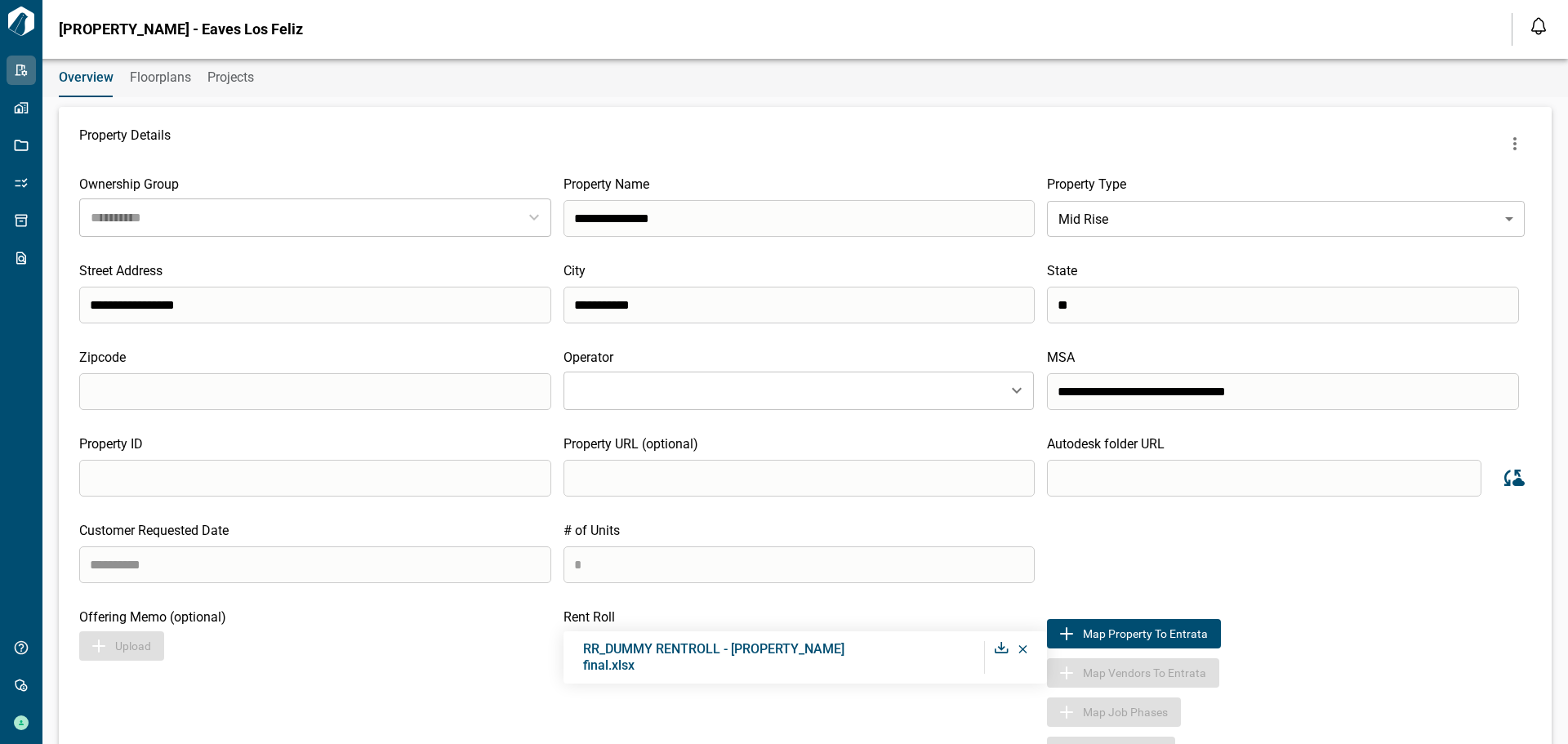 scroll, scrollTop: 0, scrollLeft: 0, axis: both 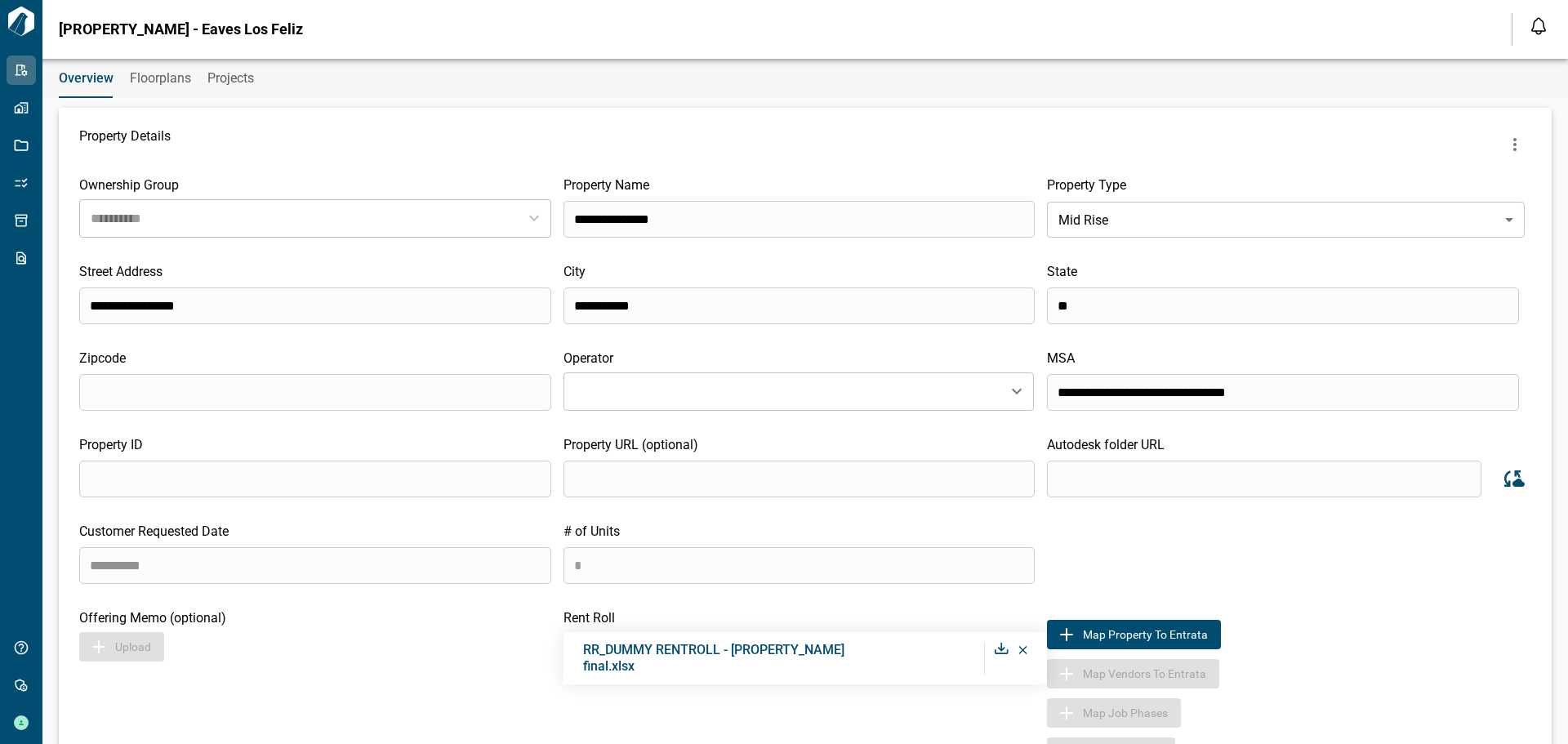click on "Floorplans" at bounding box center (160, 78) 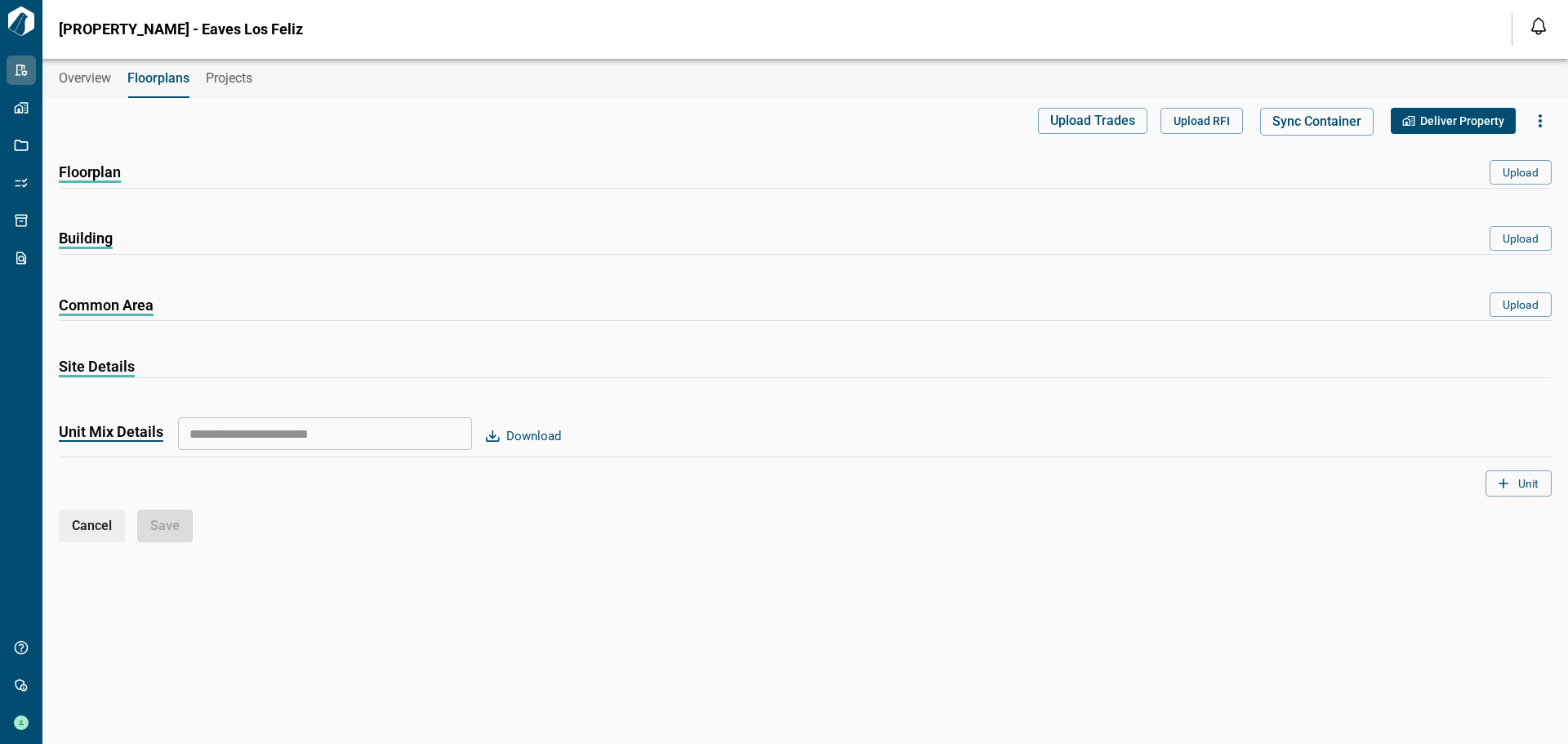 click on "Overview" at bounding box center [85, 78] 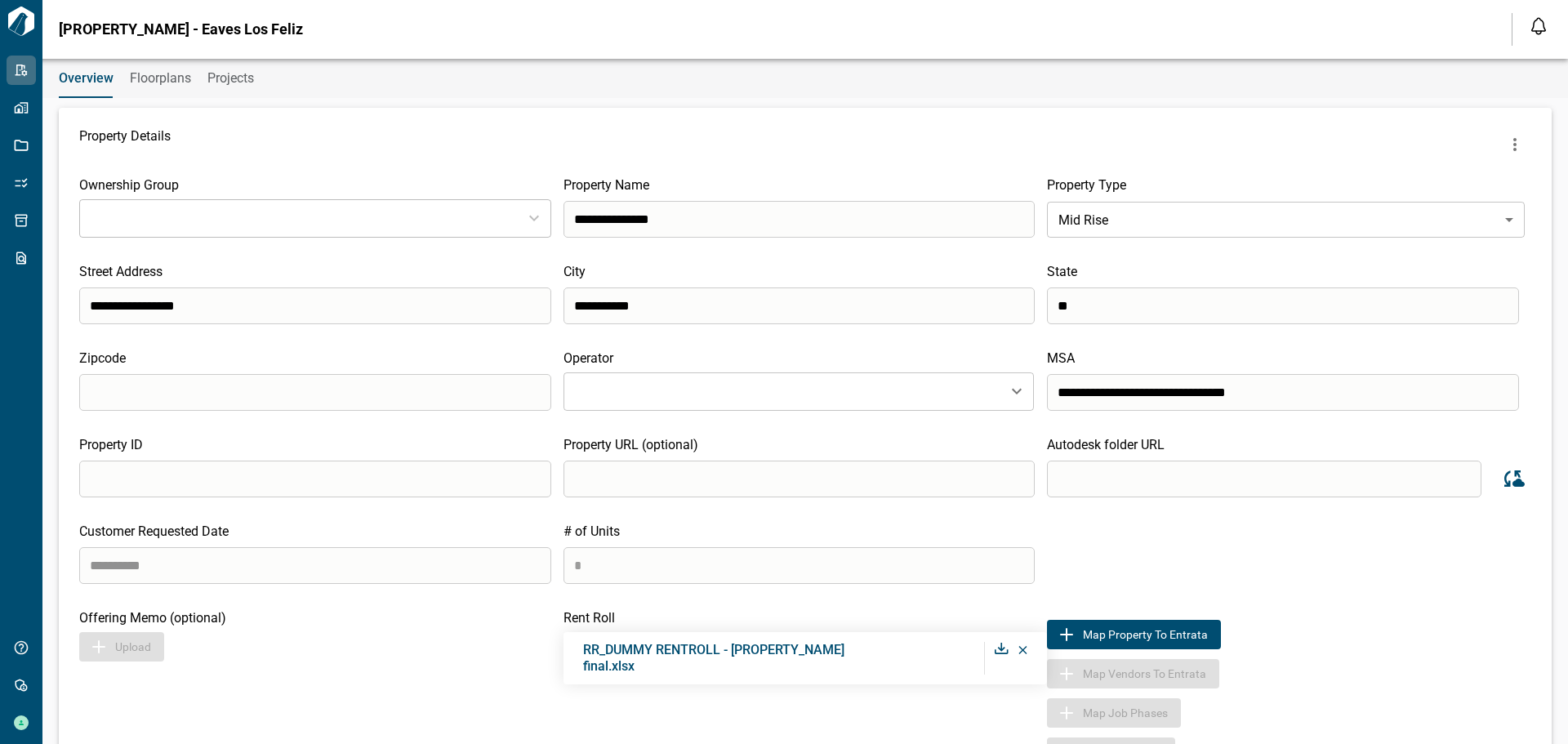 type on "**********" 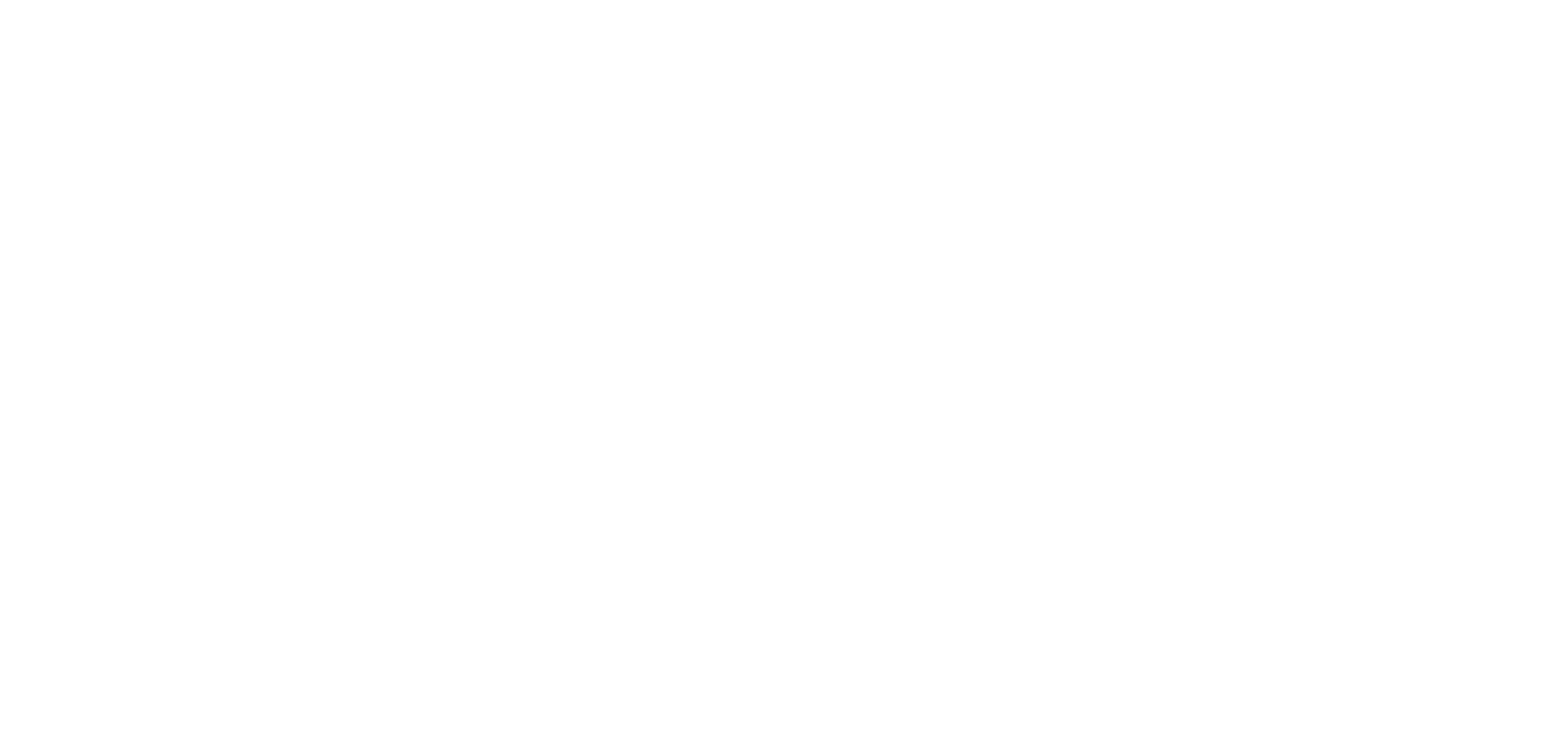 scroll, scrollTop: 0, scrollLeft: 0, axis: both 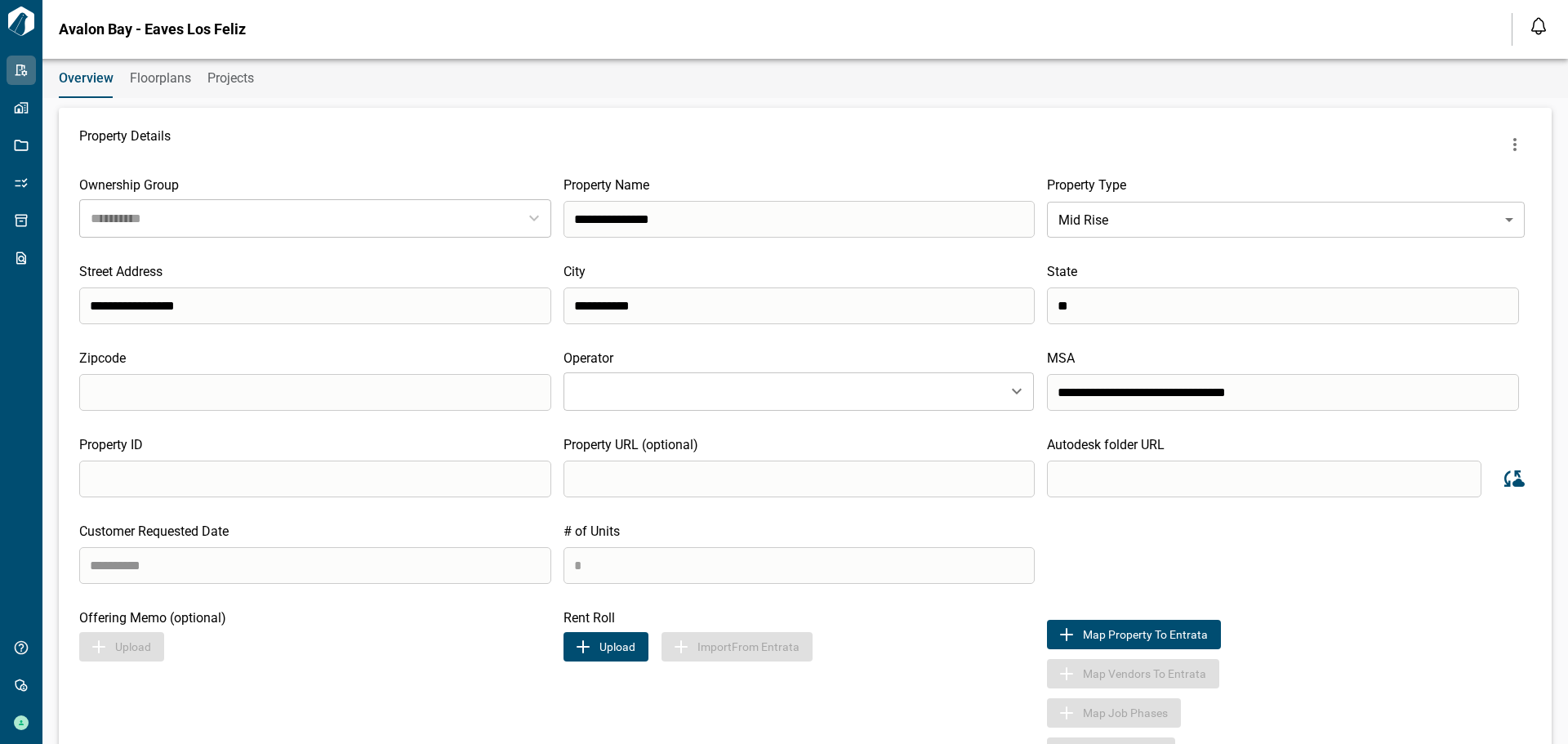 type on "**********" 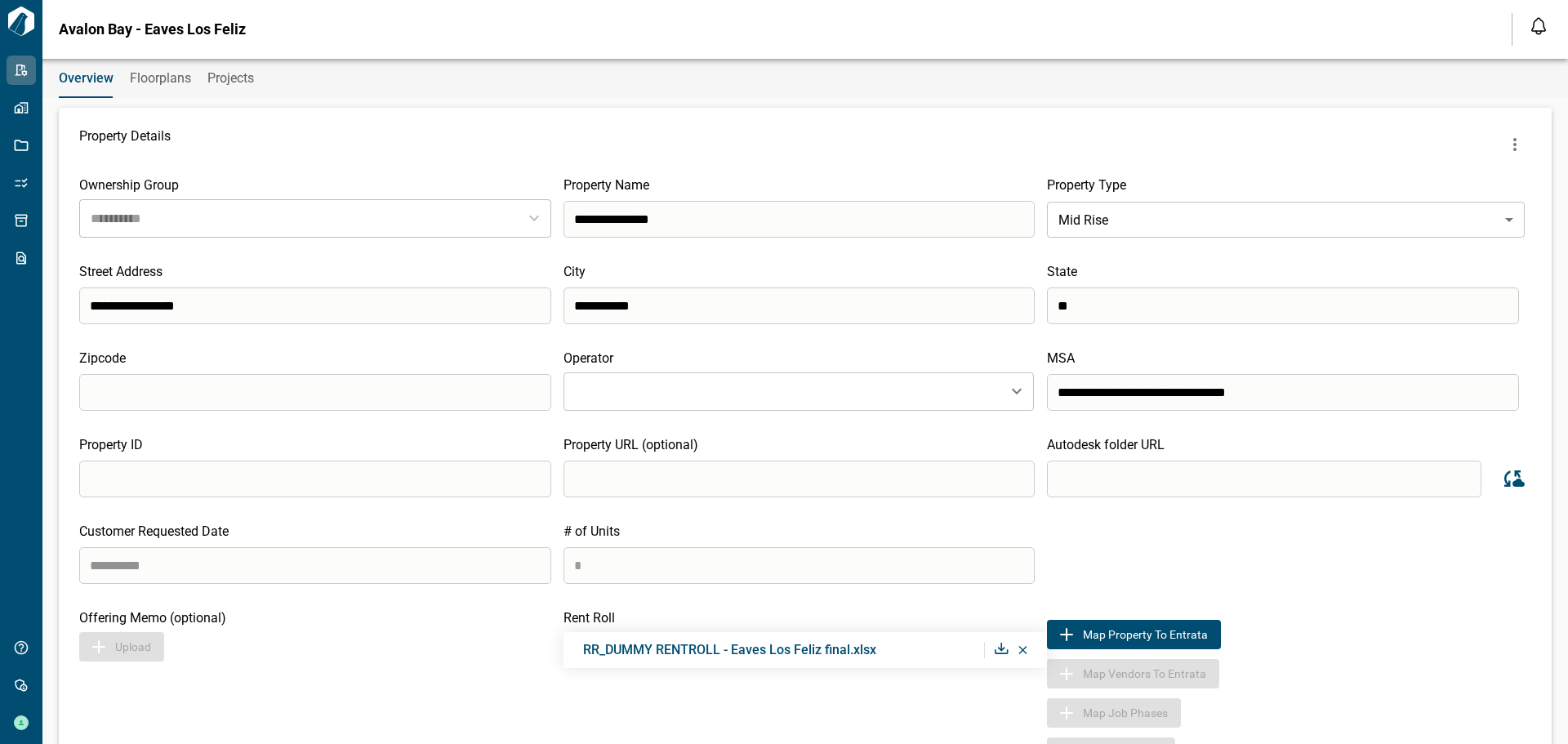click on "Floorplans" at bounding box center (160, 78) 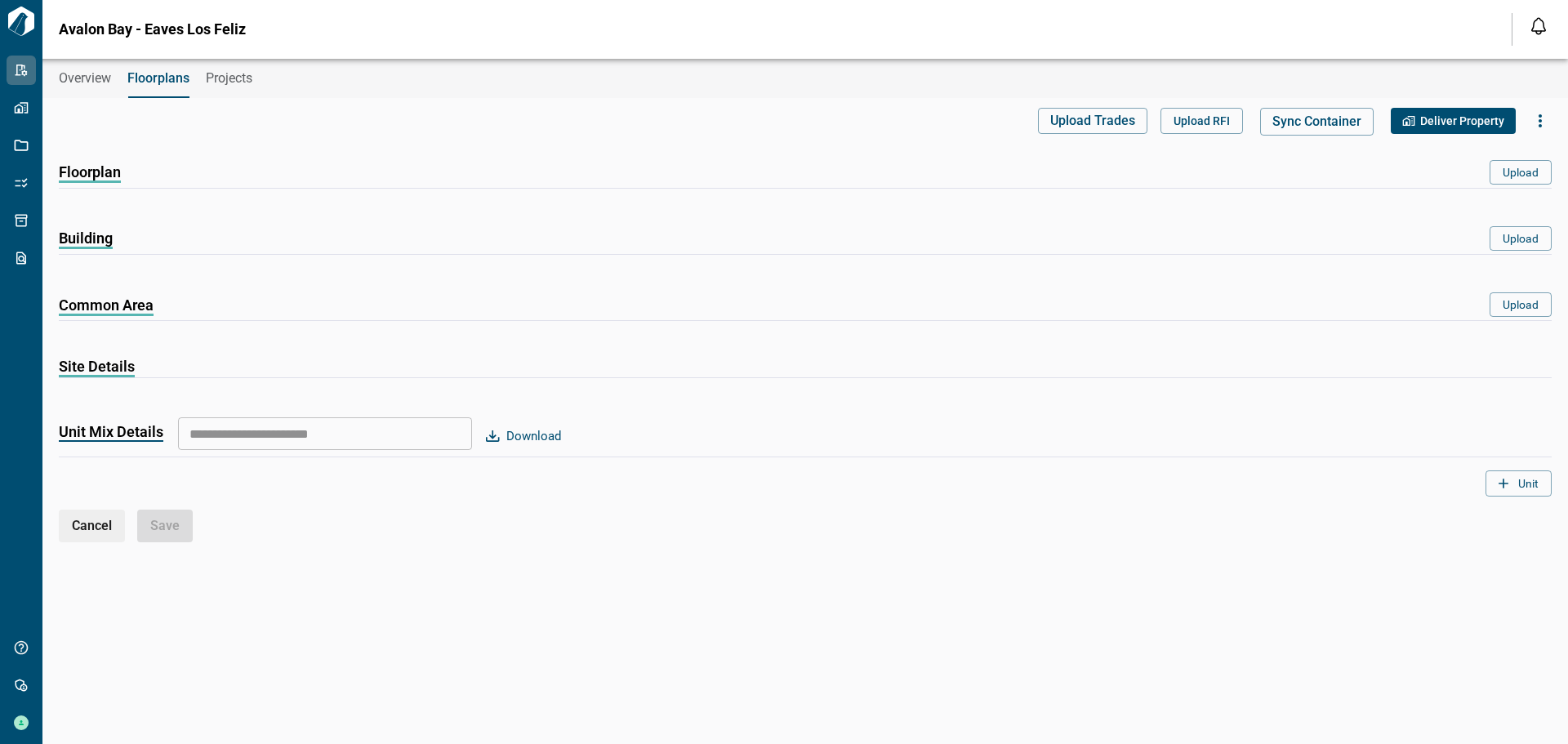 click on "Floorplan" at bounding box center [90, 174] 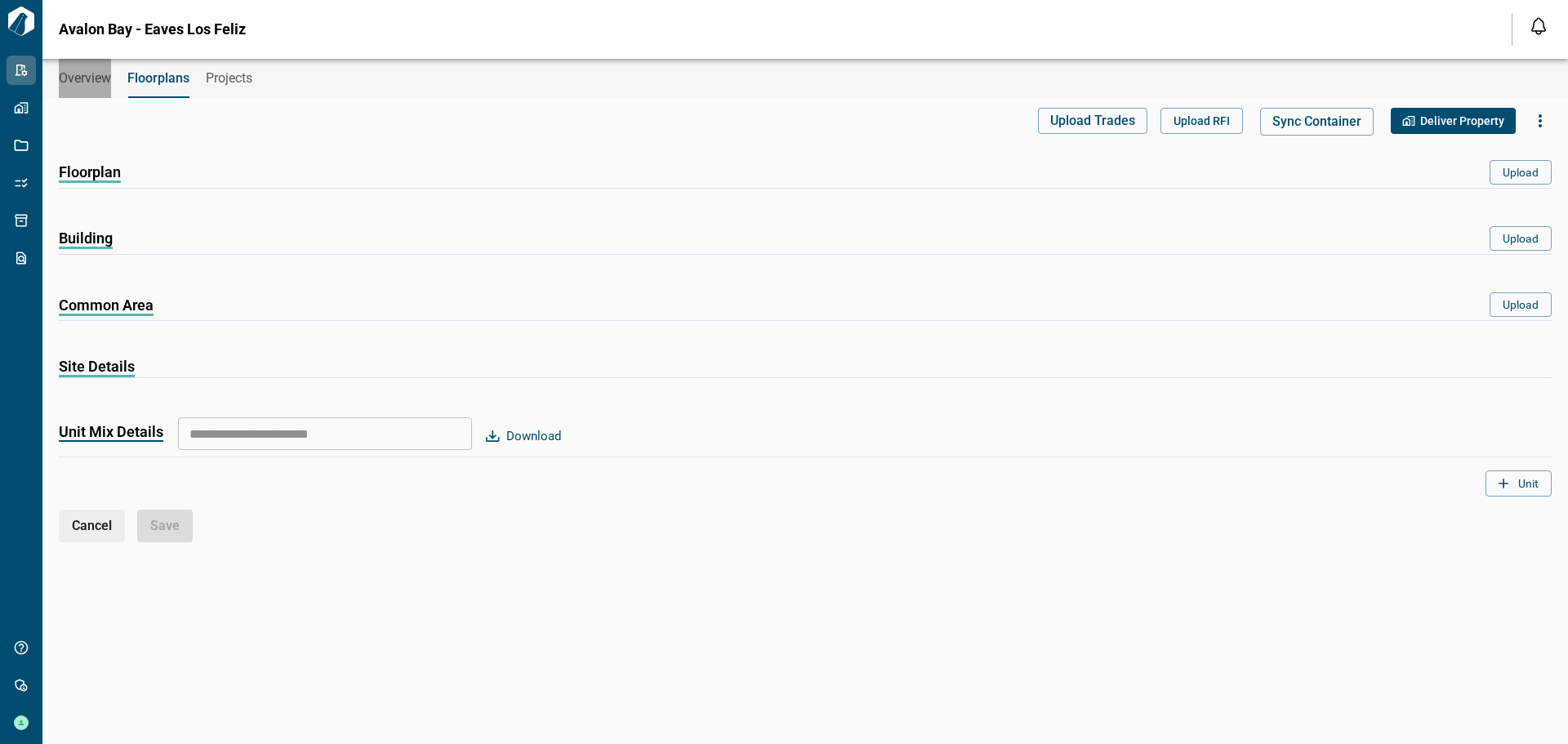 drag, startPoint x: 96, startPoint y: 82, endPoint x: 140, endPoint y: 93, distance: 45.354162 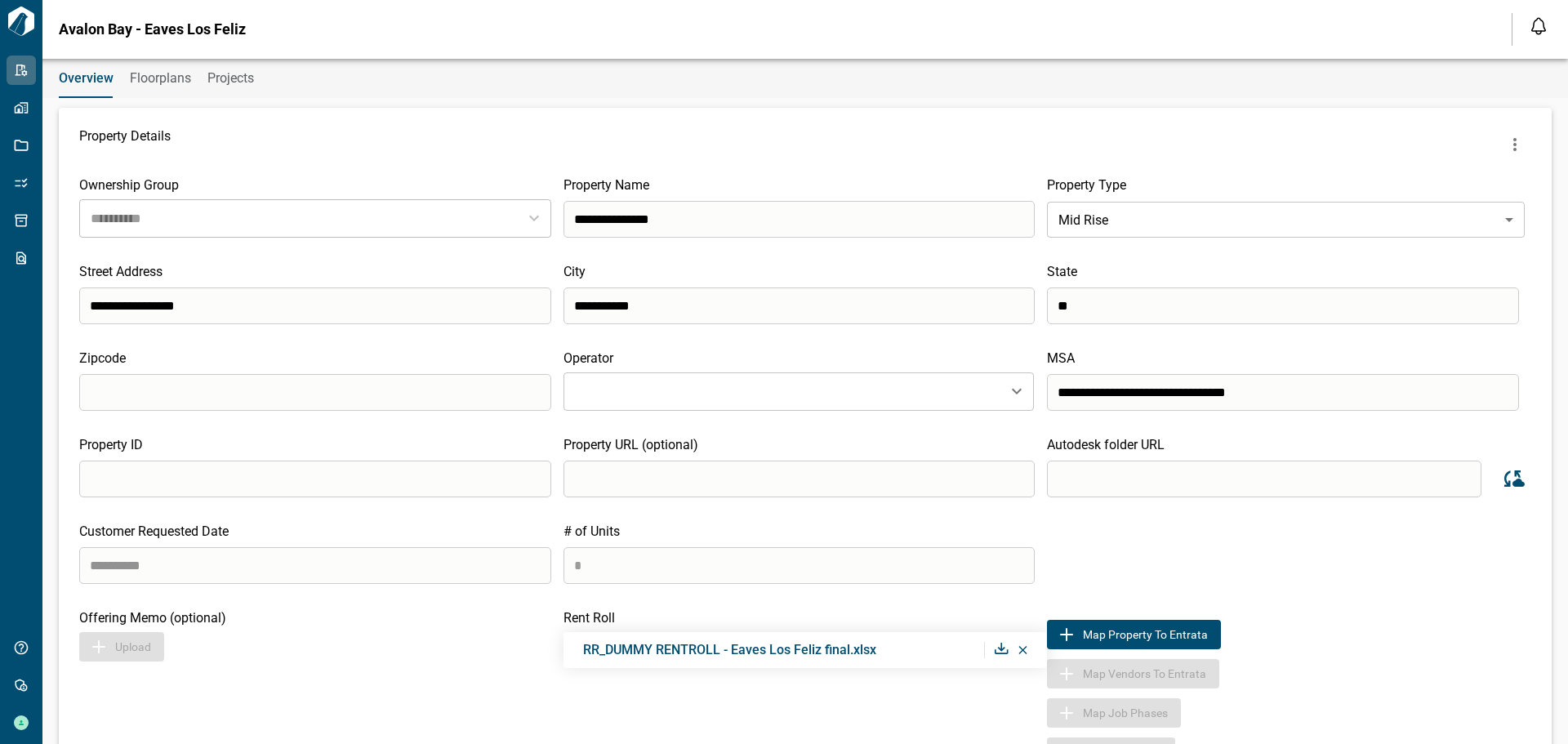 click at bounding box center (1022, 650) 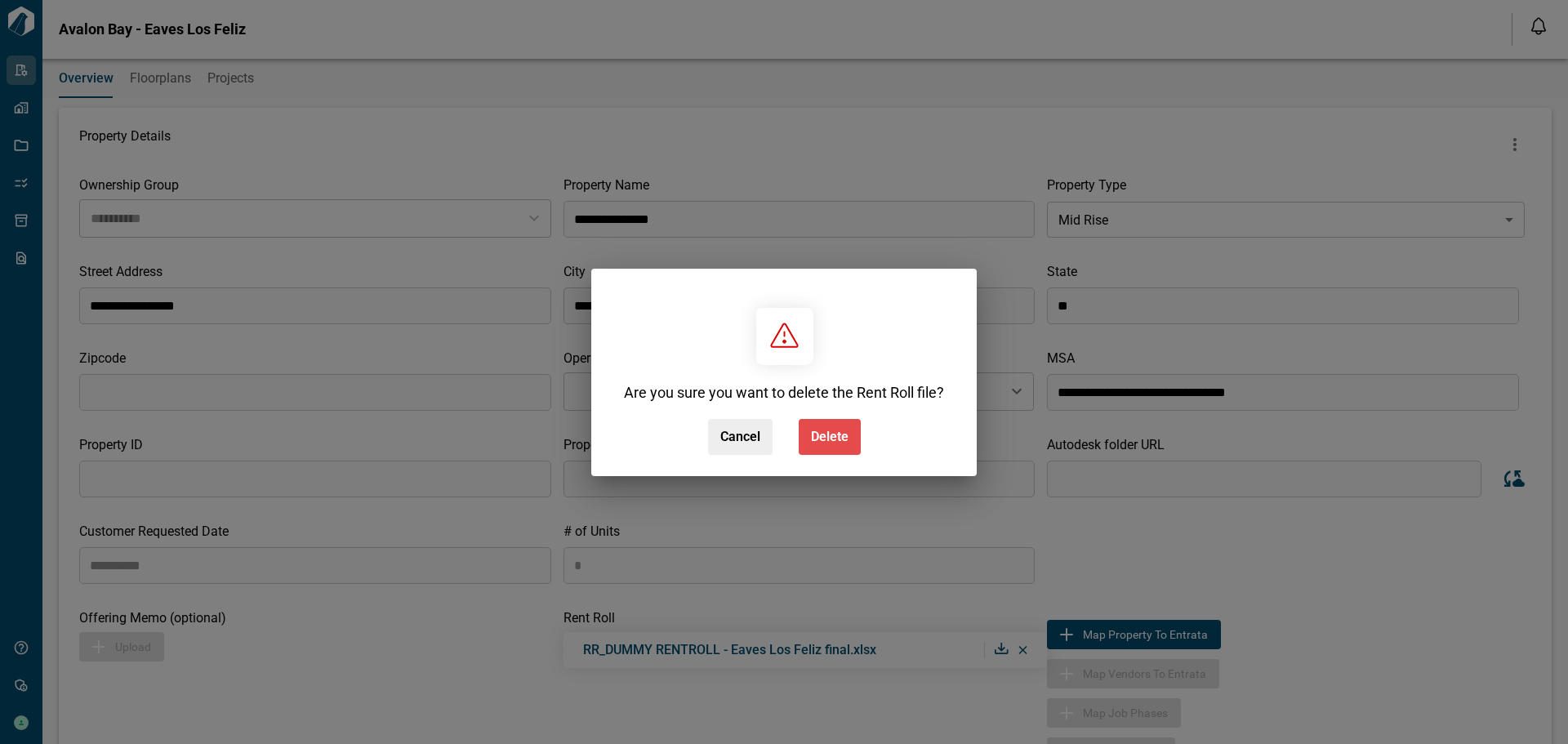 click on "Delete" at bounding box center (830, 437) 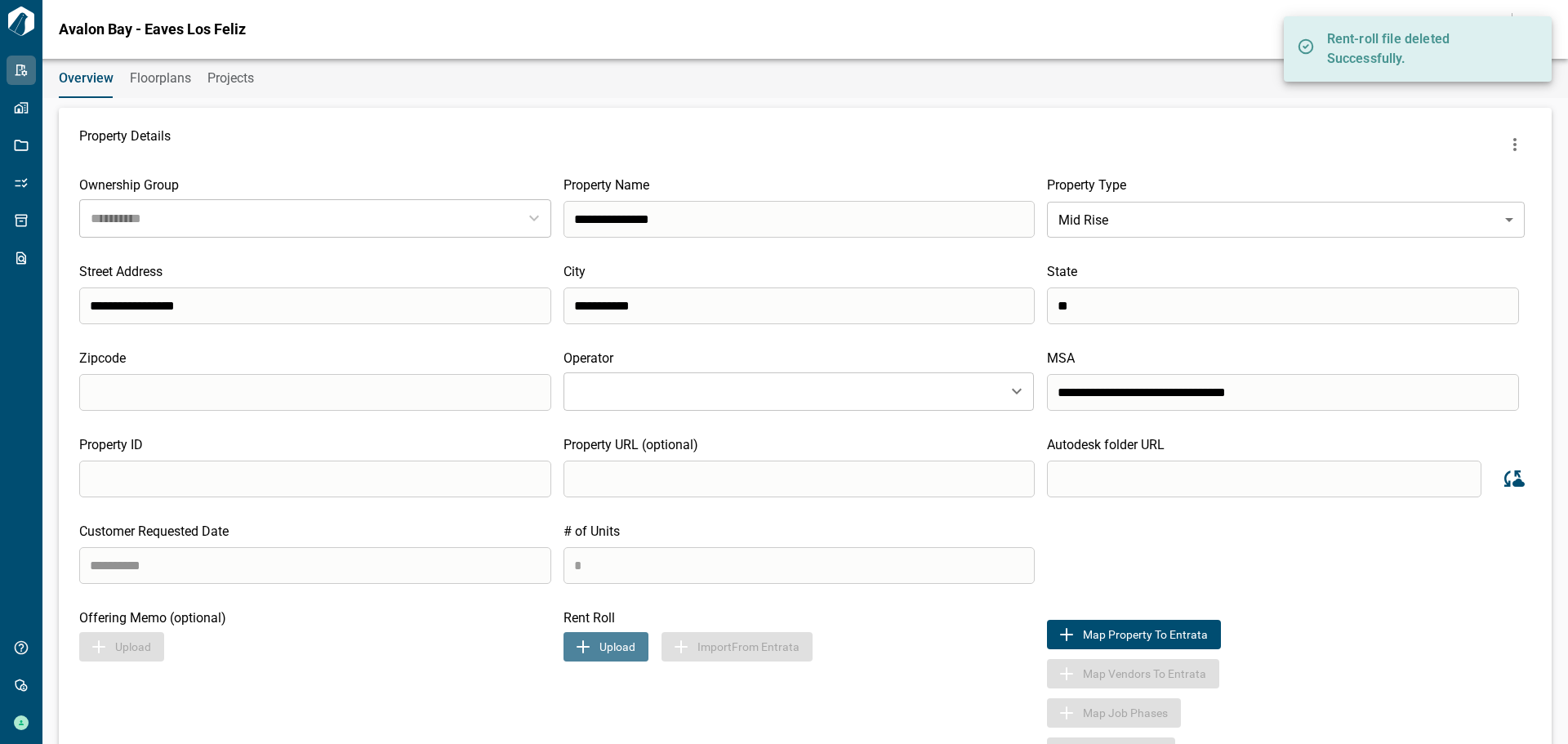 click on "Upload" at bounding box center [606, 647] 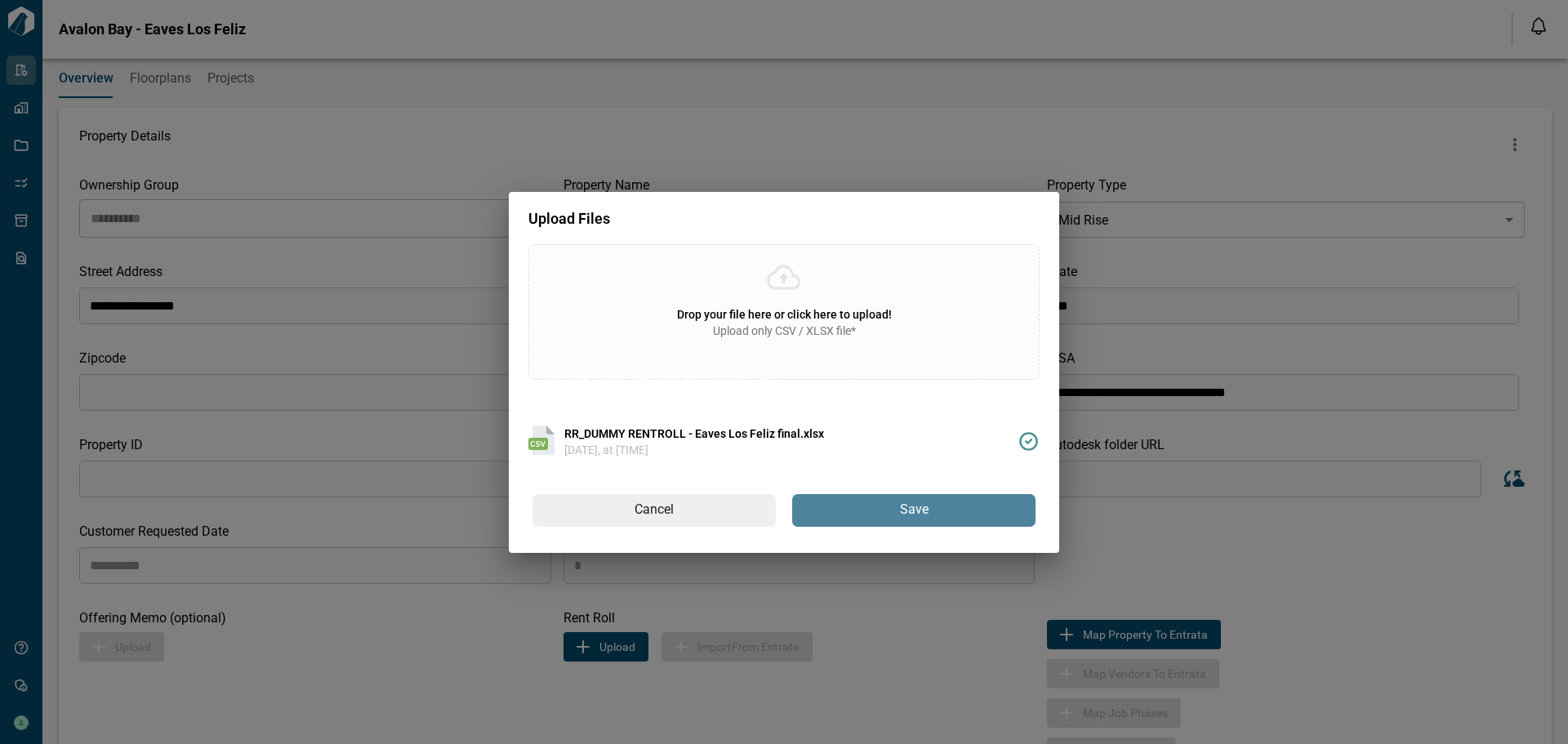 click on "Save" at bounding box center [914, 510] 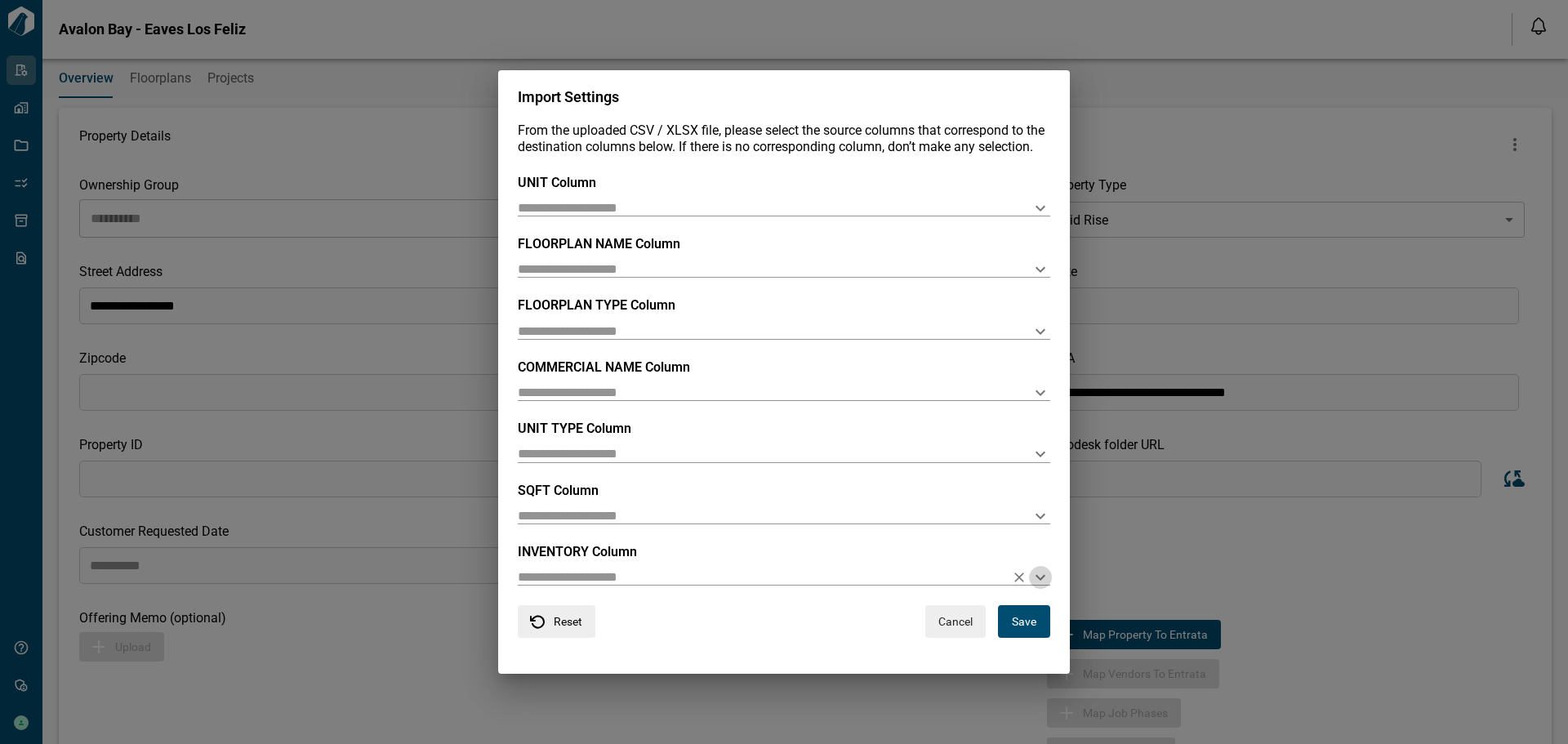 click 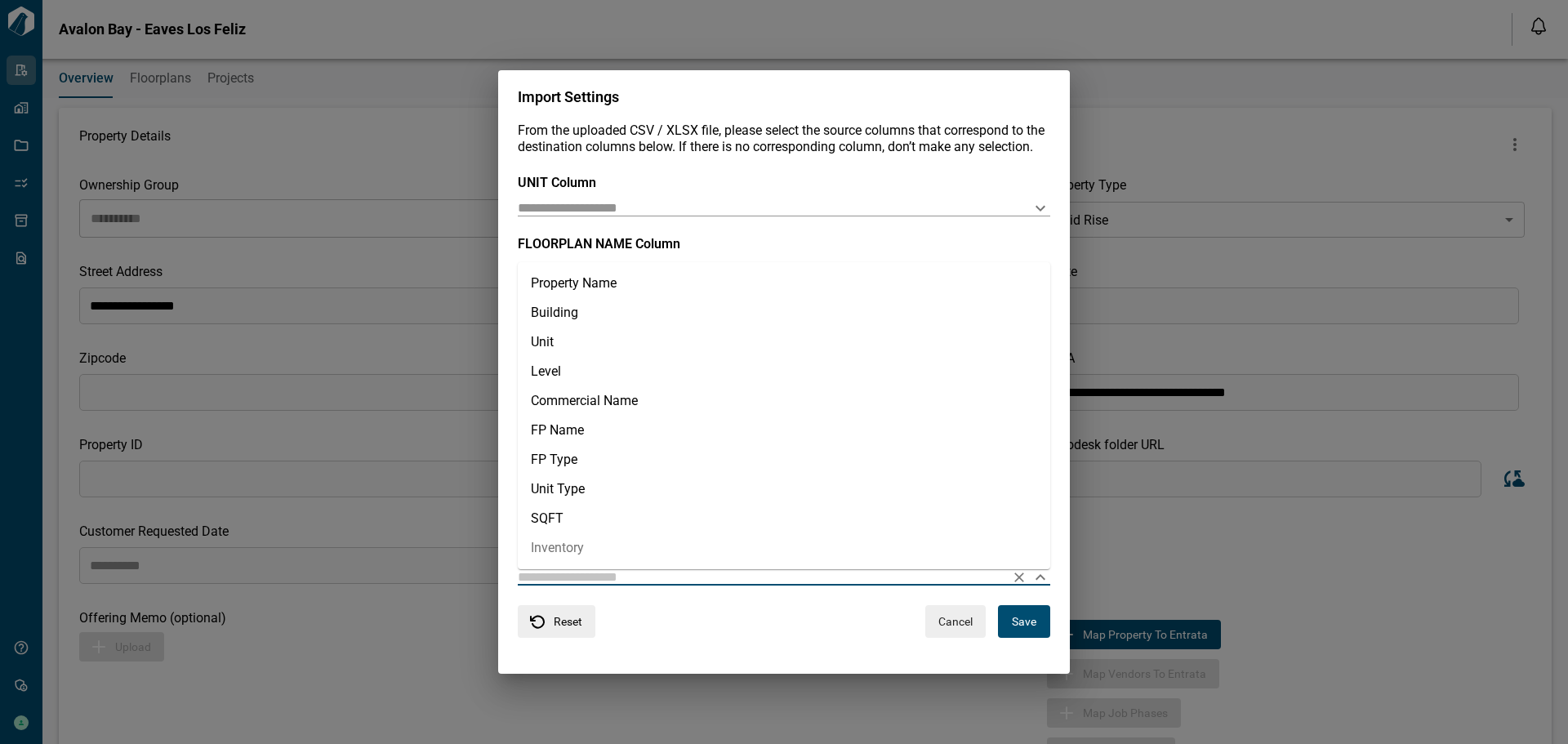 click on "Inventory" at bounding box center [784, 548] 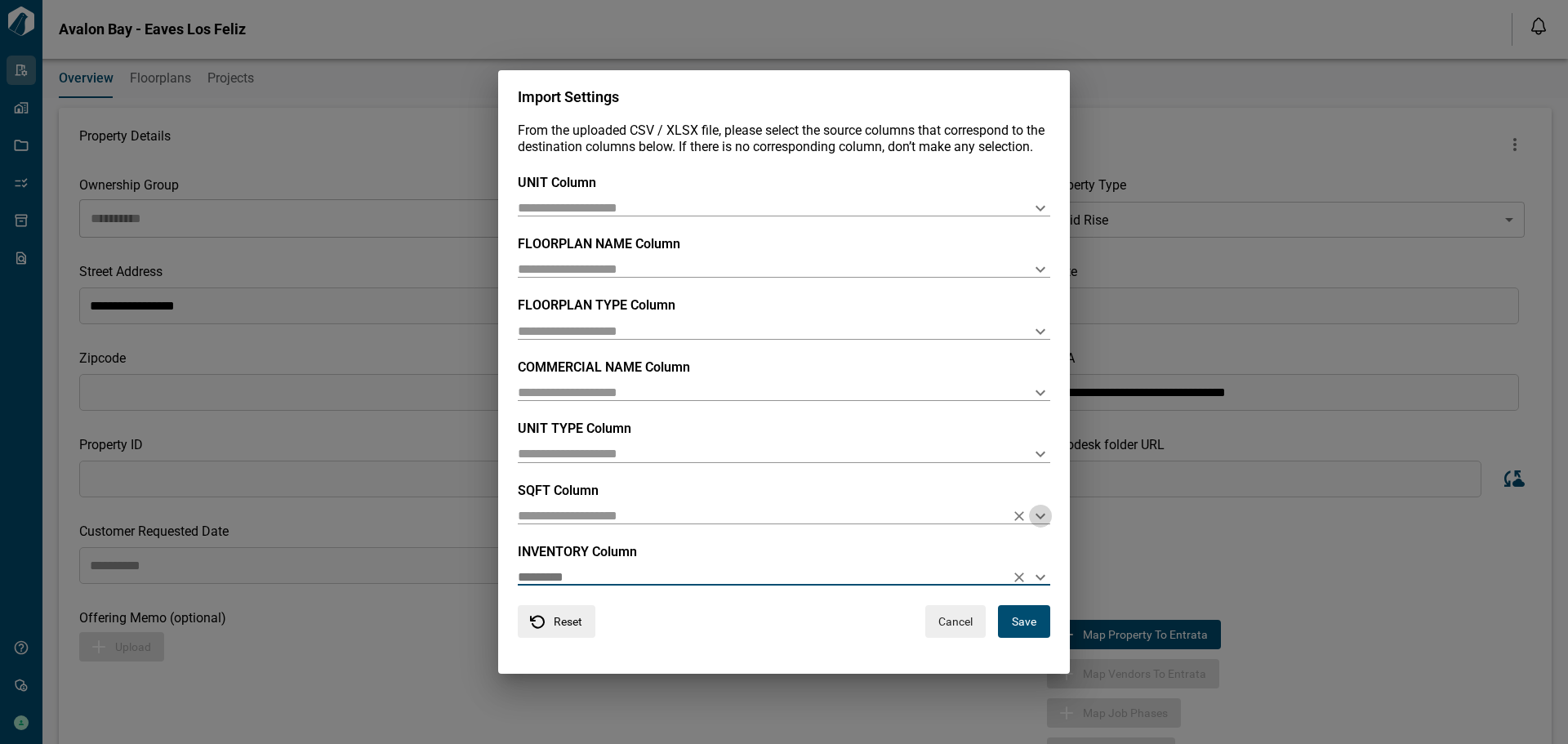 click 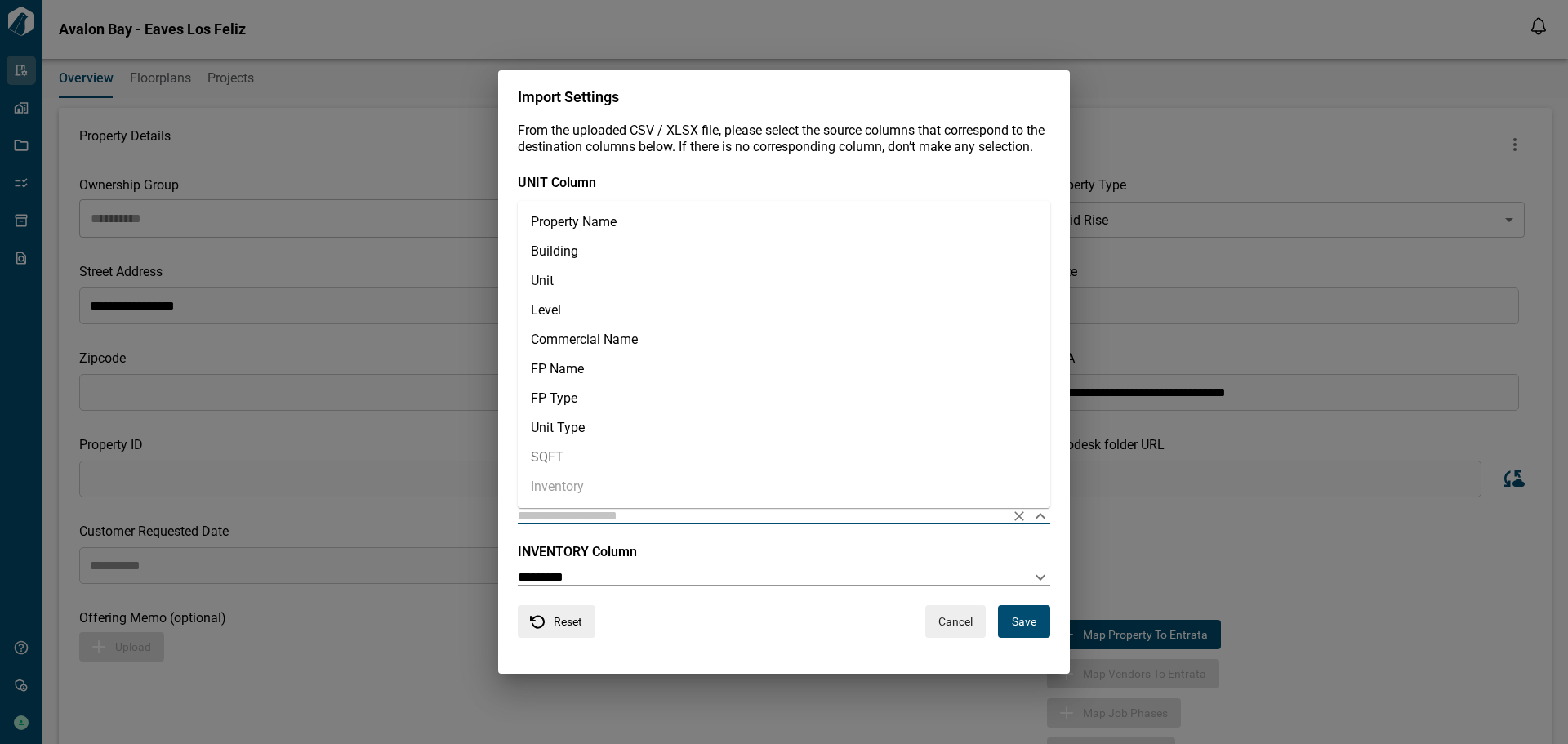 click on "SQFT" at bounding box center (784, 457) 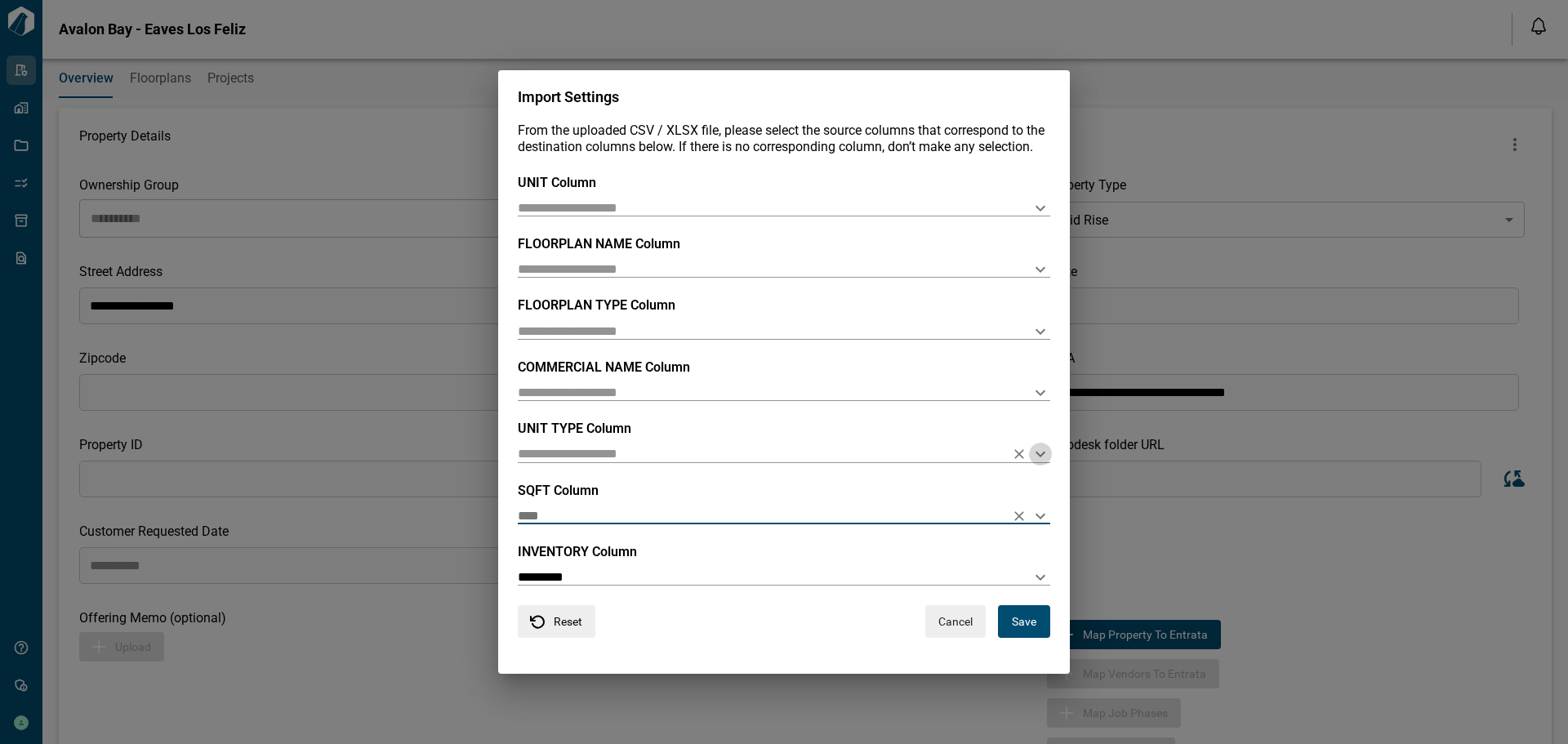 click 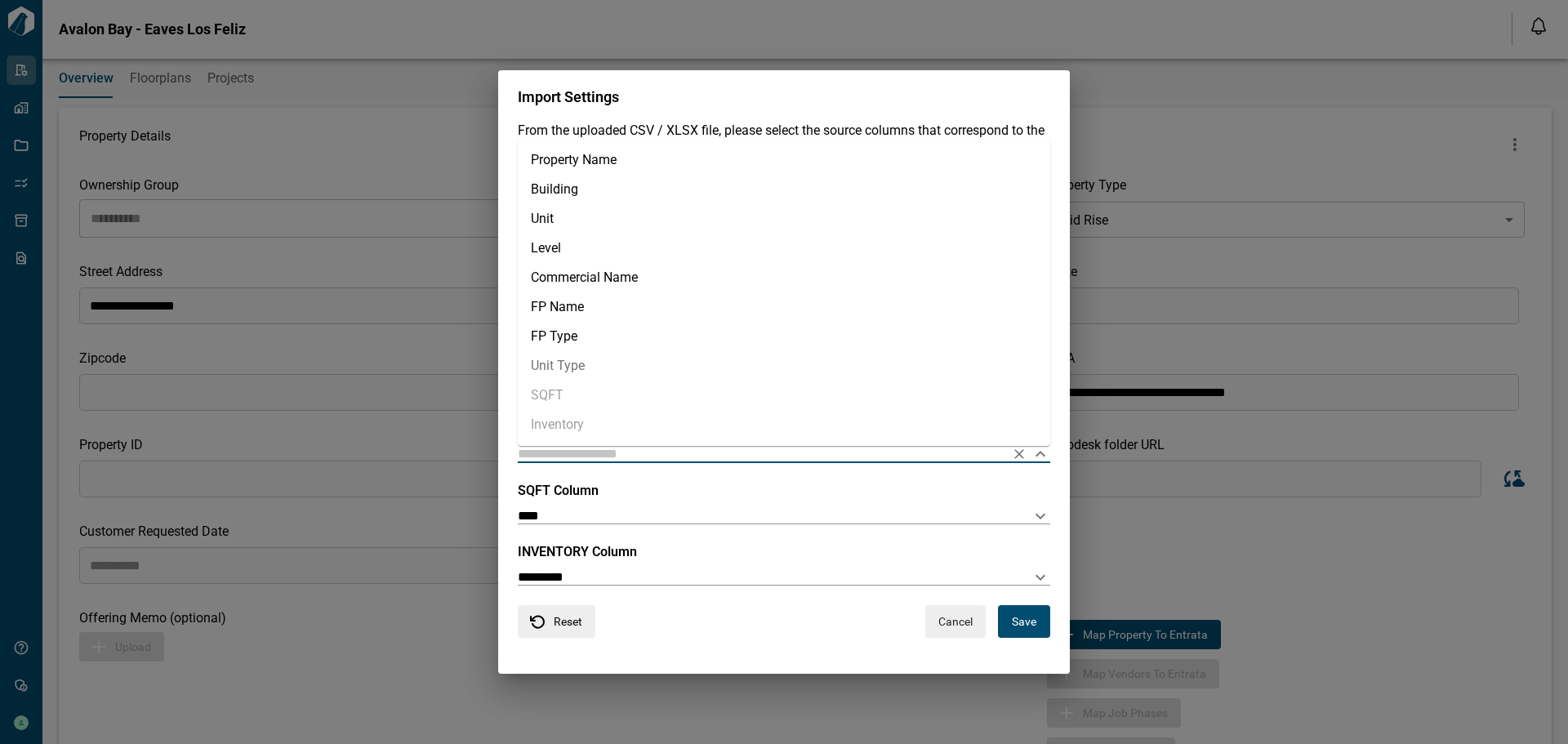 click on "Unit Type" at bounding box center [784, 366] 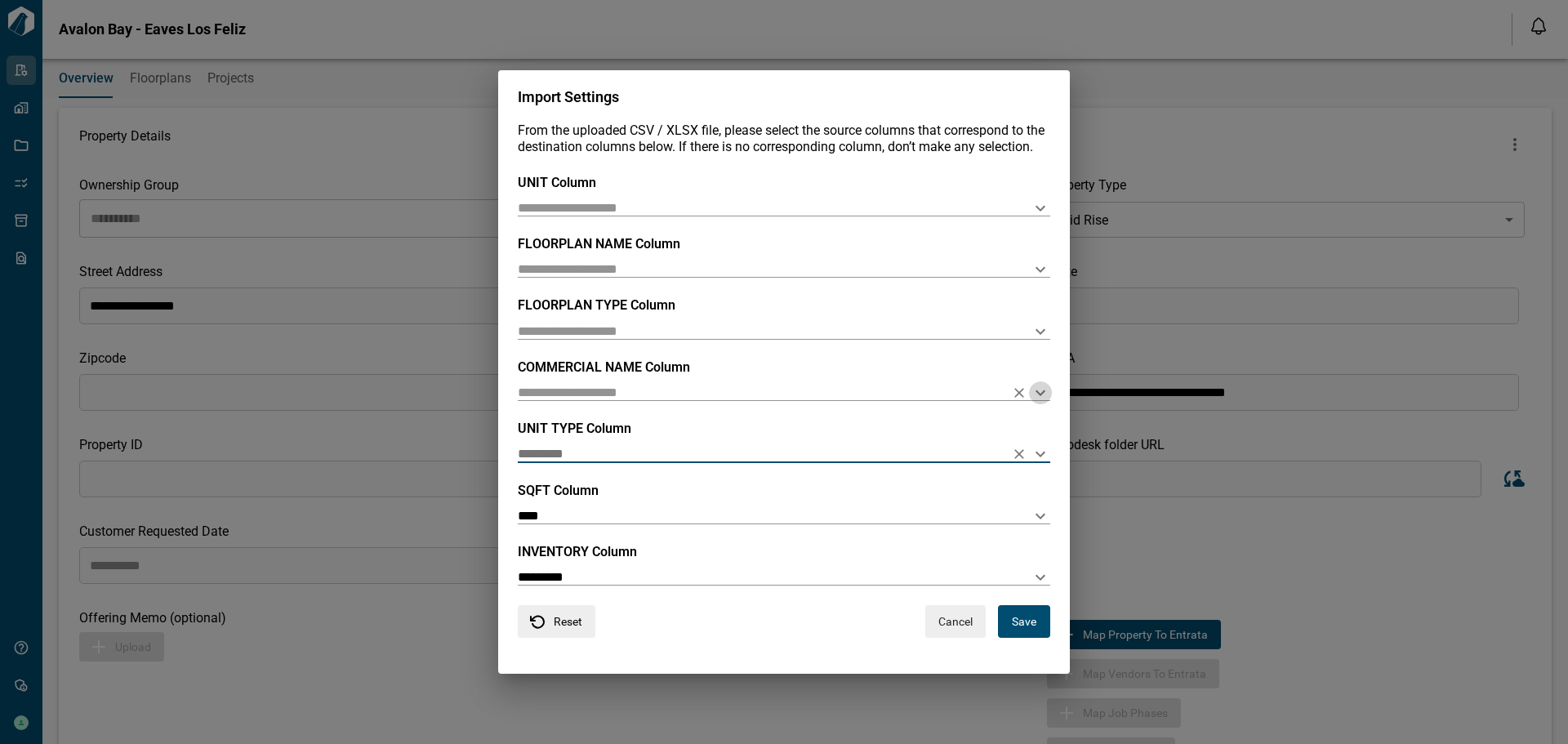 click 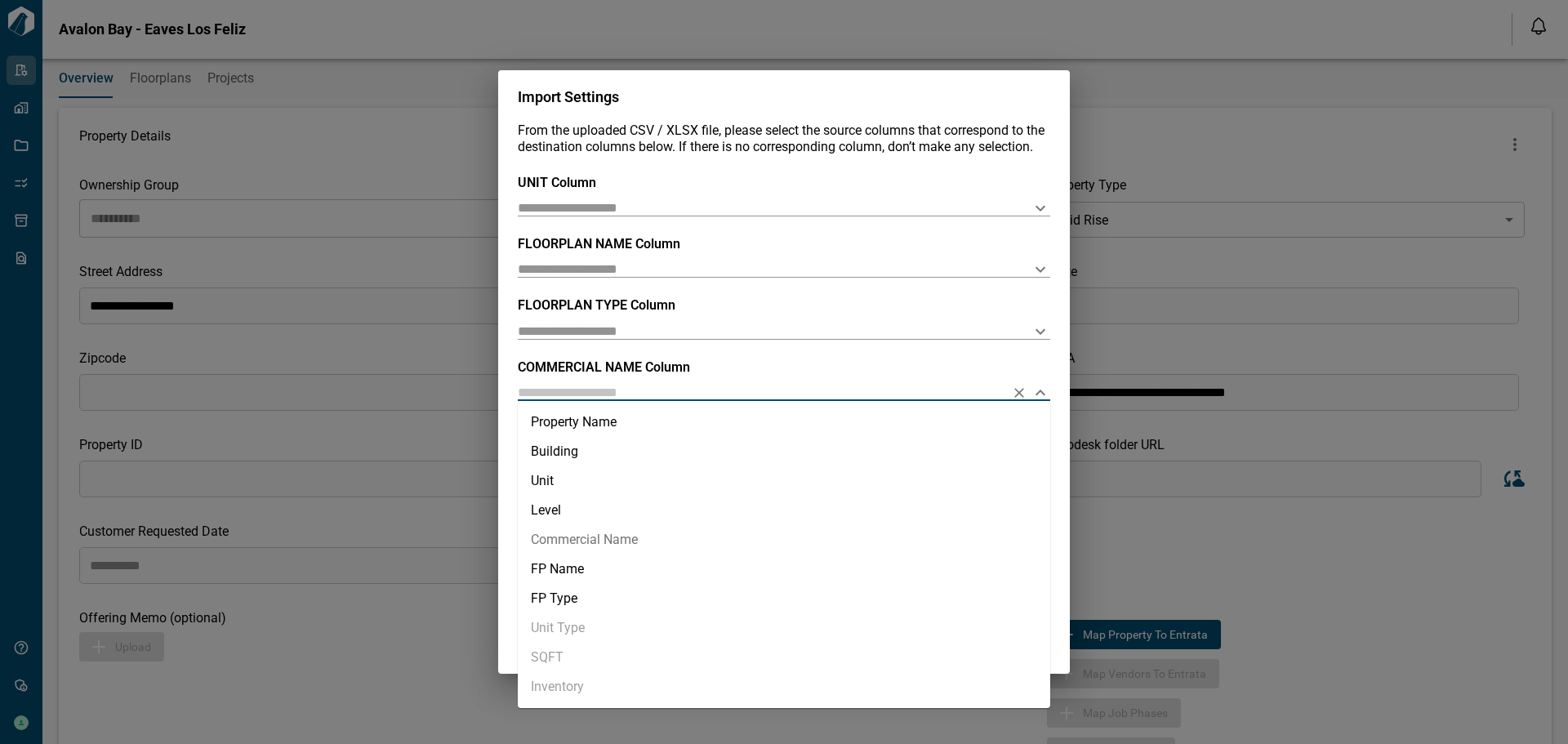 click on "Commercial Name" at bounding box center [784, 540] 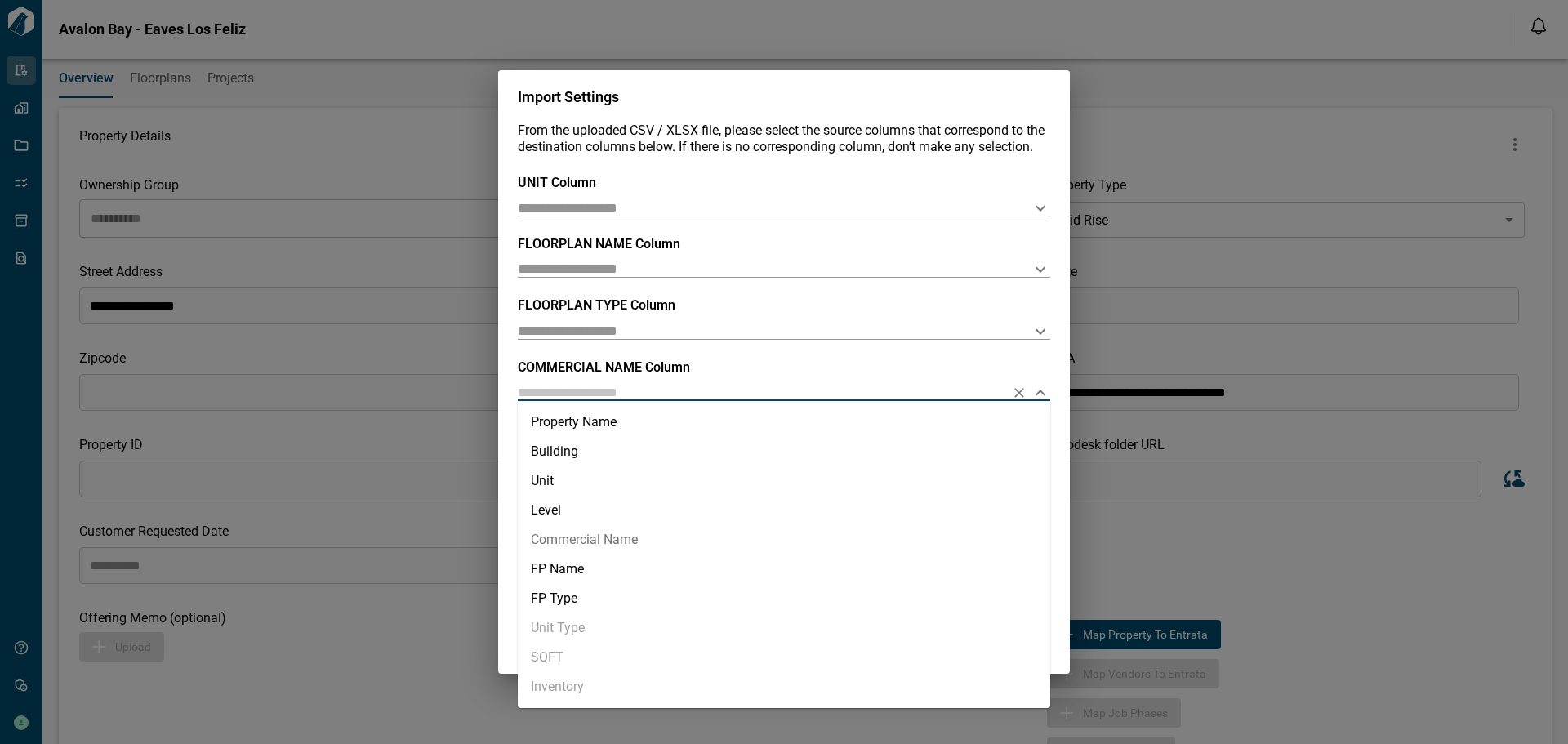 type on "**********" 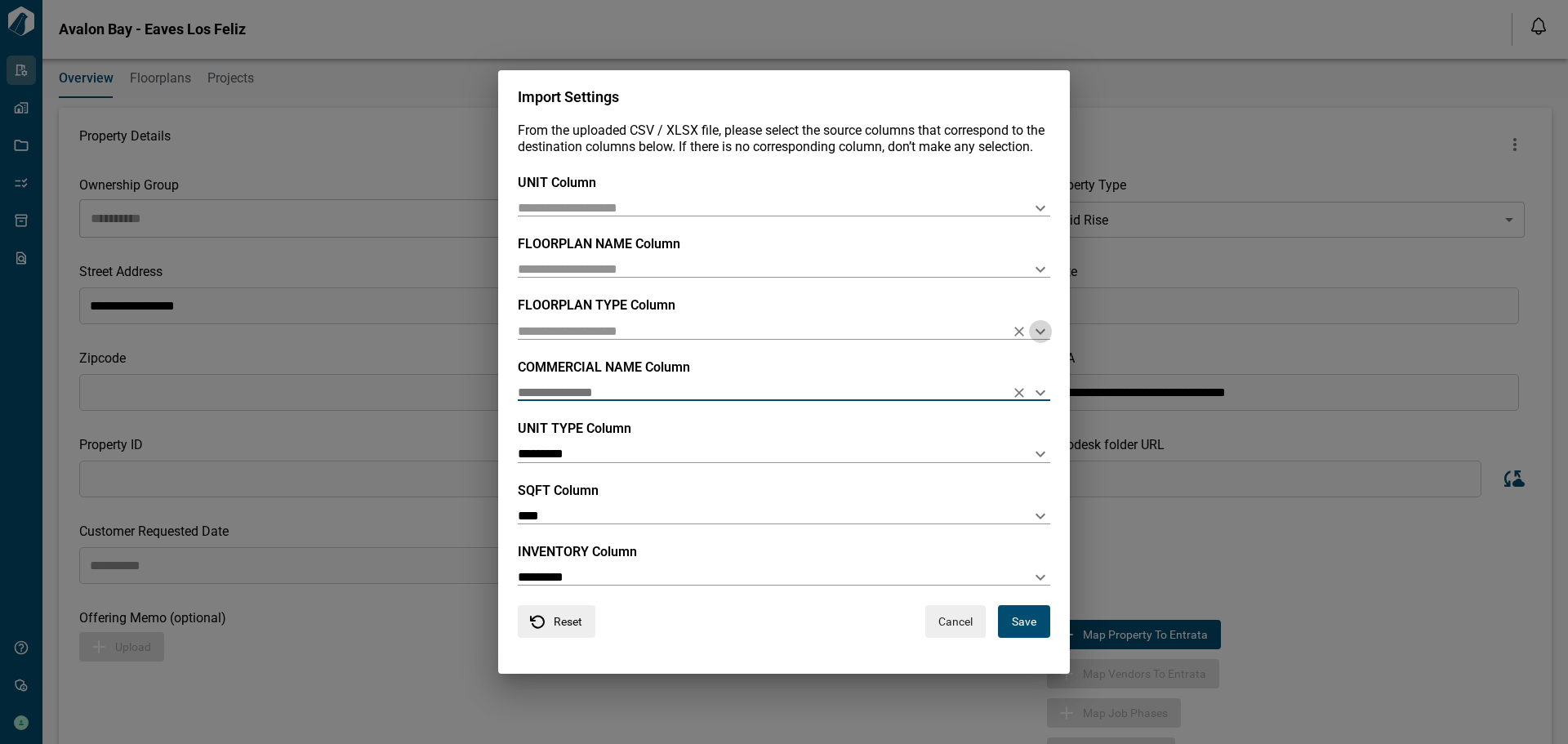 click 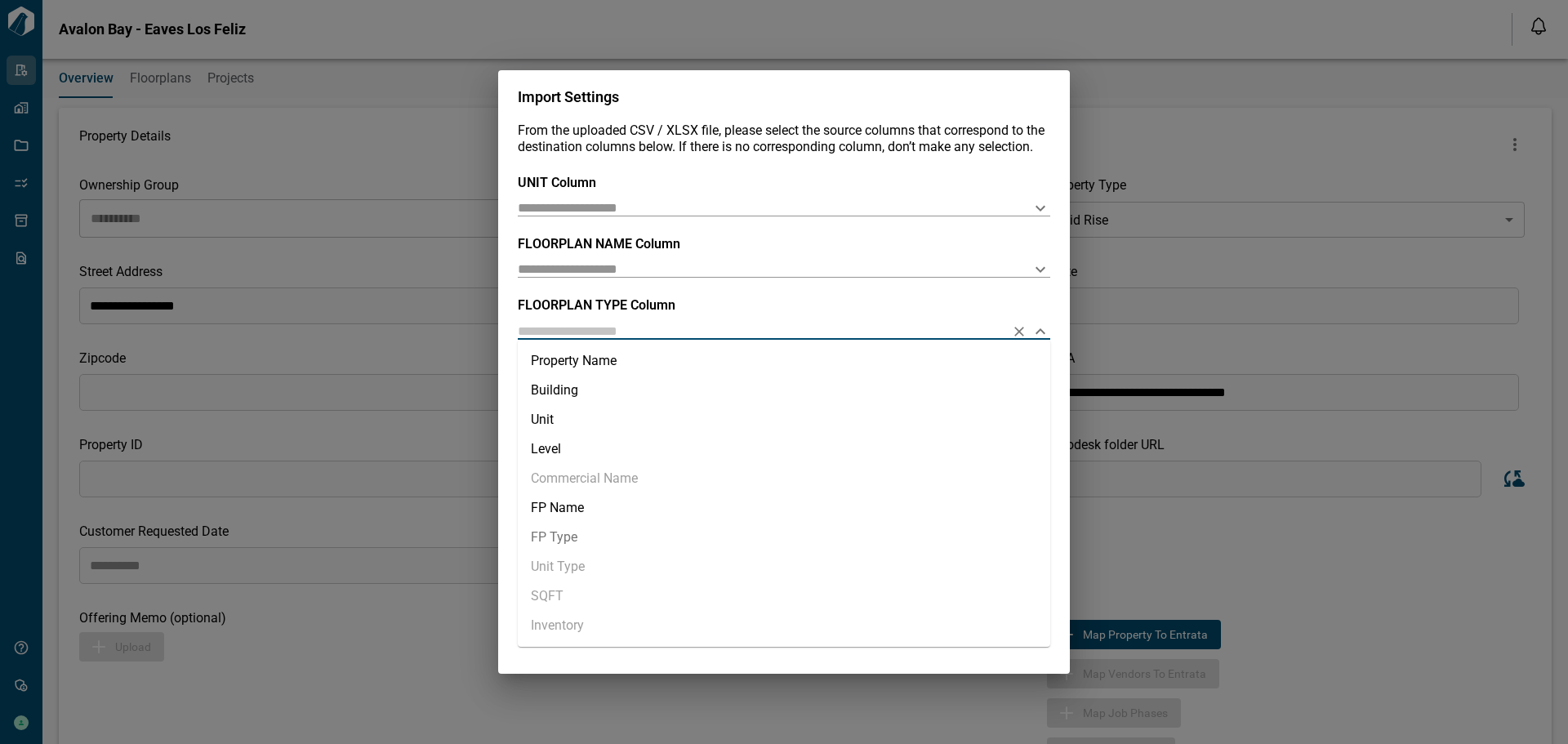click on "FP Type" at bounding box center (784, 537) 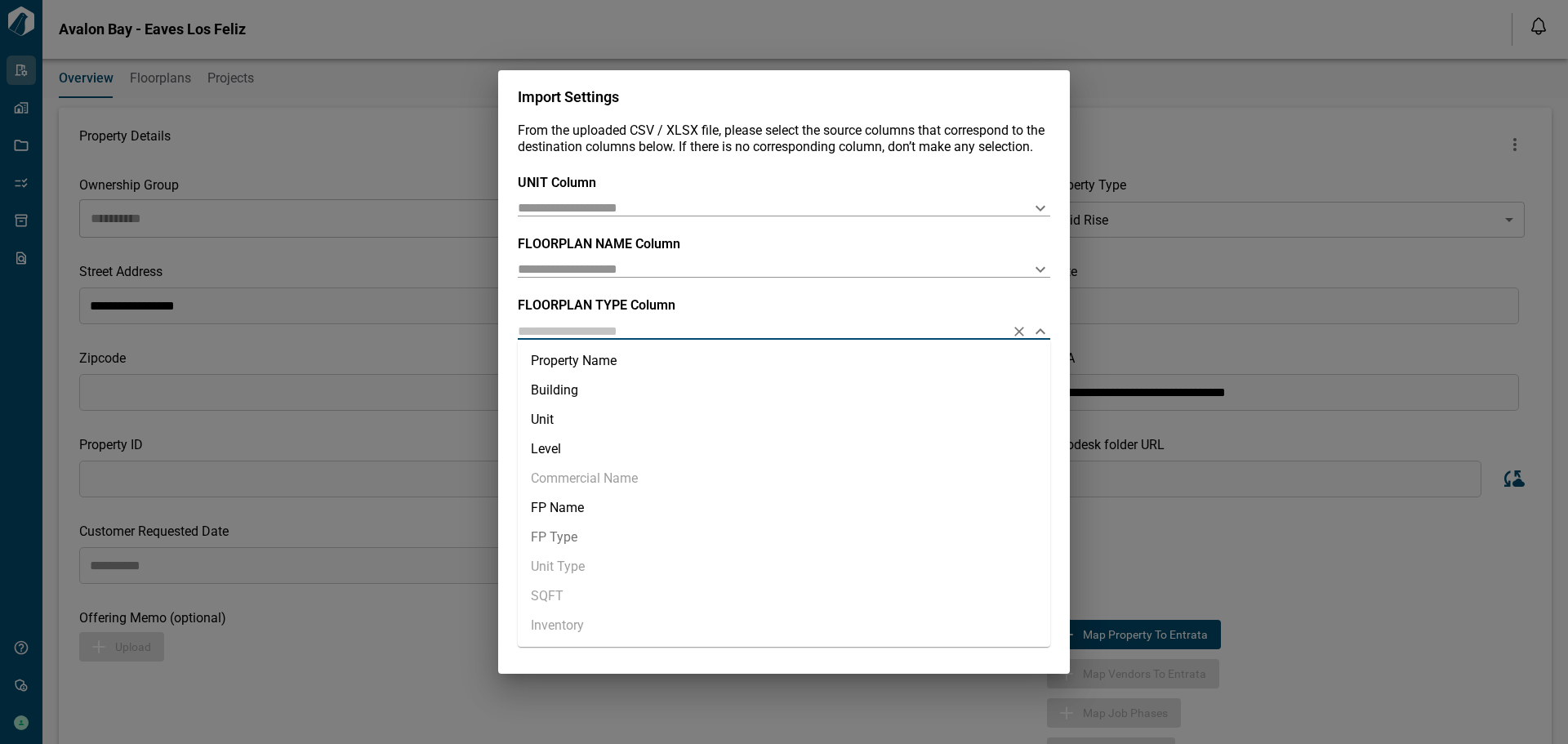 type on "*******" 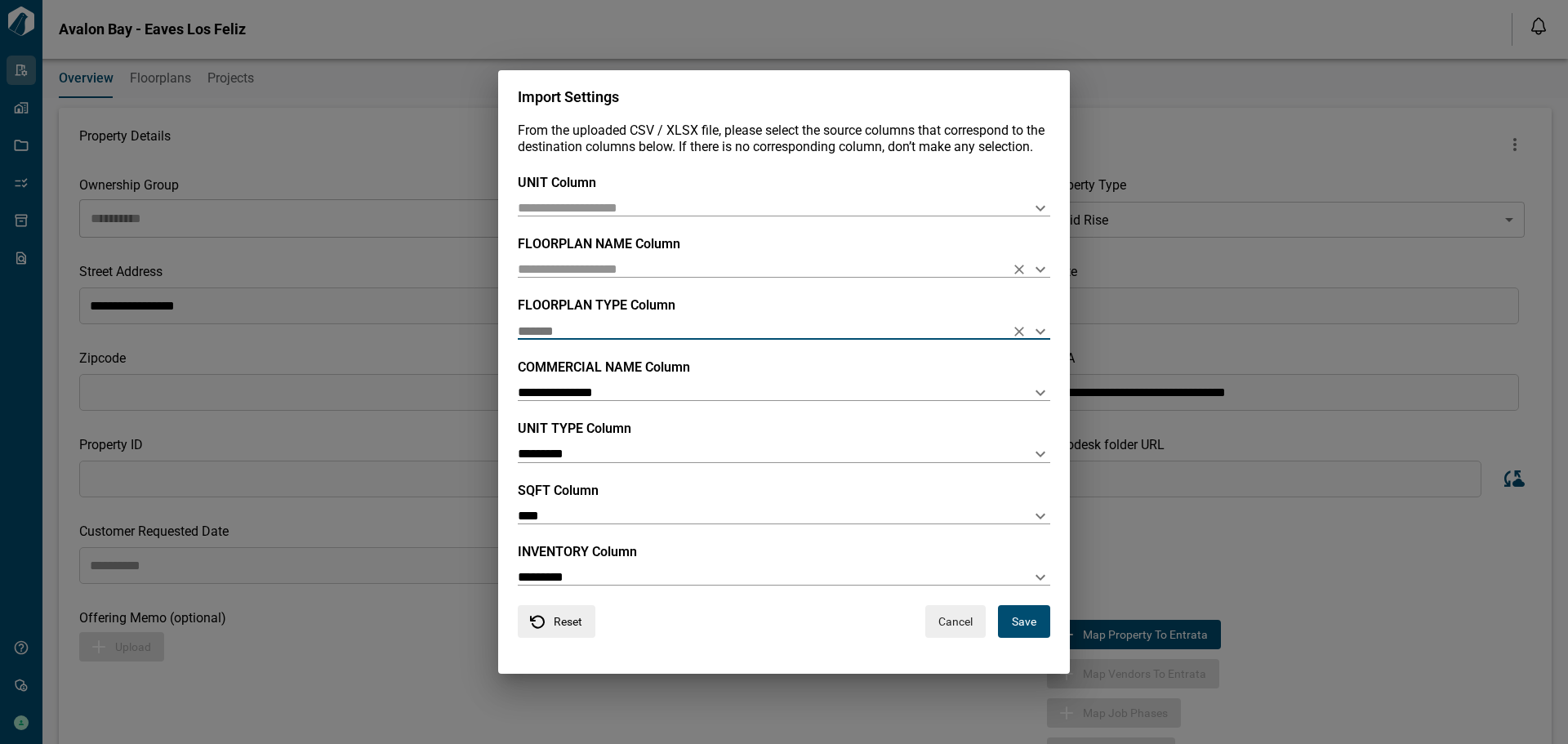 click 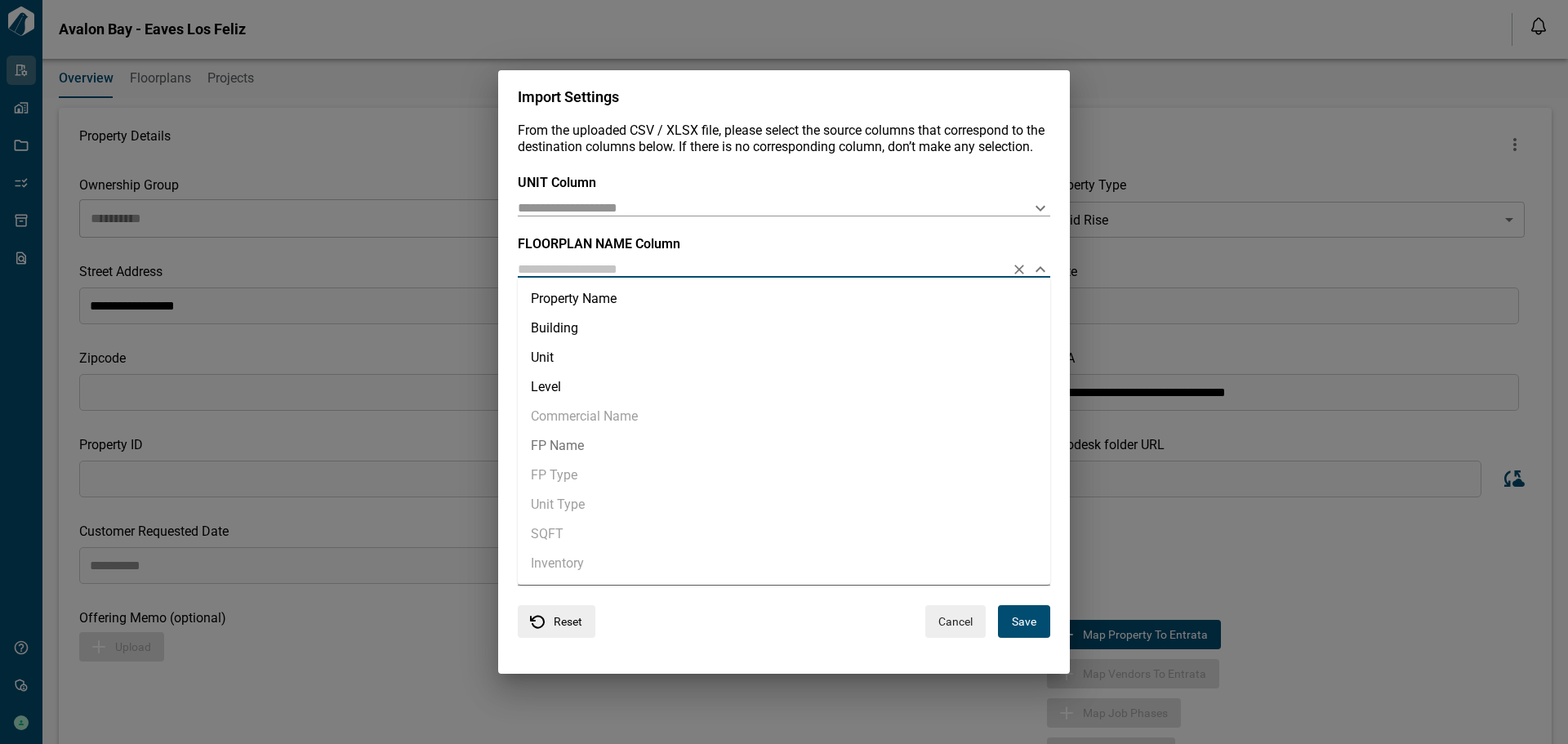 click on "FP Name" at bounding box center [784, 446] 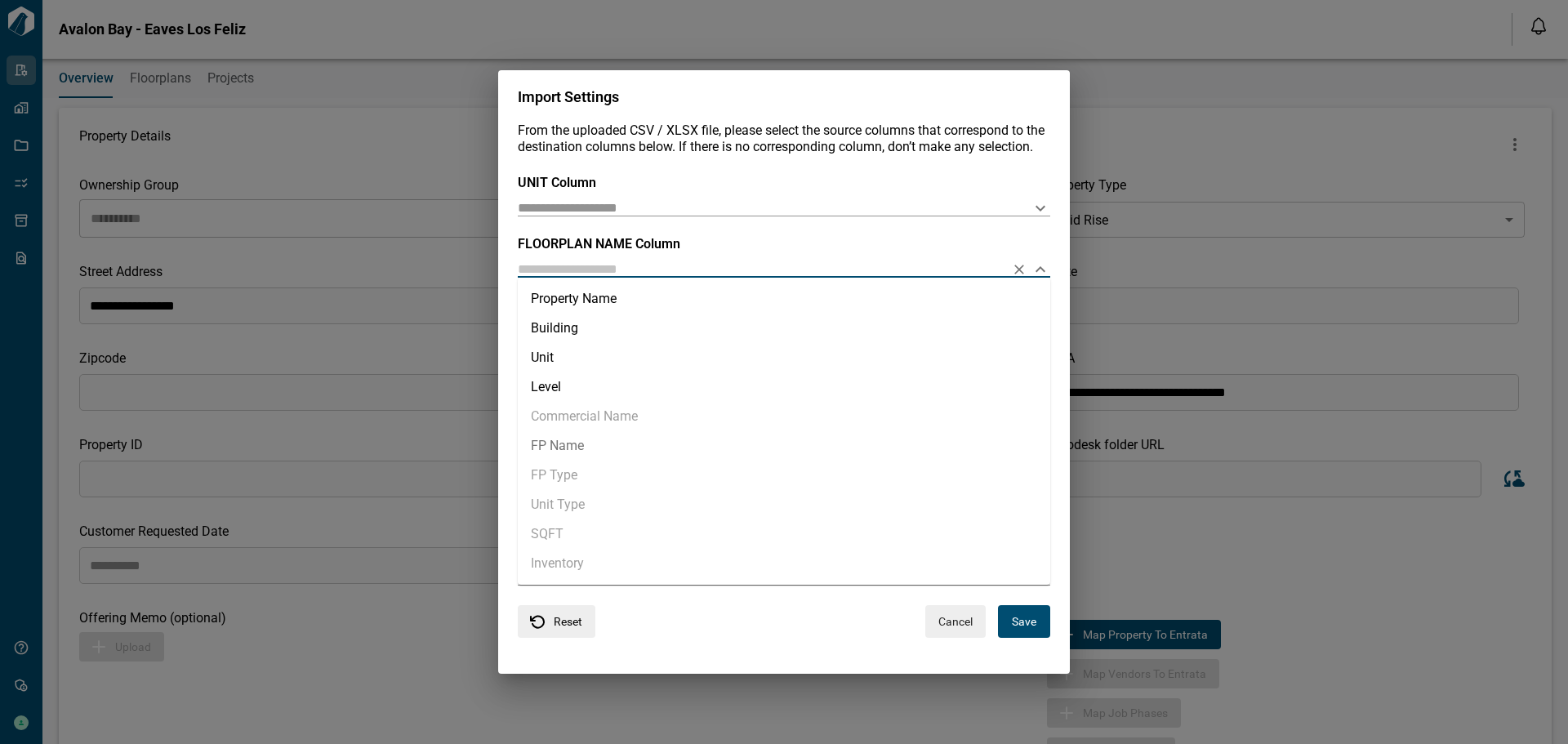 type on "*******" 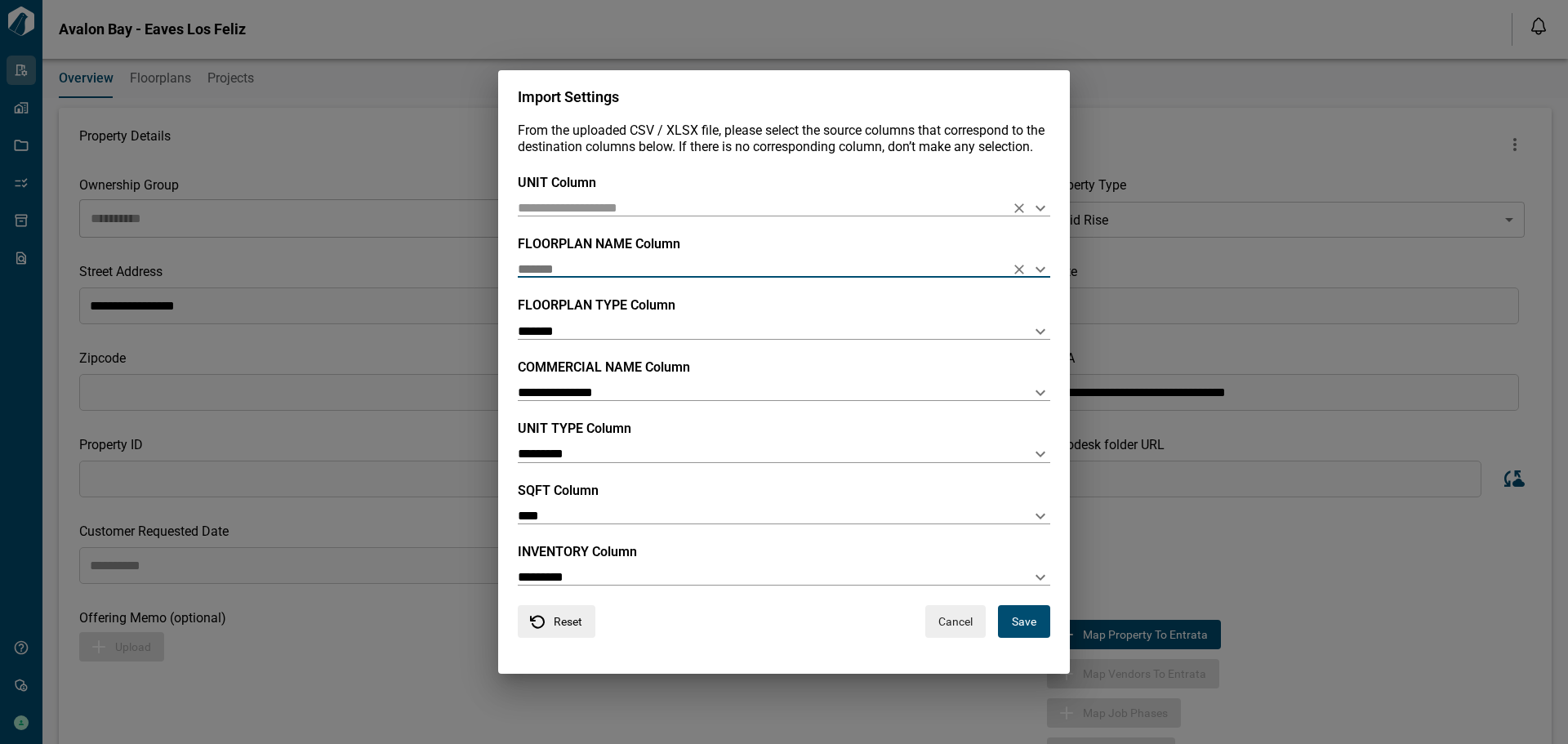 click 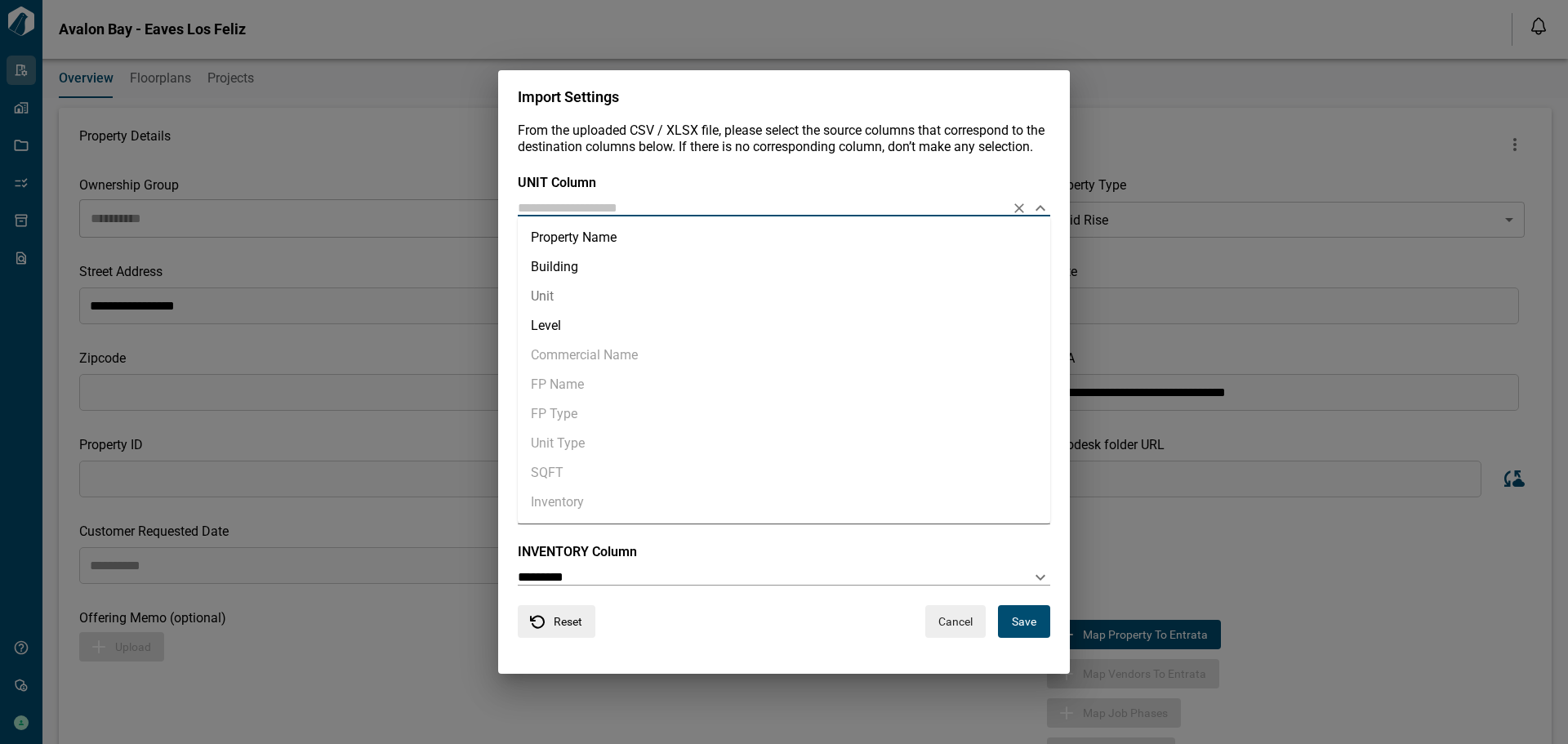 click on "Unit" at bounding box center [784, 296] 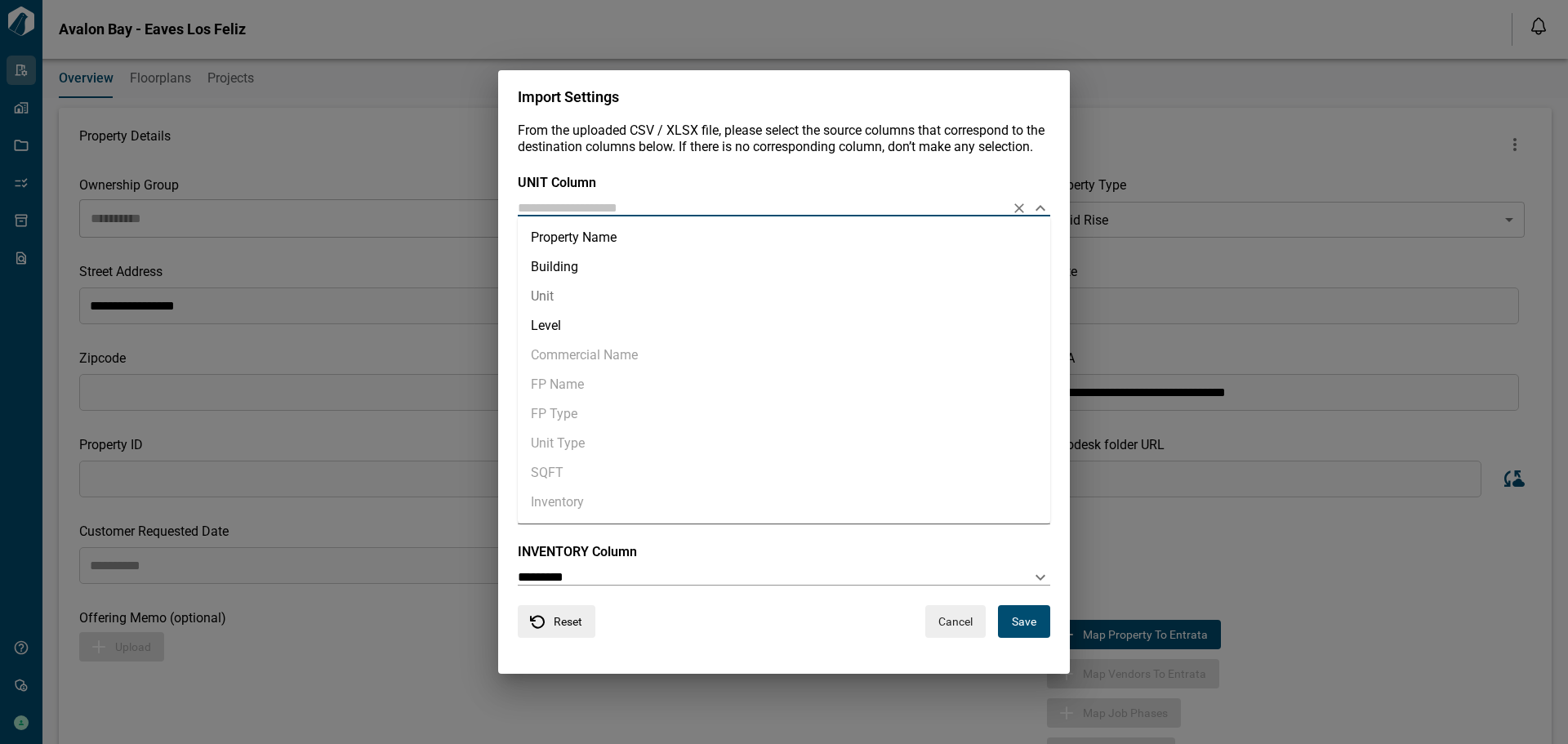 type on "****" 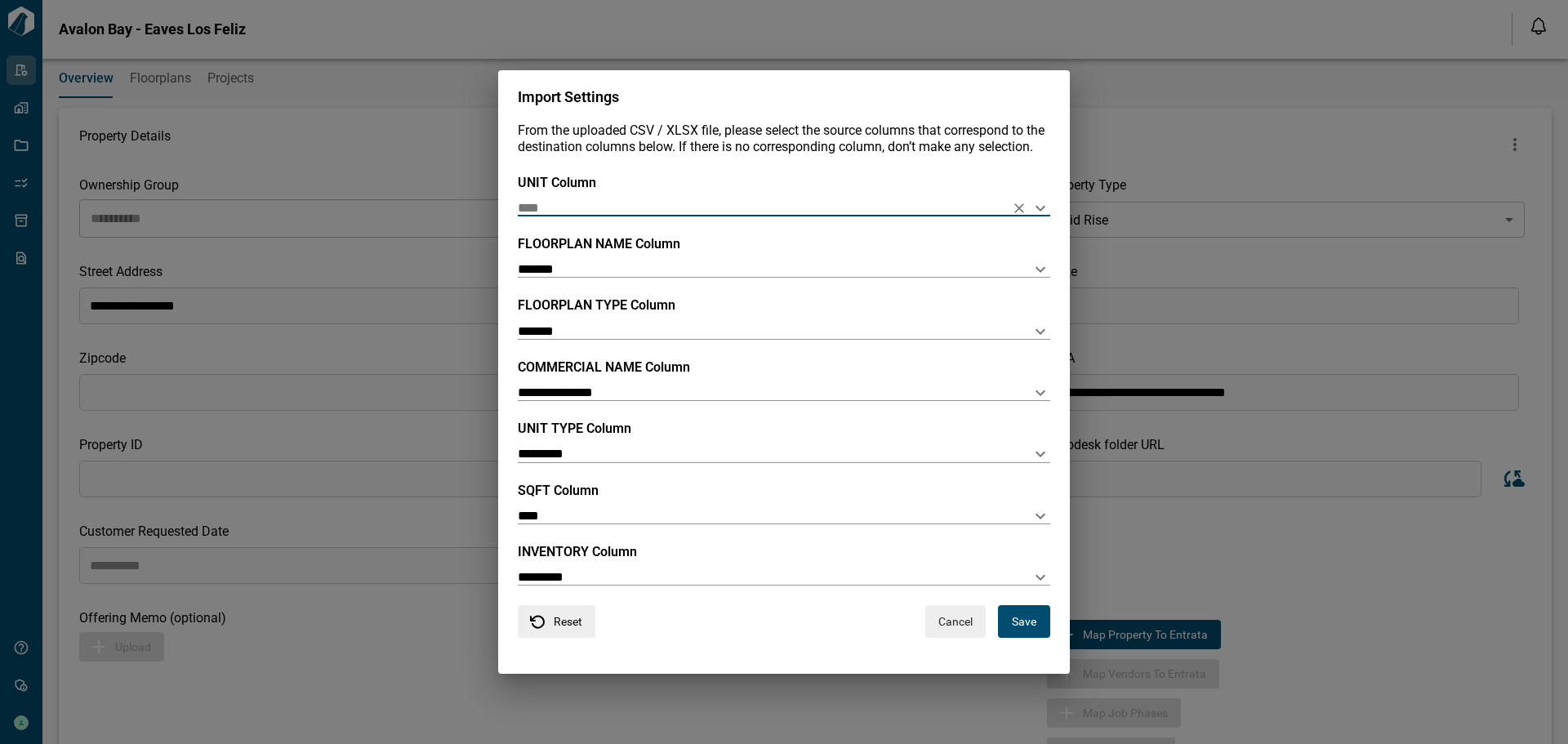 click on "Save" at bounding box center [1024, 621] 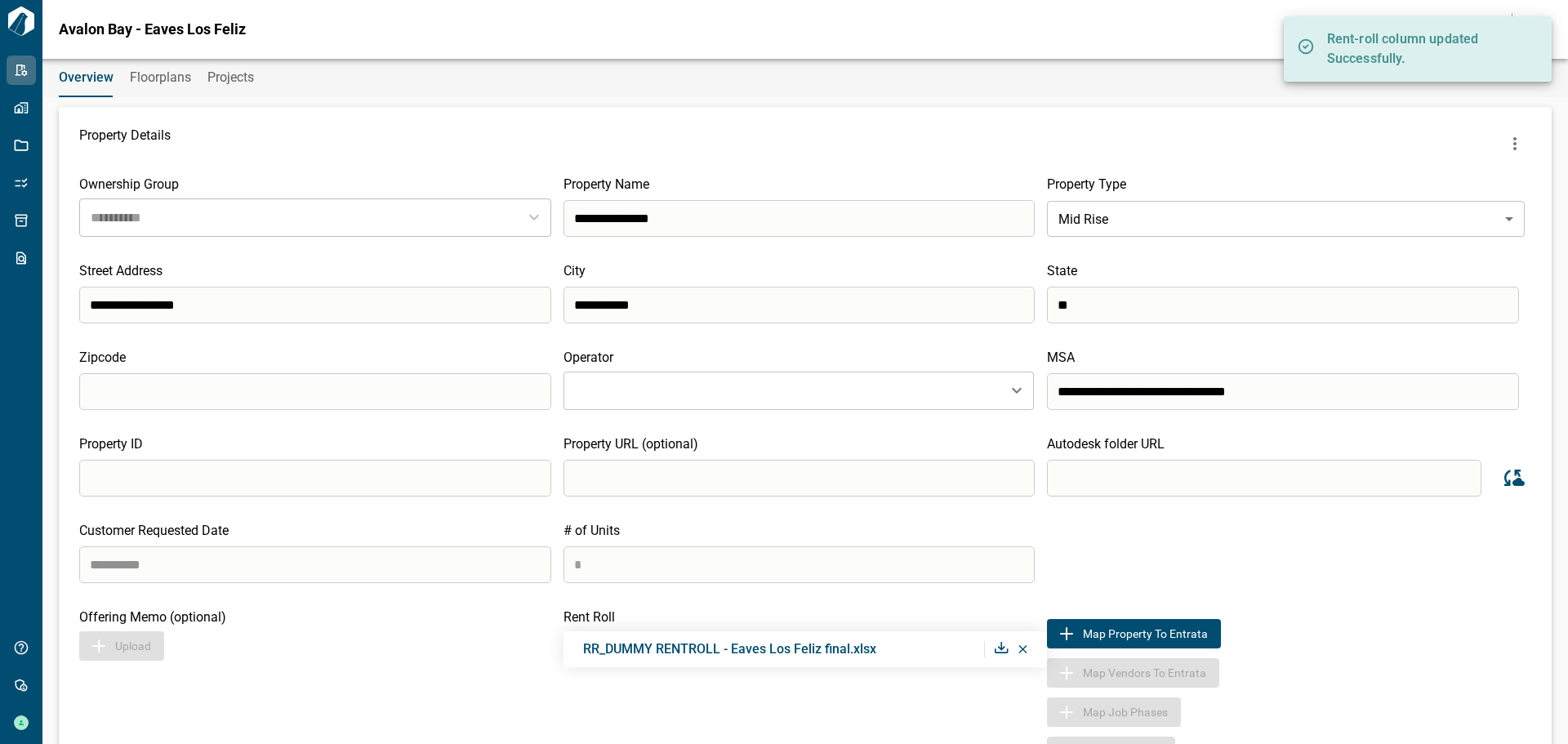 scroll, scrollTop: 0, scrollLeft: 0, axis: both 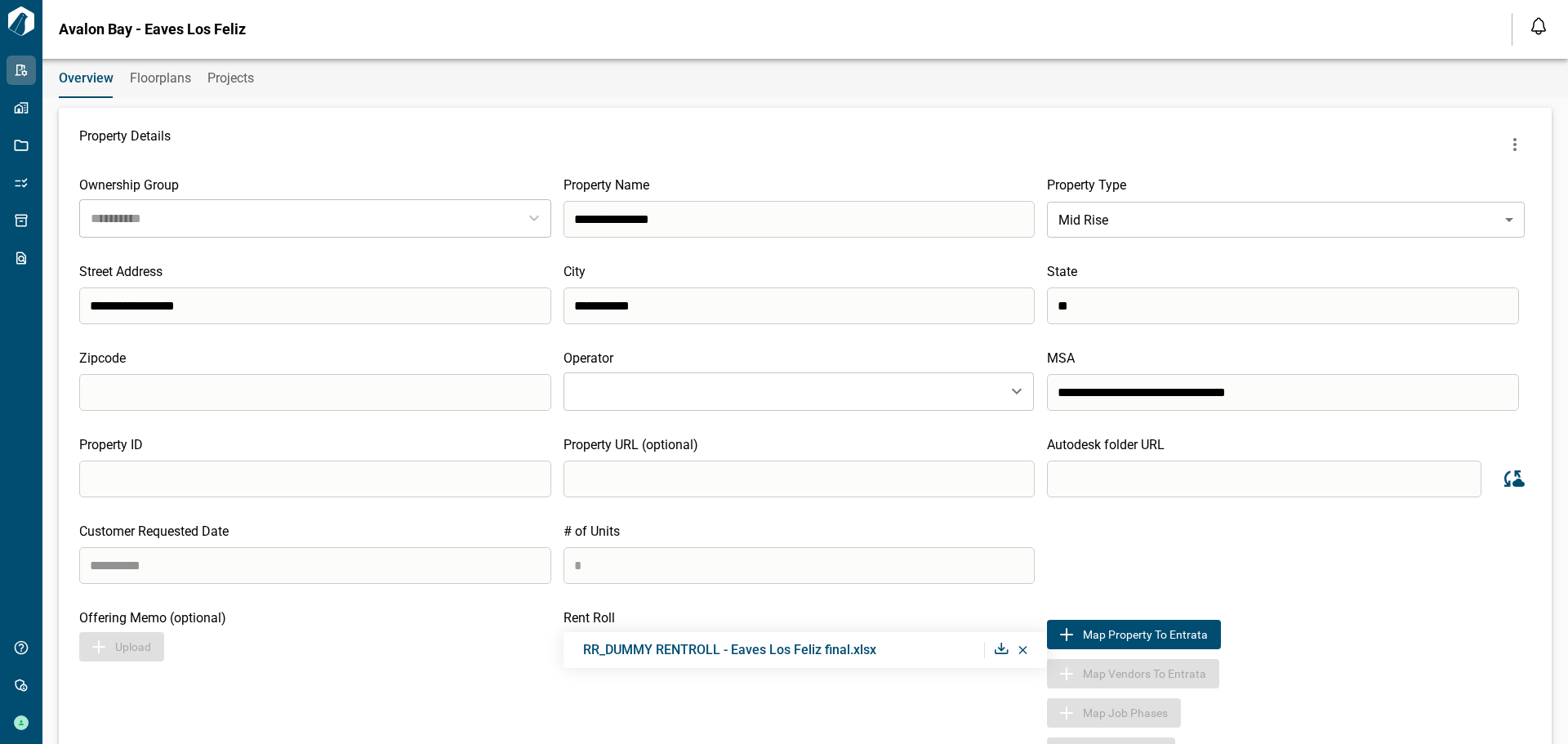 click on "Floorplans" at bounding box center [160, 78] 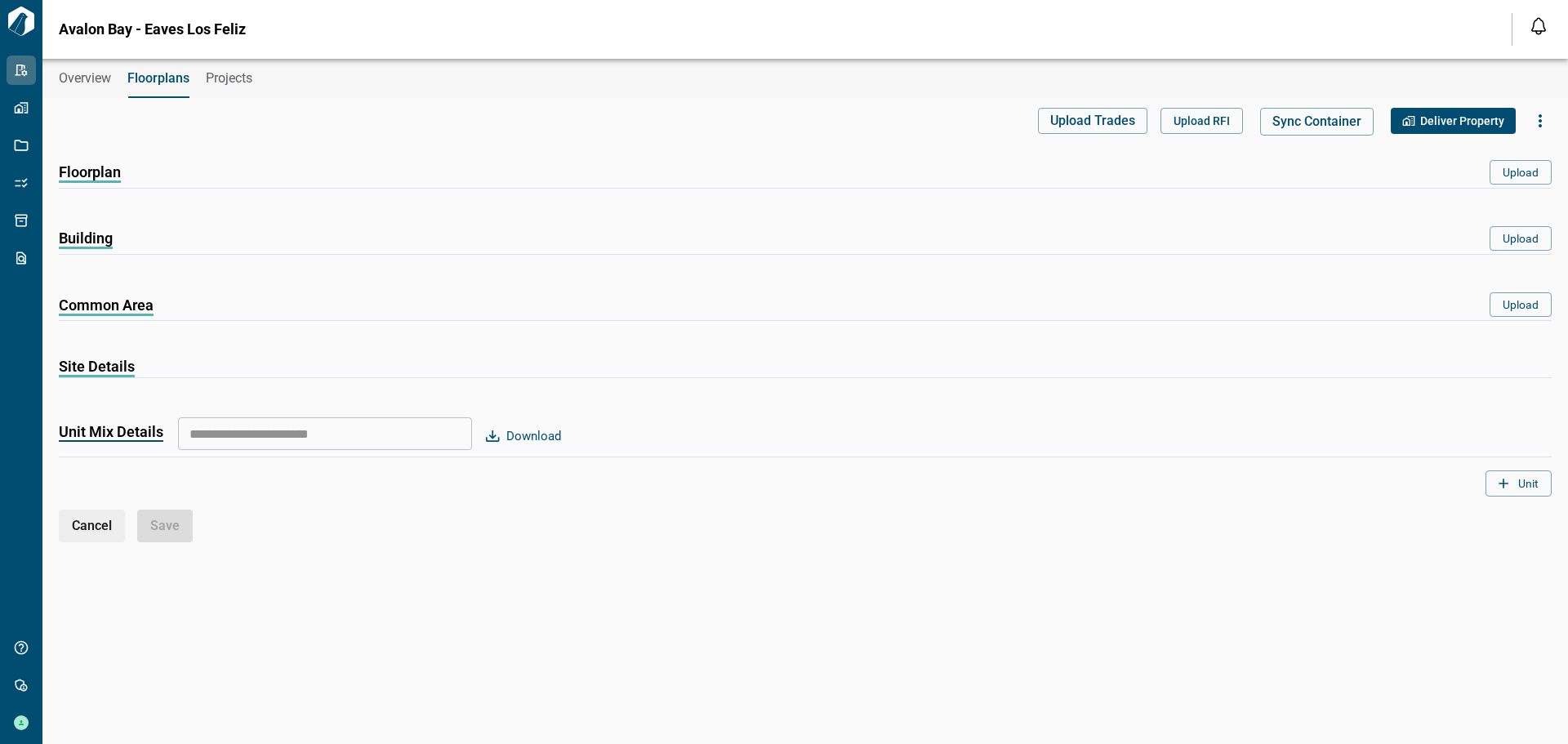 click on "Floorplan Upload" at bounding box center (805, 174) 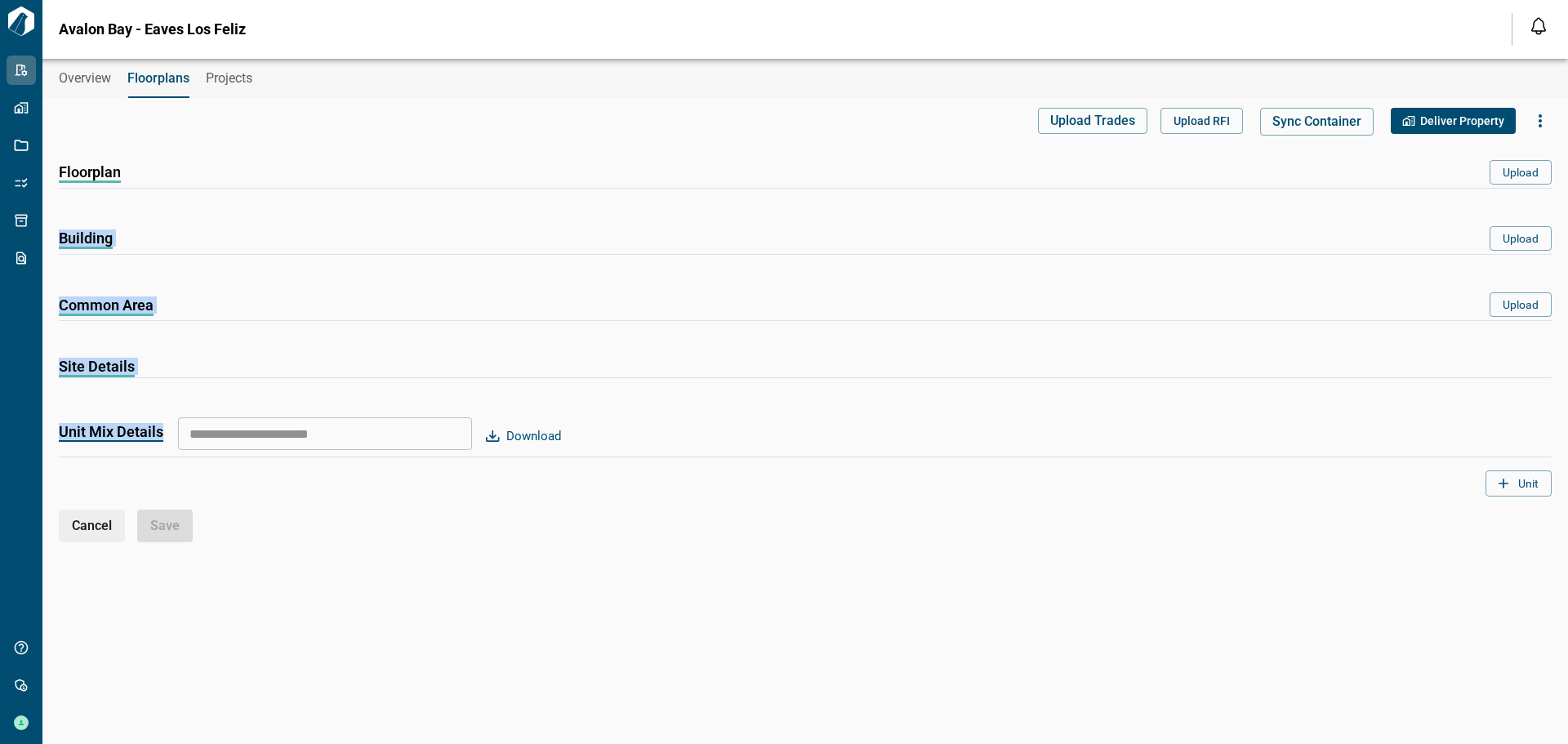 drag, startPoint x: 168, startPoint y: 208, endPoint x: 367, endPoint y: 430, distance: 298.13588 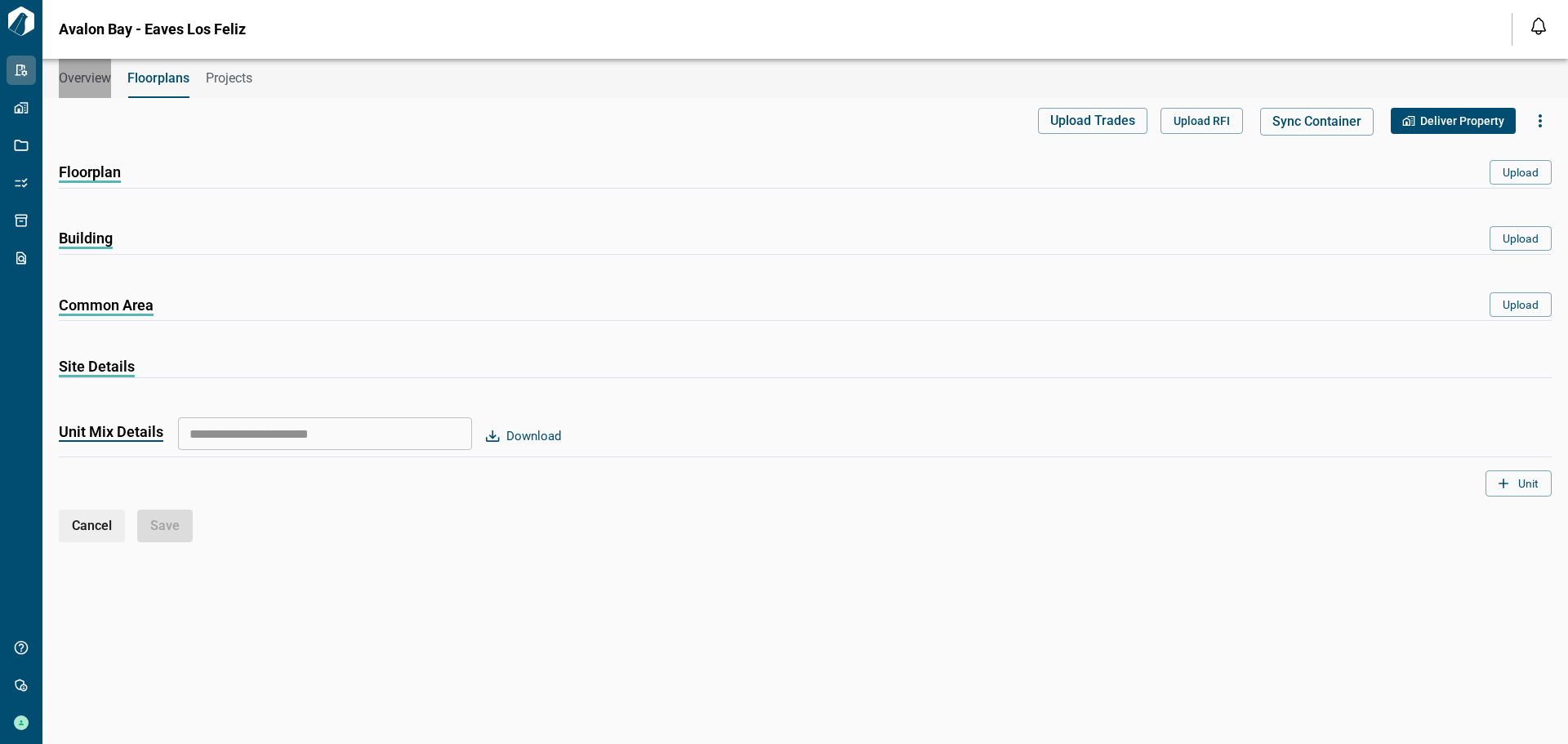 click on "Overview" at bounding box center [85, 78] 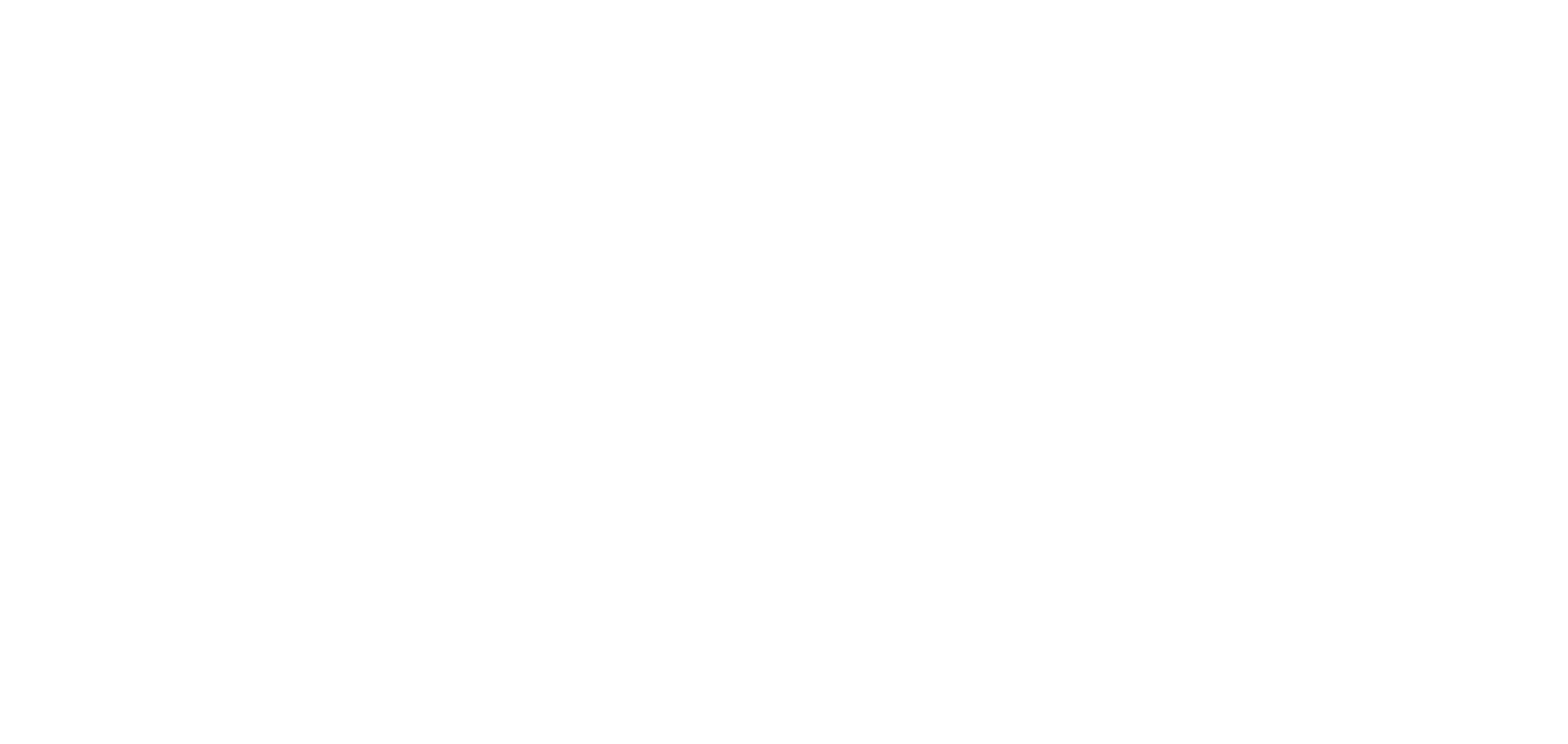 scroll, scrollTop: 0, scrollLeft: 0, axis: both 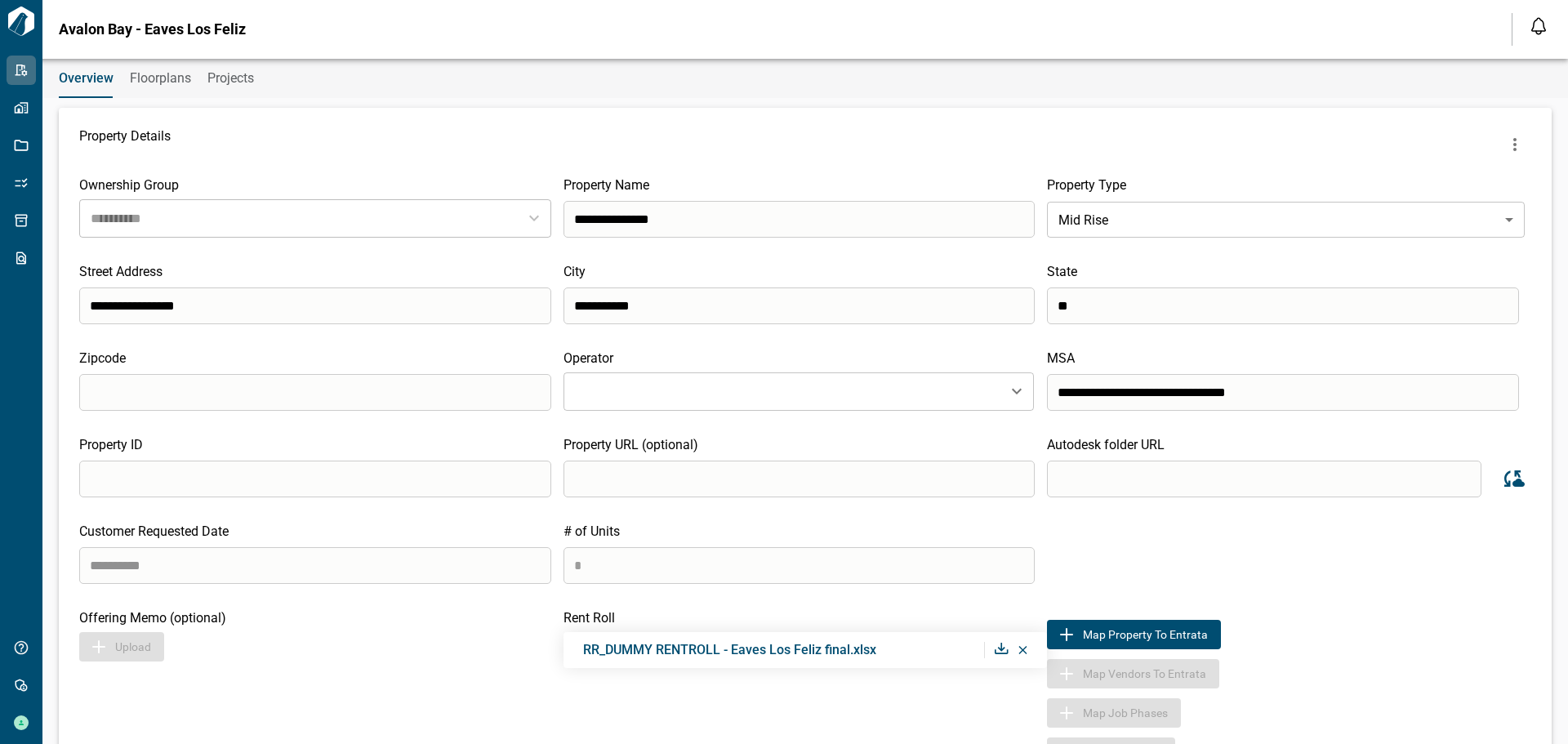 type on "**********" 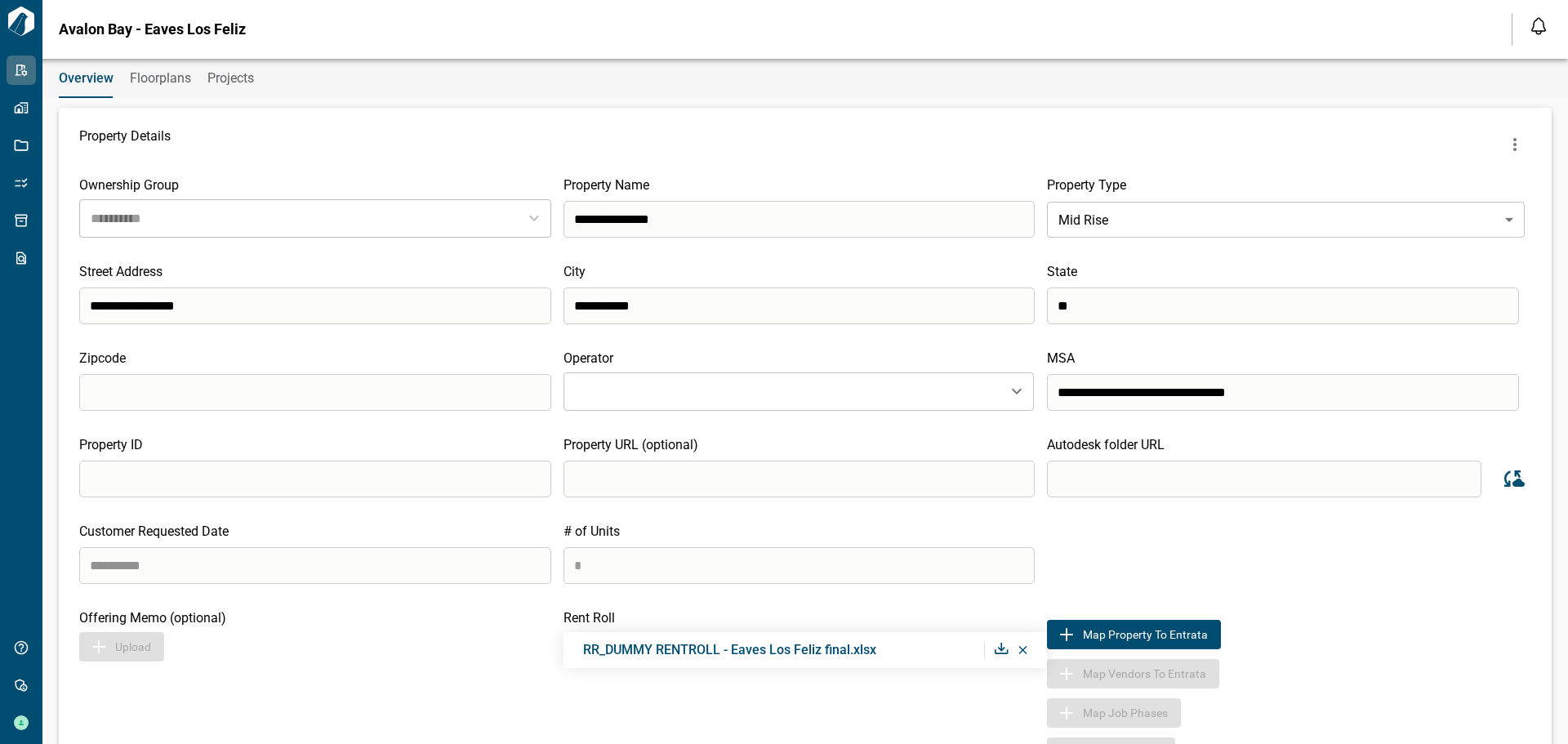 click on "Overview Floorplans Projects" at bounding box center [805, 78] 